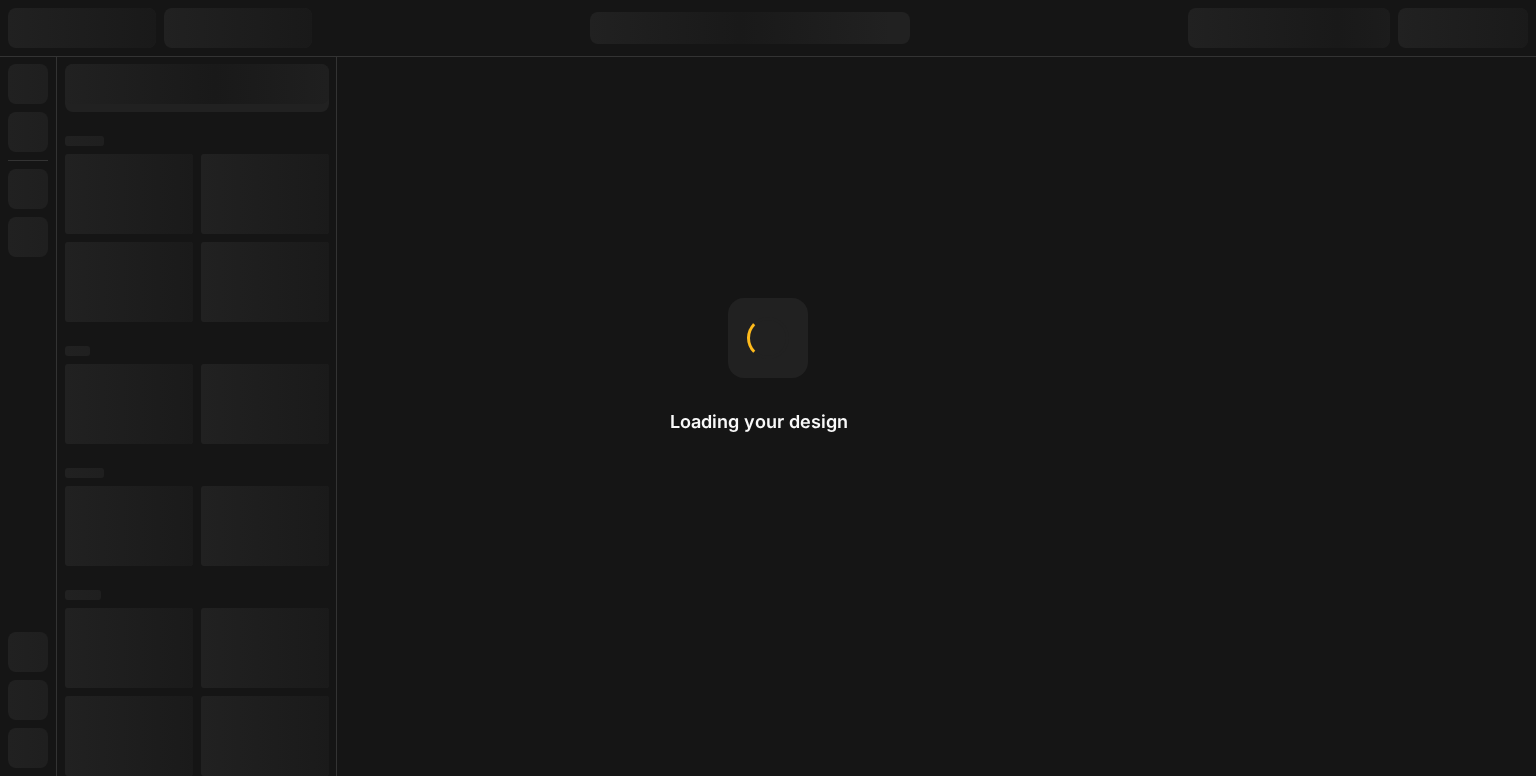 scroll, scrollTop: 0, scrollLeft: 0, axis: both 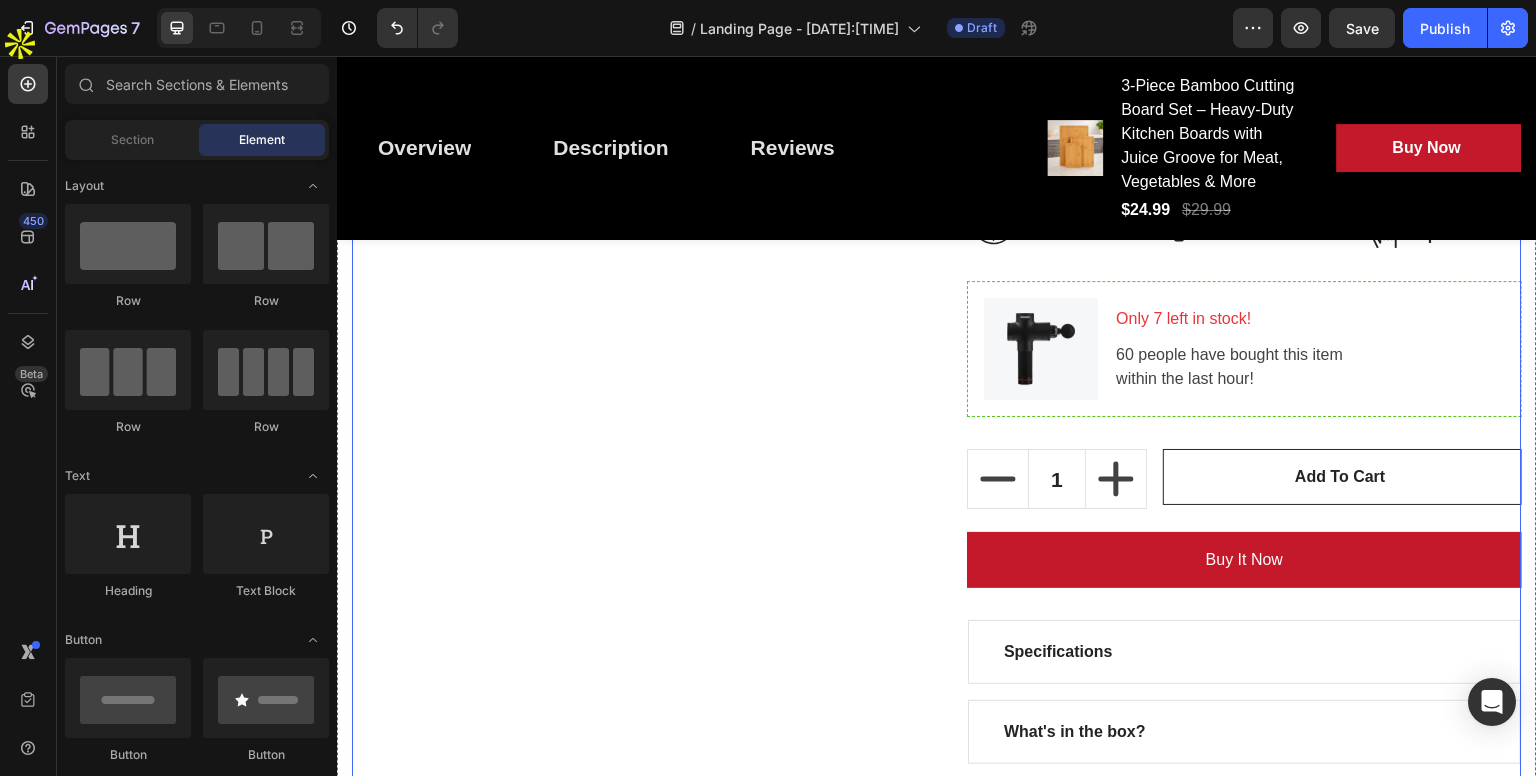 click at bounding box center [1049, 349] 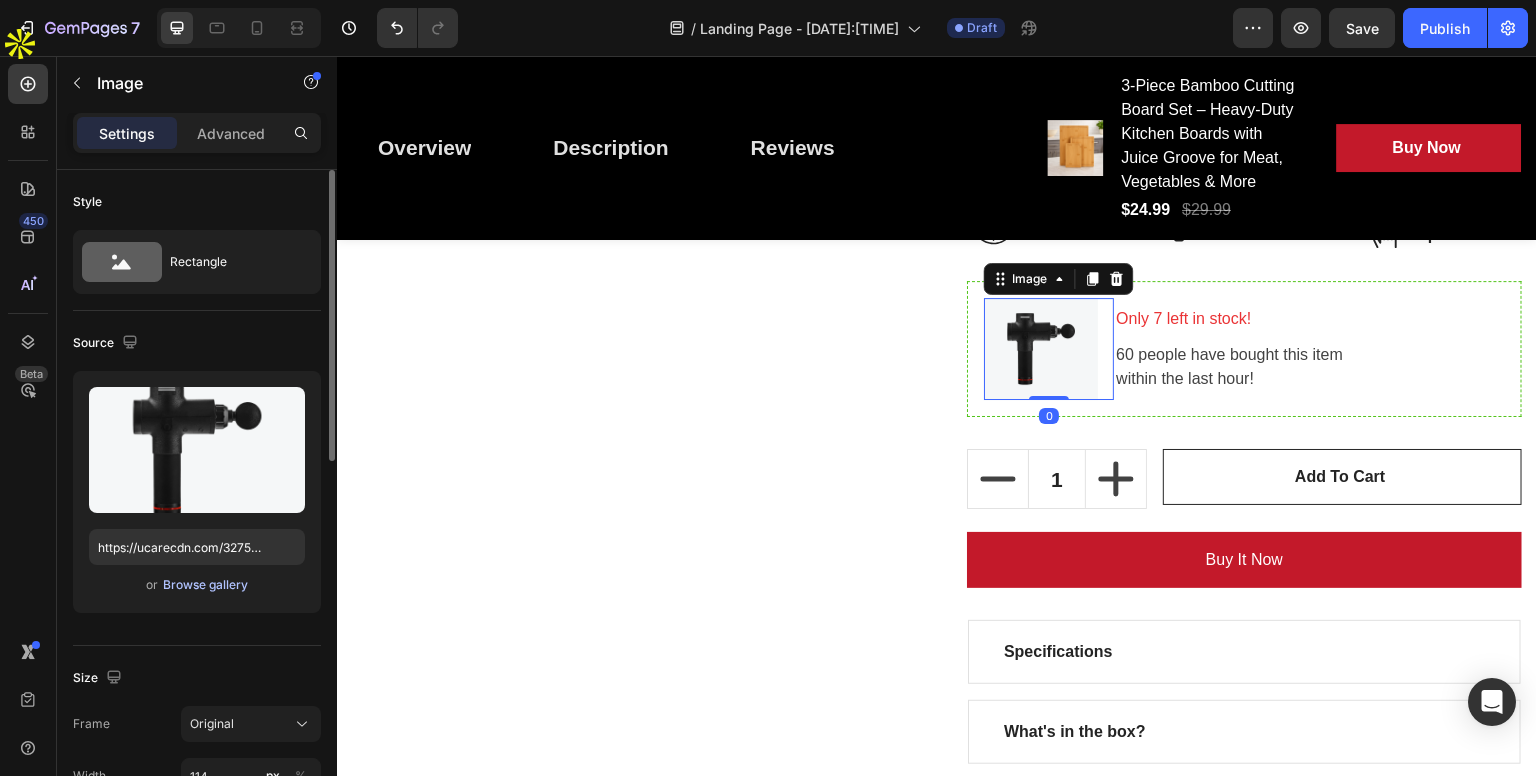 click on "Browse gallery" at bounding box center [205, 585] 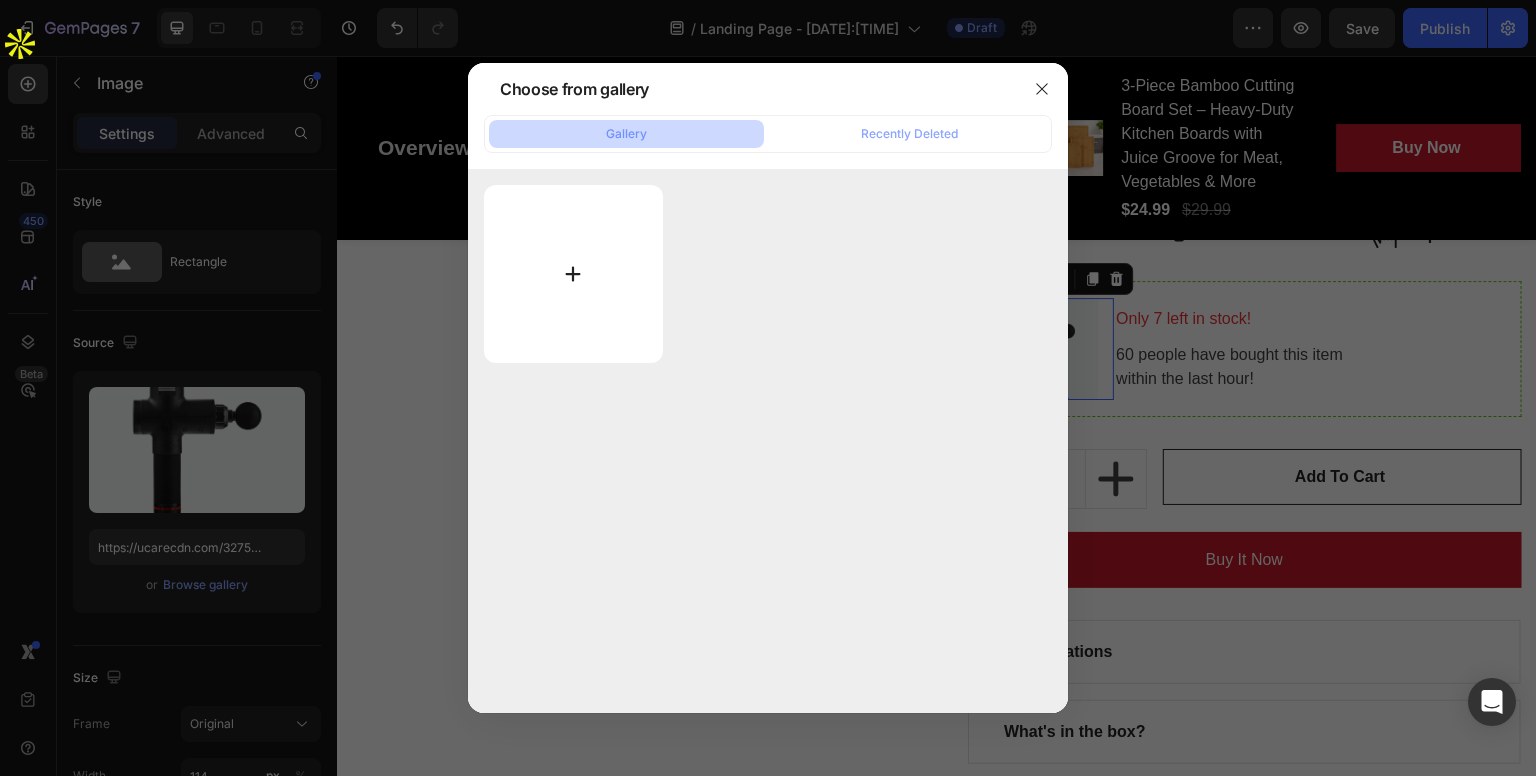 click at bounding box center [573, 274] 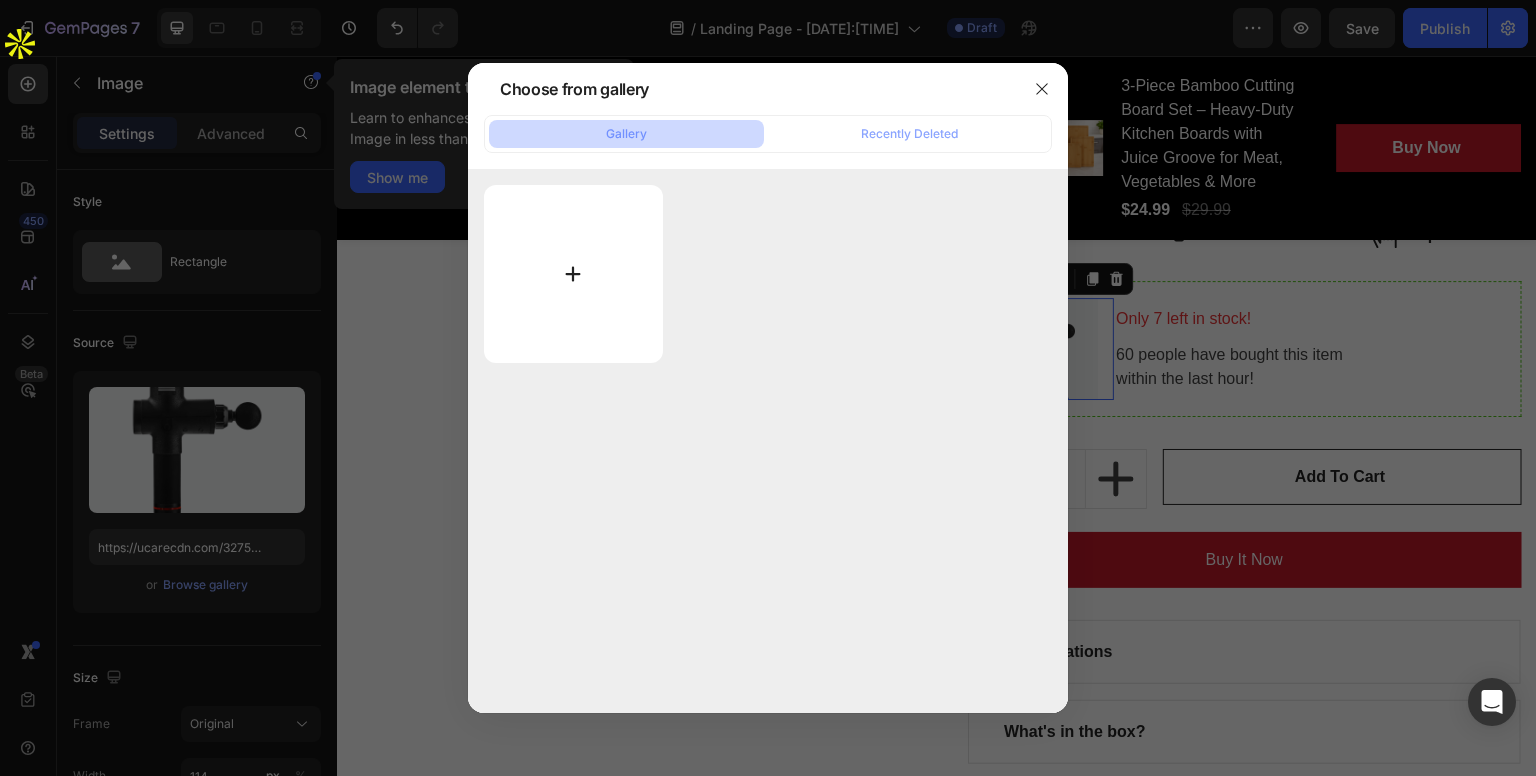 type on "C:\fakepath\ChatGPT Image Jul 20, 2025, 11_59_42 PM.png" 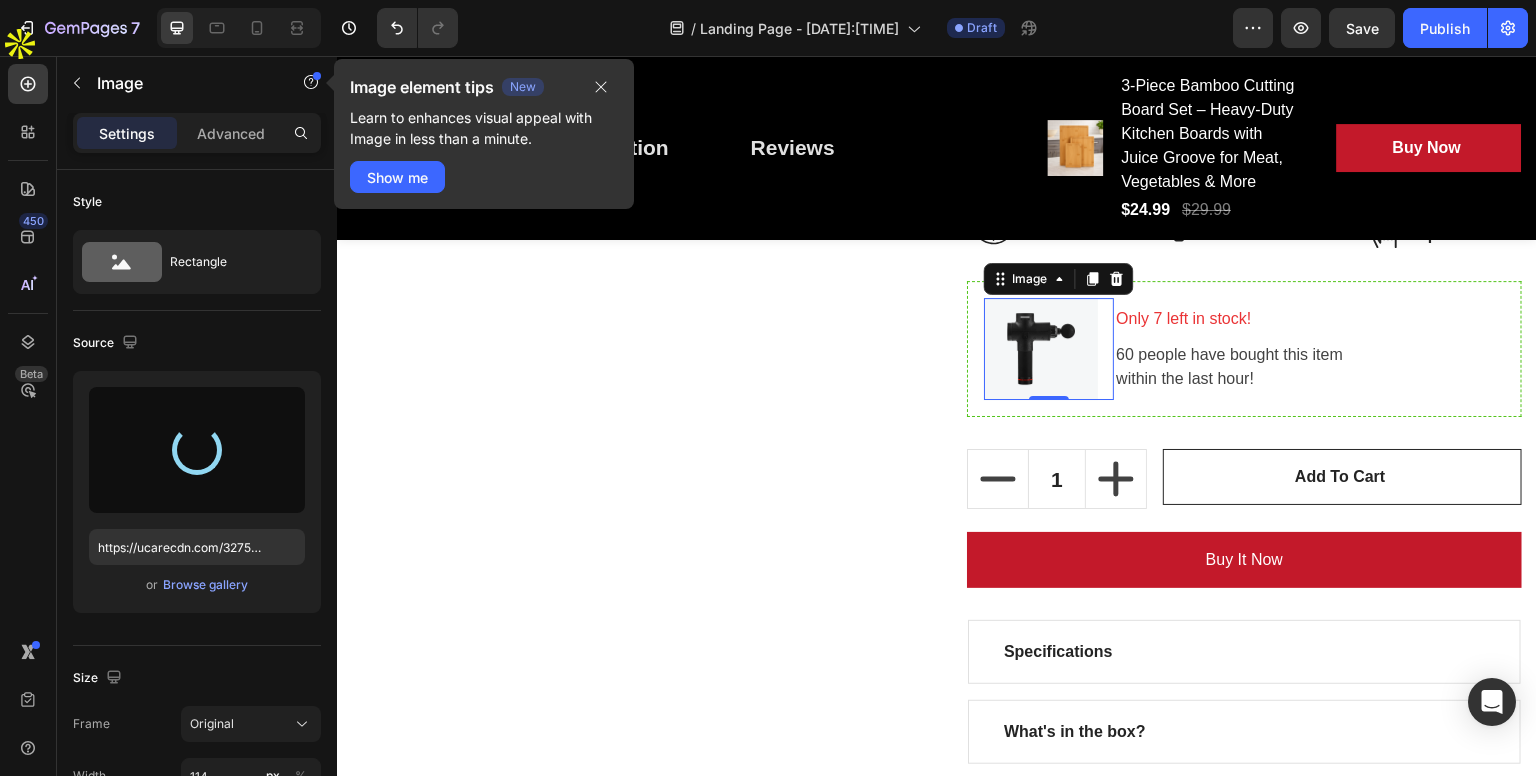 type on "https://cdn.shopify.com/s/files/1/0670/8690/9510/files/gempages_578391484538028997-8be2079f-d714-4983-a15f-a37e1f0e0100.png" 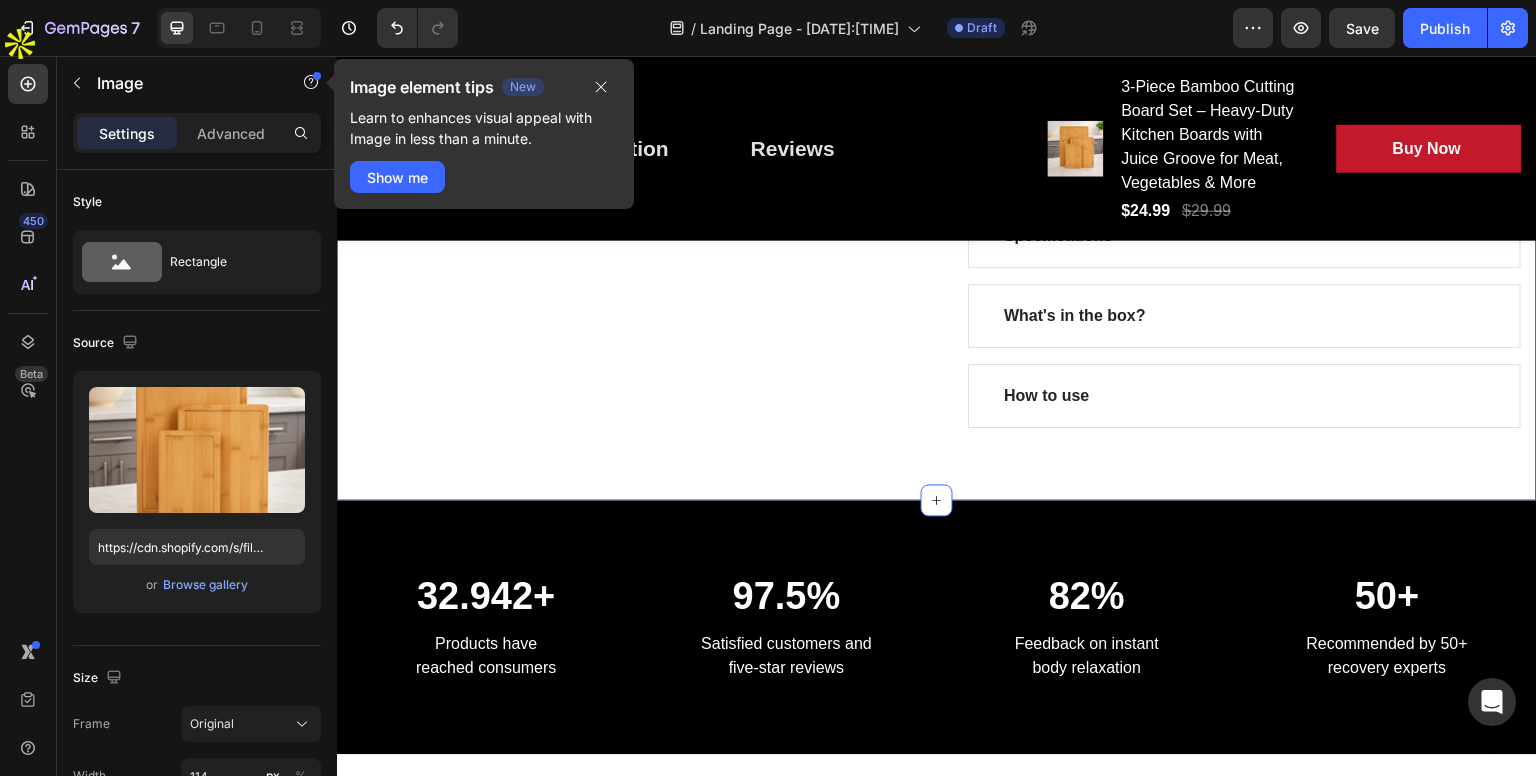 scroll, scrollTop: 1640, scrollLeft: 0, axis: vertical 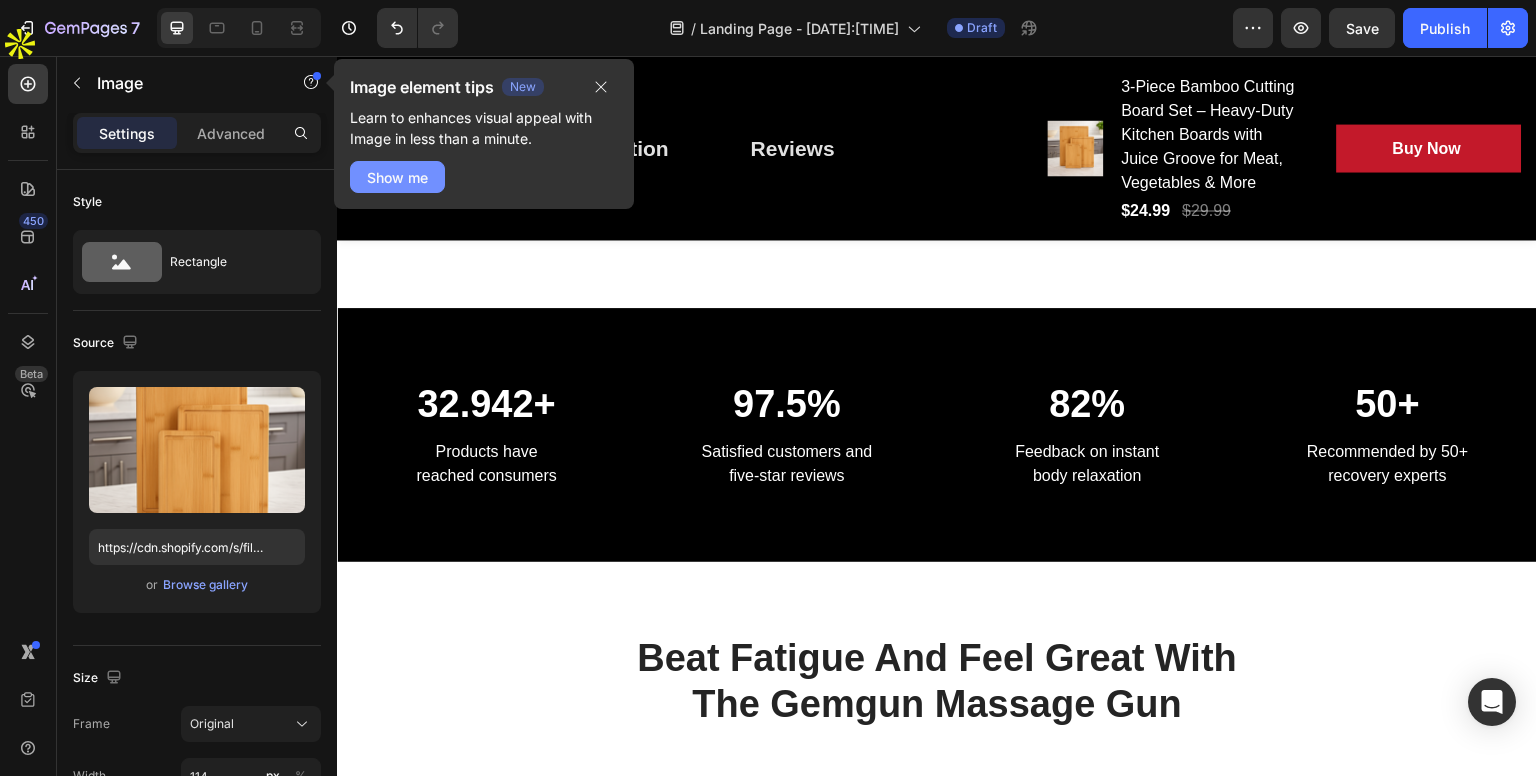 click on "Show me" at bounding box center [397, 177] 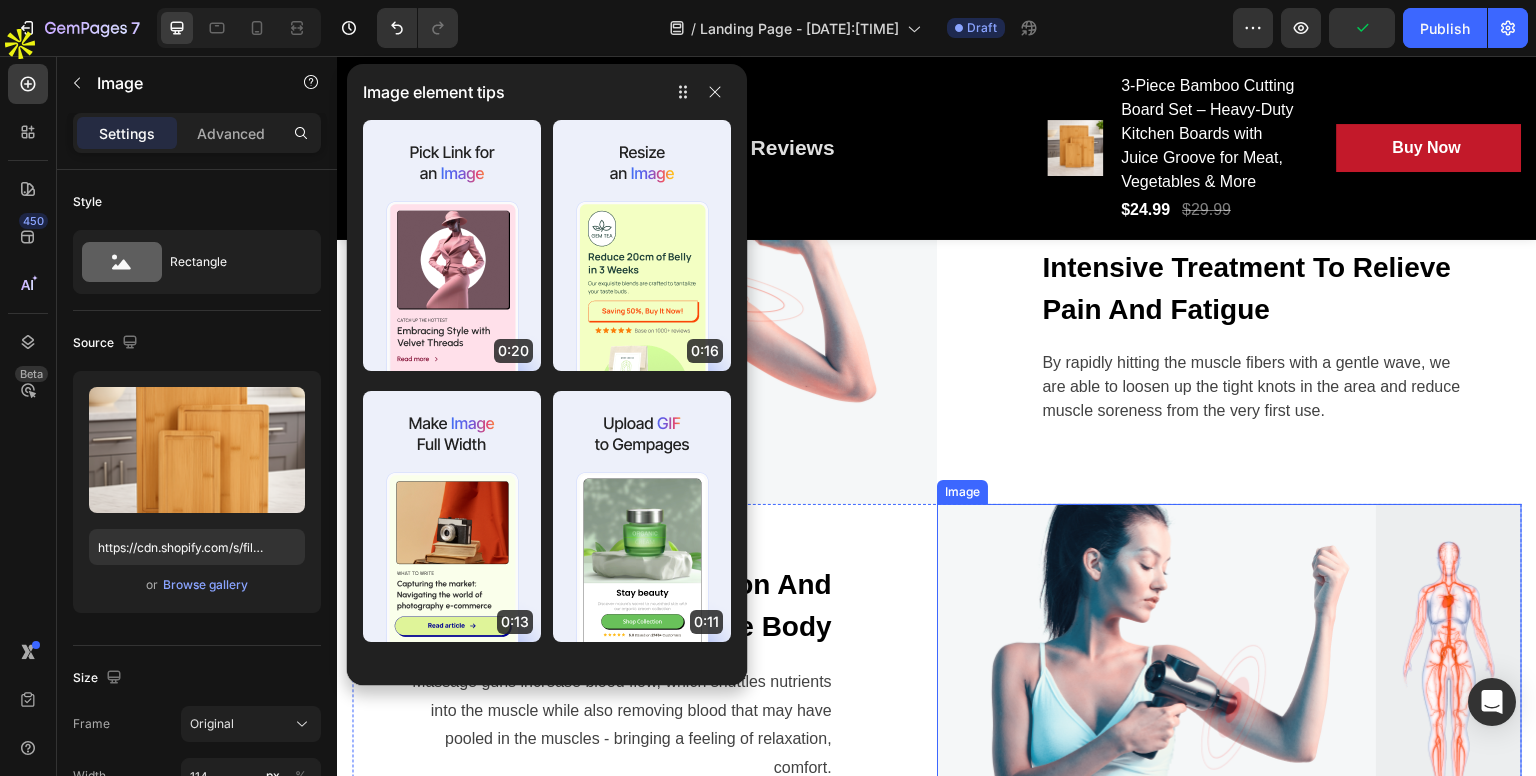 scroll, scrollTop: 1812, scrollLeft: 0, axis: vertical 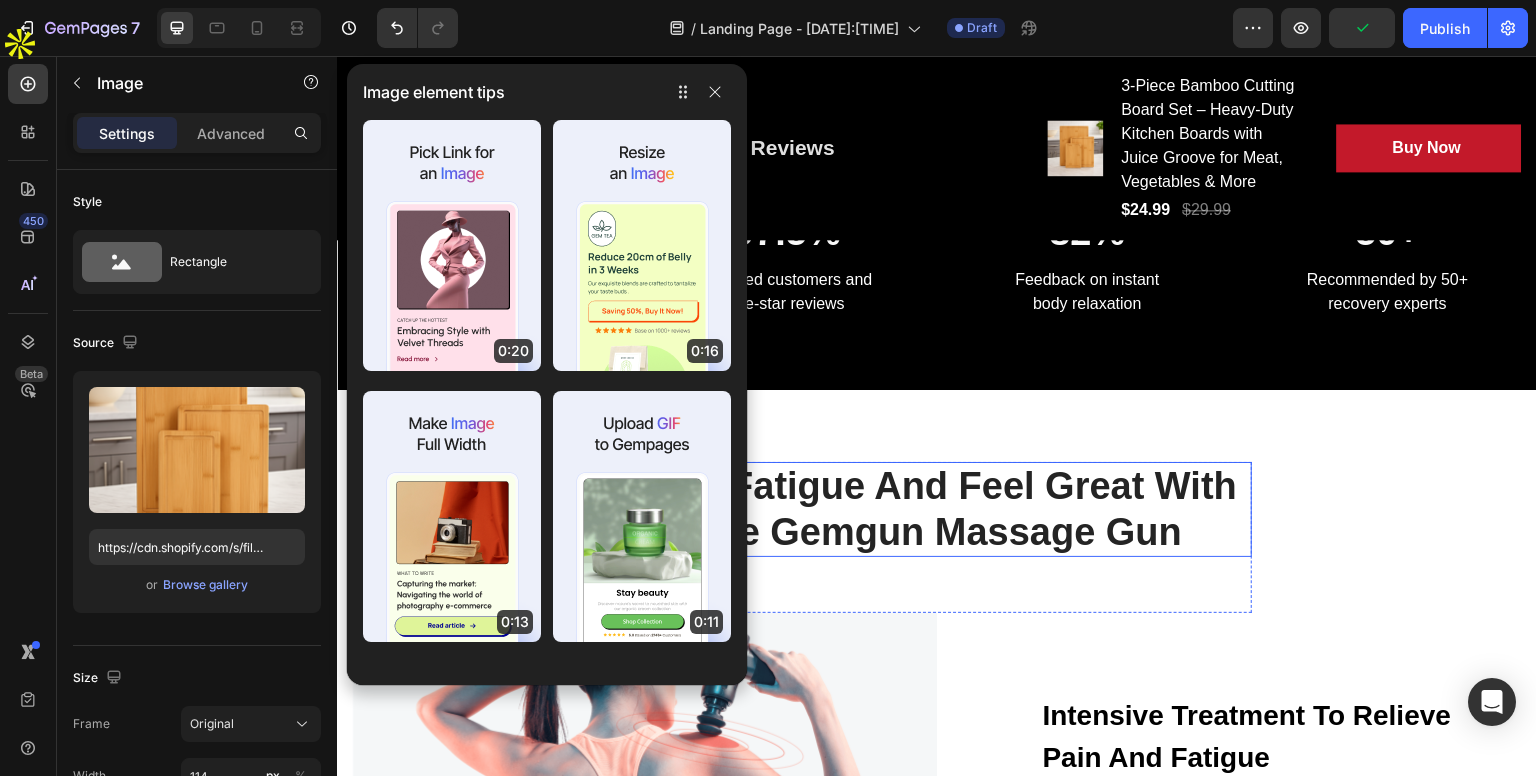 click on "Beat Fatigue And Feel Great With The Gemgun Massage Gun Heading Row Image Intensive Treatment To Relieve Pain And Fatigue Text block By rapidly hitting the muscle fibers with a gentle wave, we are able to loosen up the tight knots in the area and reduce muscle soreness from the very first use. Text block Row Row Blood Circulation And Relaxation Of The Body Text block Massage guns increase blood flow, which shuttles nutrients into the muscle while also removing blood that may have pooled in the muscles - bringing a feeling of relaxation, comfort. Text block Row Image Row Section 4" at bounding box center [937, 876] 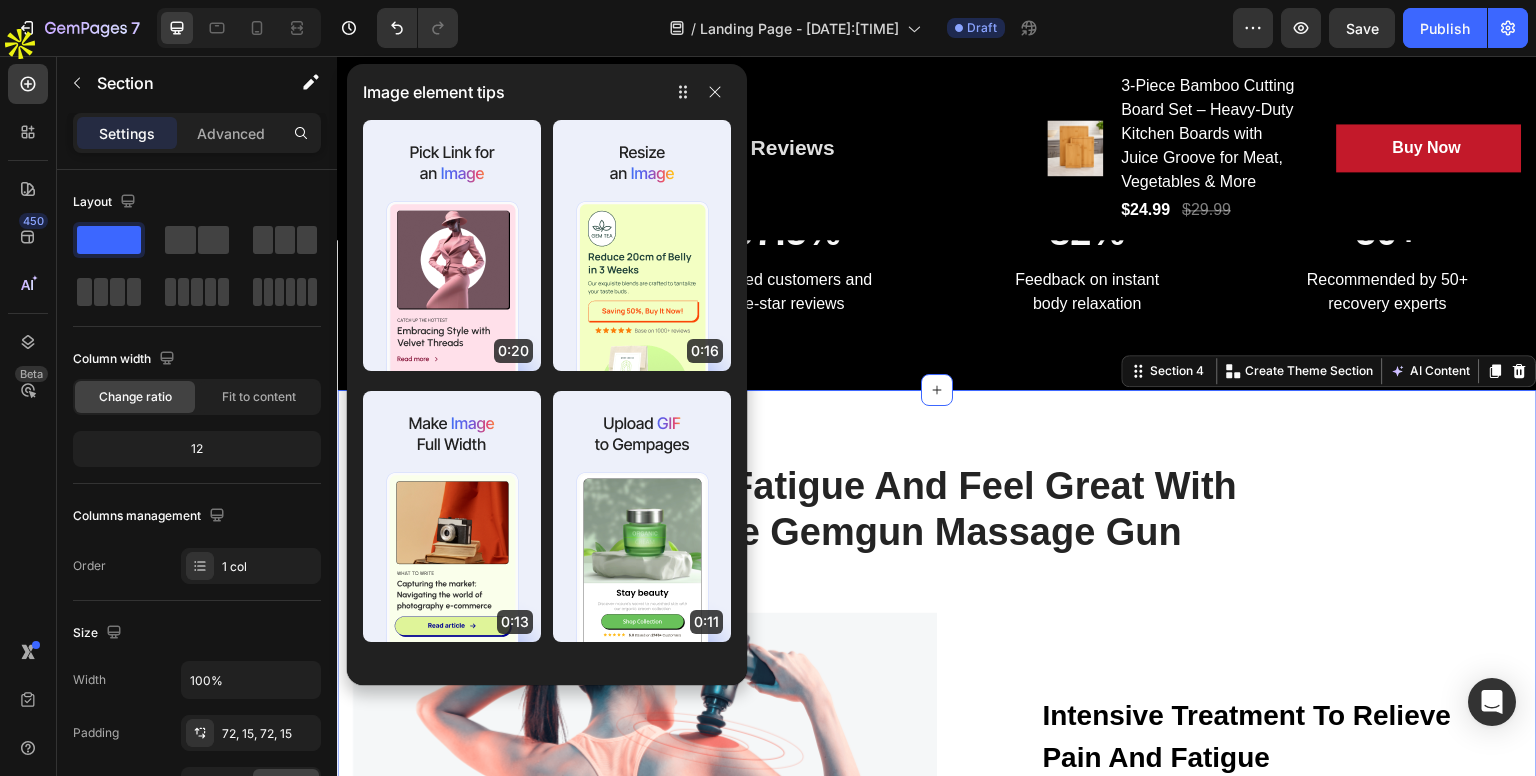 click on "Beat Fatigue And Feel Great With The Gemgun Massage Gun" at bounding box center (937, 509) 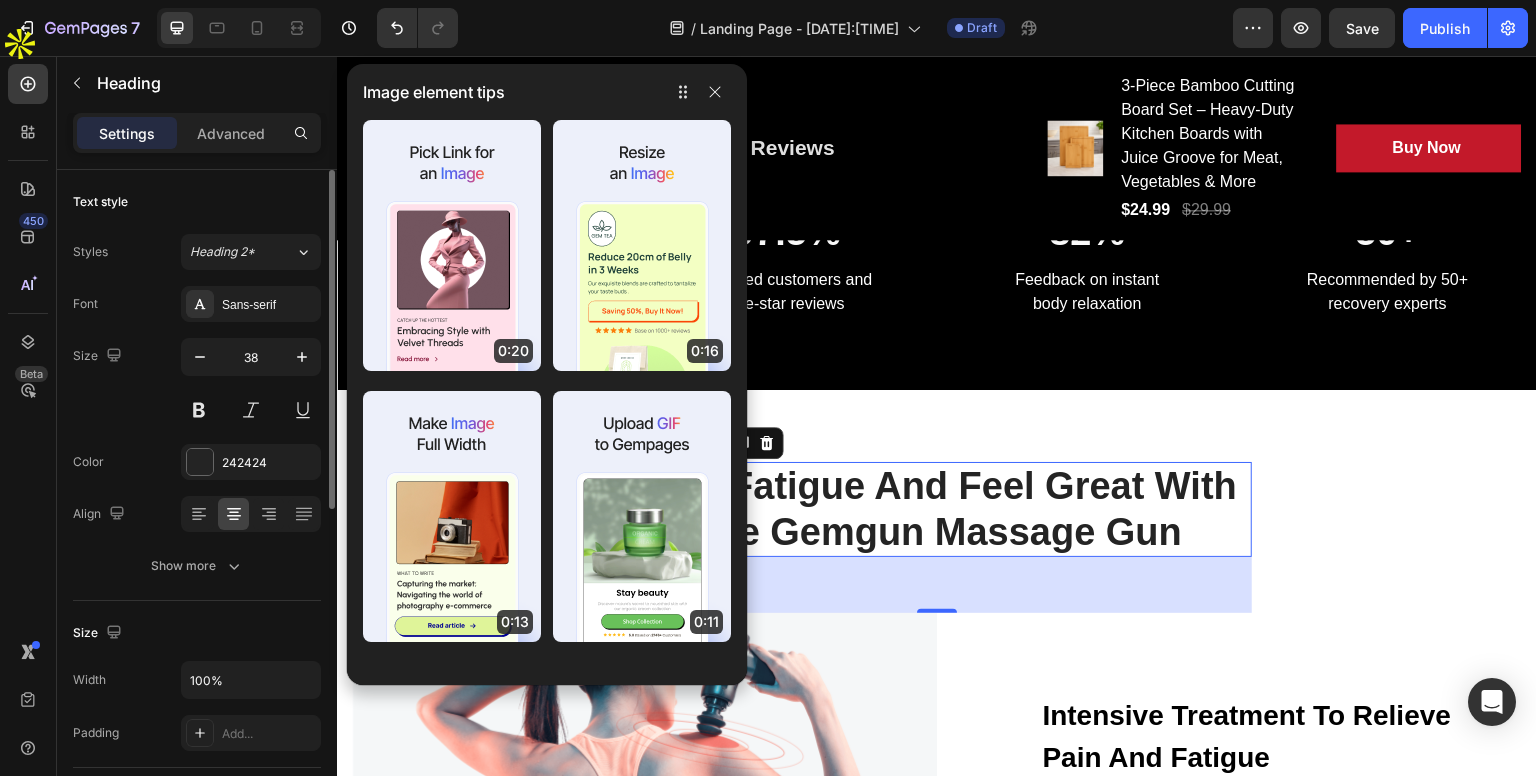 click on "Text style Styles Heading 2* Font Sans-serif Size 38 Color 242424 Align Show more" 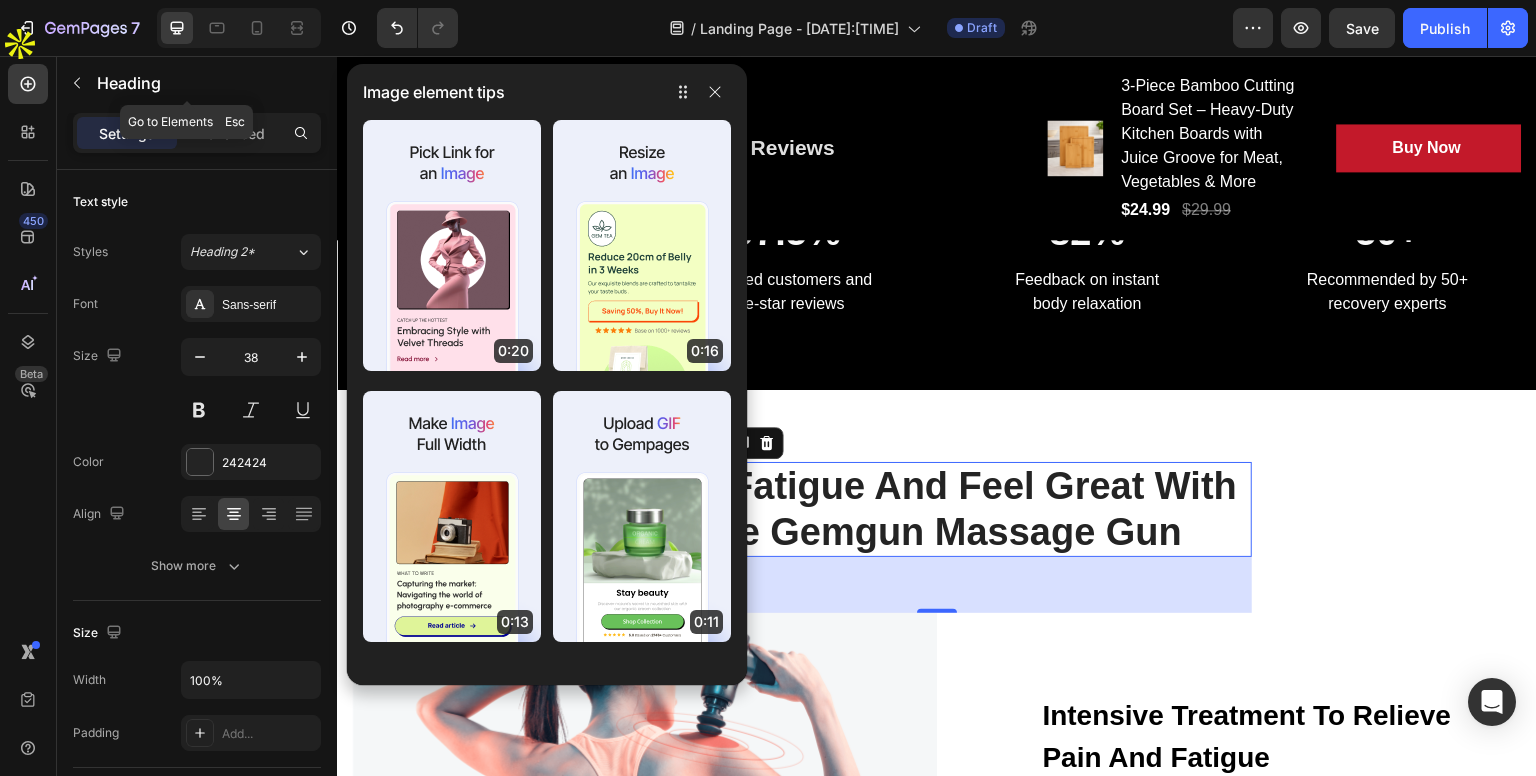 click on "Heading" 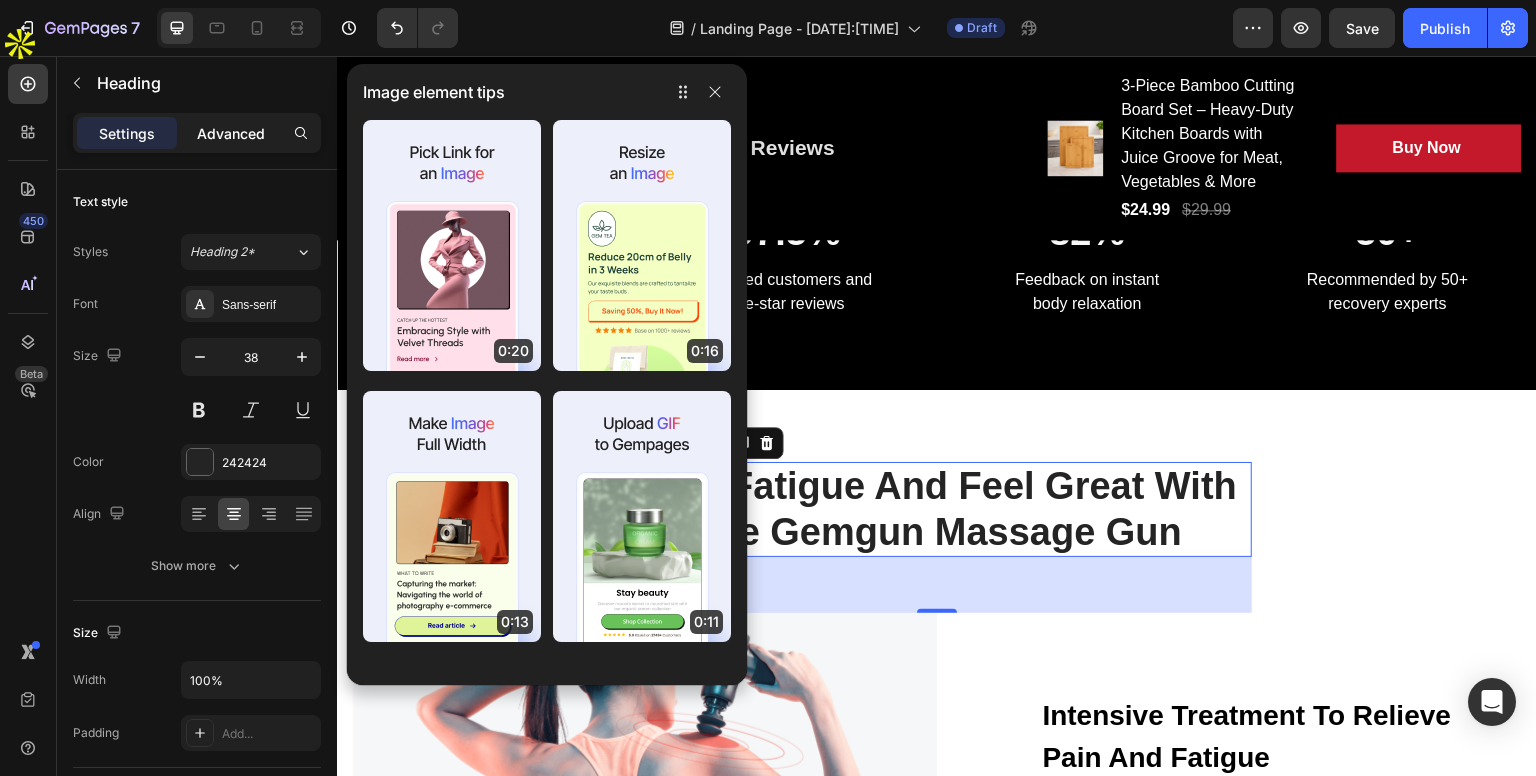 click on "Advanced" at bounding box center (231, 133) 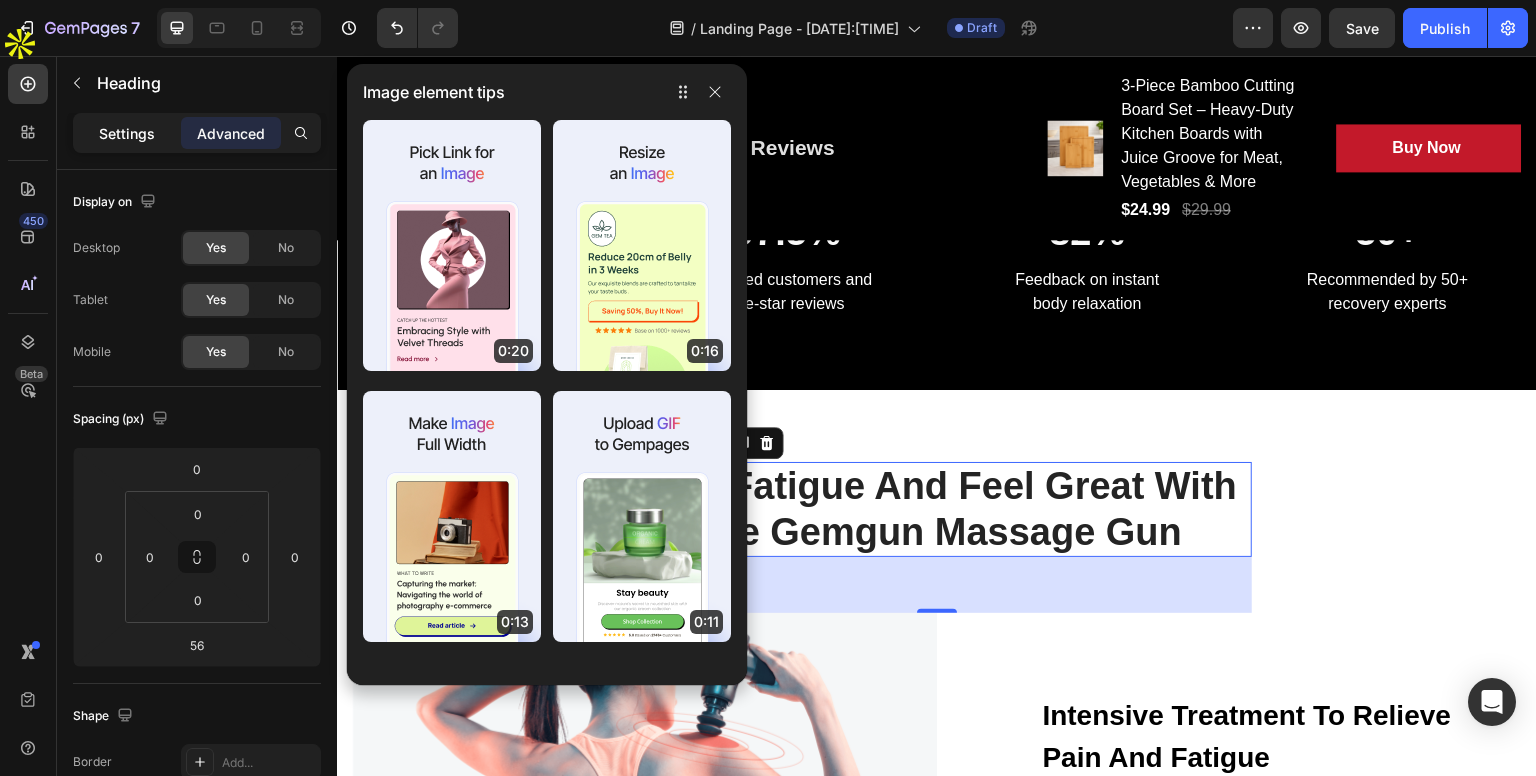 click on "Settings" at bounding box center (127, 133) 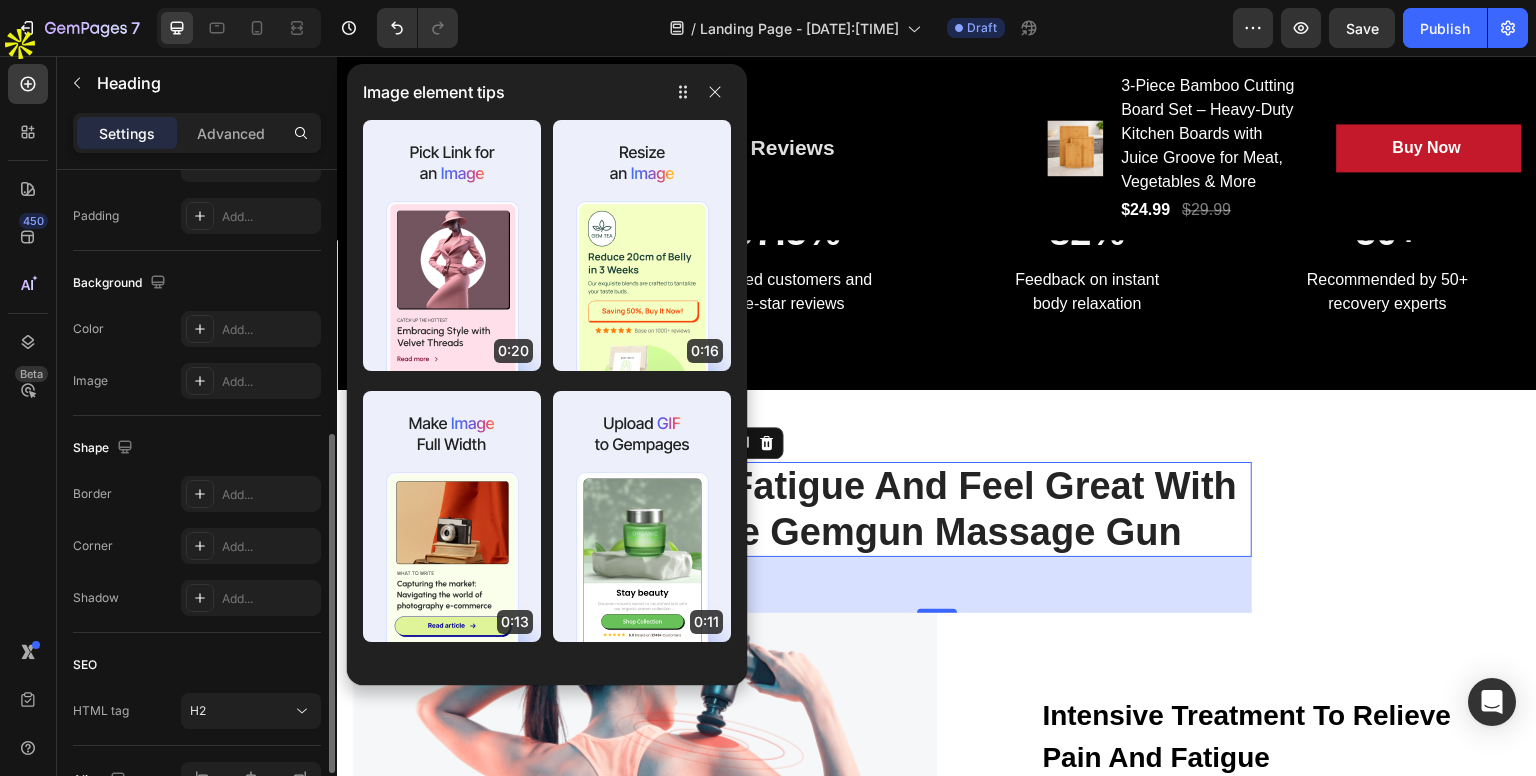scroll, scrollTop: 632, scrollLeft: 0, axis: vertical 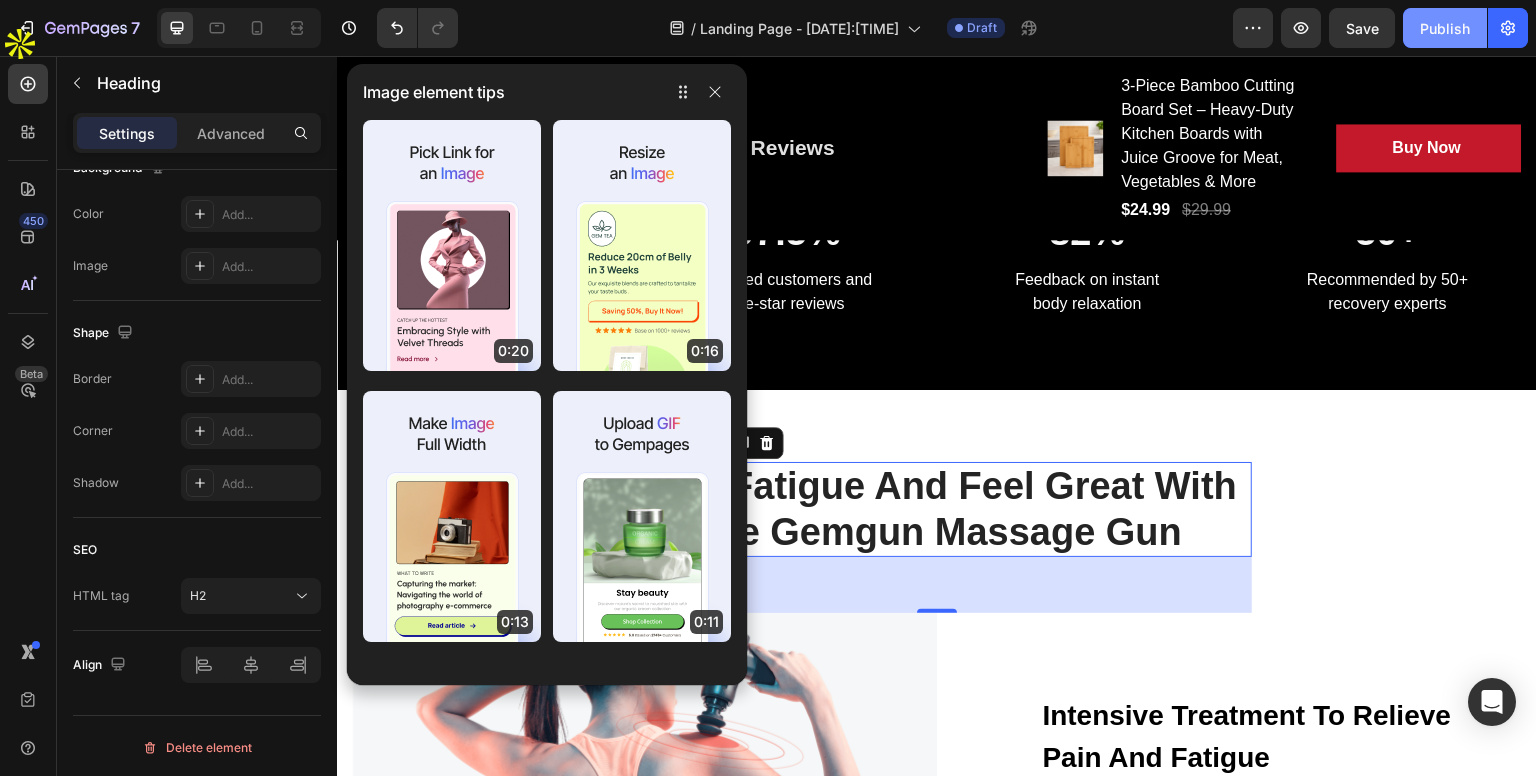 click on "Publish" at bounding box center (1445, 28) 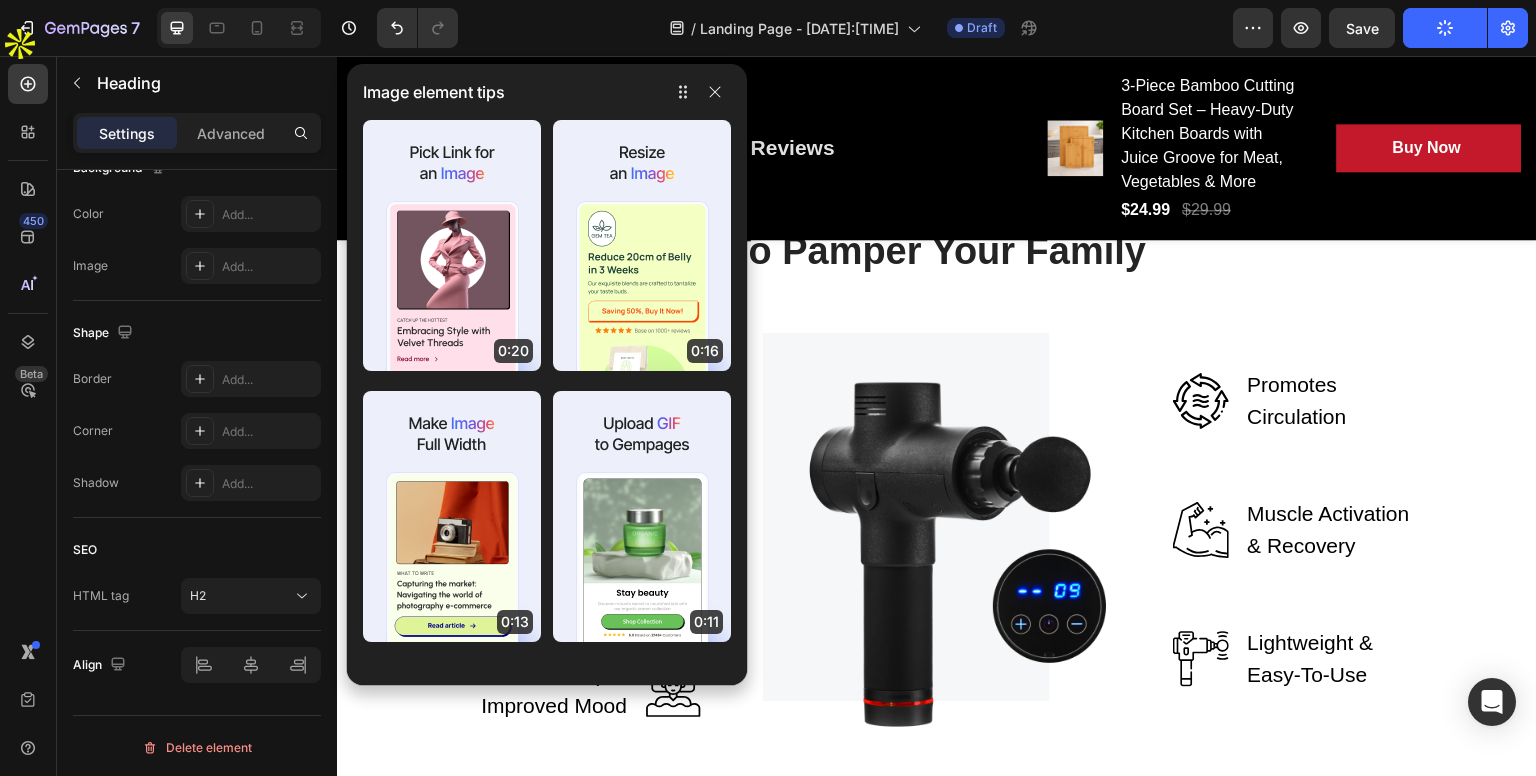 scroll, scrollTop: 3390, scrollLeft: 0, axis: vertical 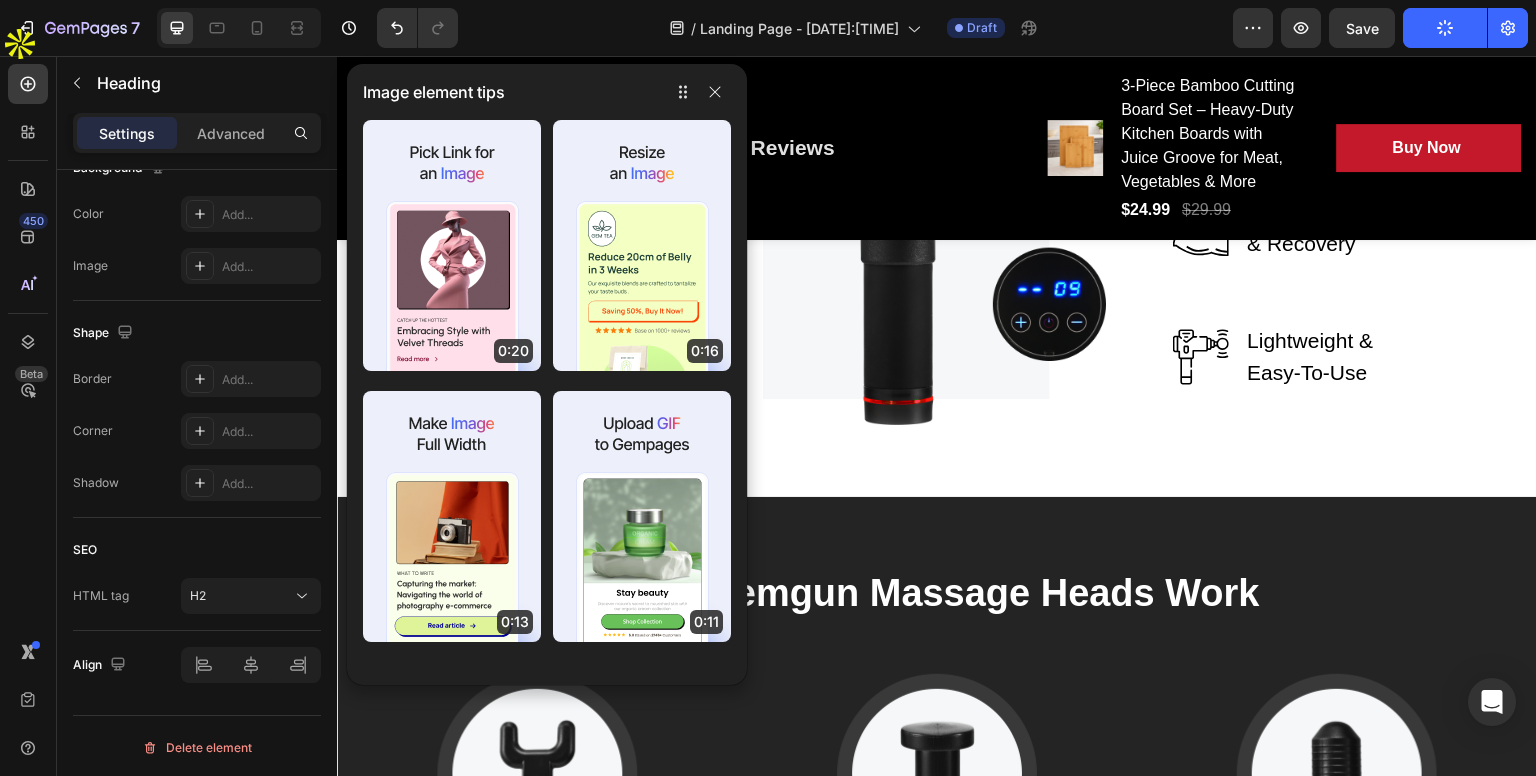 click on "Image element tips" at bounding box center [547, 92] 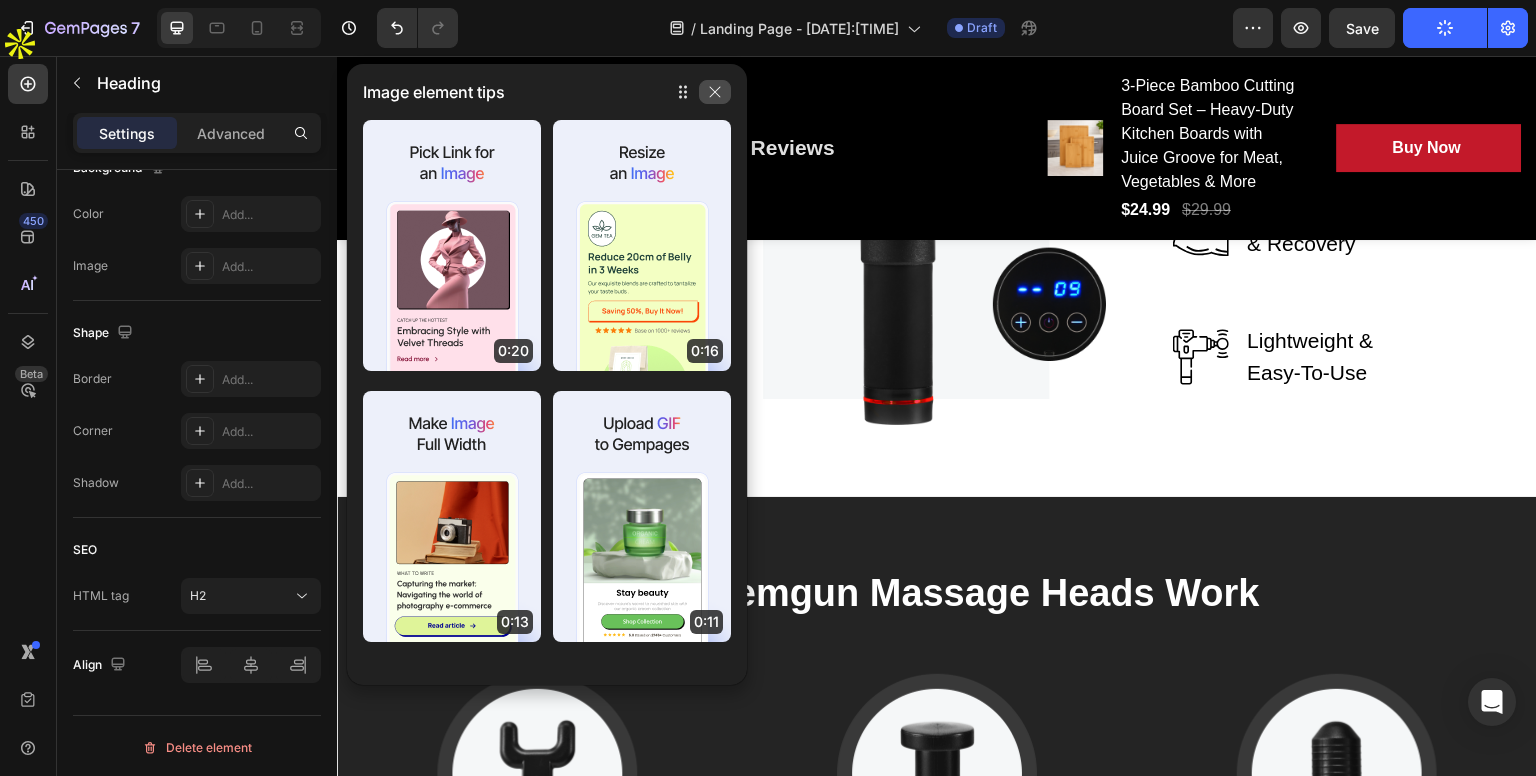 click 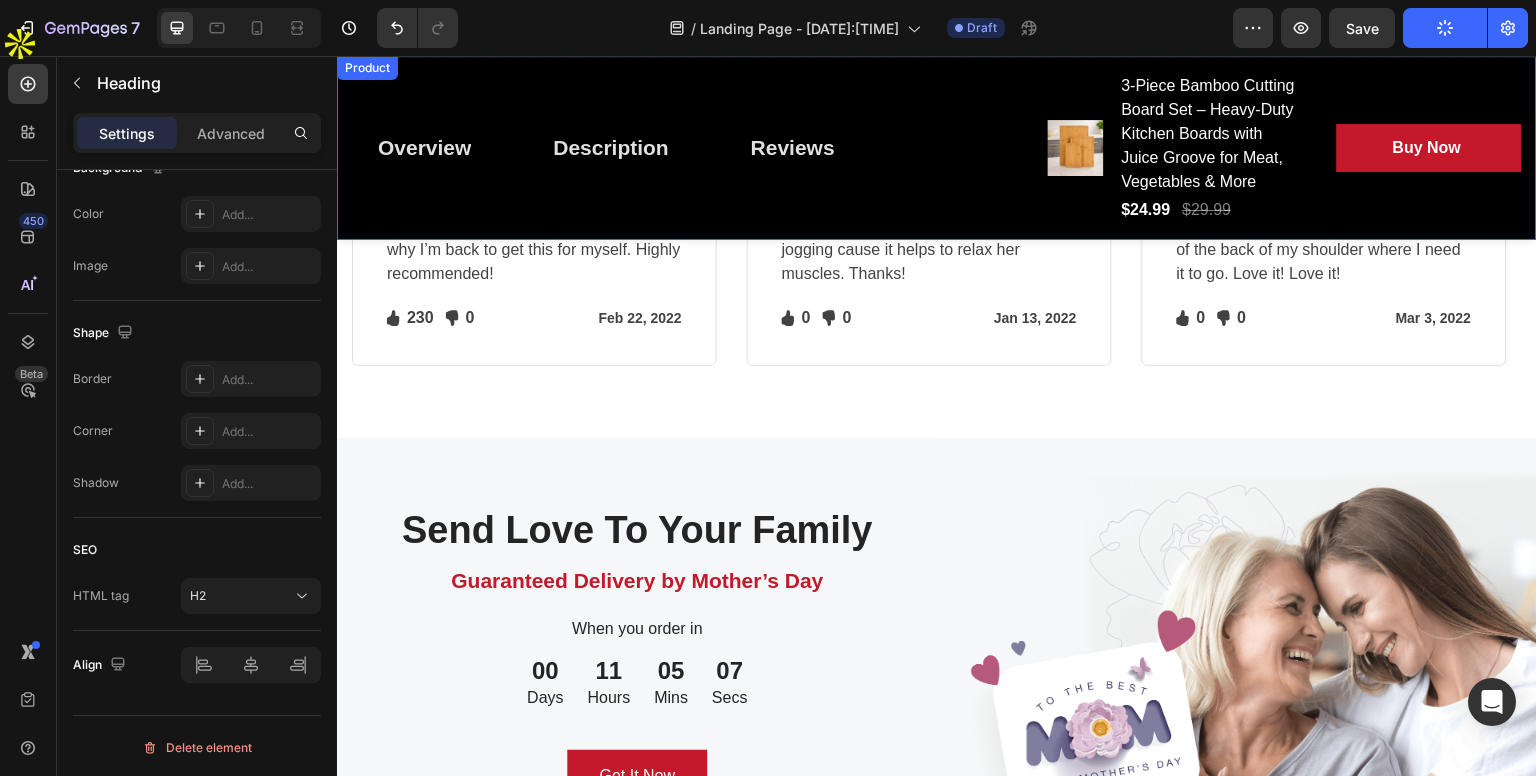 scroll, scrollTop: 4658, scrollLeft: 0, axis: vertical 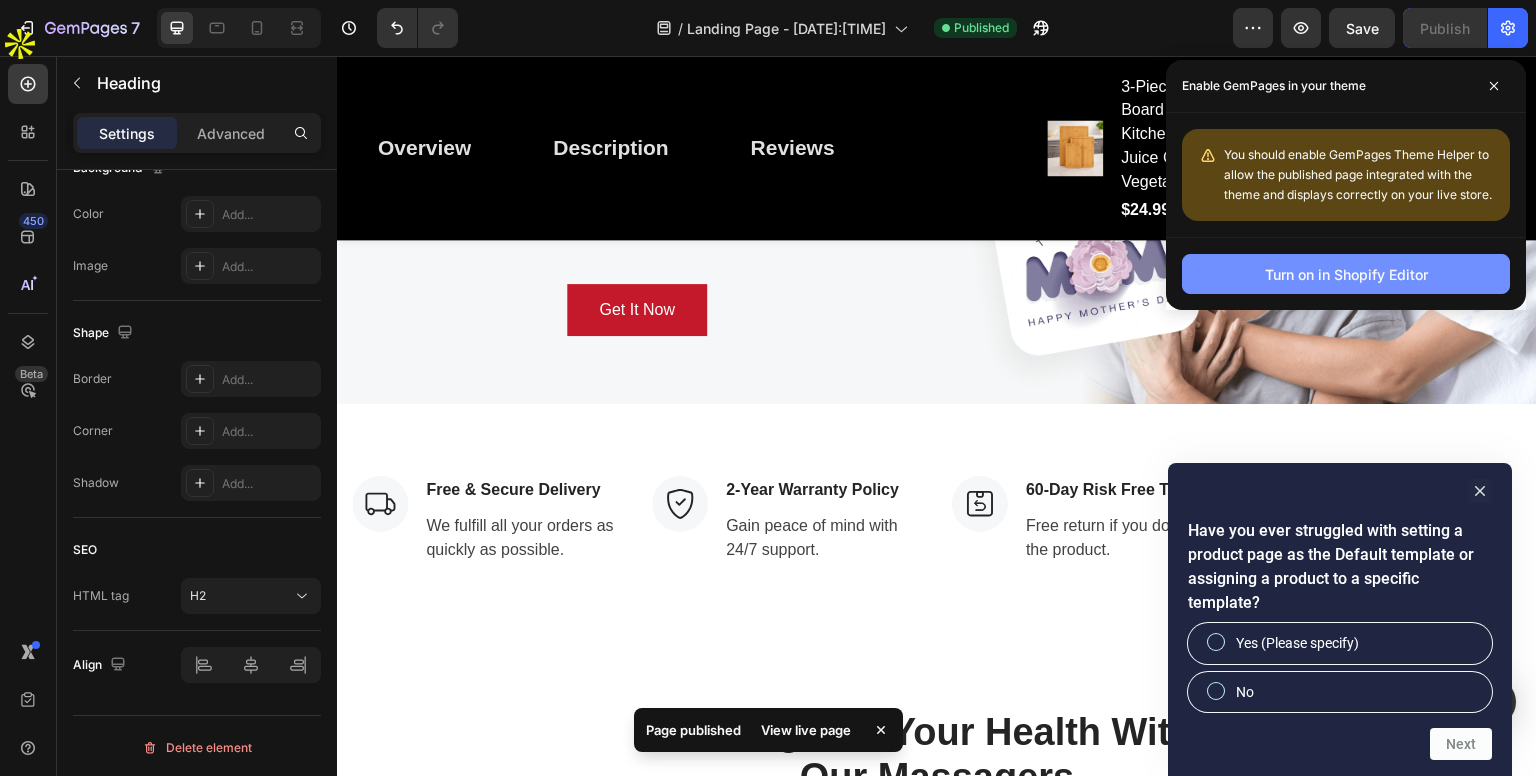 click on "Turn on in Shopify Editor" at bounding box center [1346, 274] 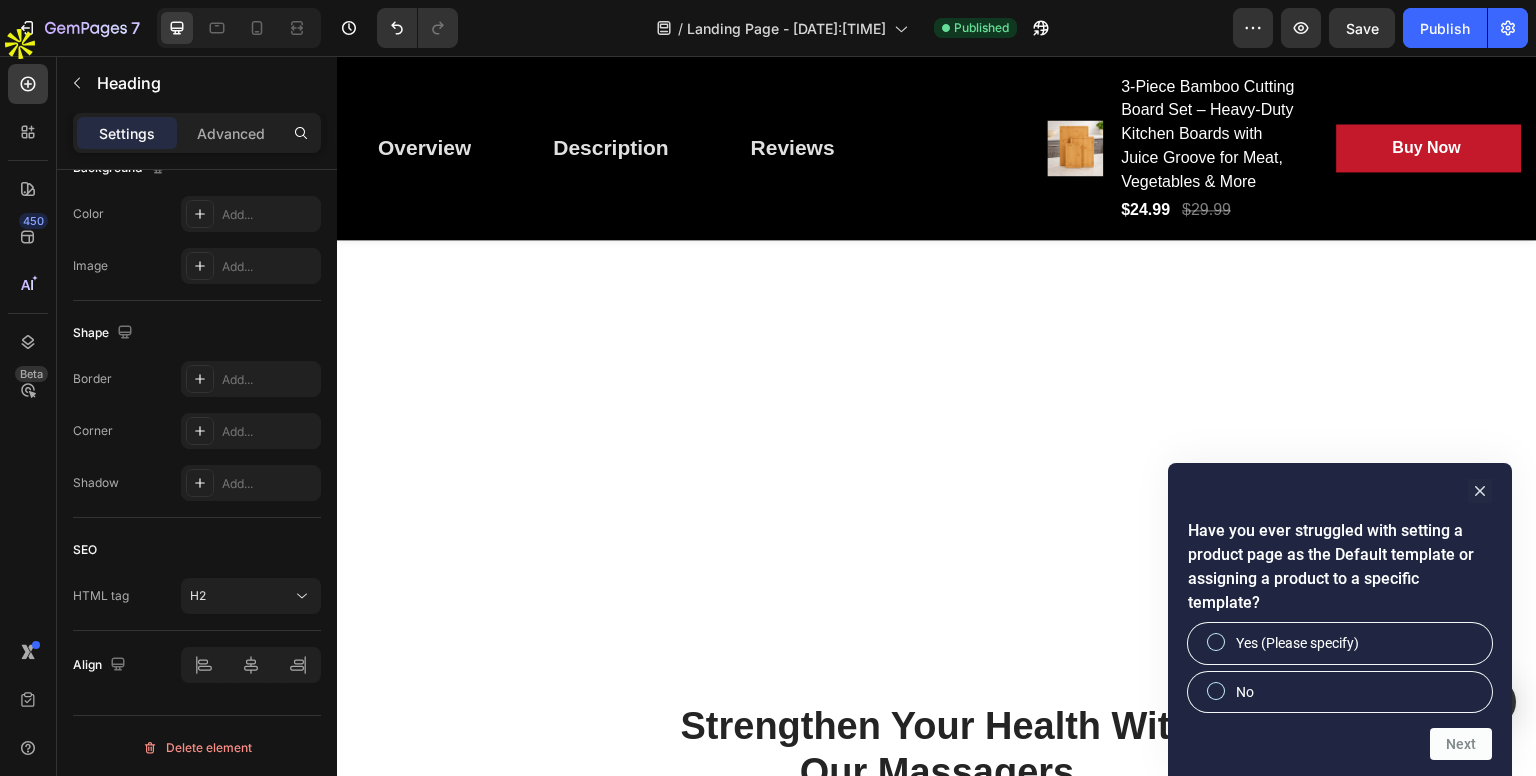 scroll, scrollTop: 6006, scrollLeft: 0, axis: vertical 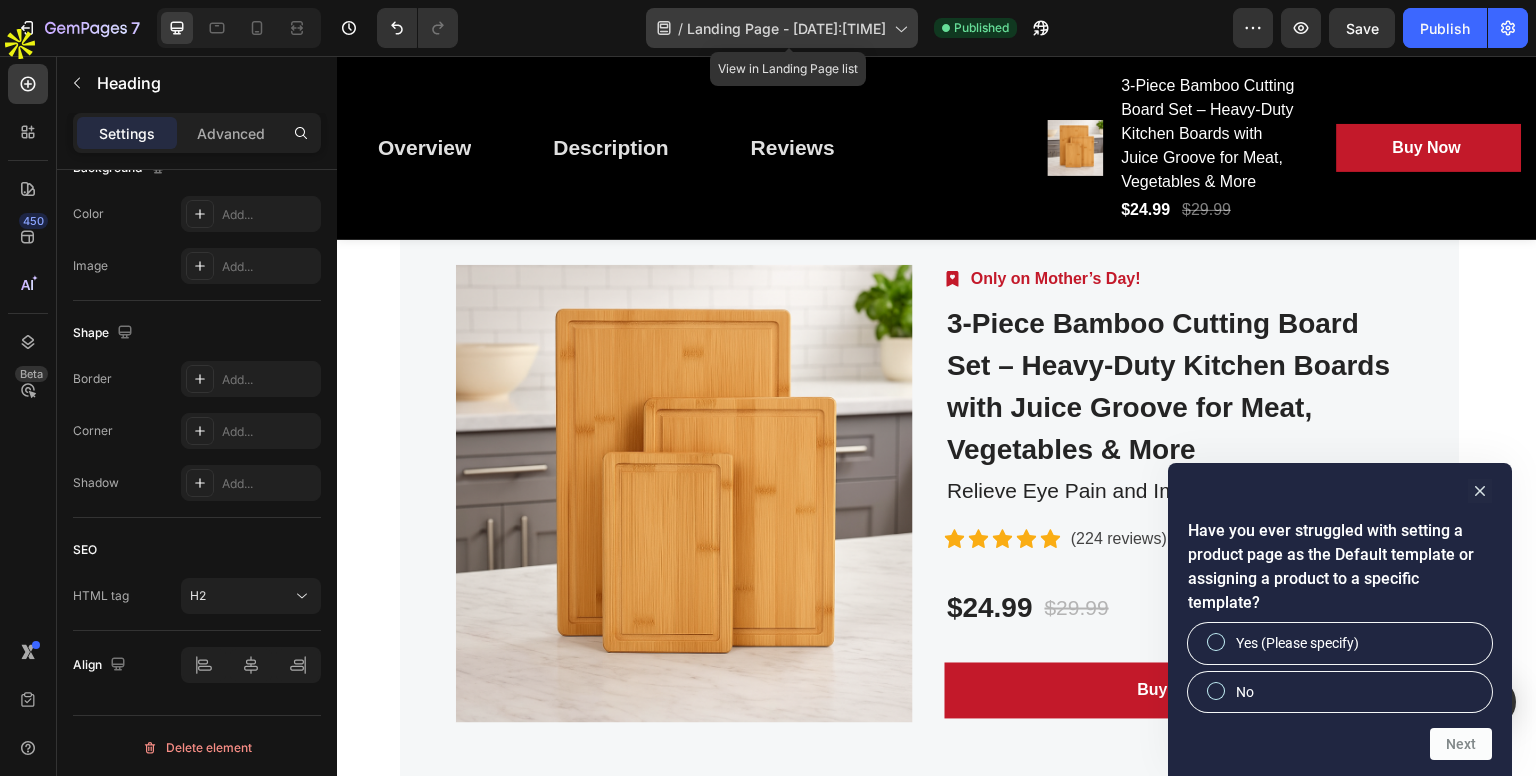click 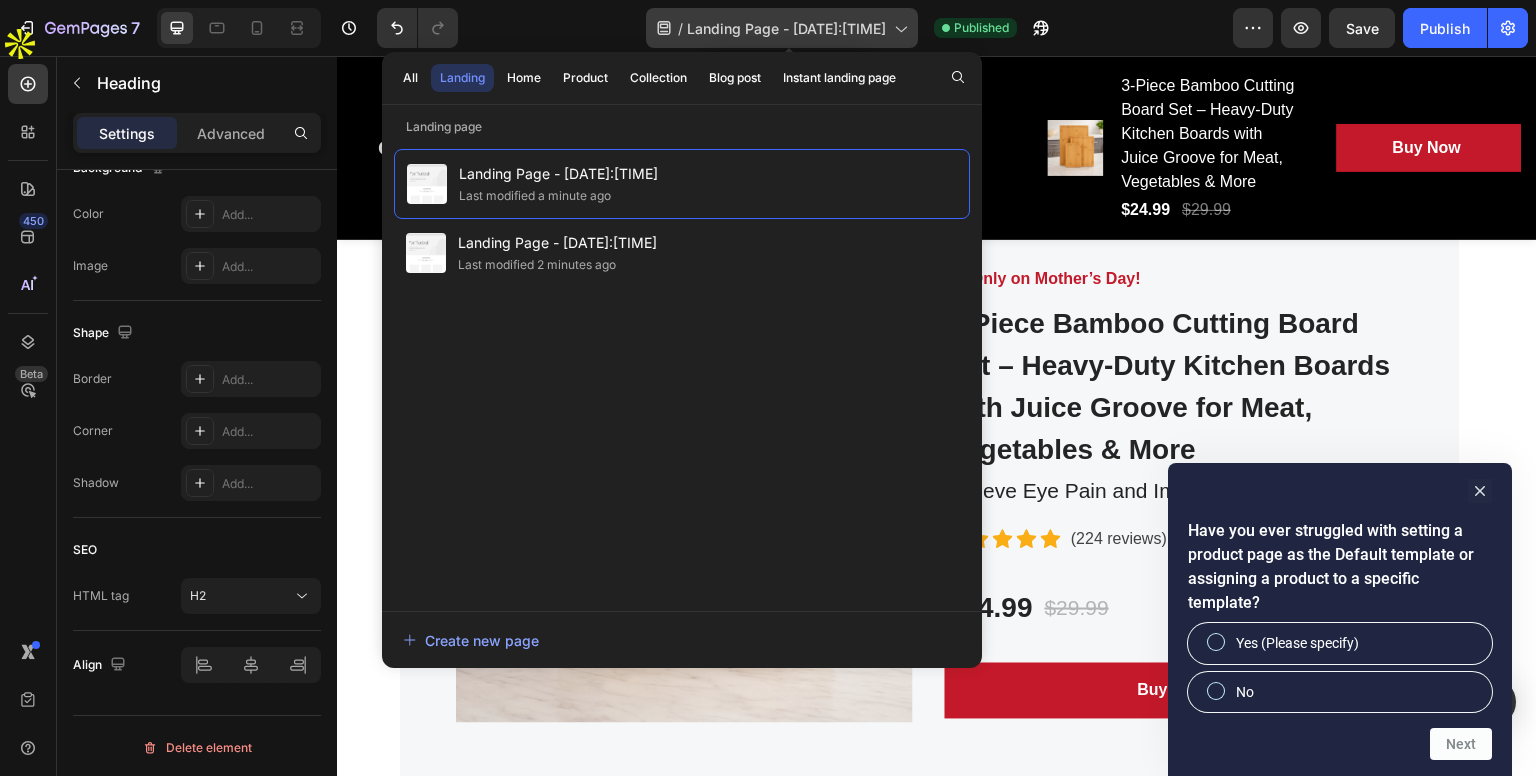 click 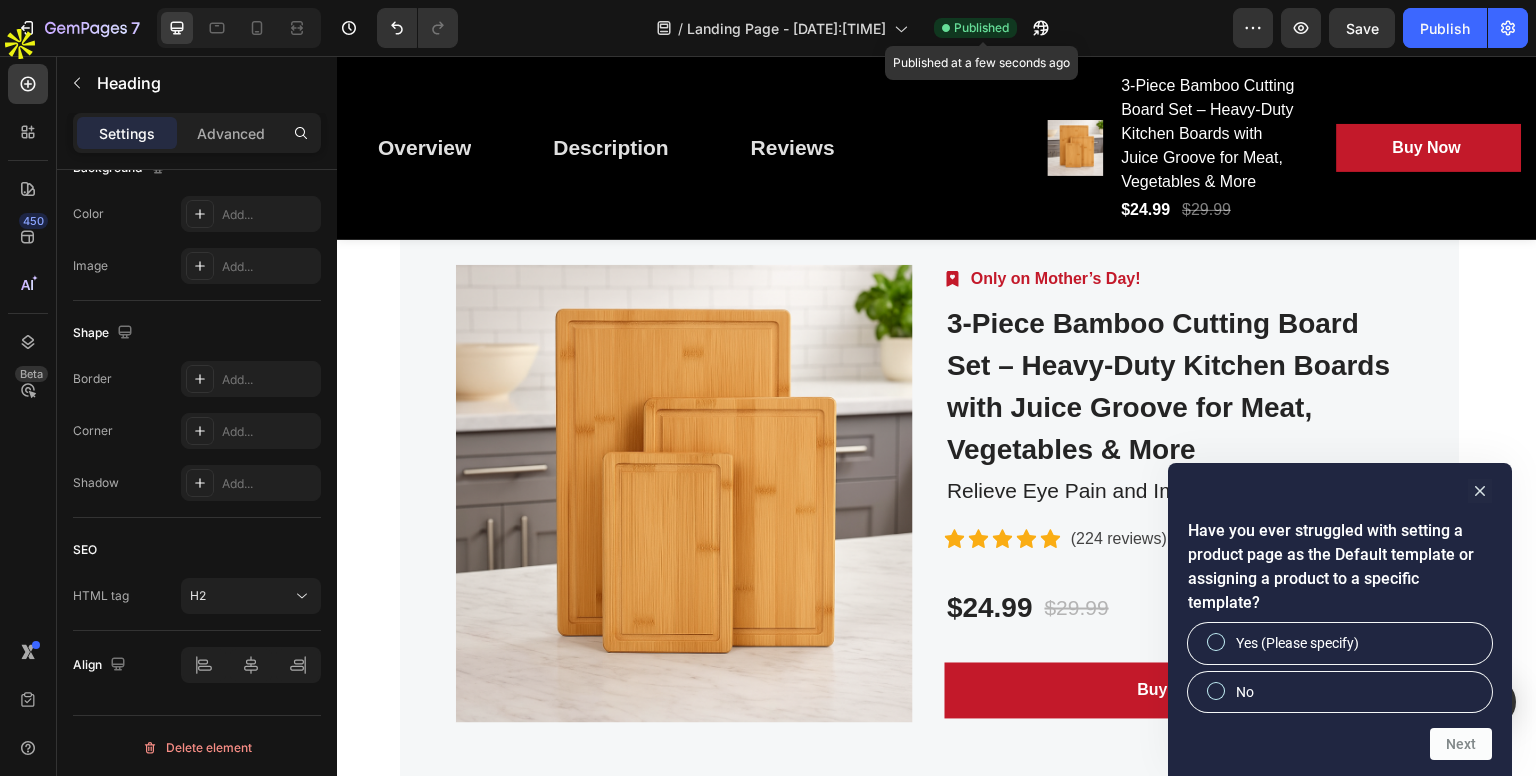click on "Published" at bounding box center [981, 28] 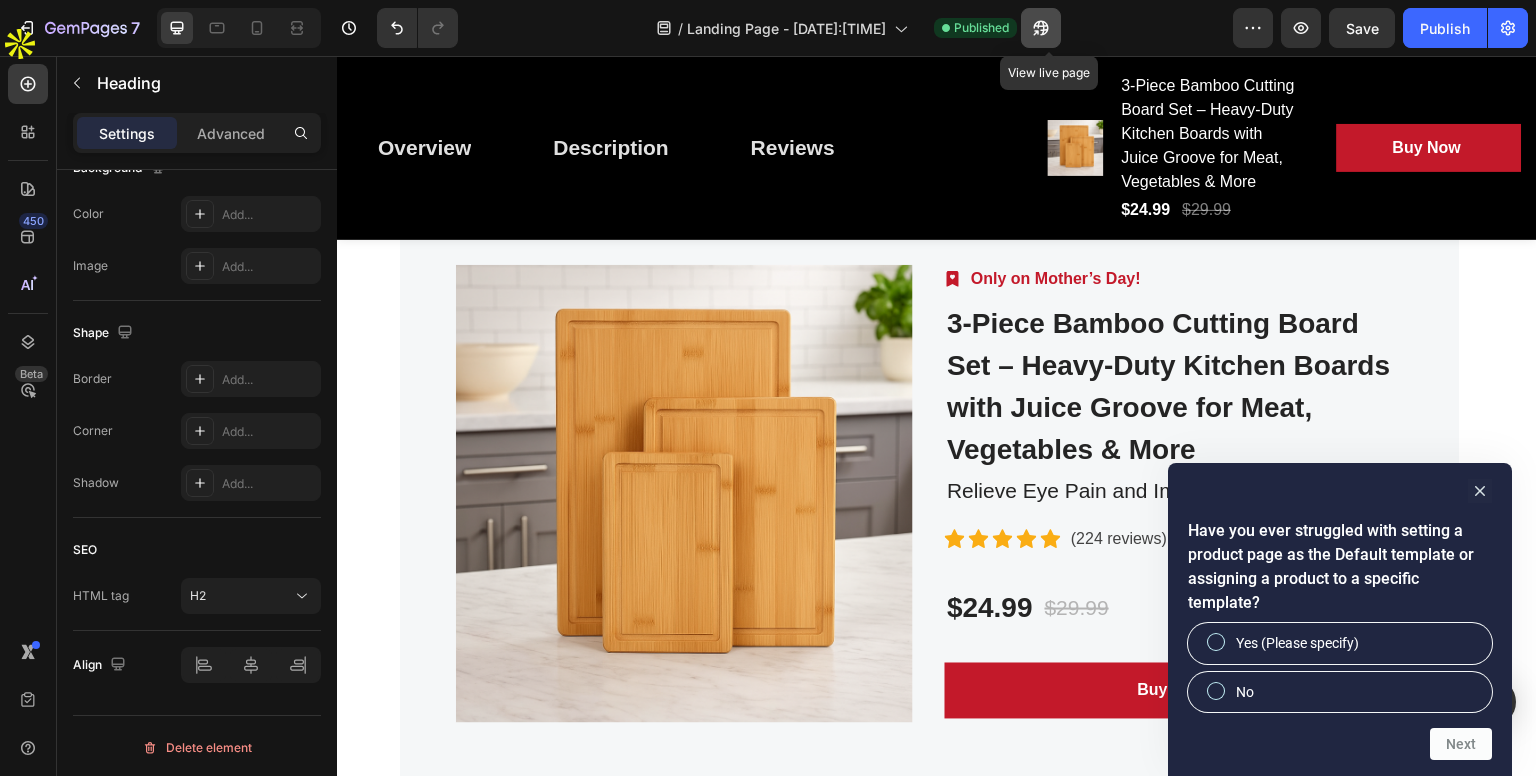 click 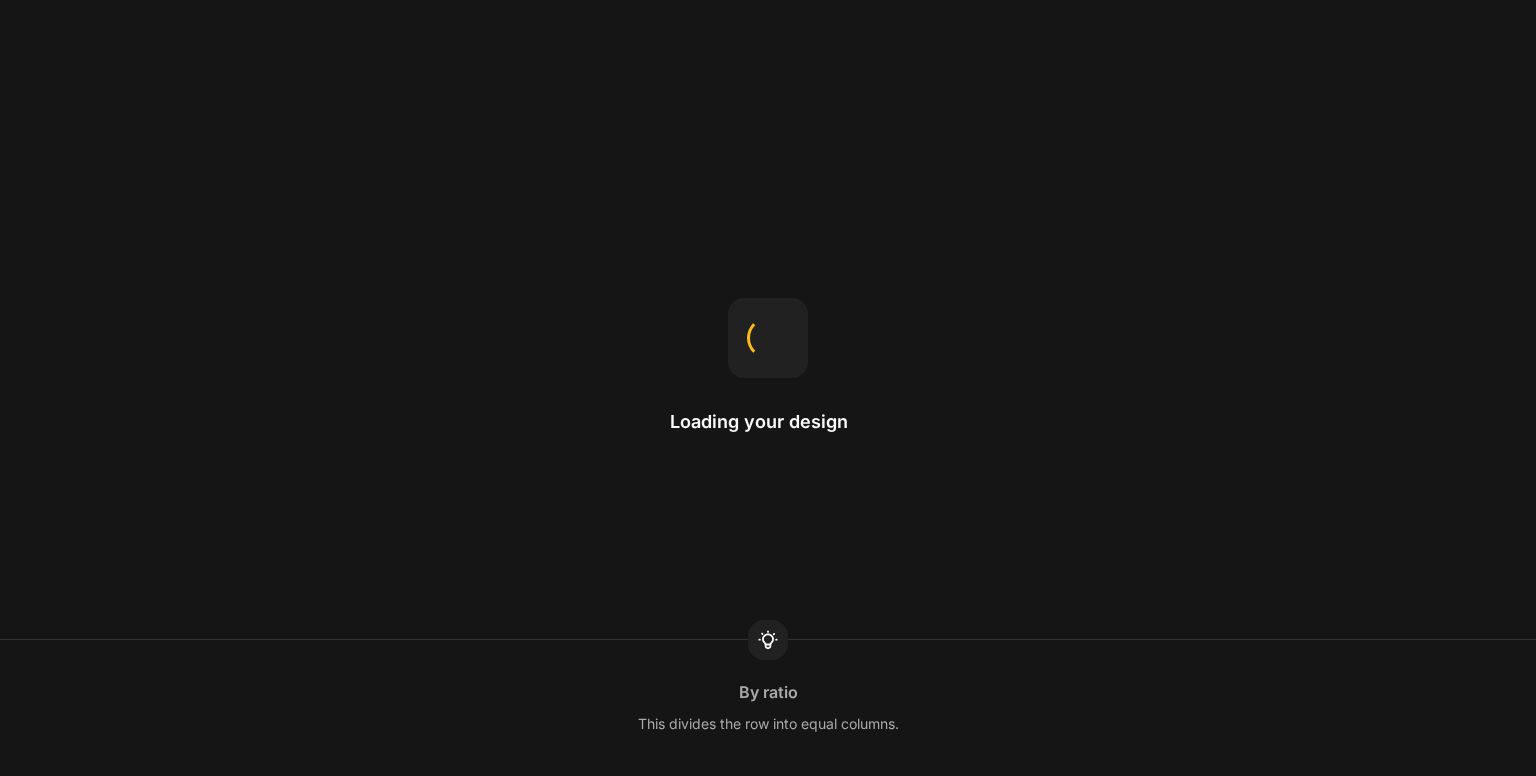 scroll, scrollTop: 0, scrollLeft: 0, axis: both 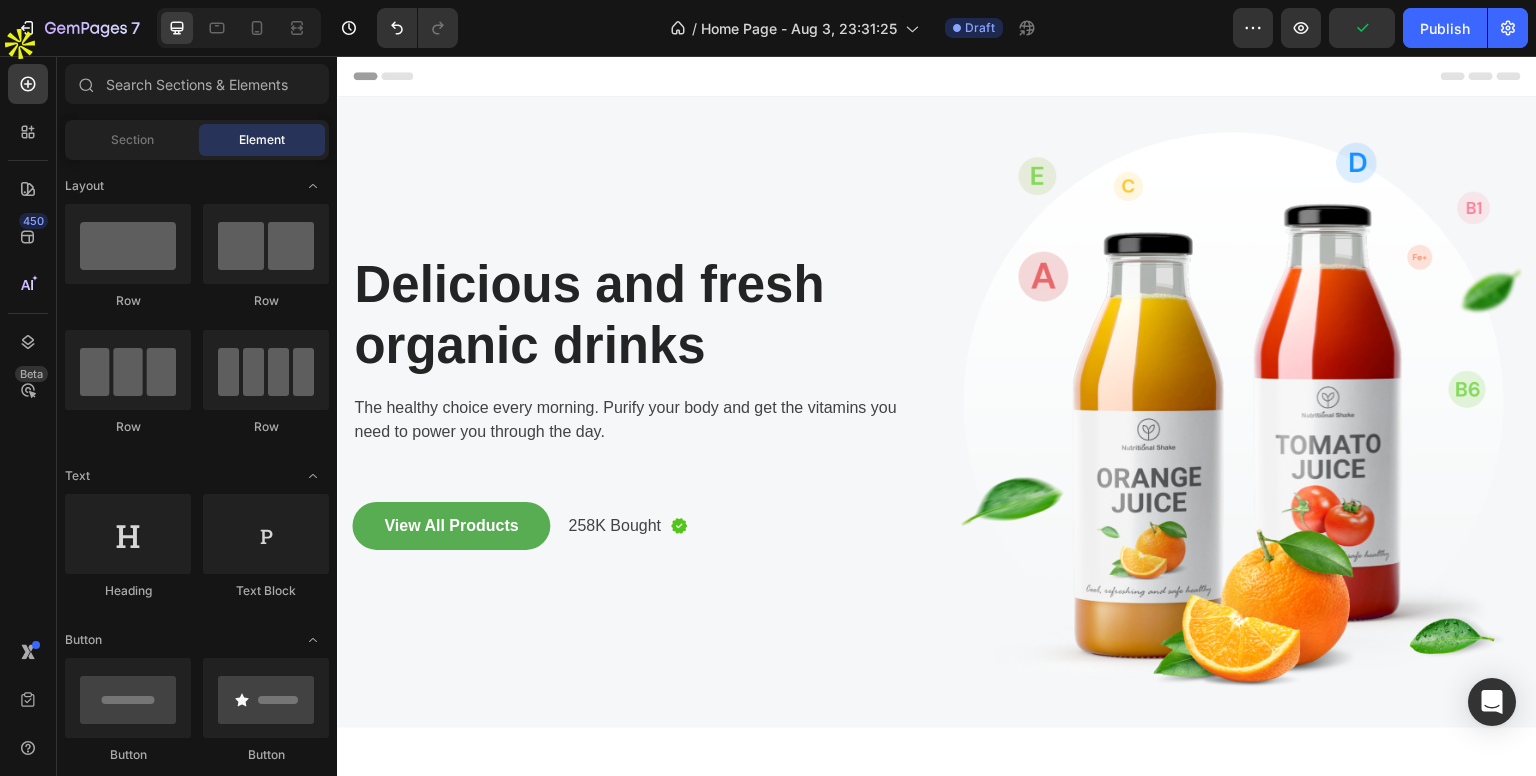 click at bounding box center (1241, 412) 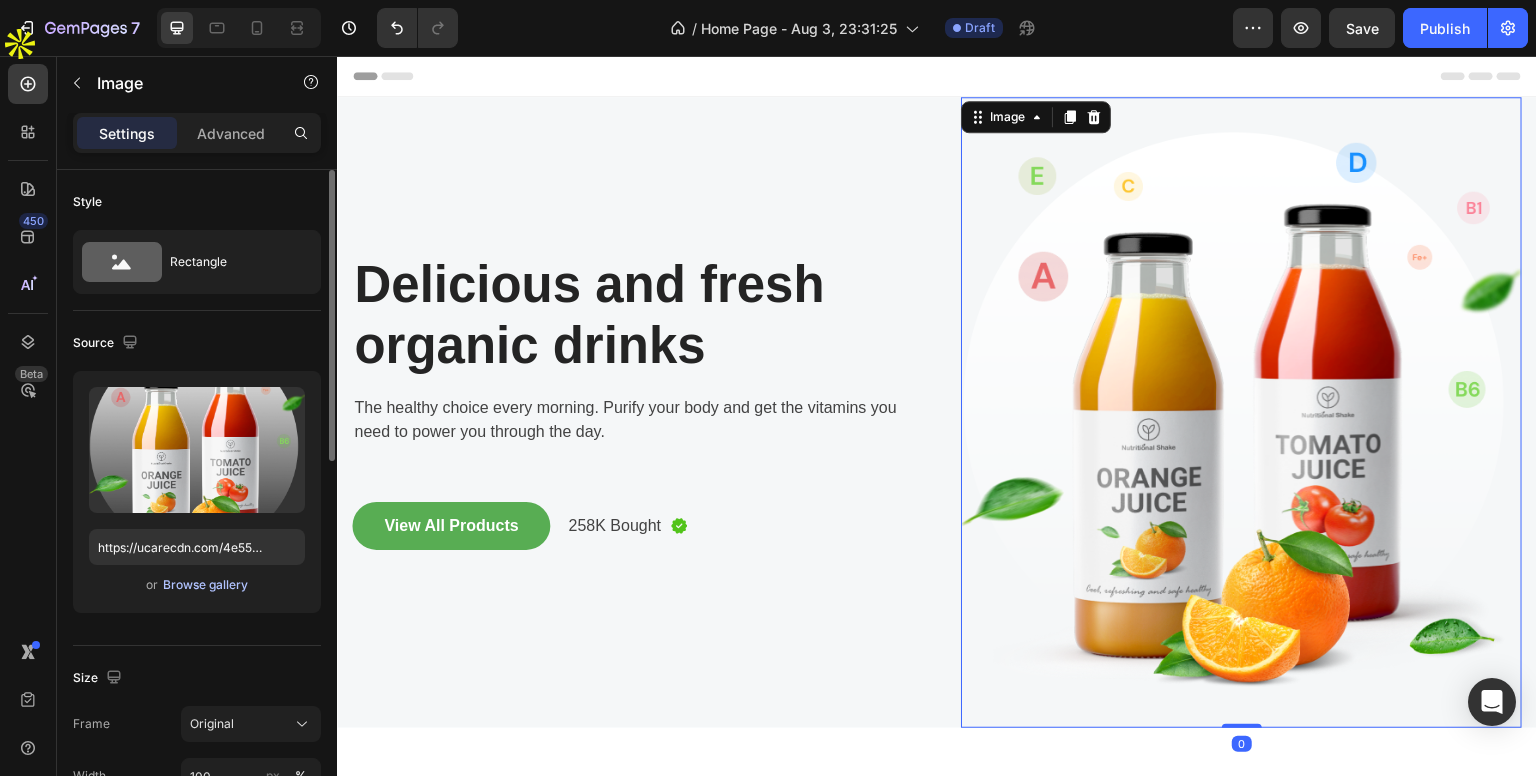 click on "Browse gallery" at bounding box center (205, 585) 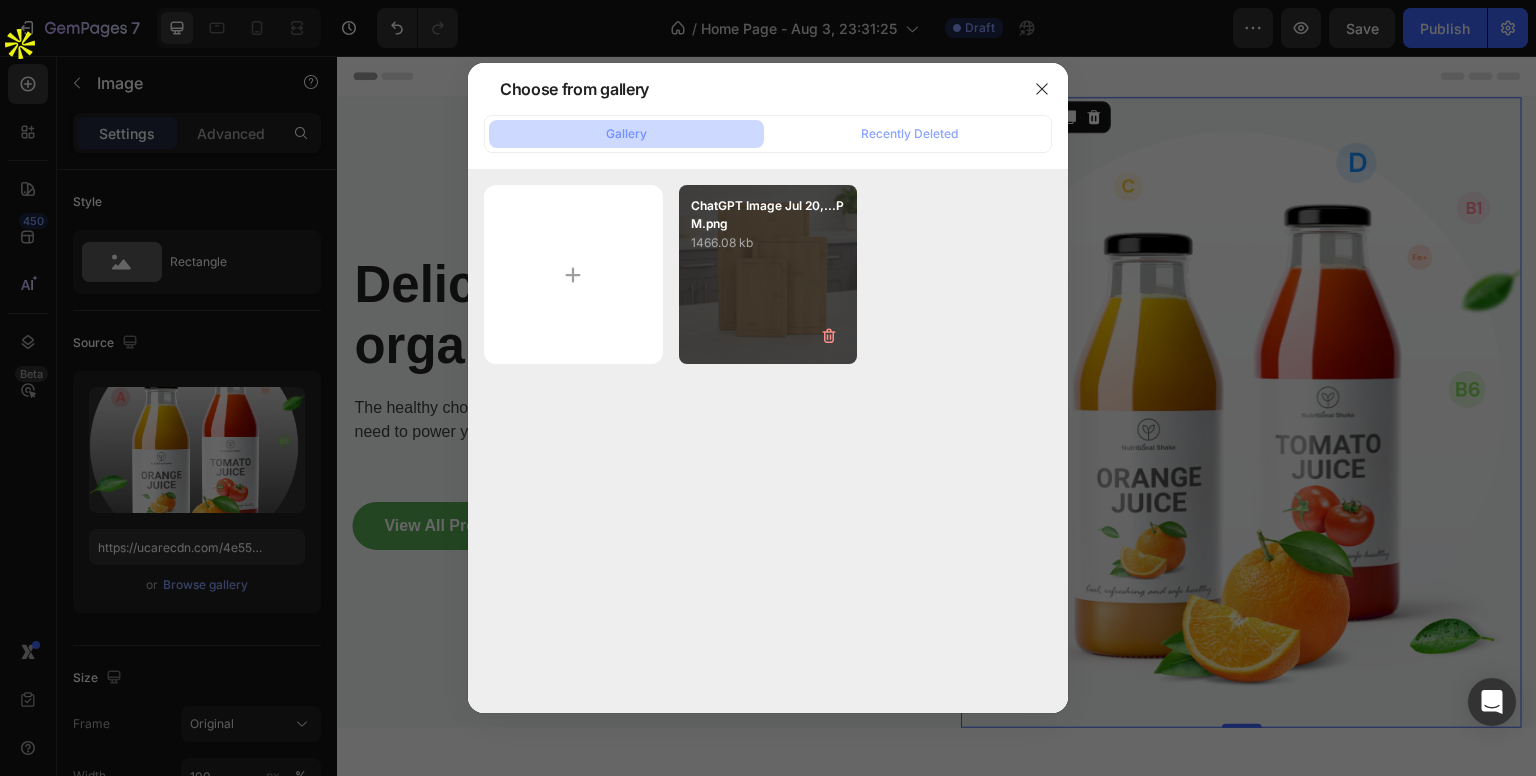 click on "ChatGPT Image Jul 20,...PM.png [FILESIZE]" at bounding box center [768, 274] 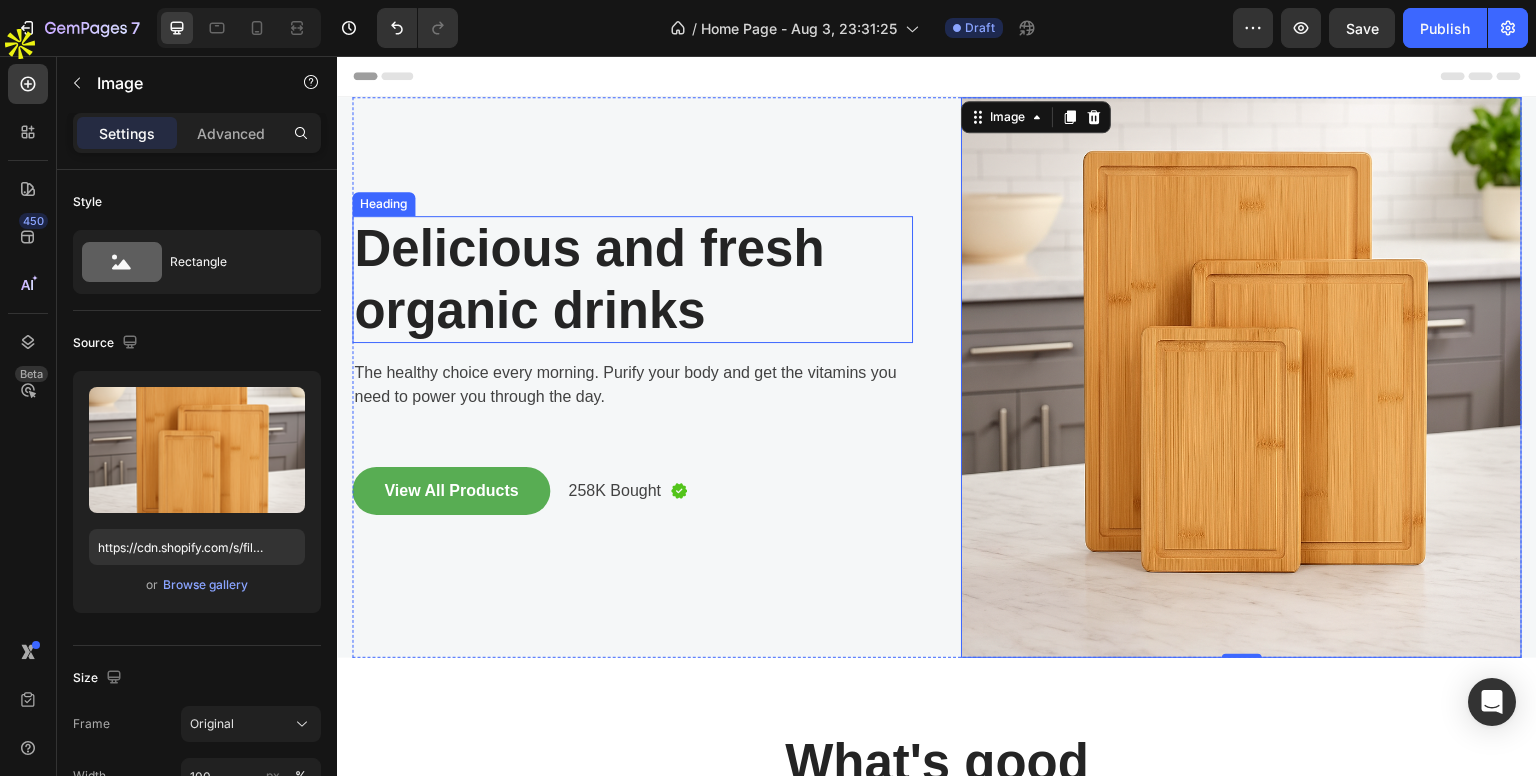 click on "Delicious and fresh organic drinks" at bounding box center [632, 279] 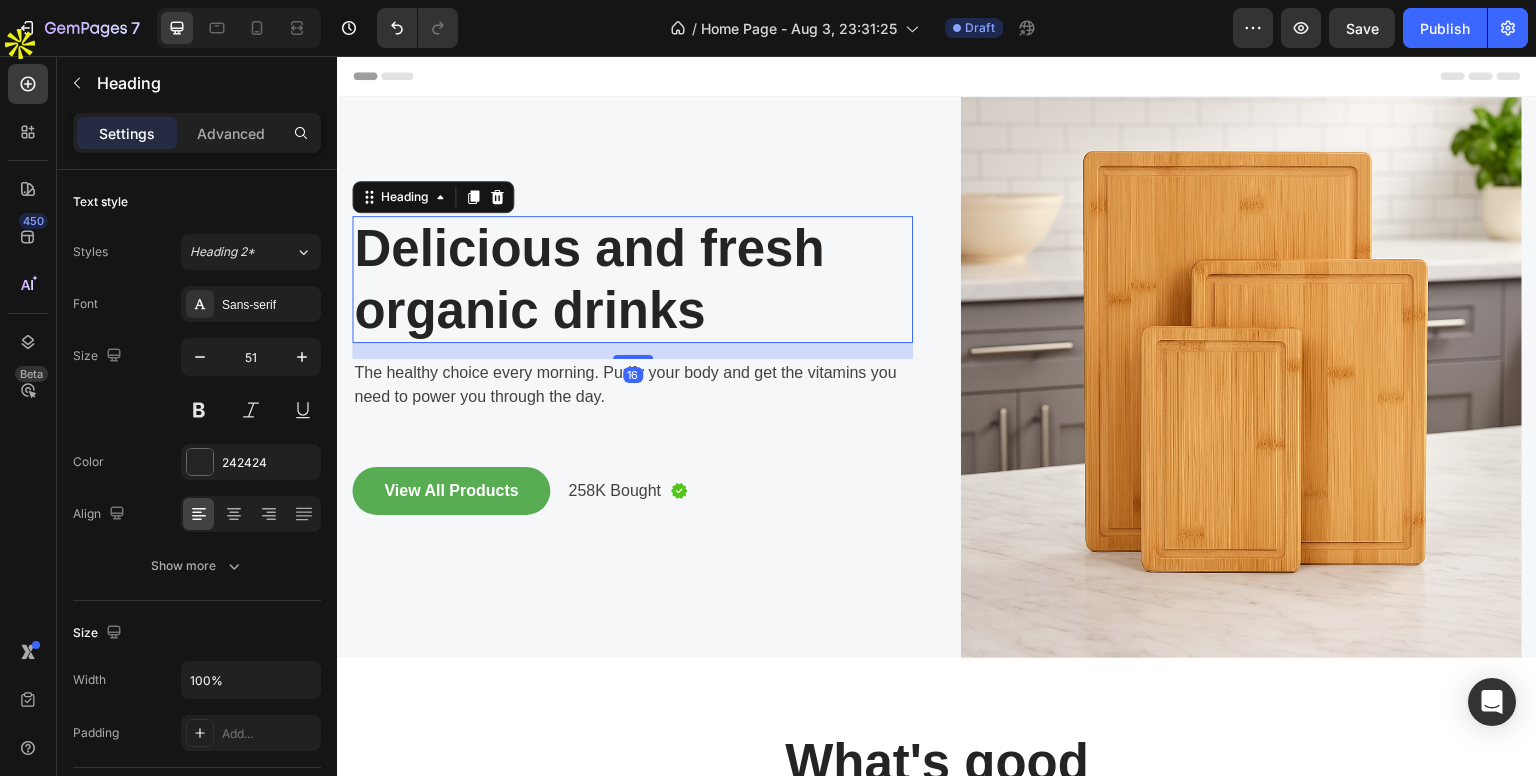 click on "Delicious and fresh organic drinks" at bounding box center (632, 279) 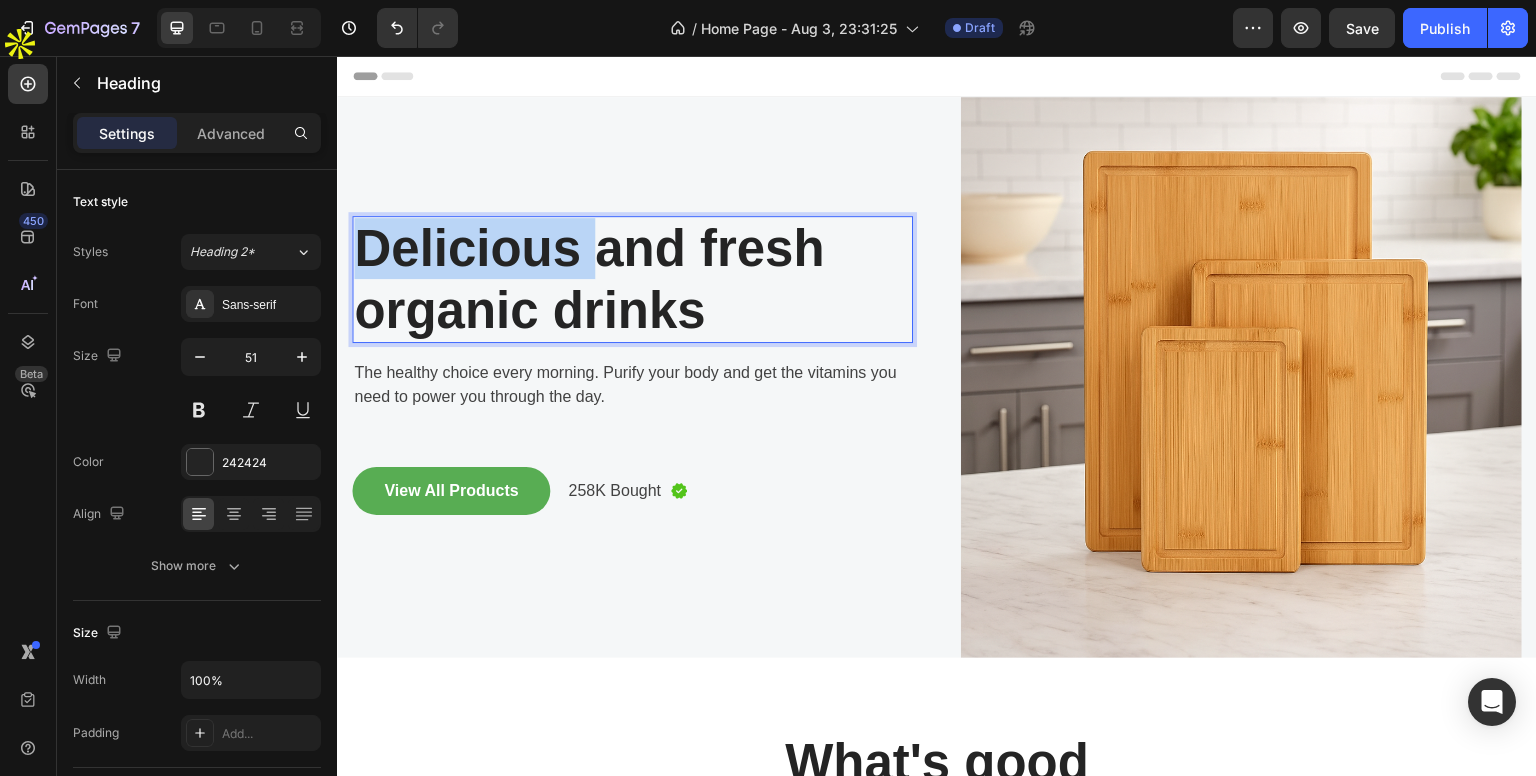 click on "Delicious and fresh organic drinks" at bounding box center (632, 279) 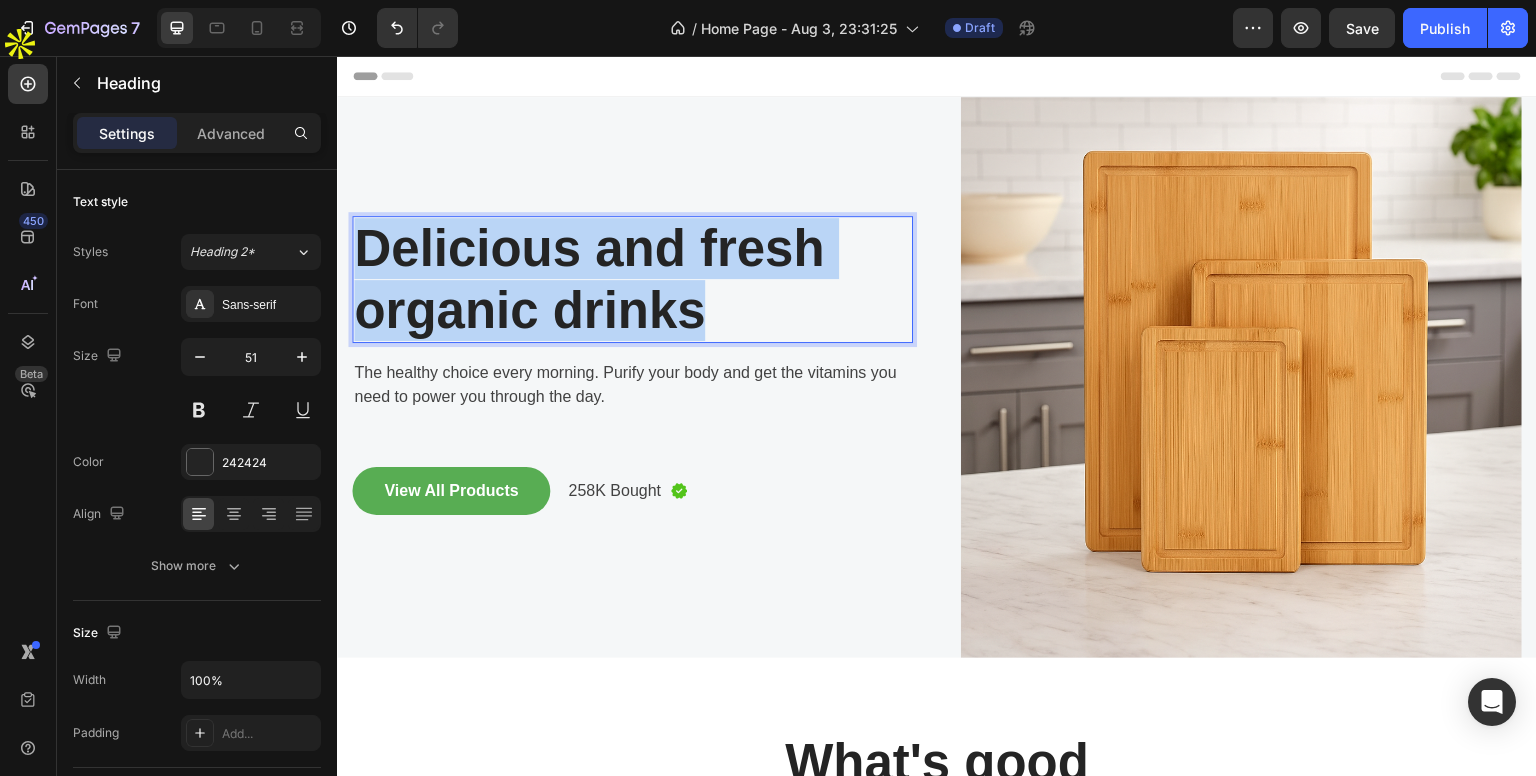 drag, startPoint x: 735, startPoint y: 307, endPoint x: 342, endPoint y: 211, distance: 404.5553 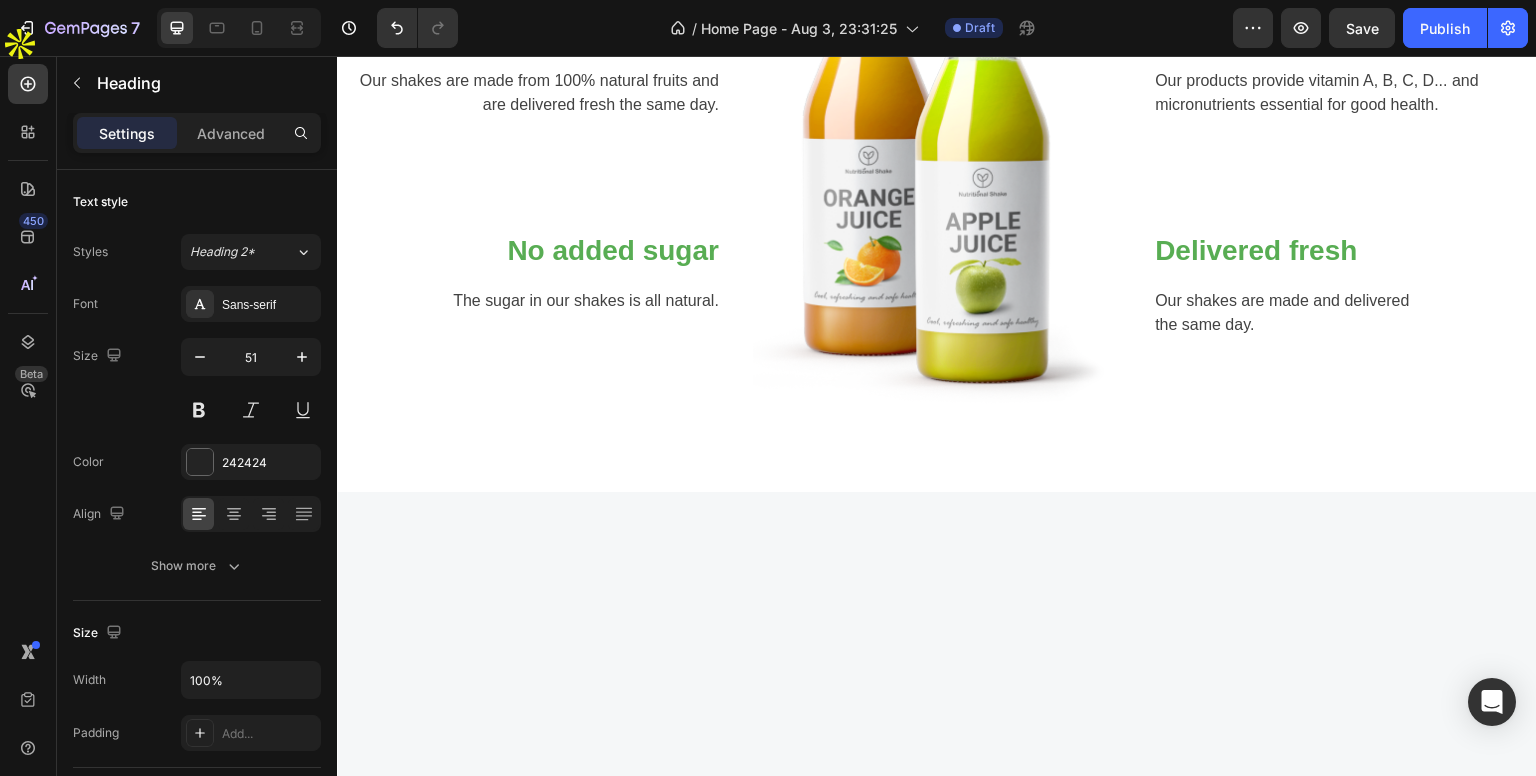 scroll, scrollTop: 0, scrollLeft: 0, axis: both 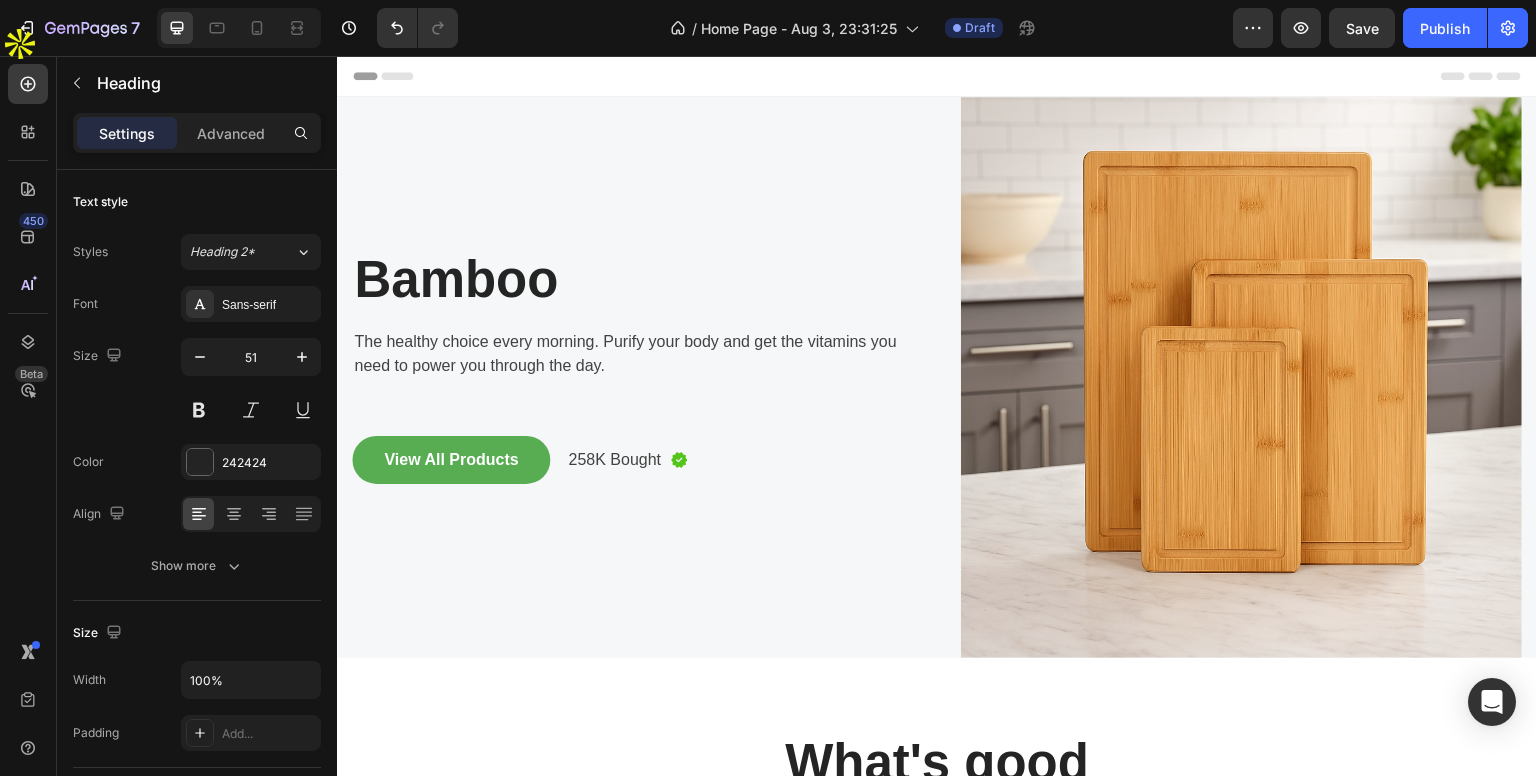 click on "Bamboo" at bounding box center (632, 279) 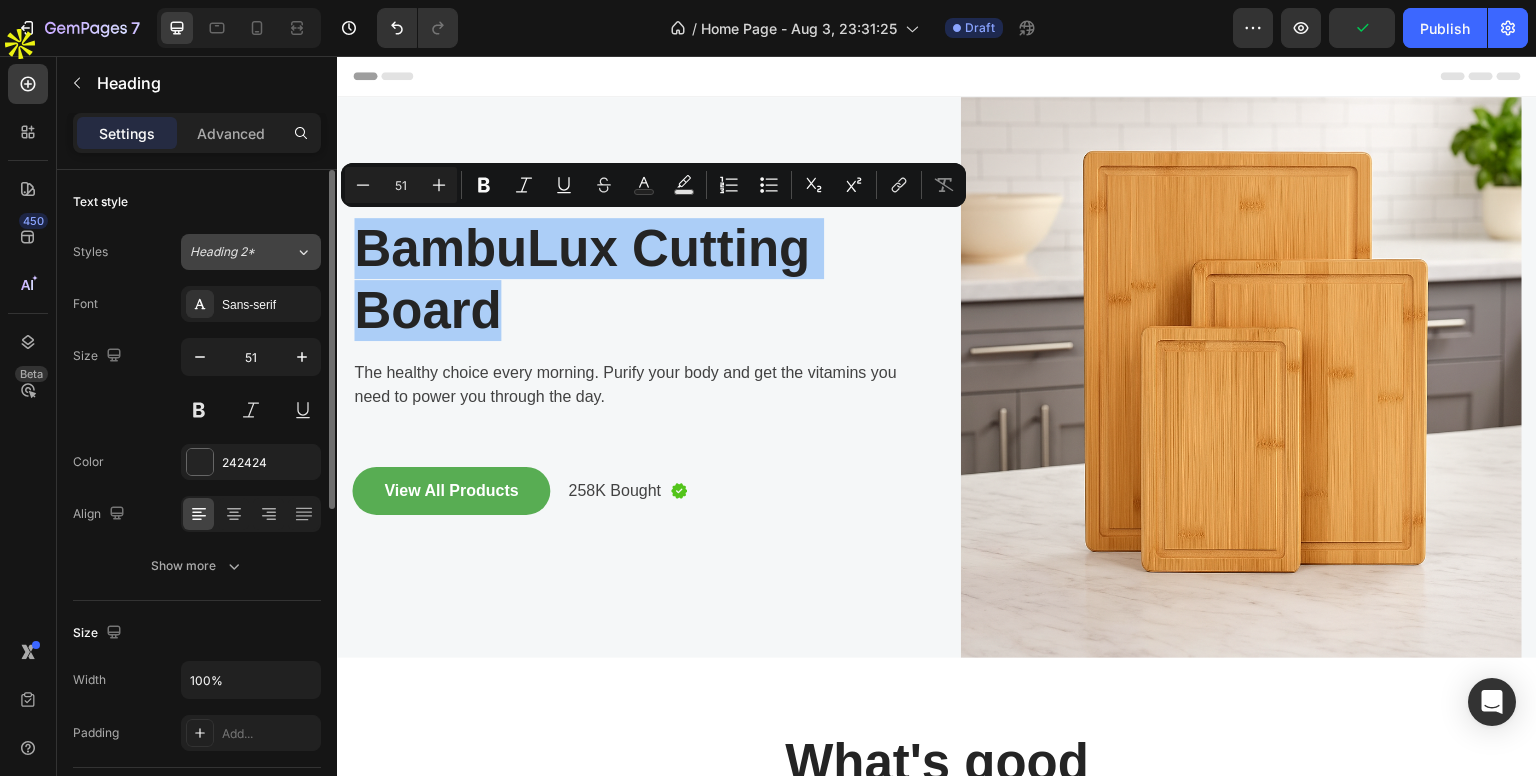 click on "Heading 2*" at bounding box center (242, 252) 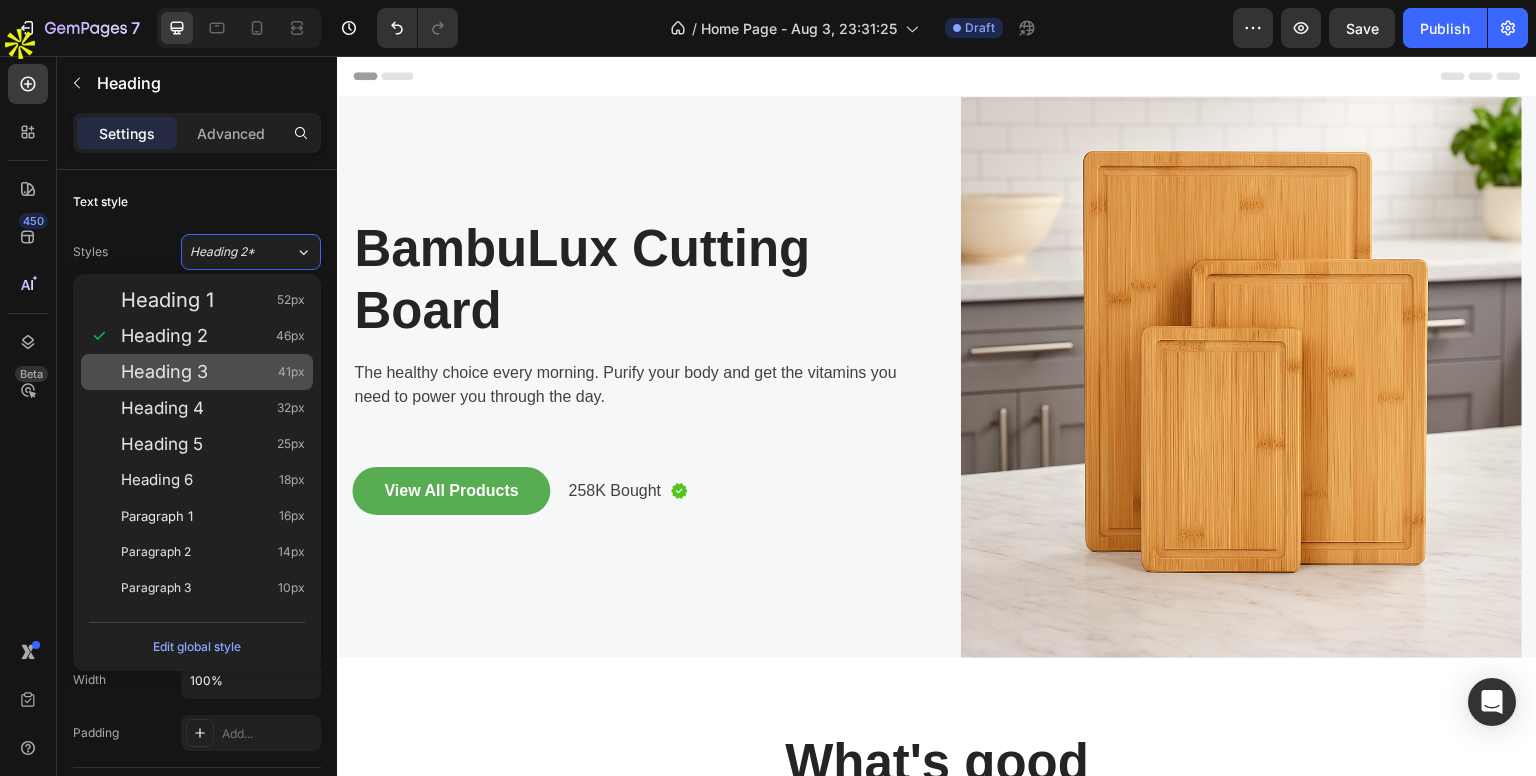 click on "Heading 3 41px" at bounding box center (213, 372) 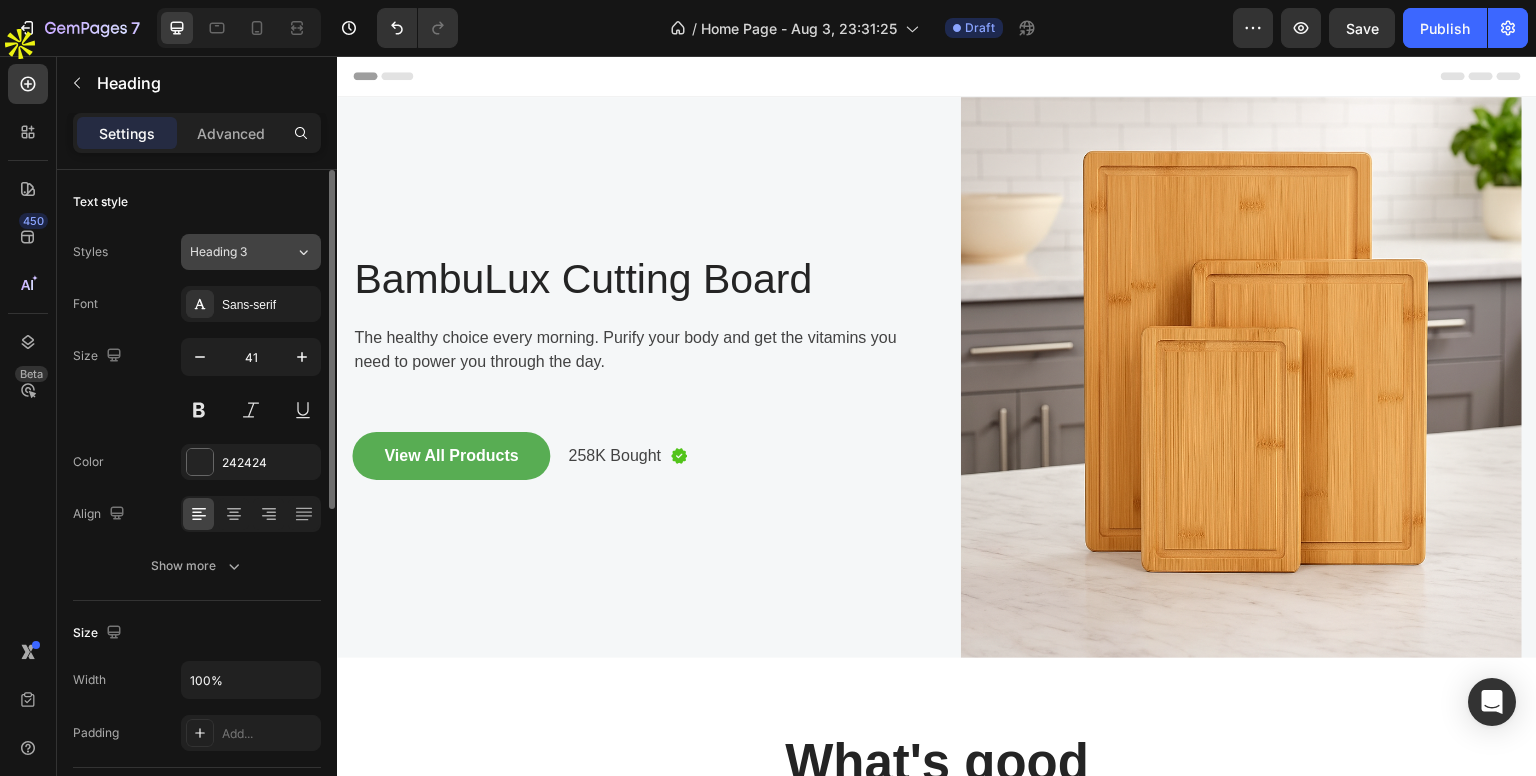 click on "Heading 3" at bounding box center [230, 252] 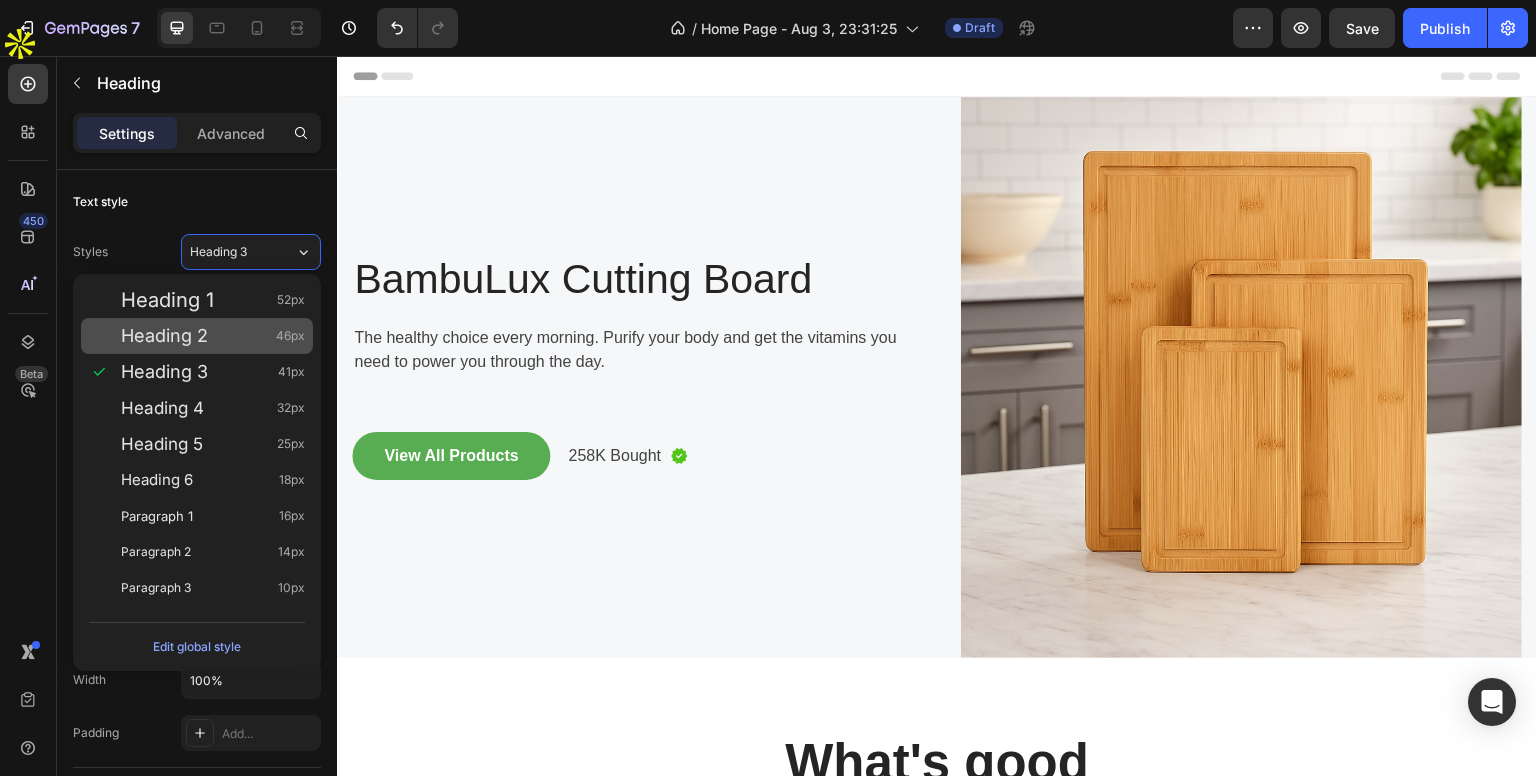 click on "Heading 2 46px" at bounding box center (213, 336) 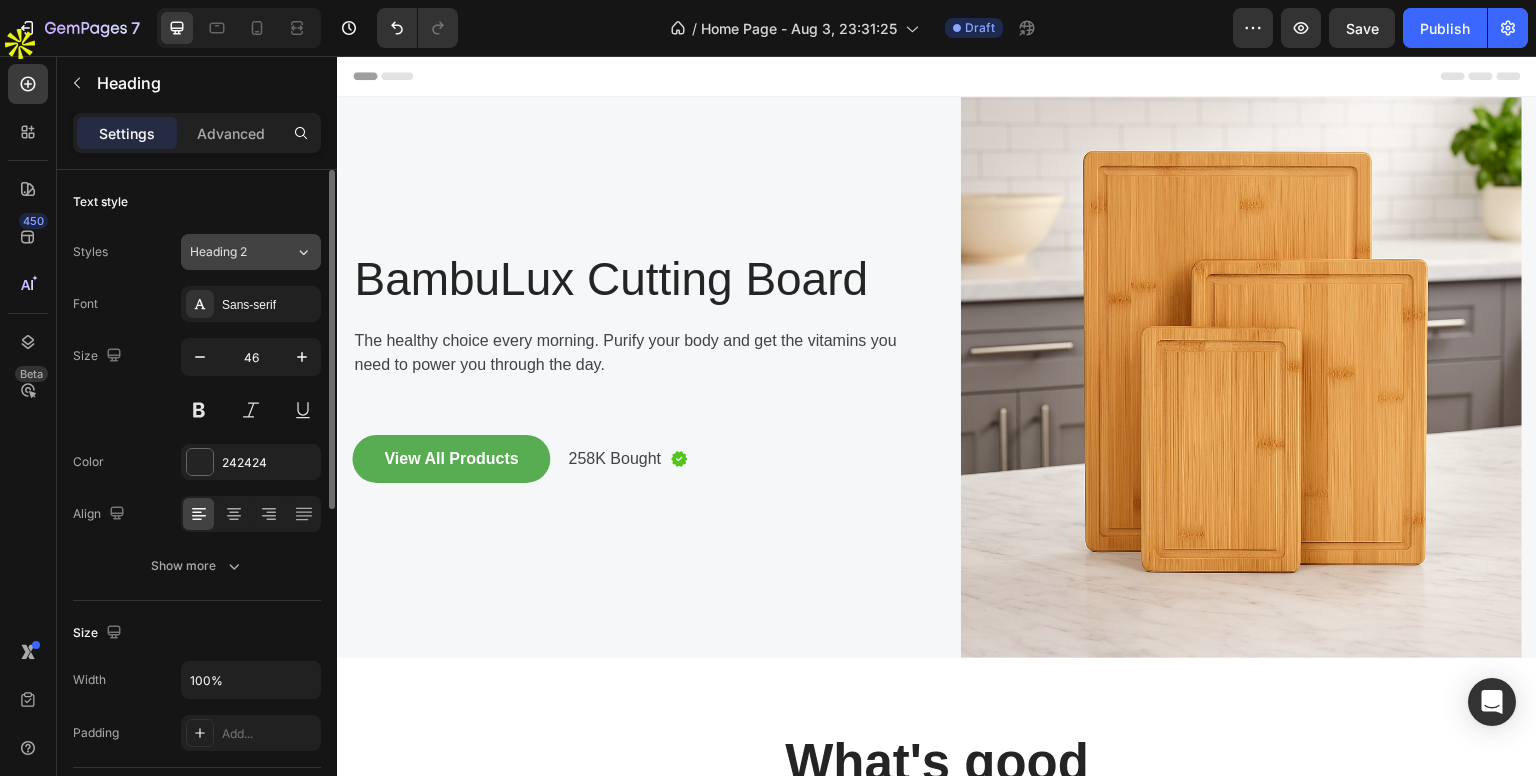 click 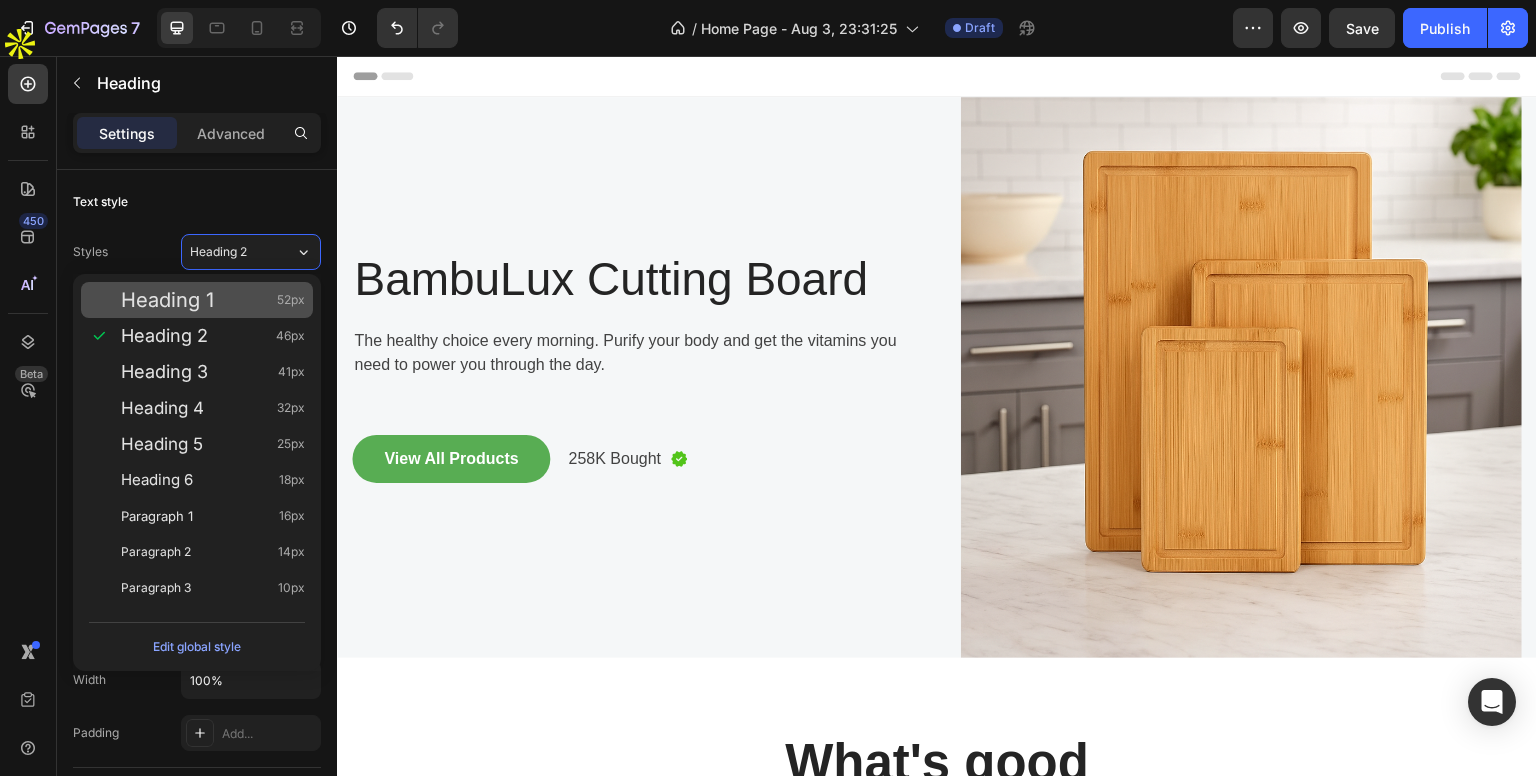 click on "Heading 1 52px" at bounding box center (213, 300) 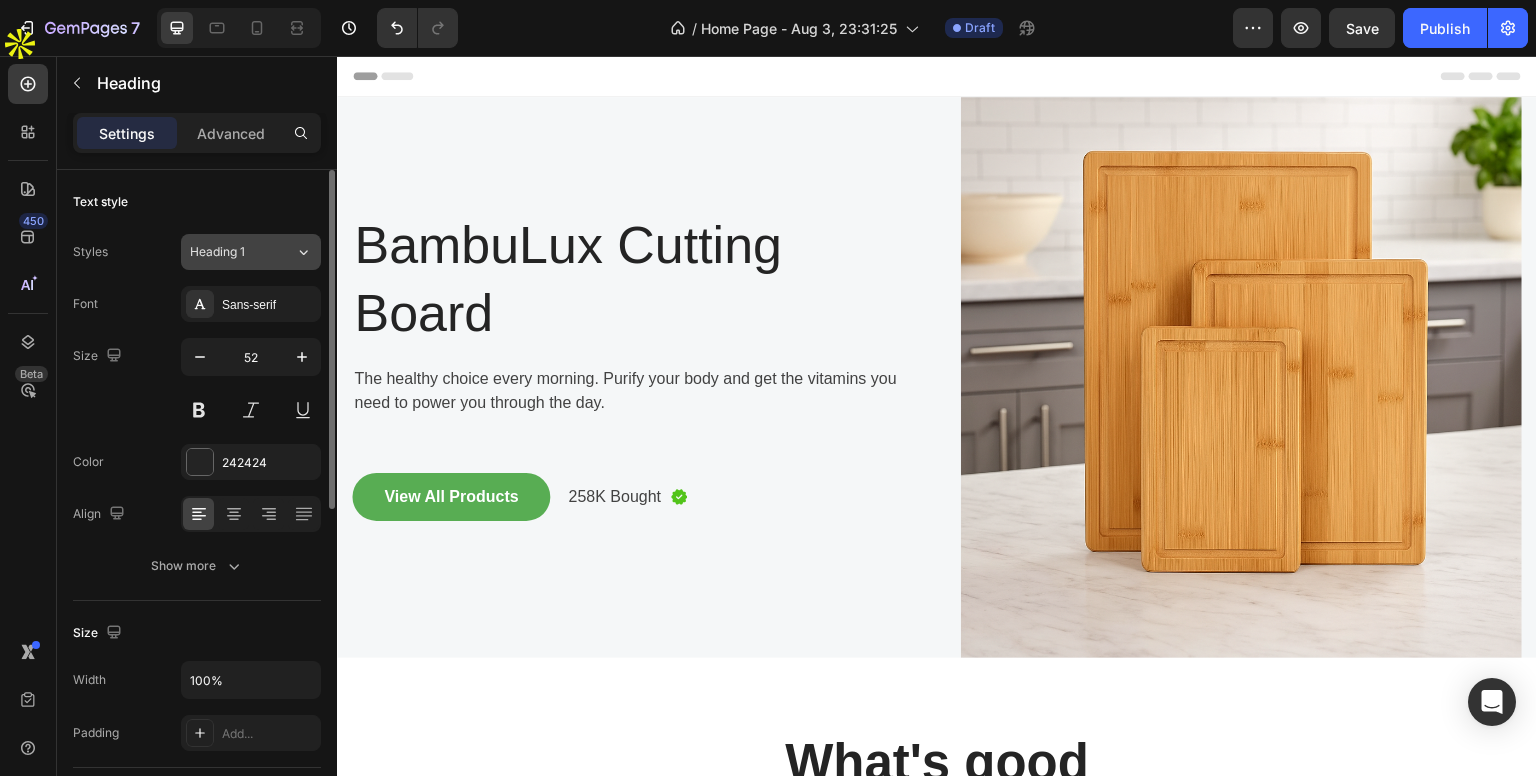 click on "Heading 1" at bounding box center [230, 252] 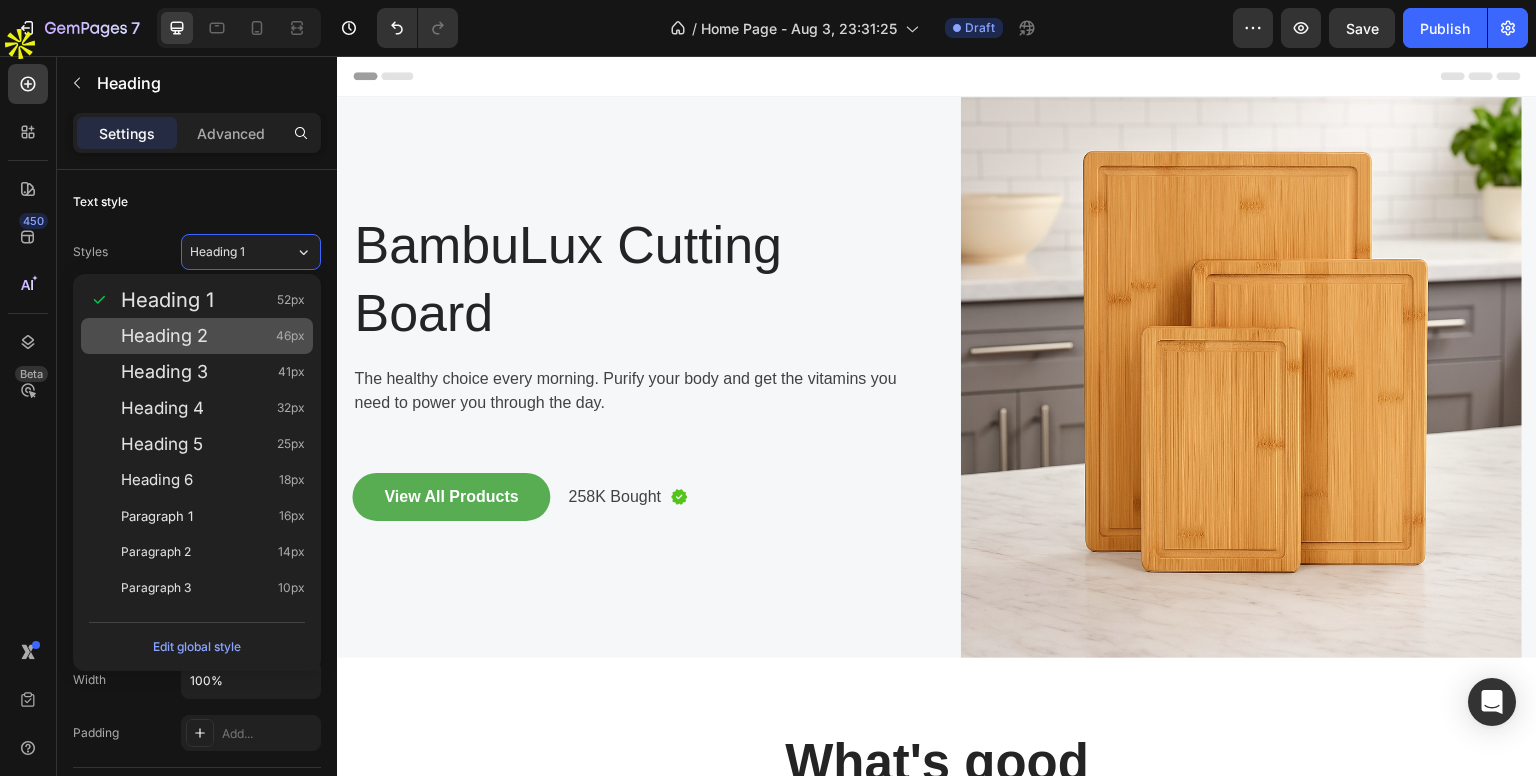click on "Heading 2 46px" at bounding box center [197, 336] 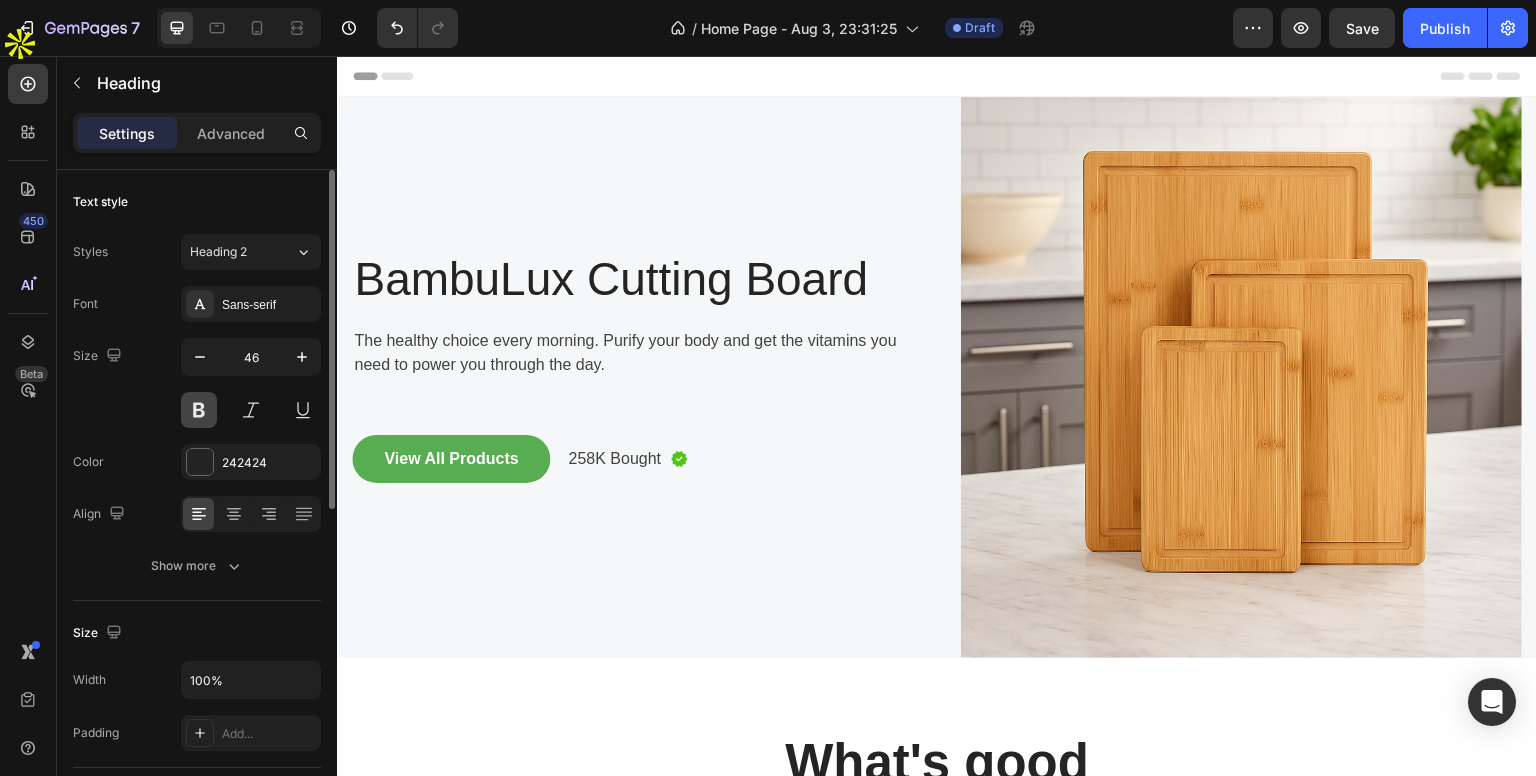click at bounding box center (199, 410) 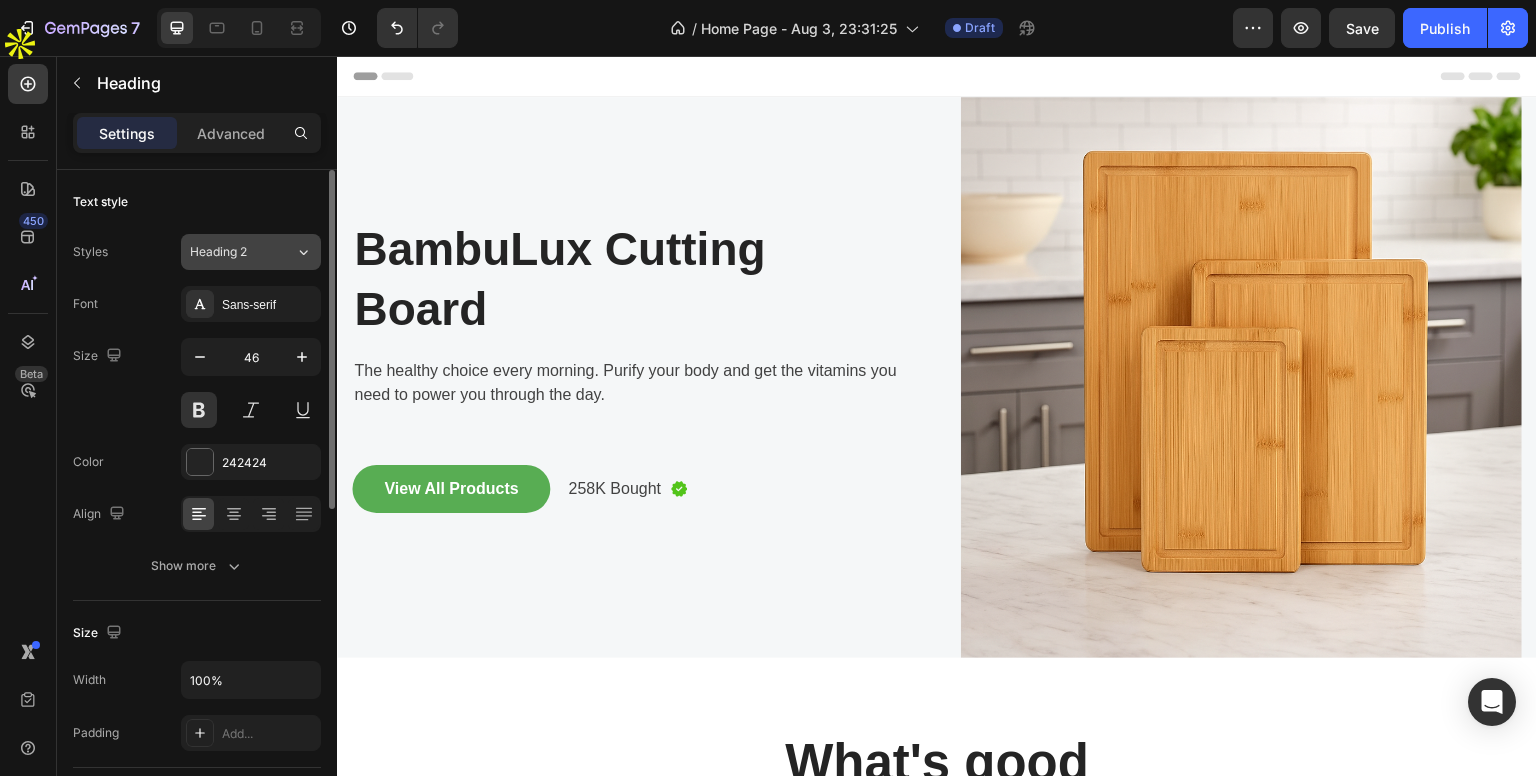 click on "Heading 2" at bounding box center (230, 252) 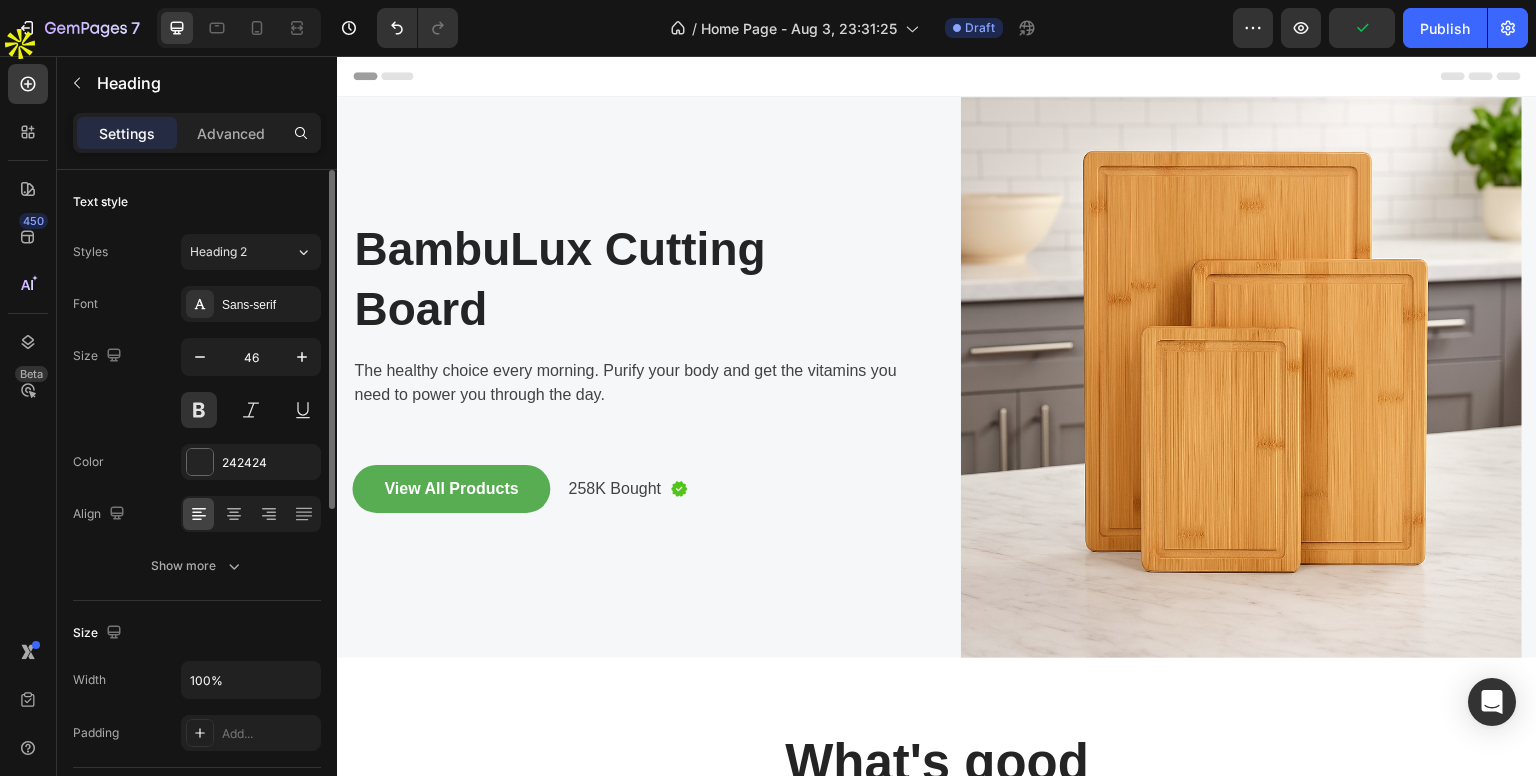click on "Styles Heading 2" at bounding box center (197, 252) 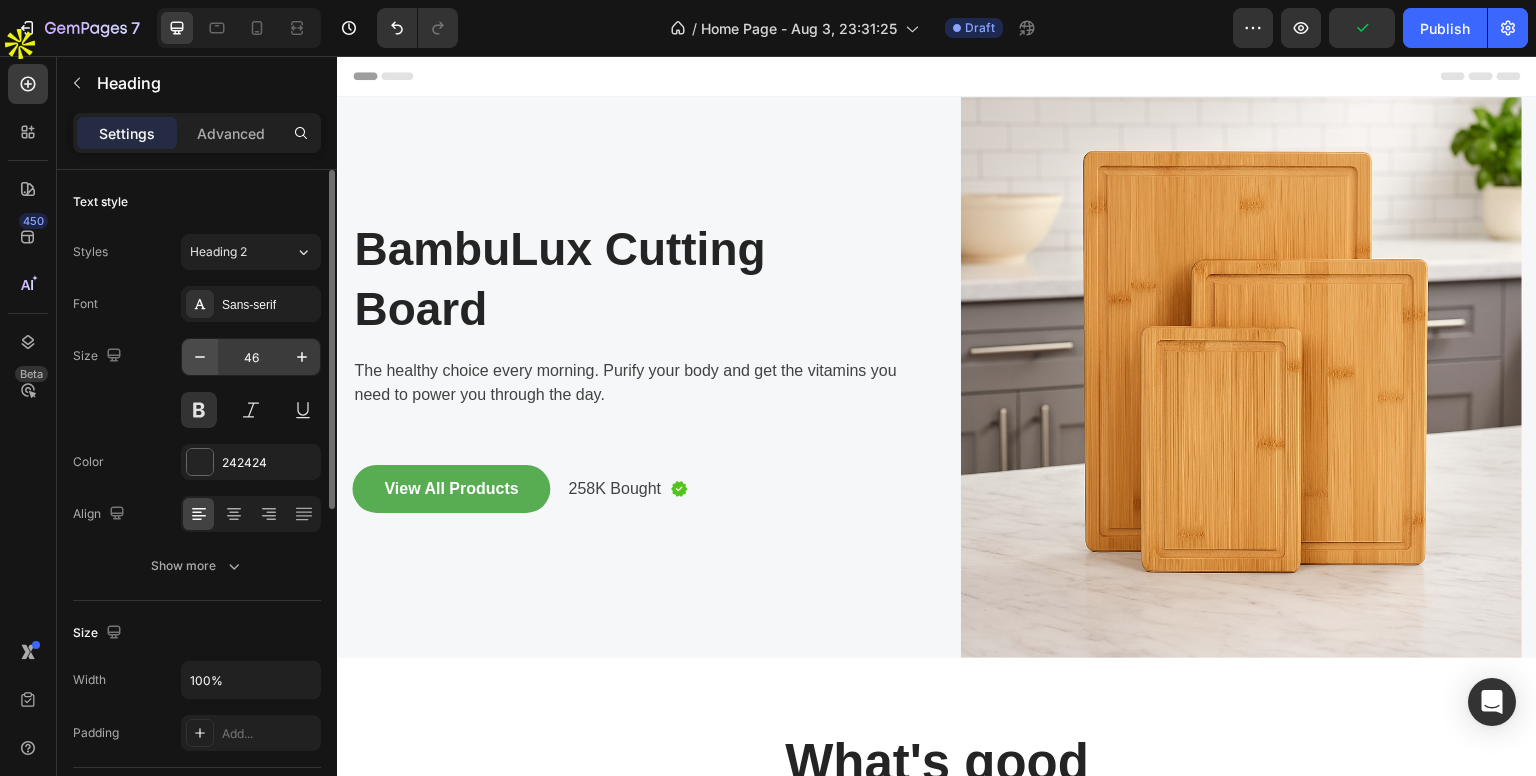 click 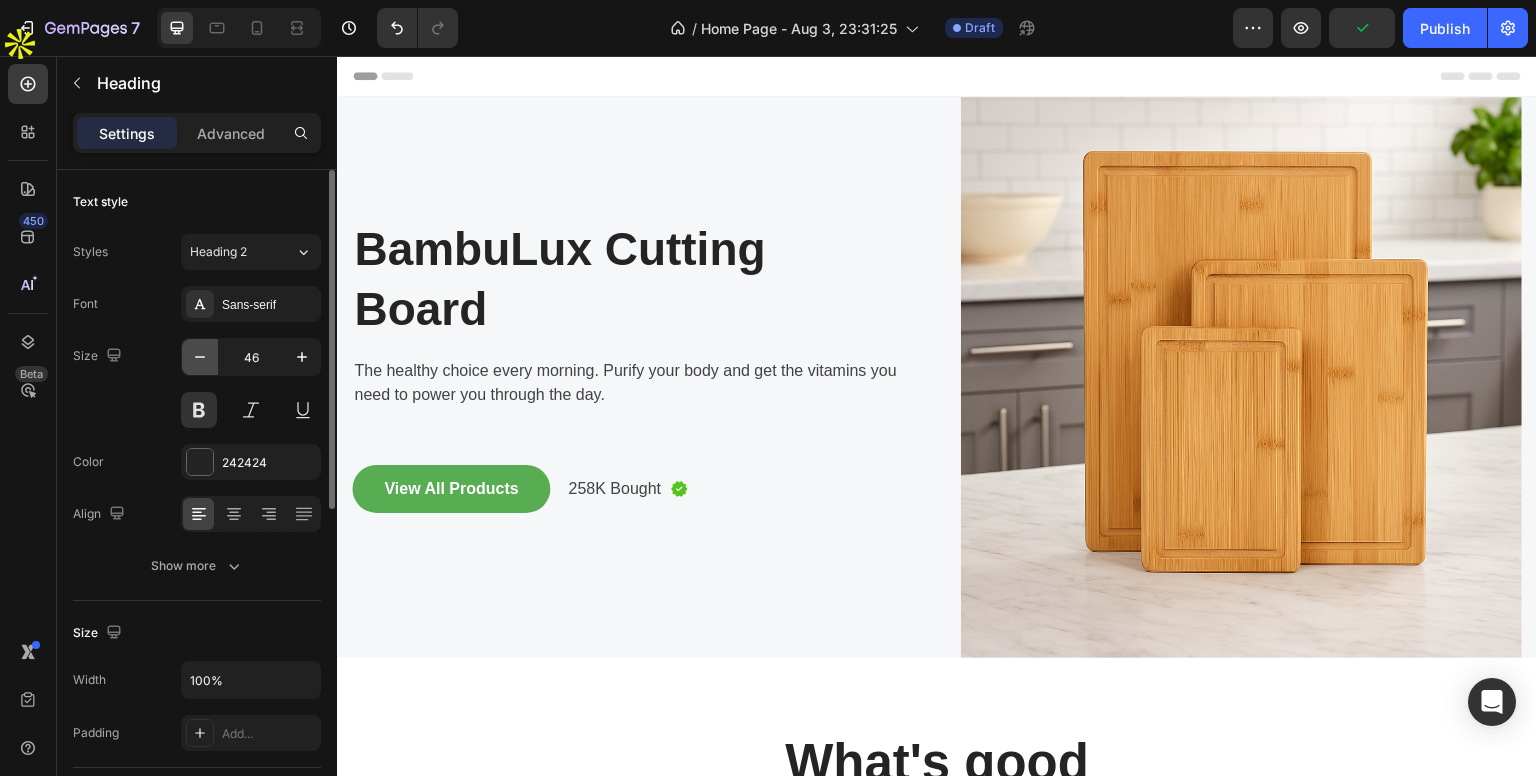 type on "45" 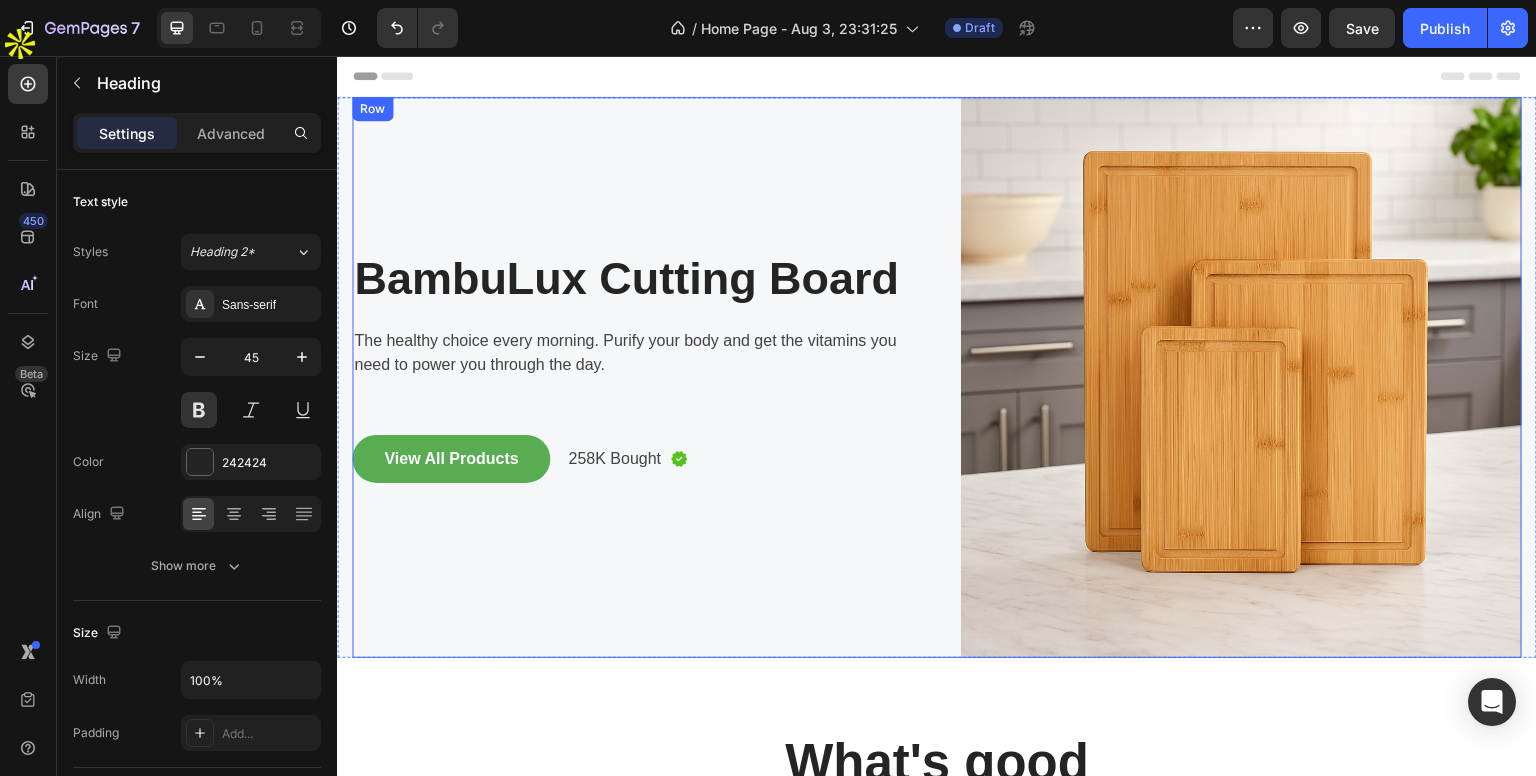 click on "The healthy choice every morning. Purify your body and get the vitamins you need to power you through the day." at bounding box center (632, 353) 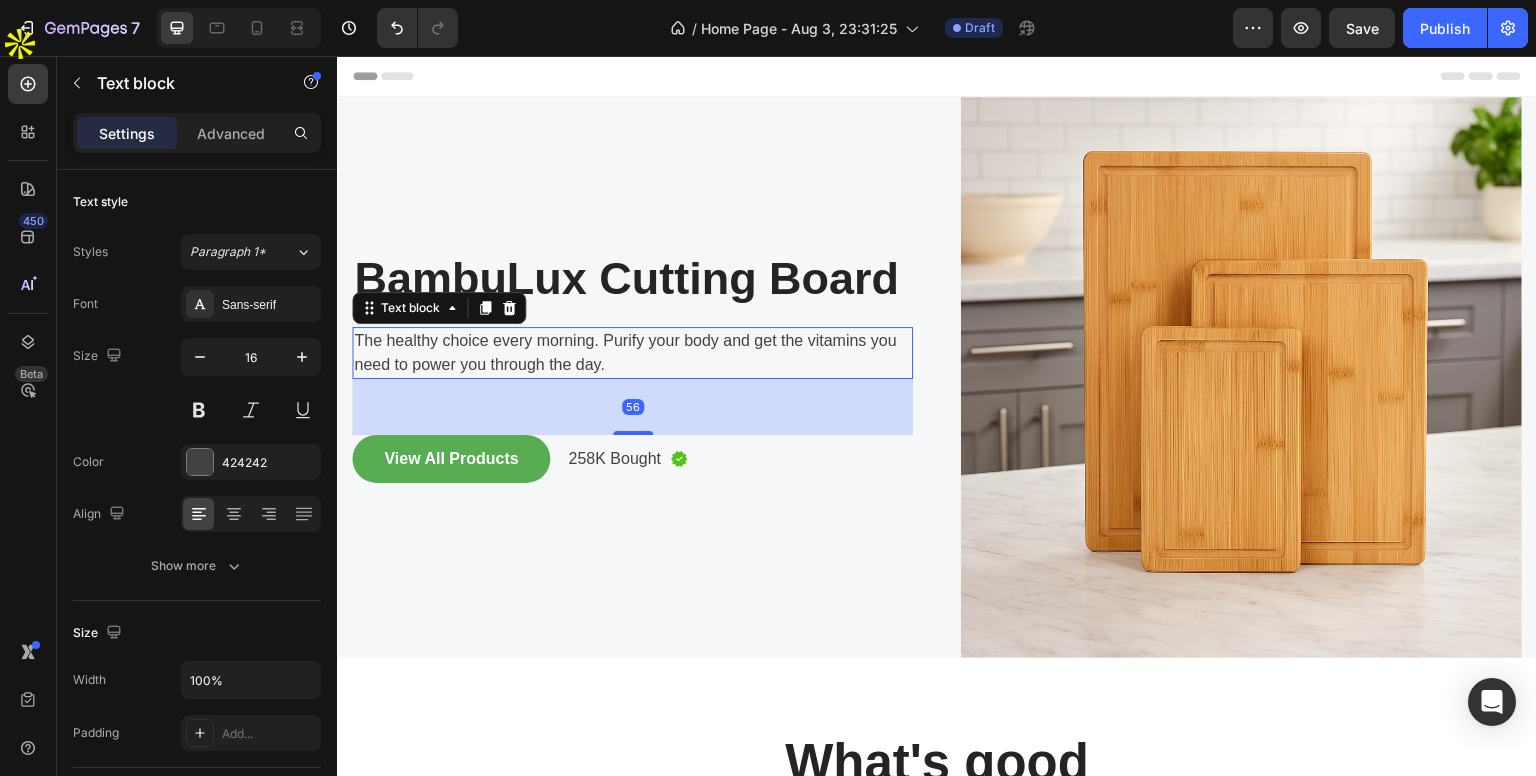 click on "The healthy choice every morning. Purify your body and get the vitamins you need to power you through the day." at bounding box center [632, 353] 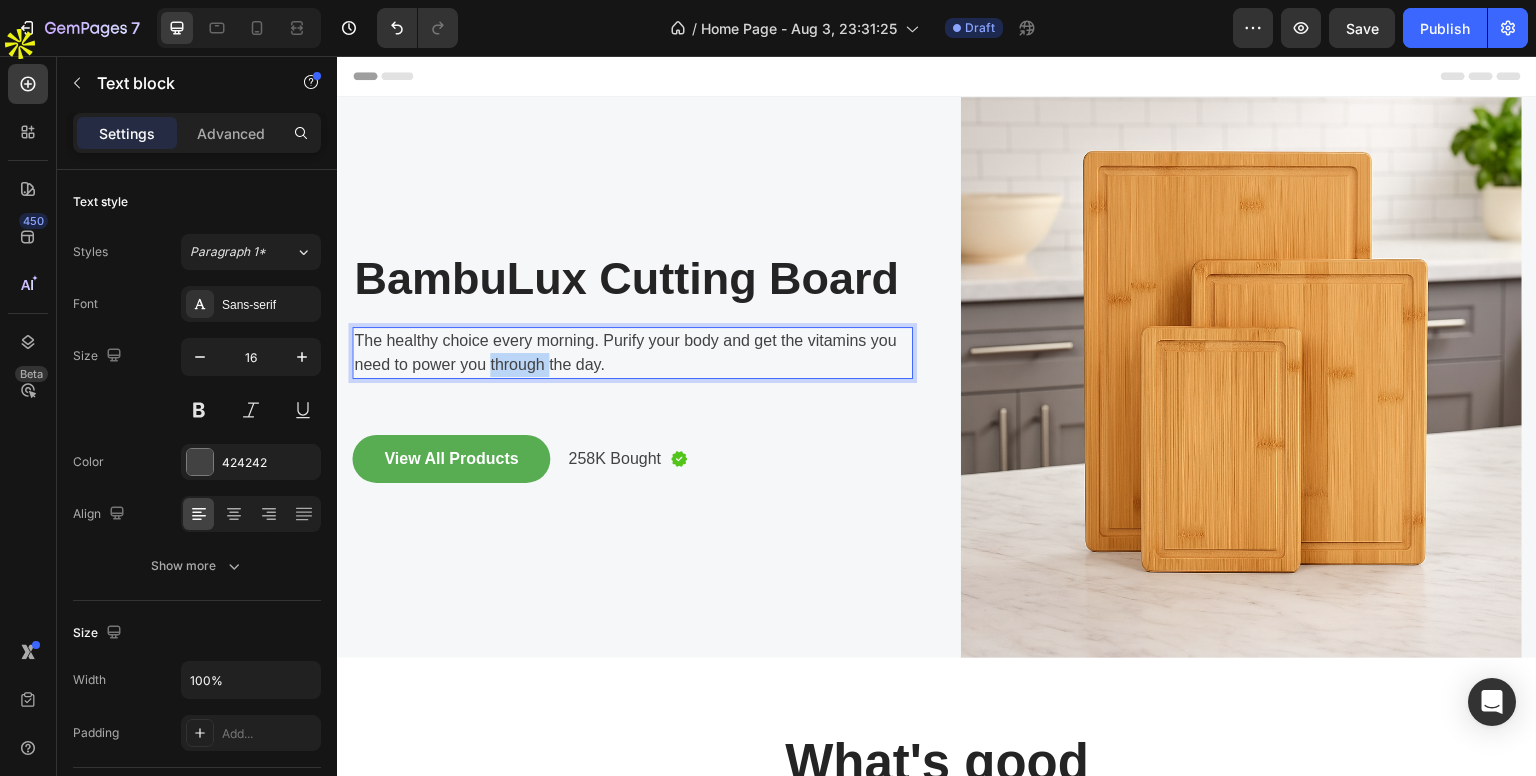 click on "The healthy choice every morning. Purify your body and get the vitamins you need to power you through the day." at bounding box center (632, 353) 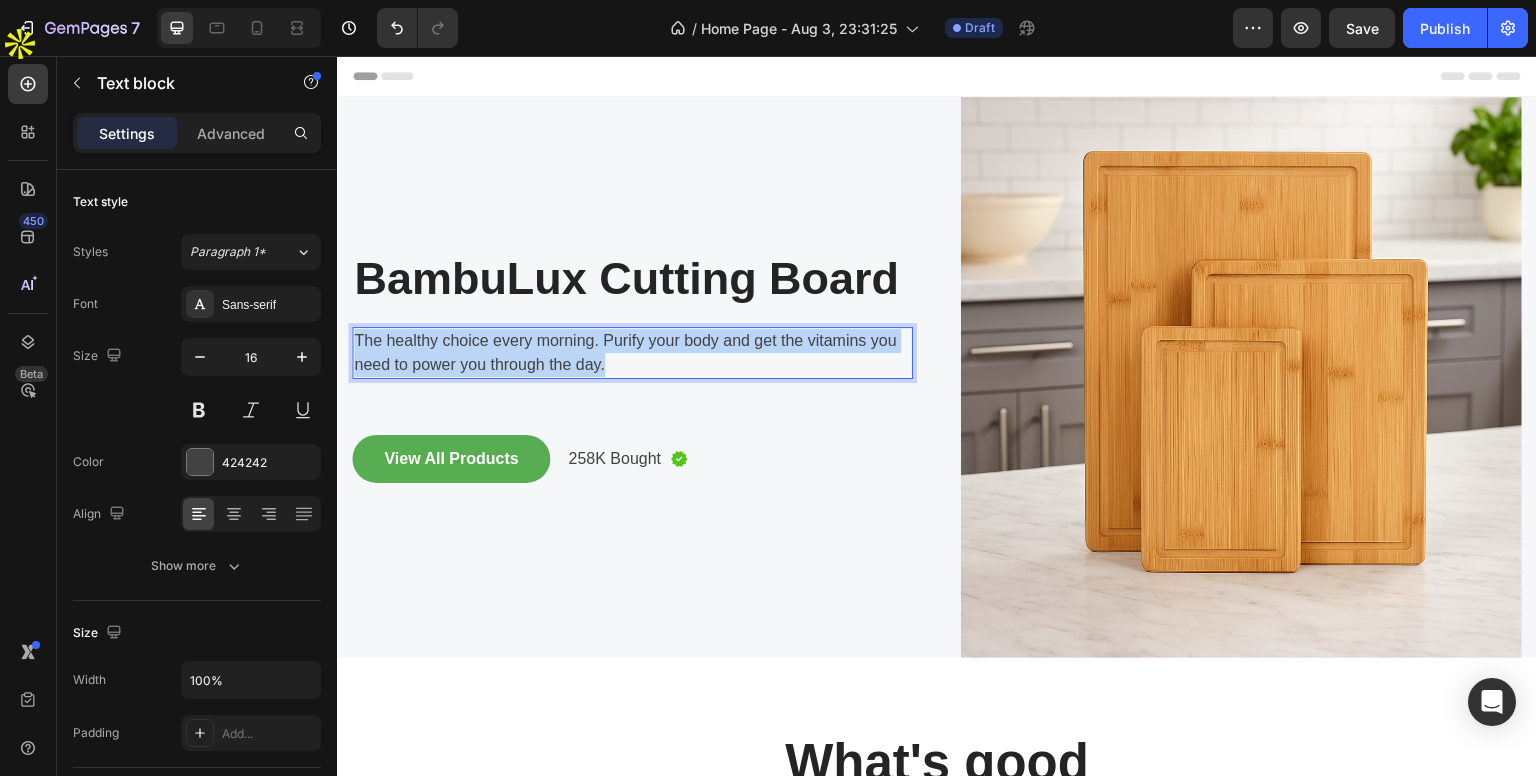 click on "The healthy choice every morning. Purify your body and get the vitamins you need to power you through the day." at bounding box center (632, 353) 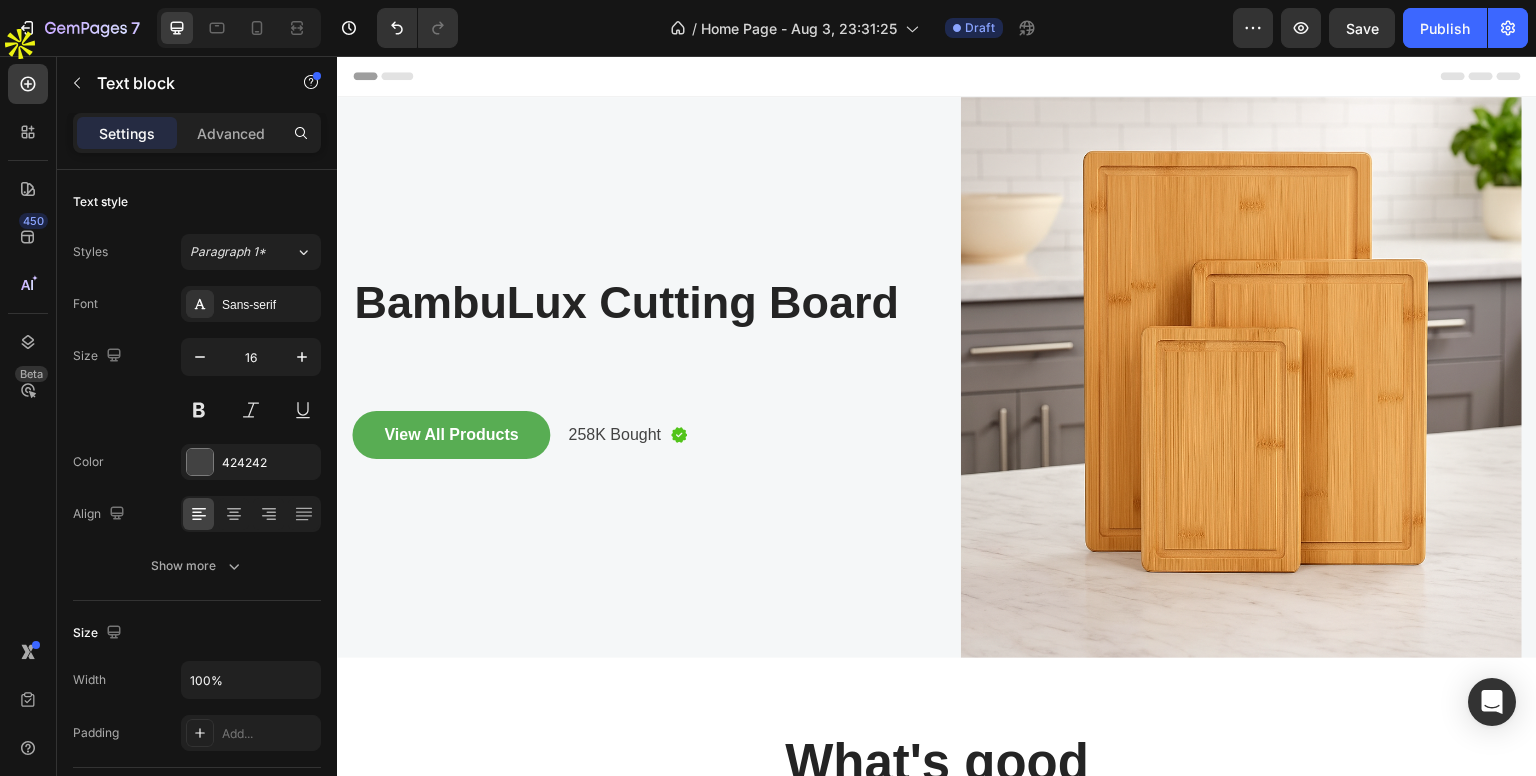 scroll, scrollTop: 0, scrollLeft: 0, axis: both 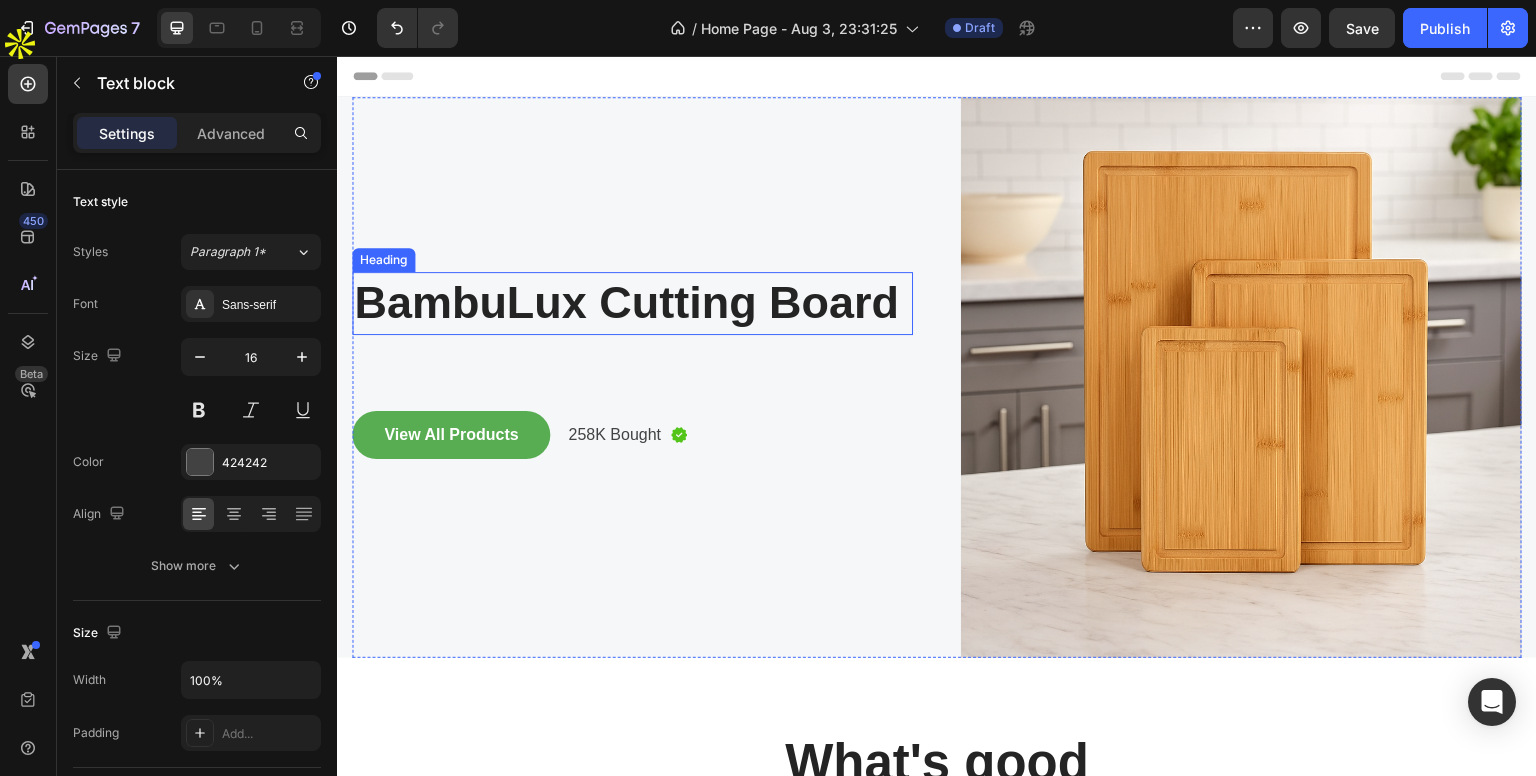 click on "BambuLux Cutting Board" at bounding box center [632, 303] 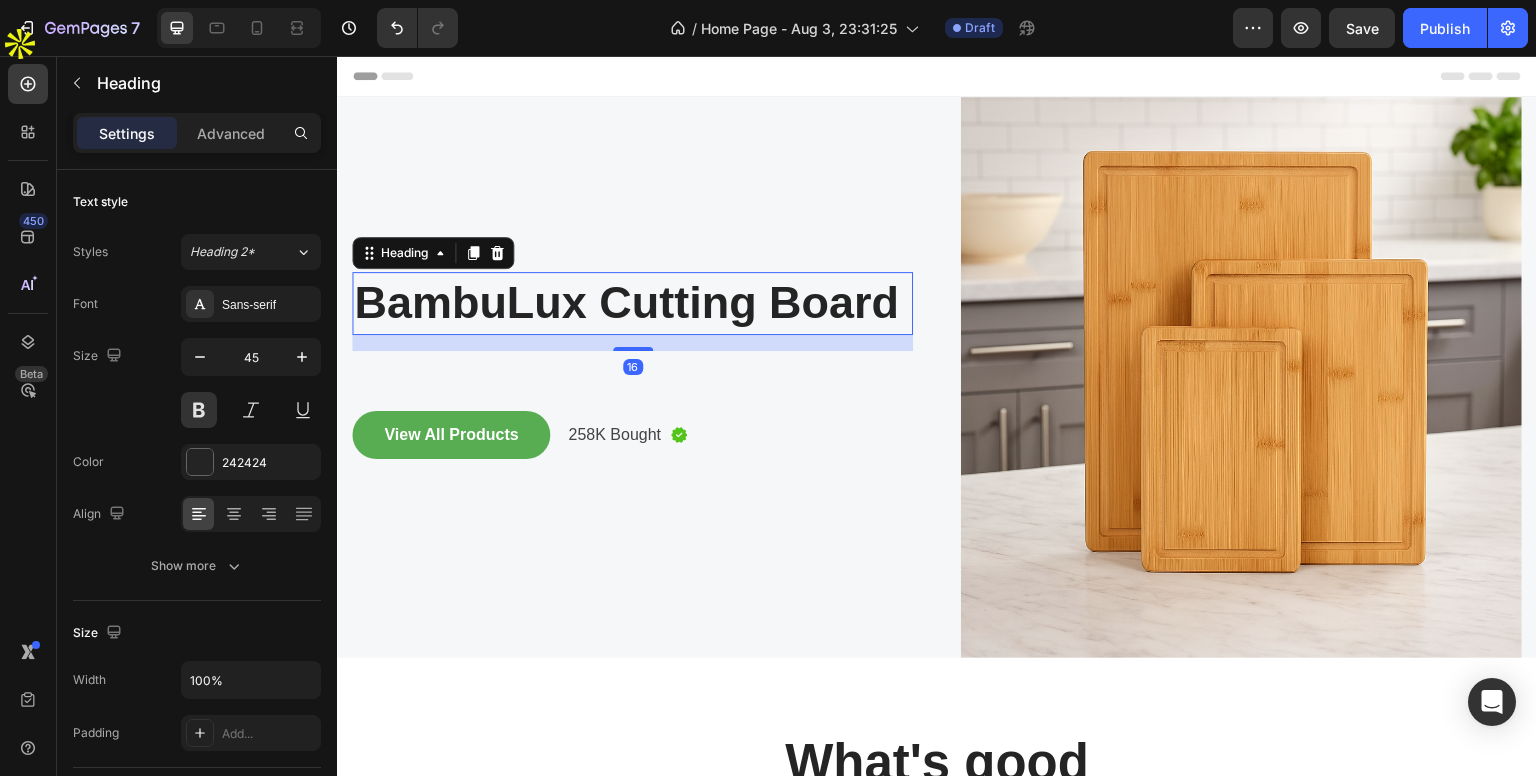 click on "BambuLux Cutting Board" at bounding box center (632, 303) 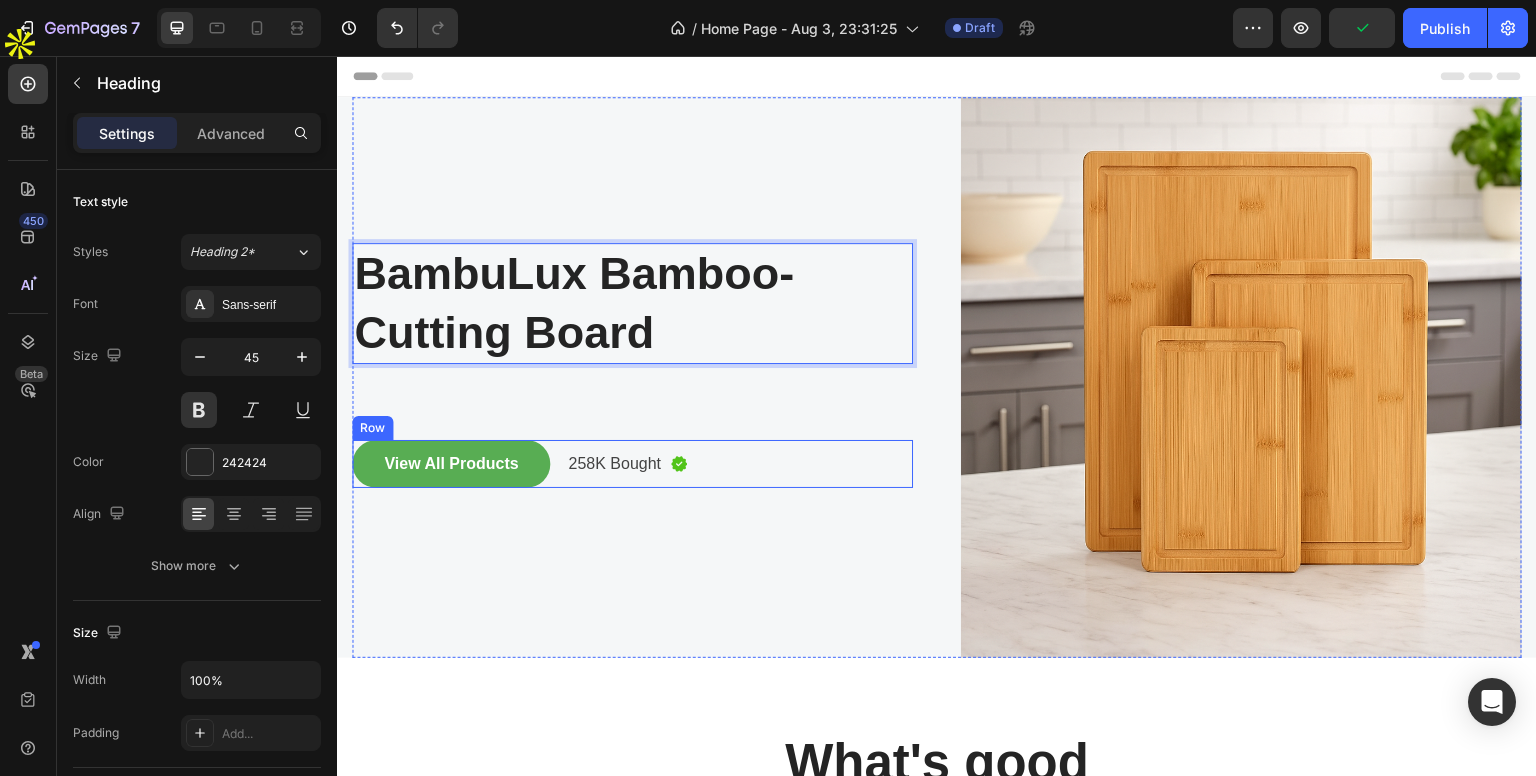 click on "View All Products  Button 258K Bought Text block Image Row" at bounding box center [632, 464] 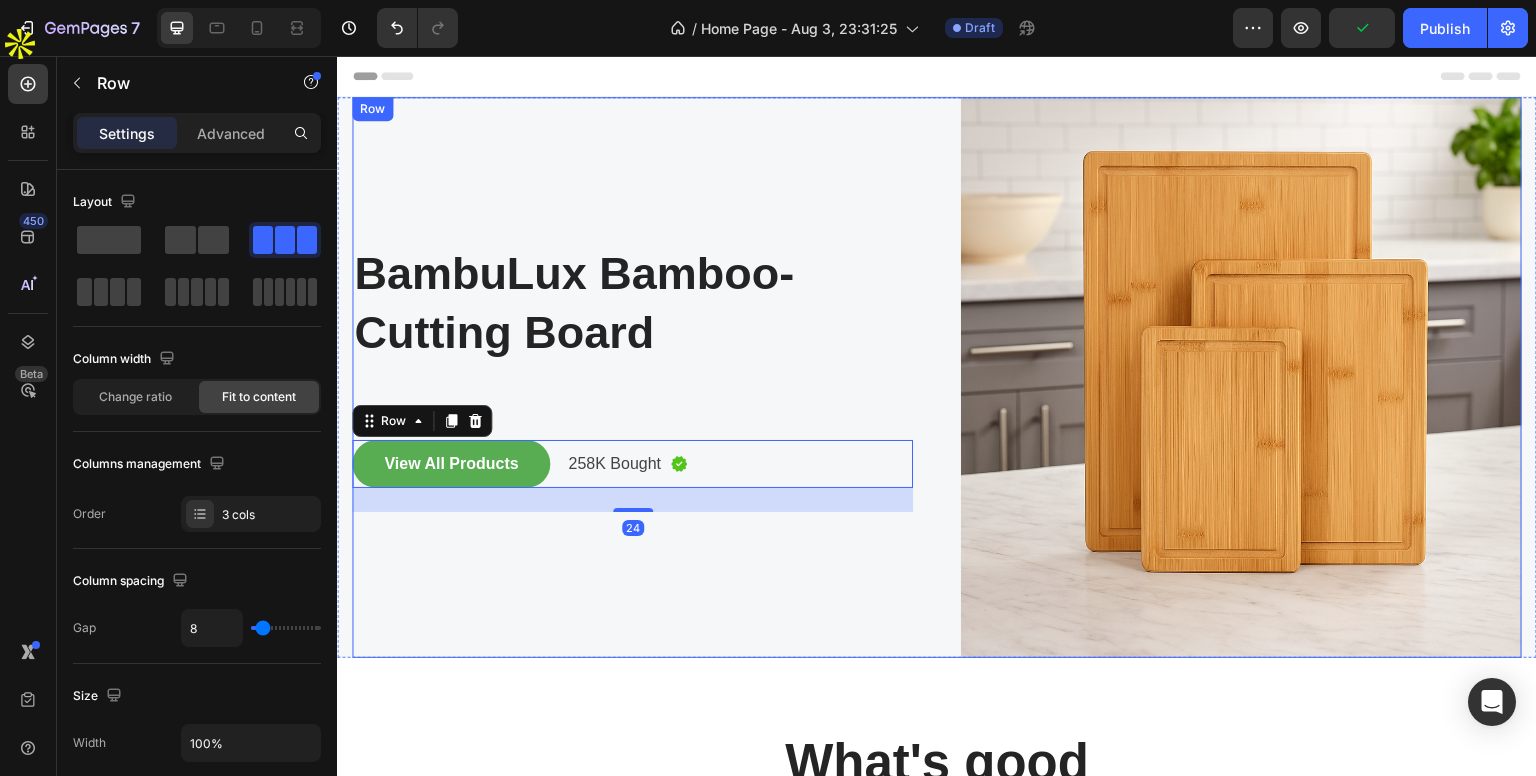 click on "BambuLux Bamboo-Cutting Board" at bounding box center (632, 303) 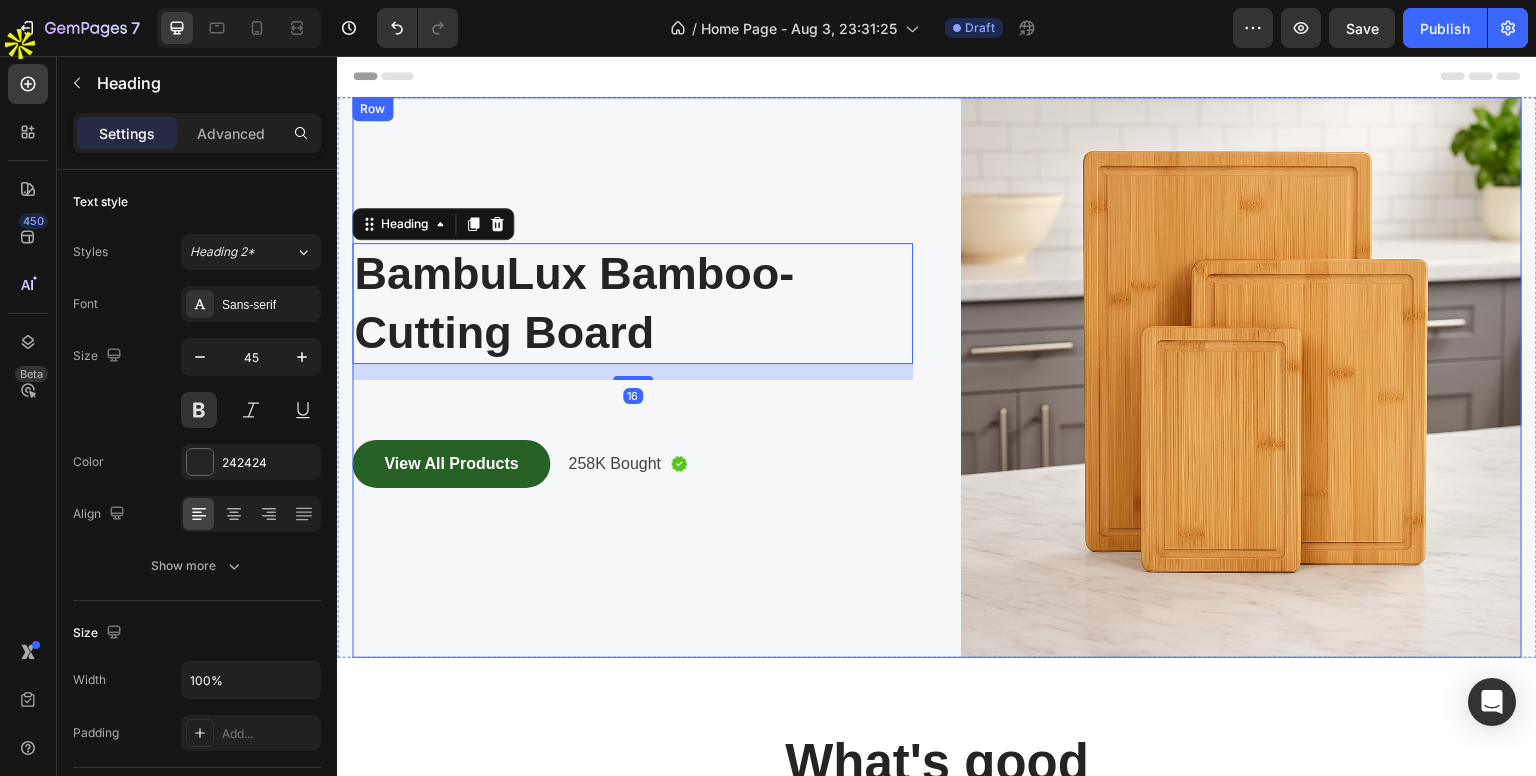 click on "View All Products" at bounding box center (451, 464) 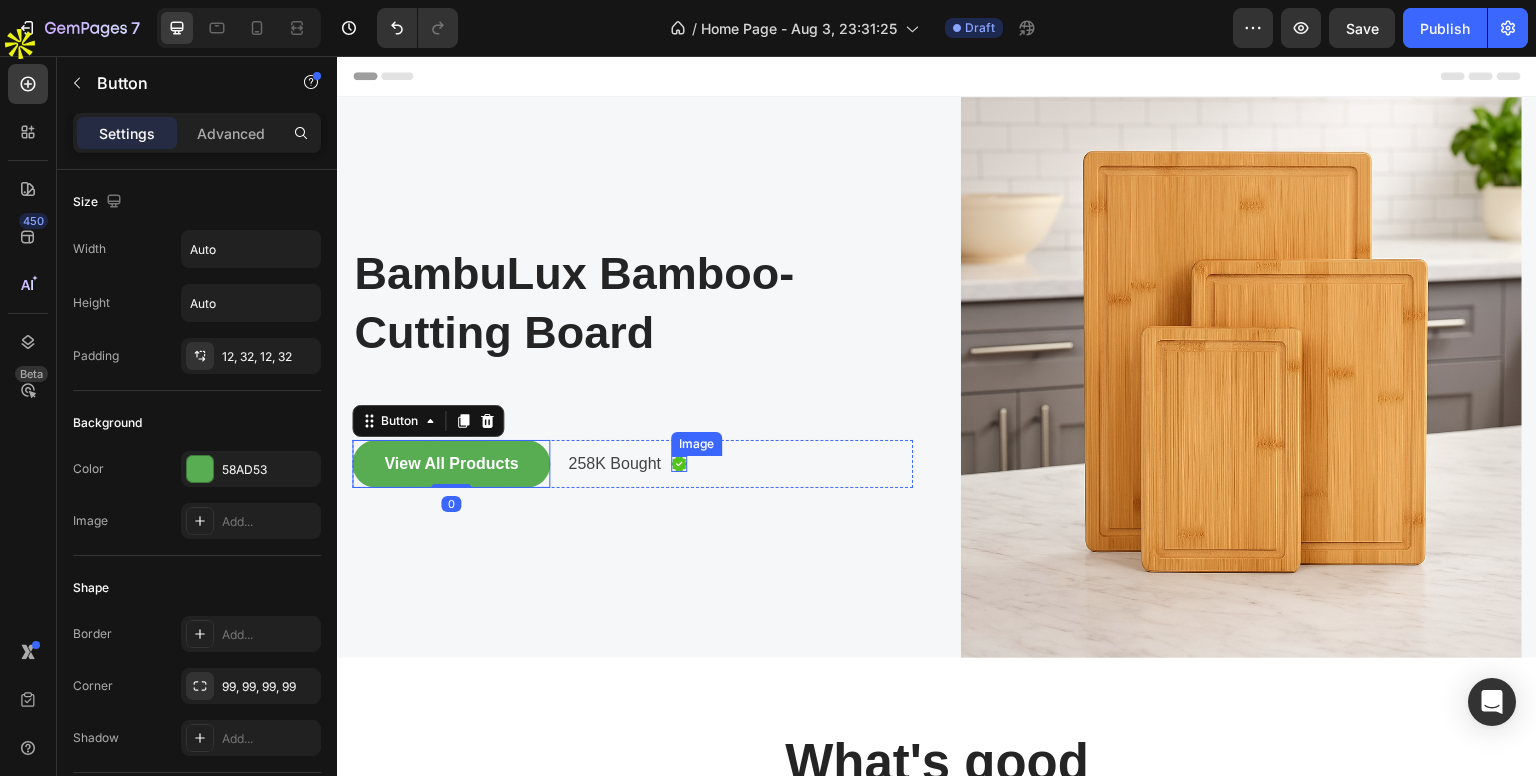 click at bounding box center [679, 464] 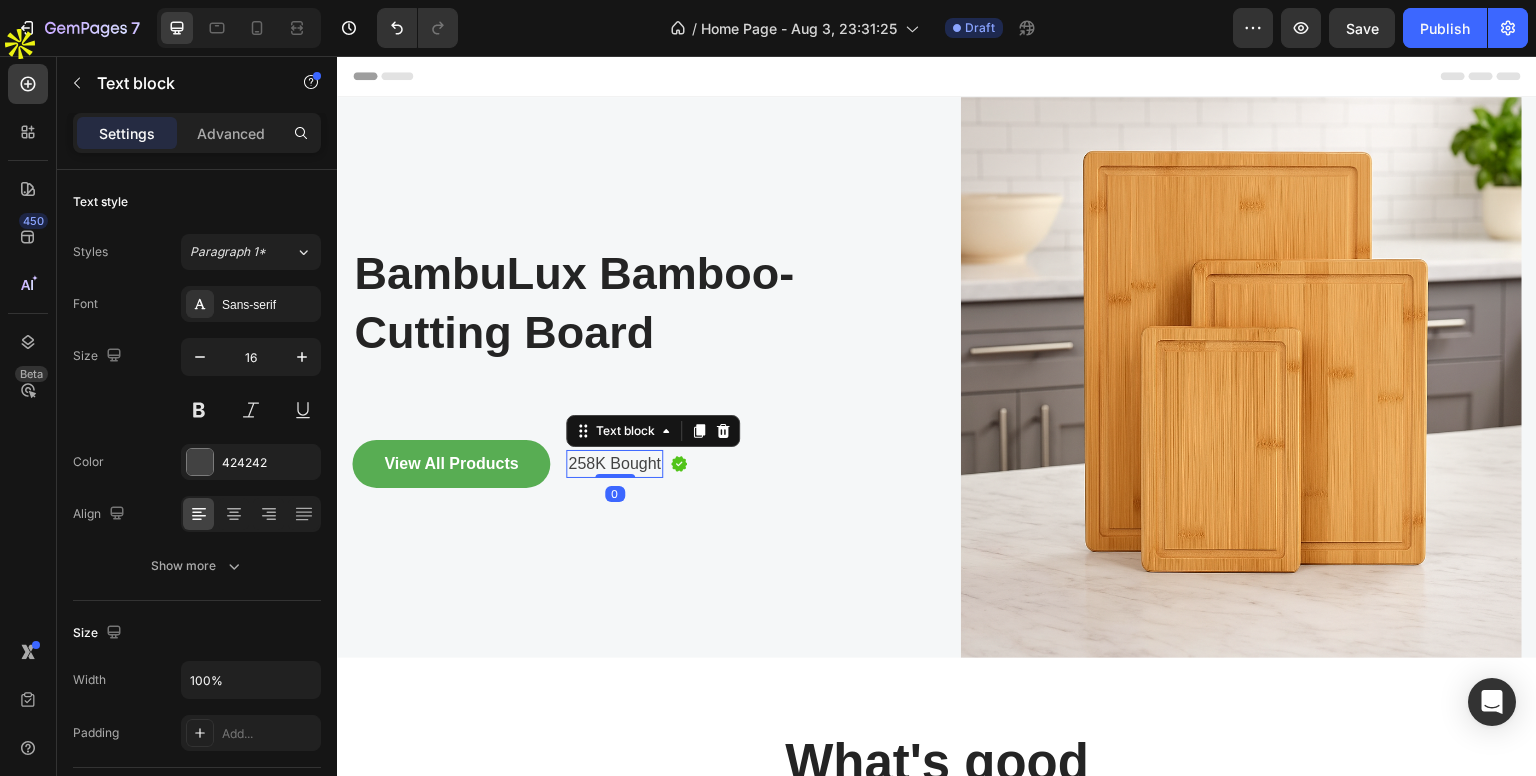 click on "258K Bought" at bounding box center [614, 464] 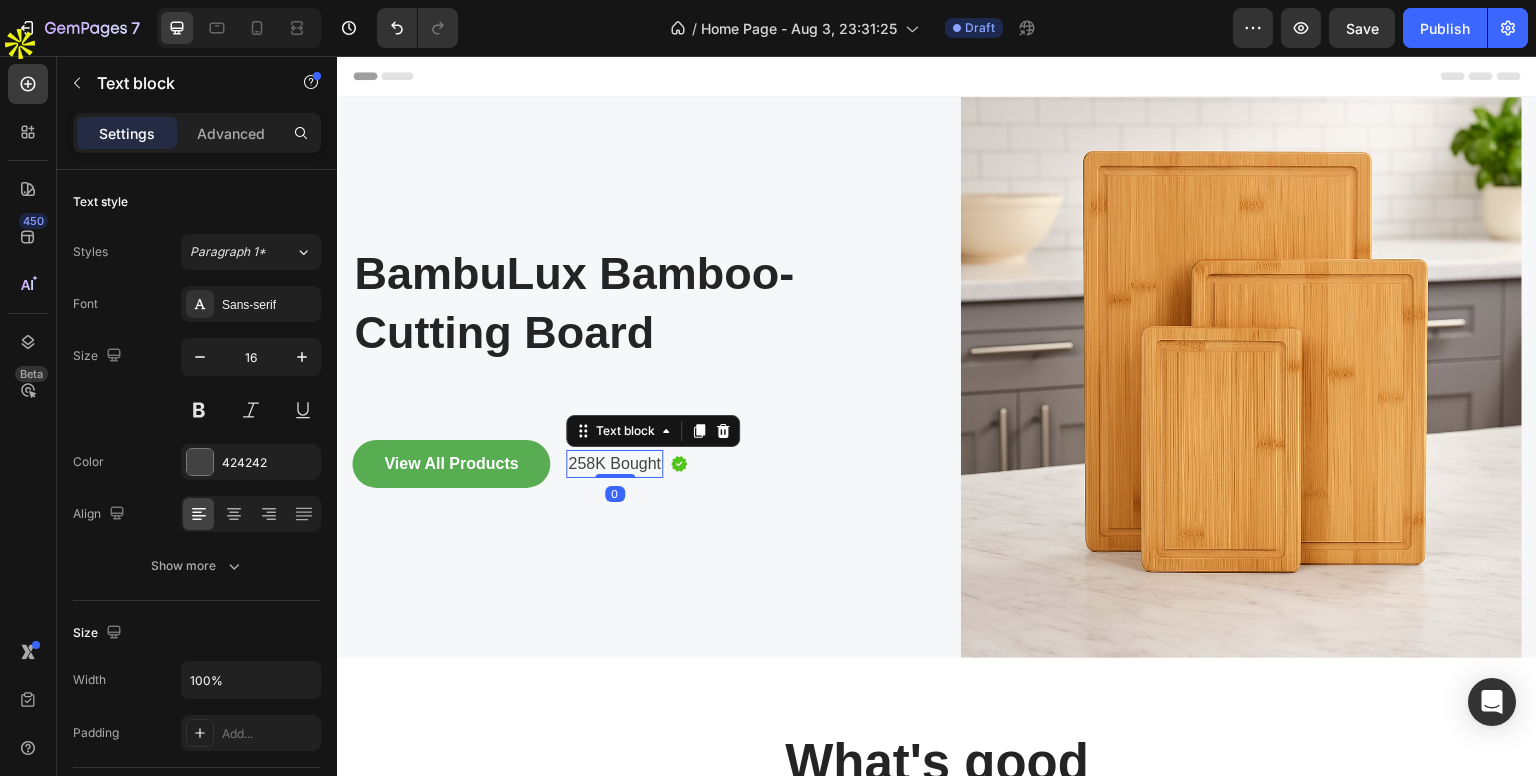 click on "258K Bought" at bounding box center (614, 464) 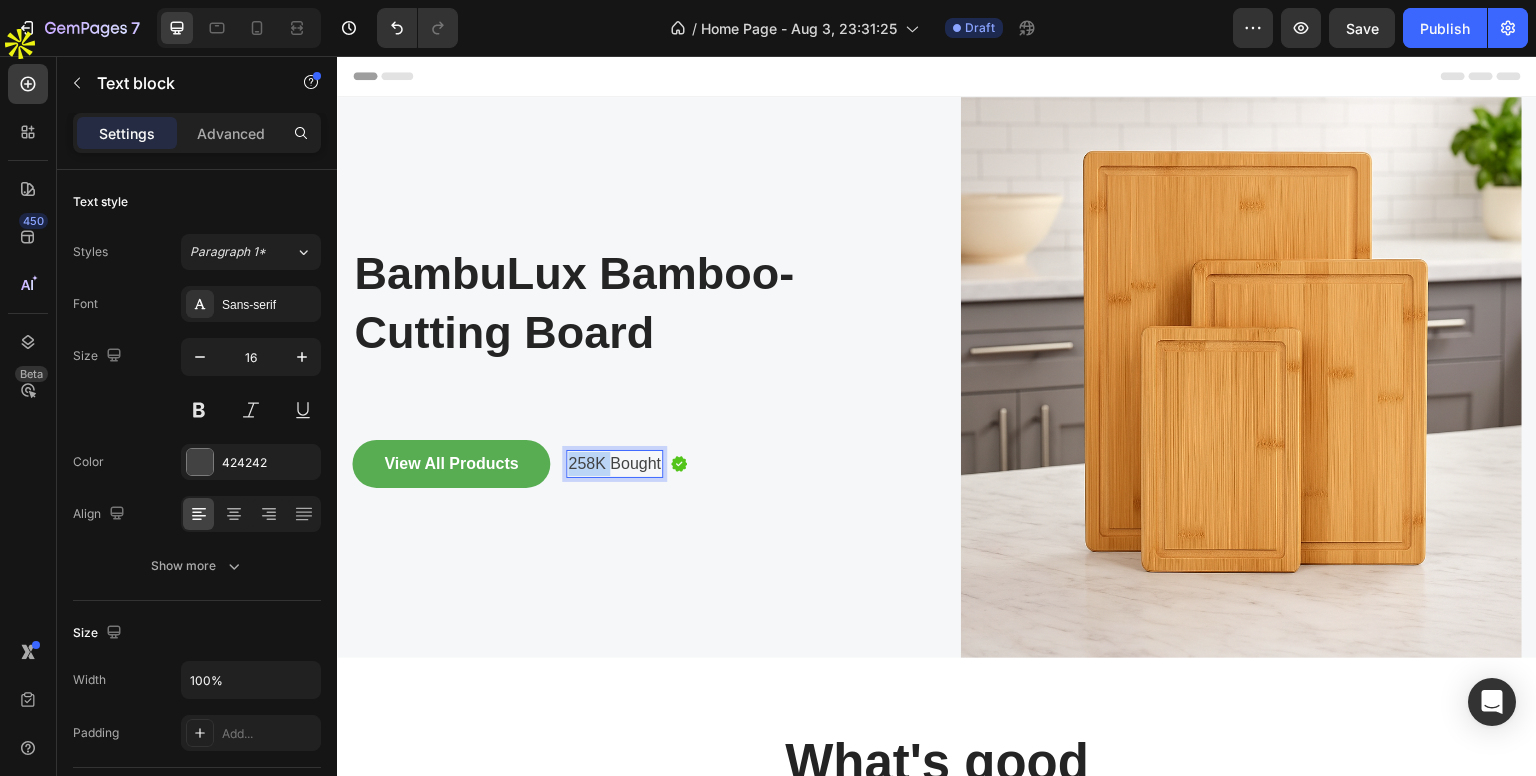 click on "258K Bought" at bounding box center (614, 464) 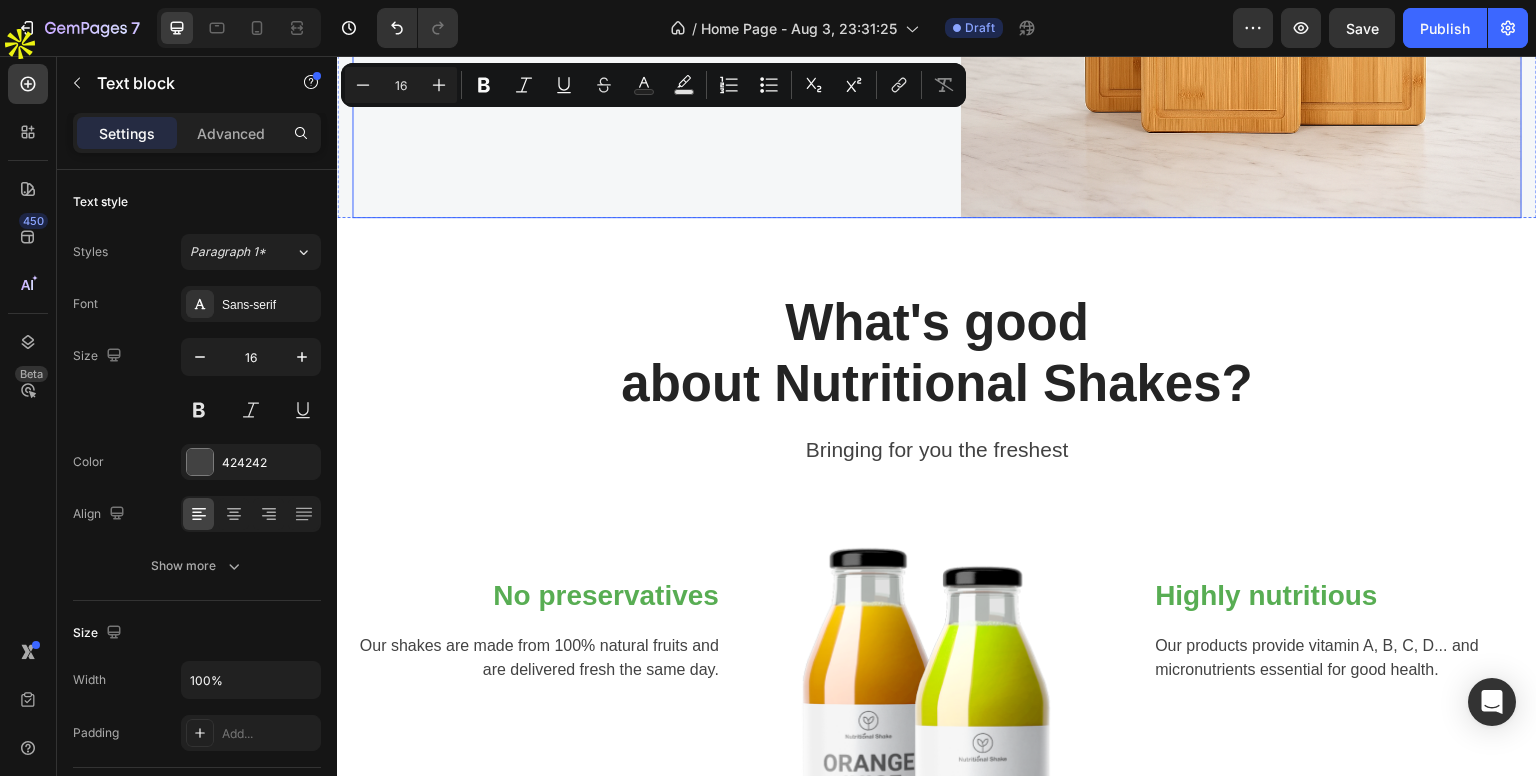 scroll, scrollTop: 492, scrollLeft: 0, axis: vertical 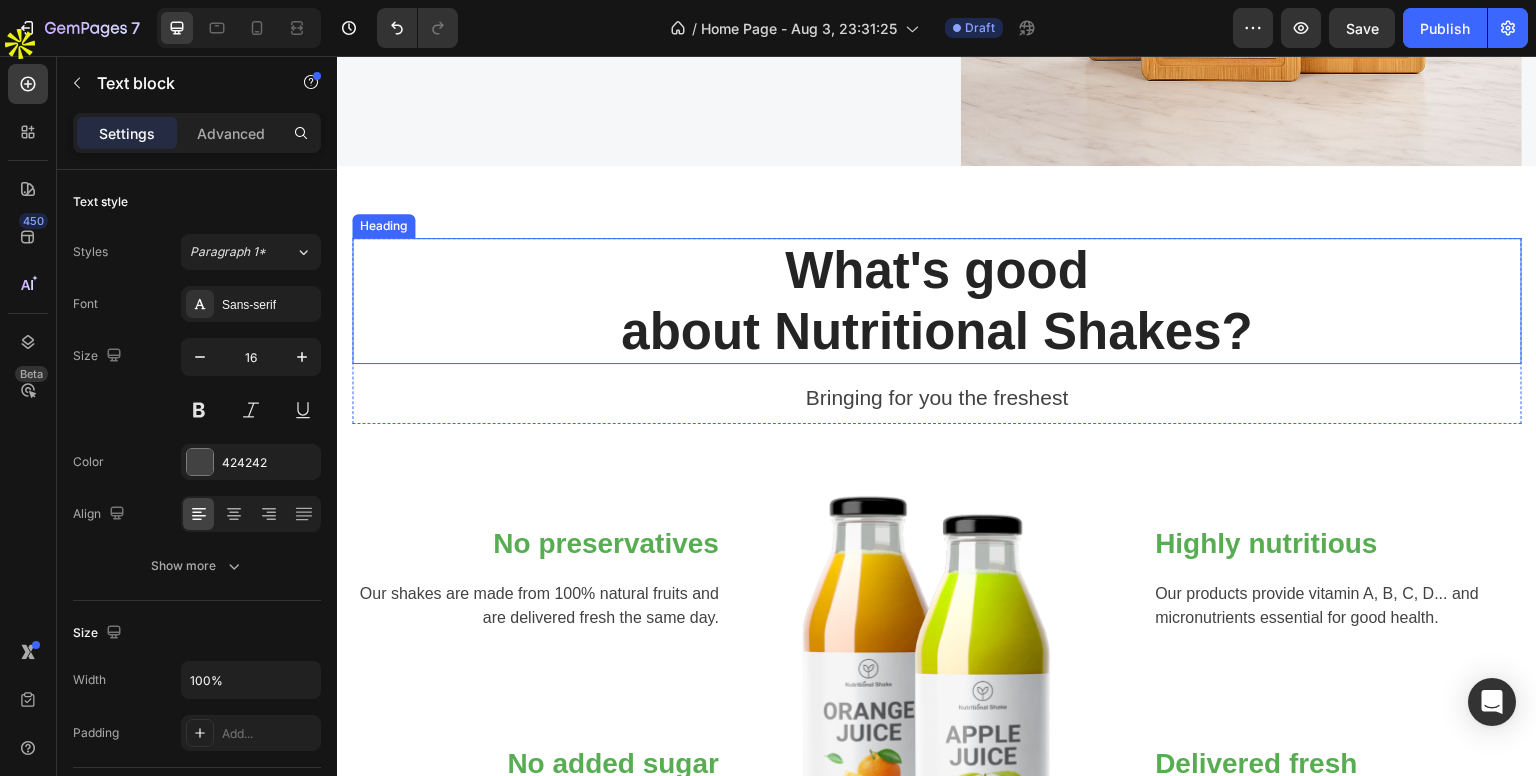 click on "What's good about Nutritional Shakes?" at bounding box center [937, 301] 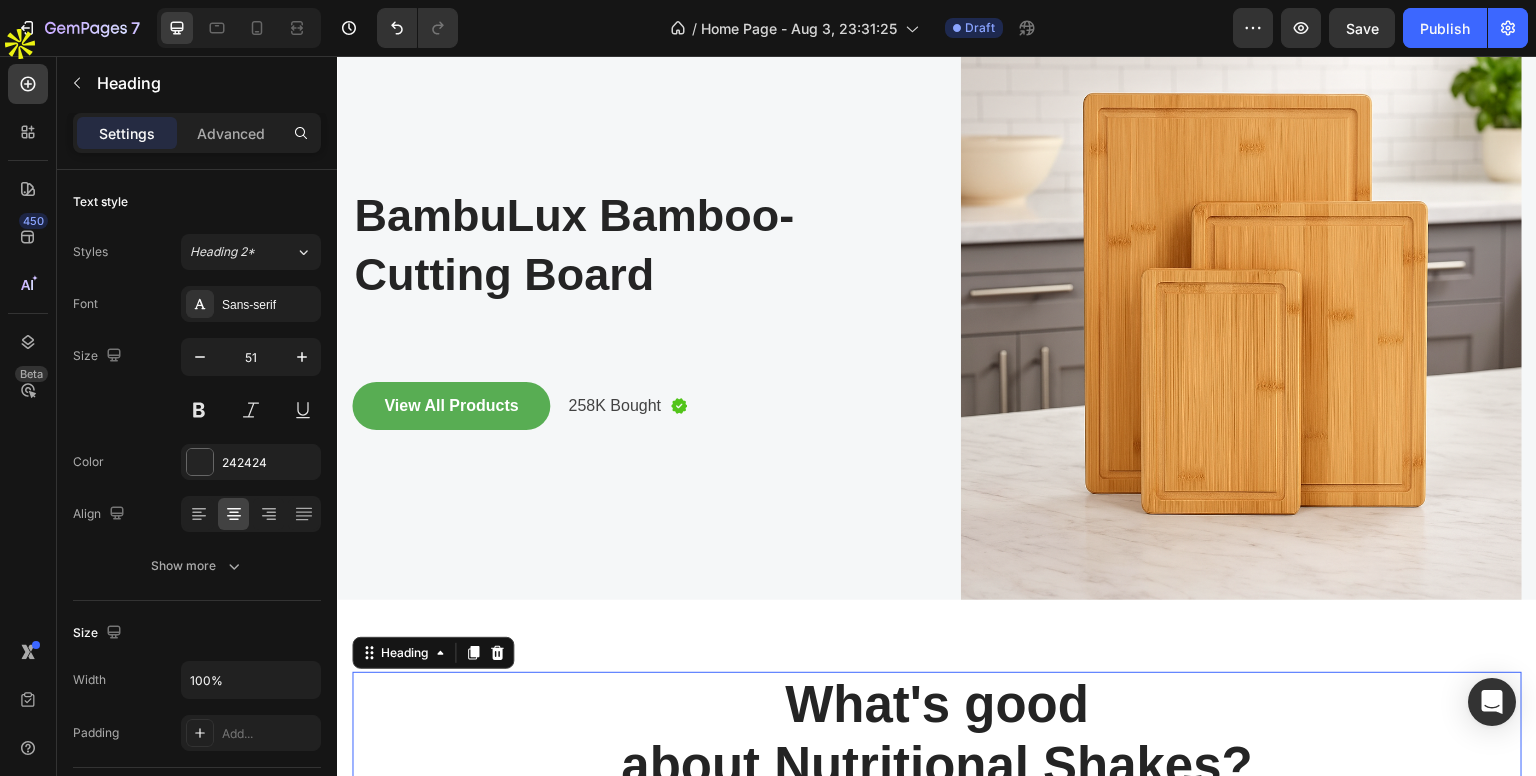 scroll, scrollTop: 59, scrollLeft: 0, axis: vertical 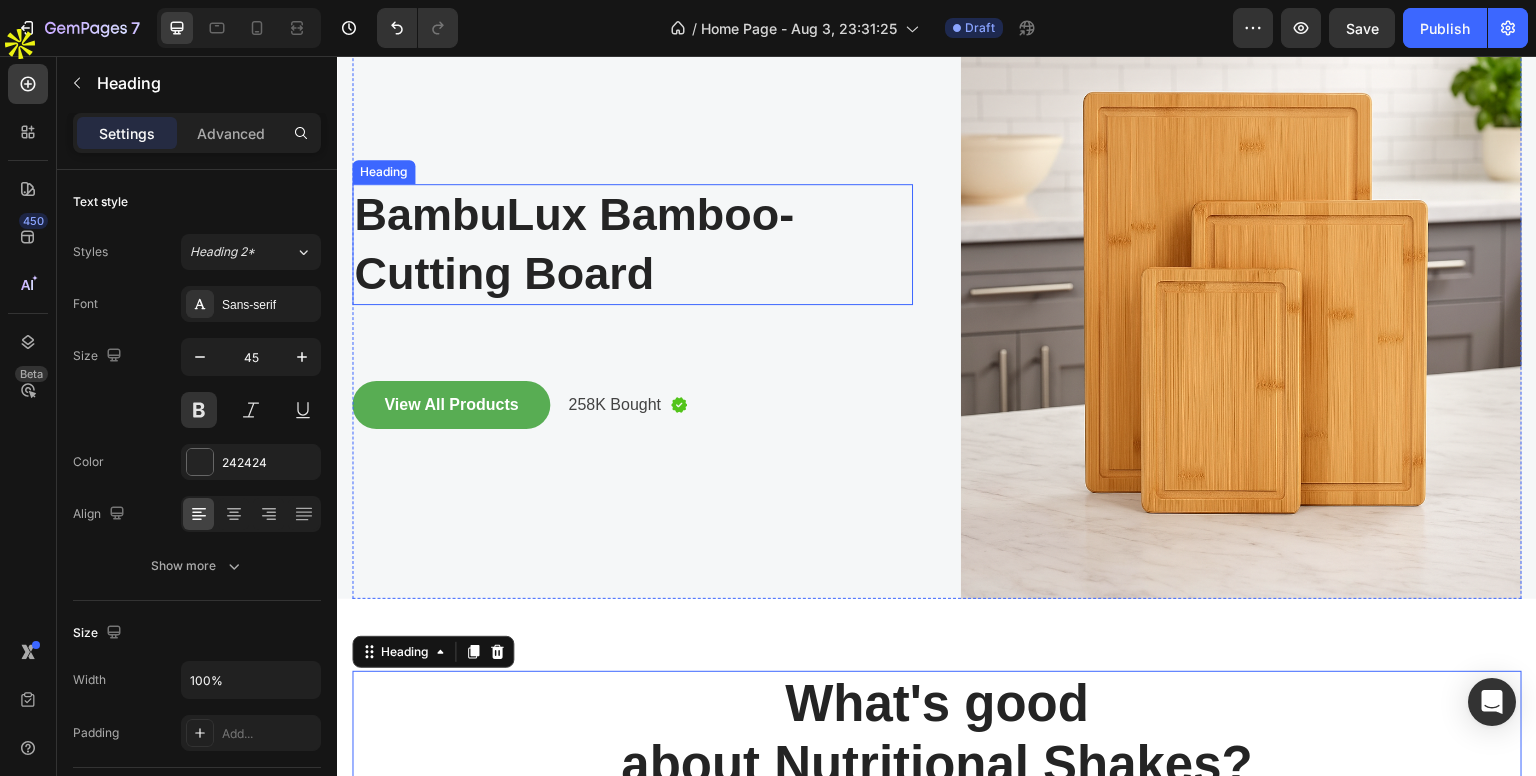 click on "BambuLux Bamboo-Cutting Board" at bounding box center [632, 244] 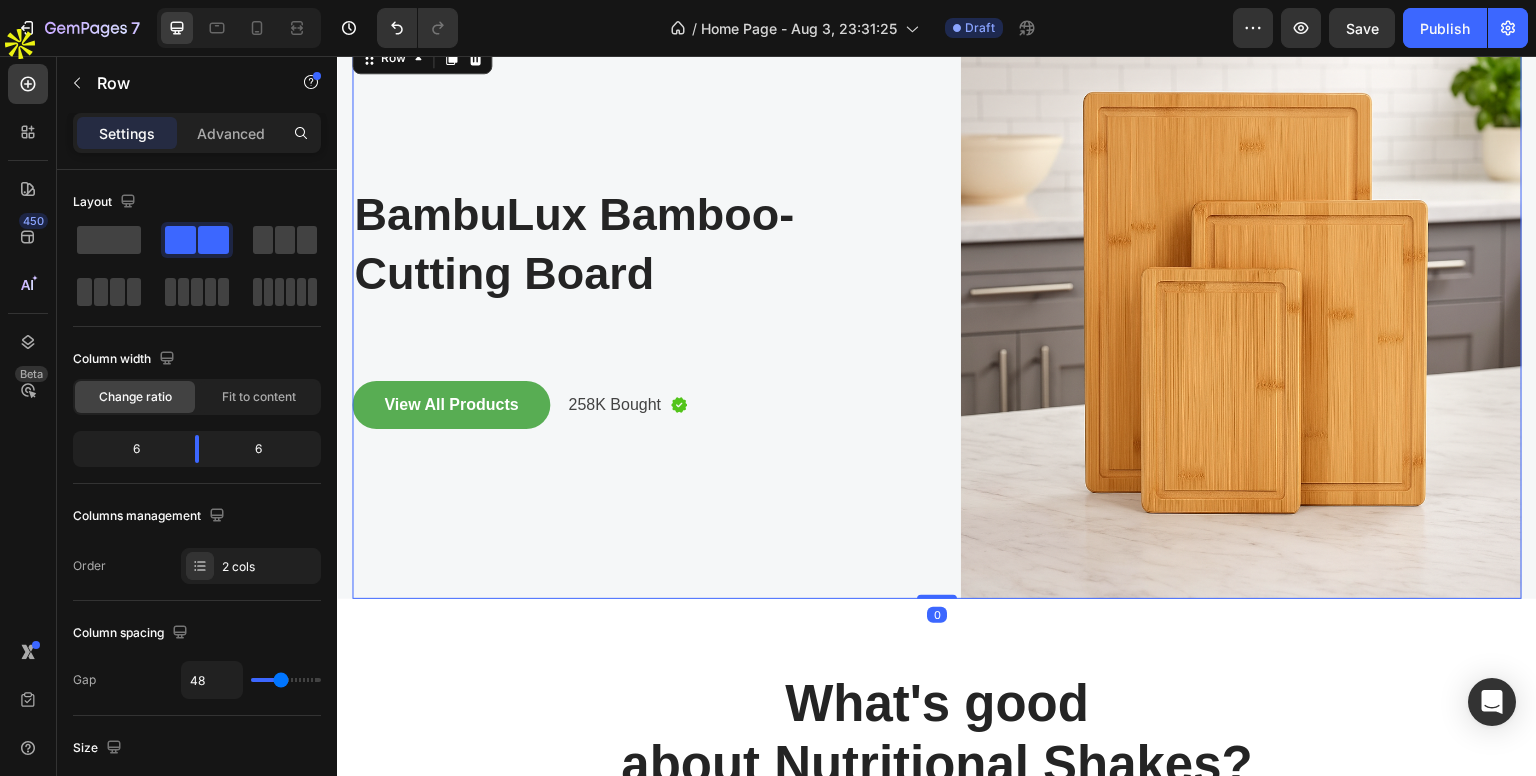 click on "BambuLux Bamboo-Cutting Board Heading Text block View All Products  Button 258K Bought Text block Image Row" at bounding box center [632, 318] 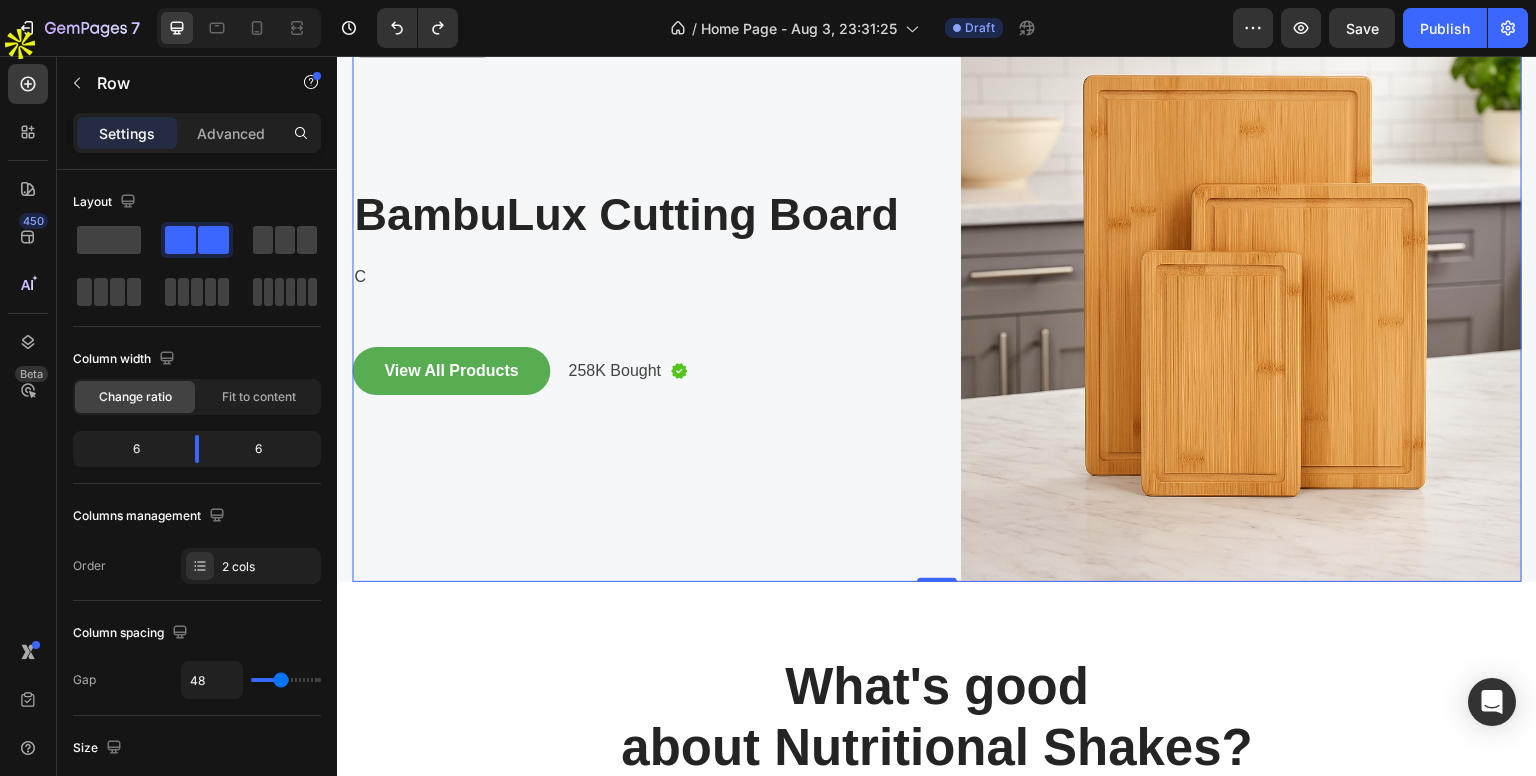 scroll, scrollTop: 64, scrollLeft: 0, axis: vertical 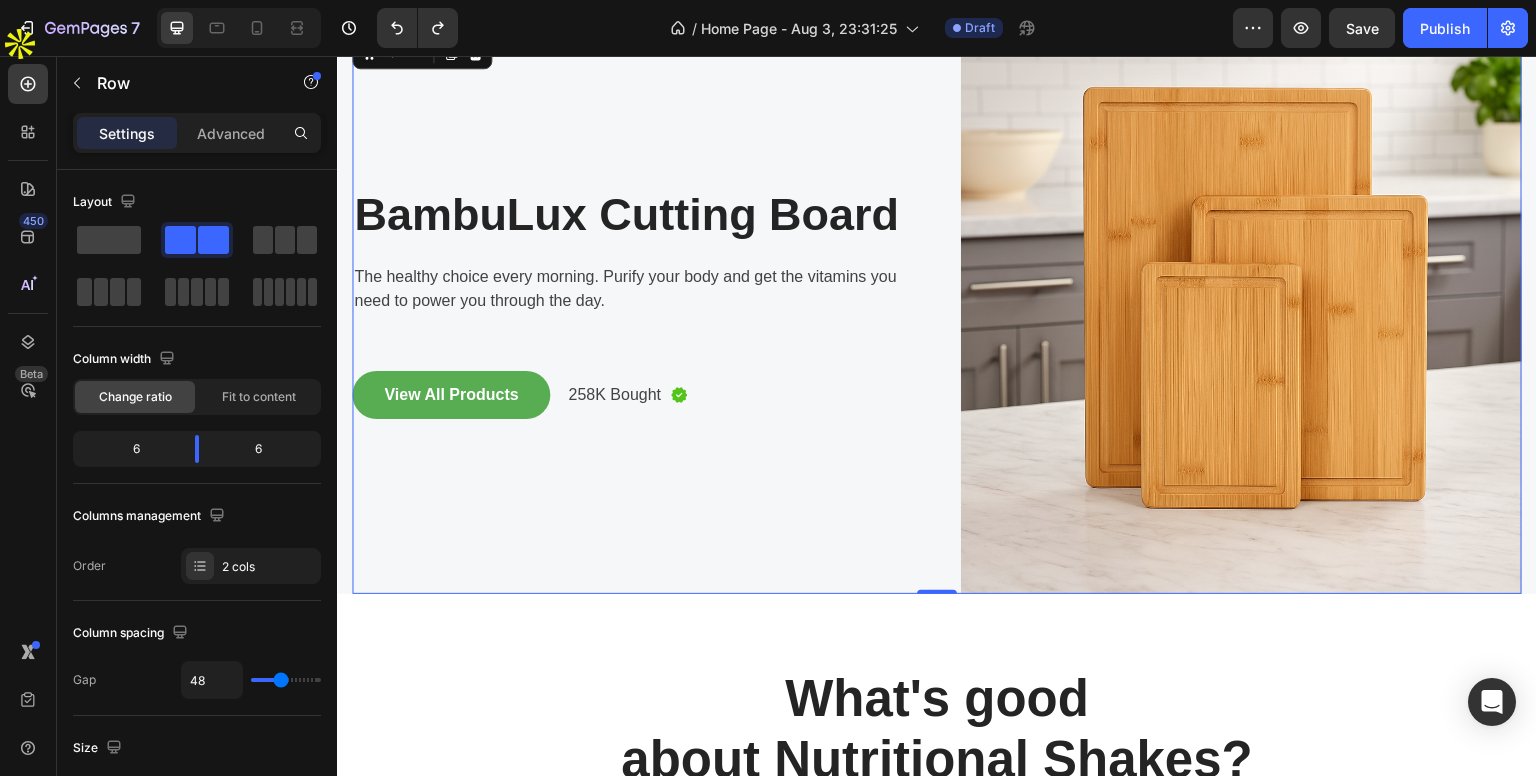 click on "The healthy choice every morning. Purify your body and get the vitamins you need to power you through the day." at bounding box center [632, 289] 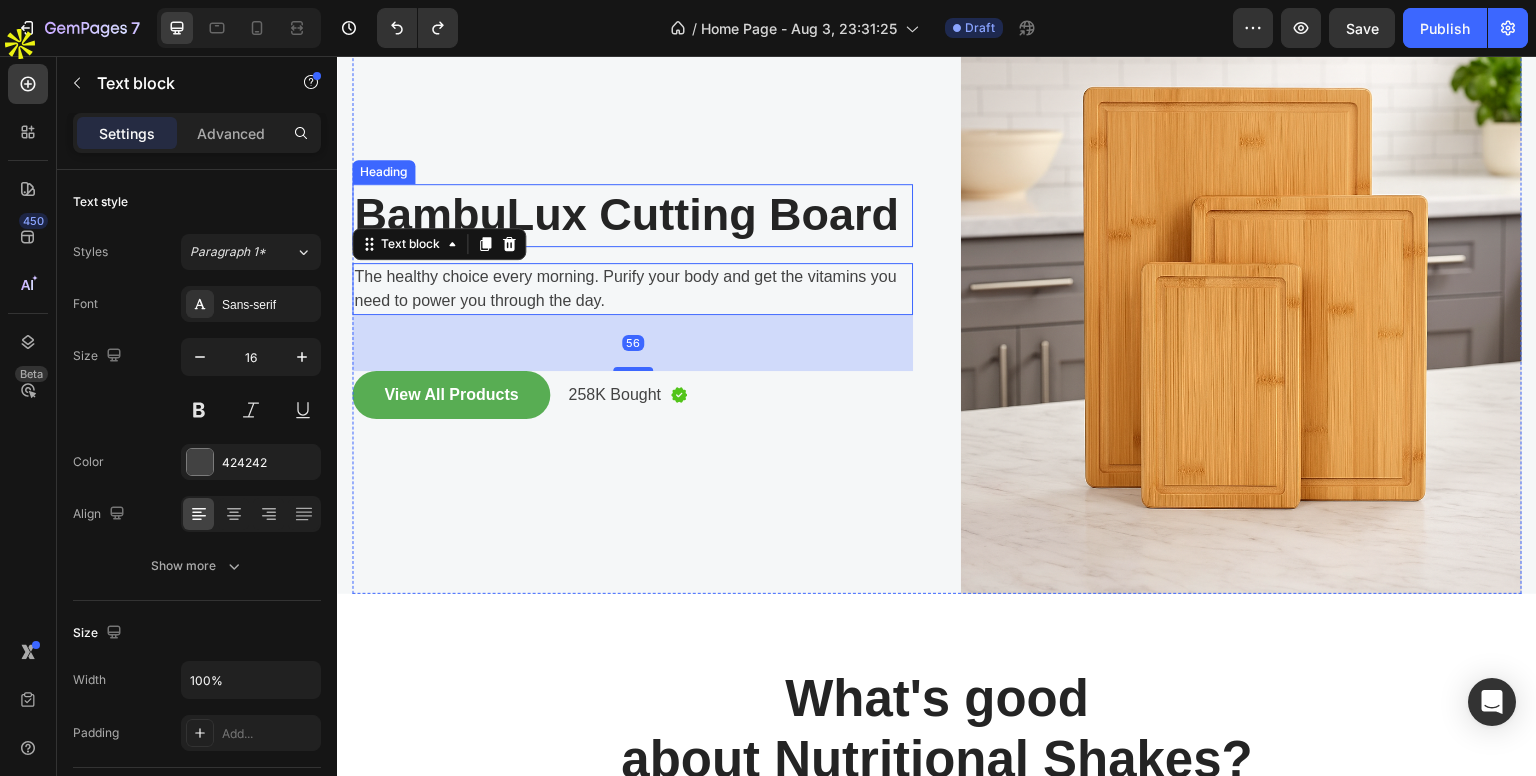 click on "BambuLux Cutting Board" at bounding box center (632, 215) 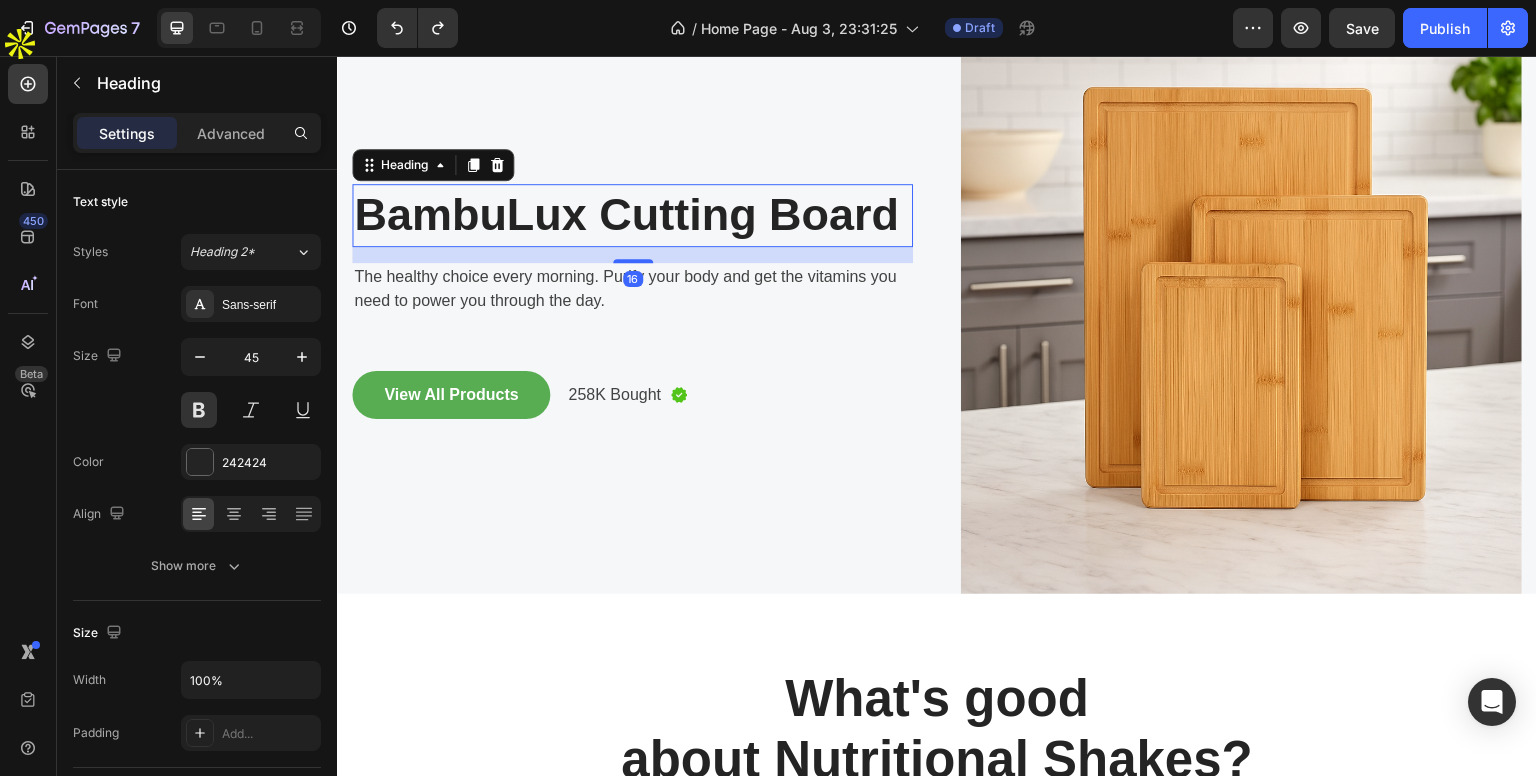 click on "BambuLux Cutting Board" at bounding box center [632, 215] 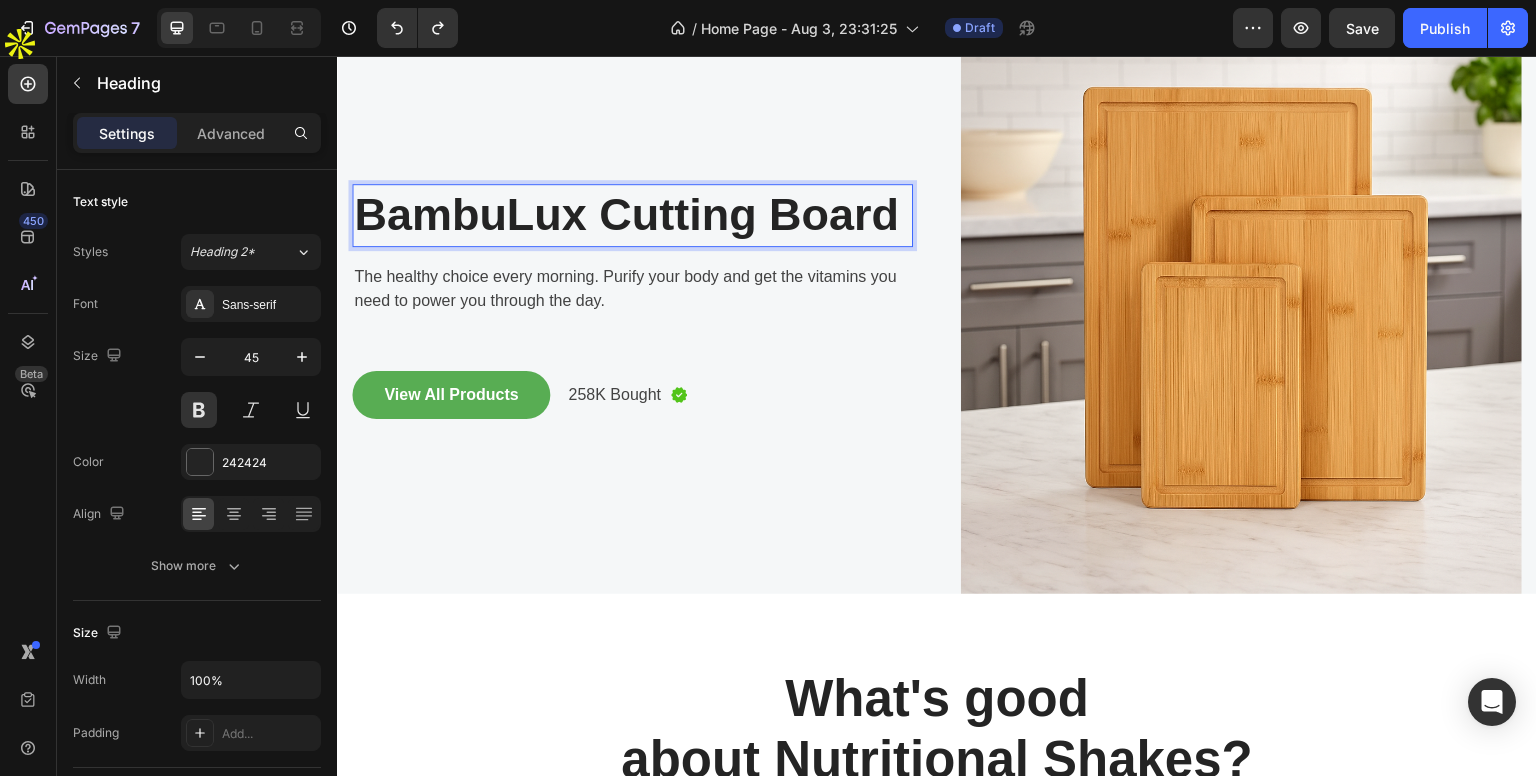 click on "BambuLux Cutting Board" at bounding box center [632, 215] 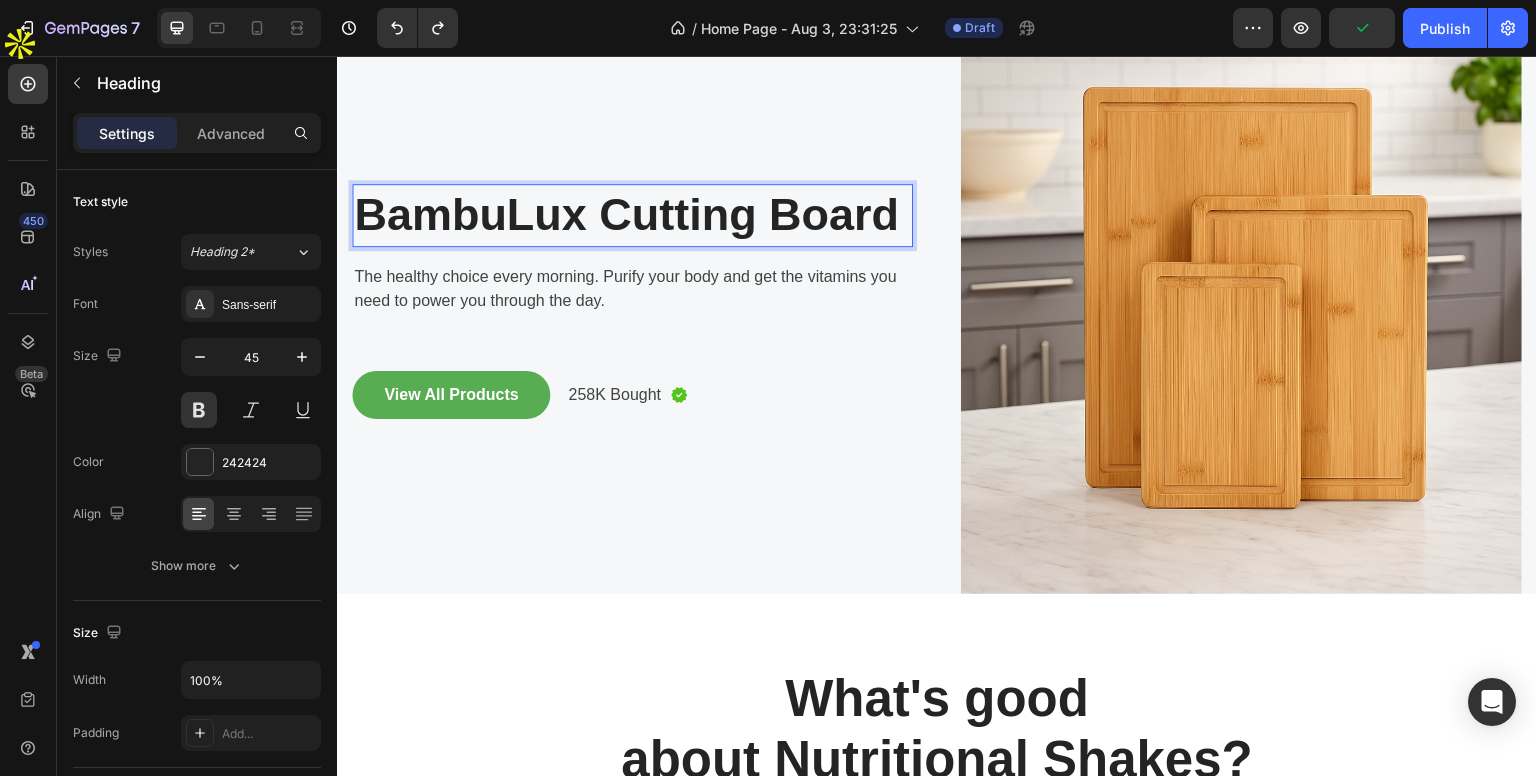 scroll, scrollTop: 35, scrollLeft: 0, axis: vertical 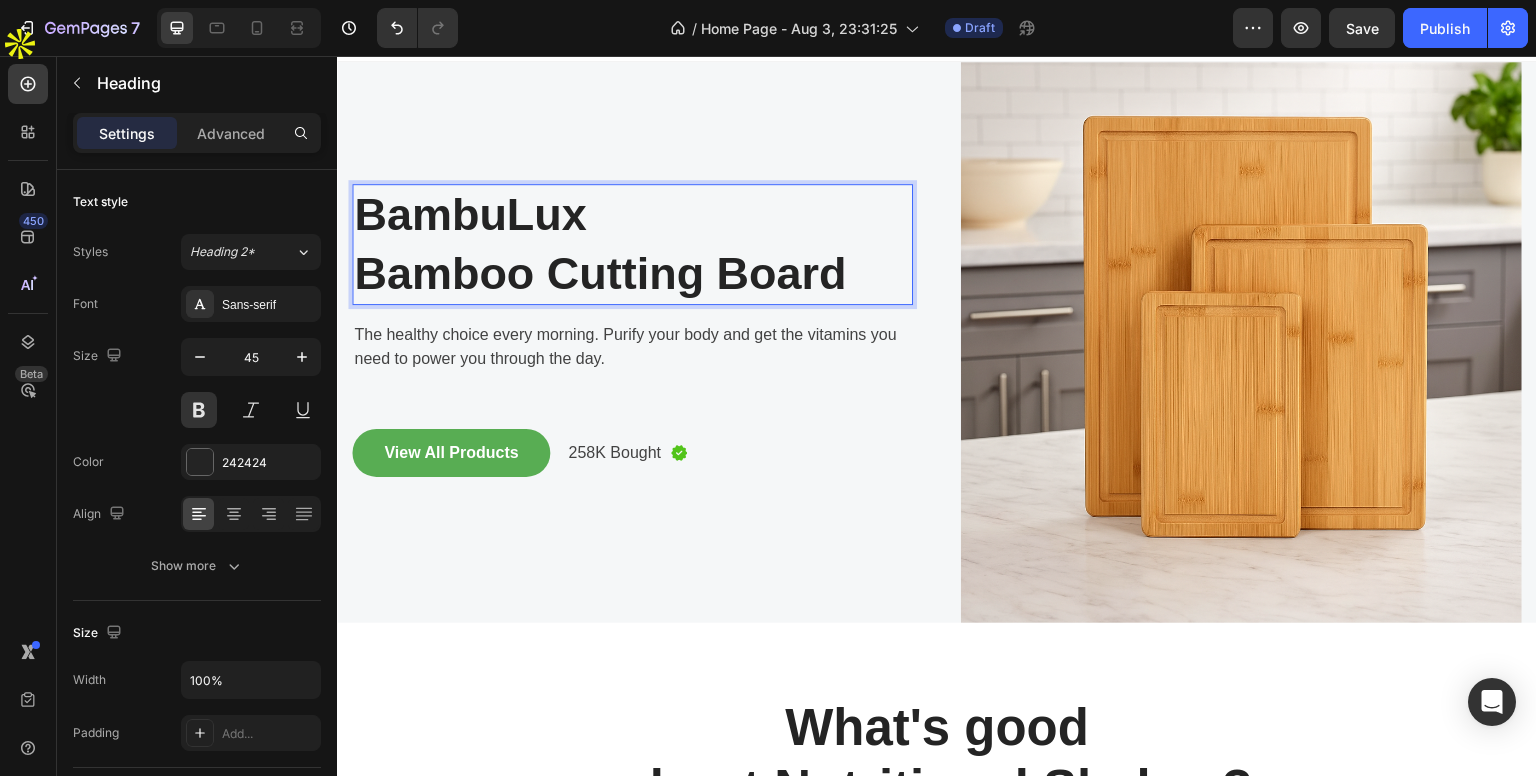 click on "BambuLux Bamboo Cutting Board" at bounding box center [632, 244] 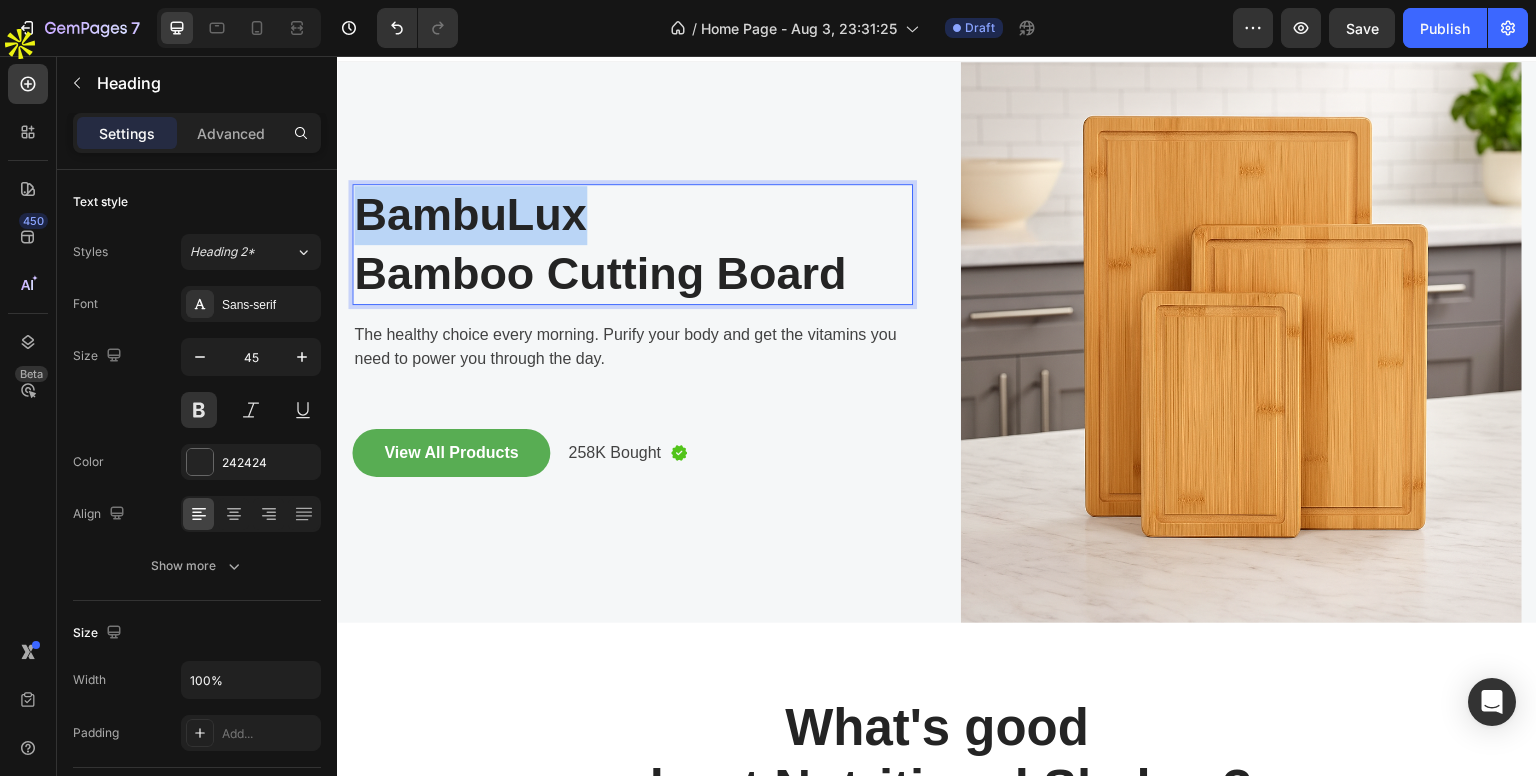 click on "BambuLux Bamboo Cutting Board" at bounding box center [632, 244] 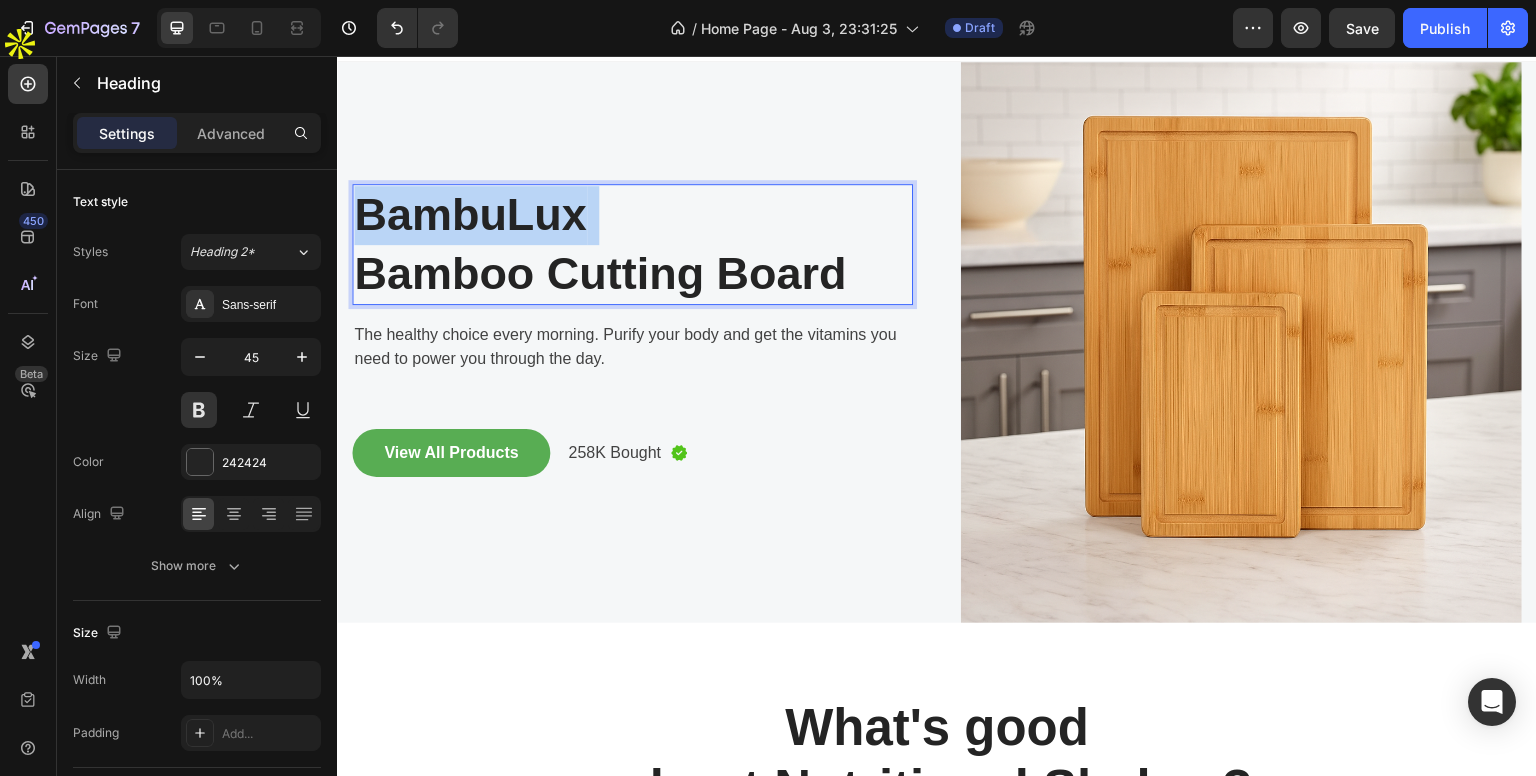 click on "BambuLux Bamboo Cutting Board" at bounding box center (632, 244) 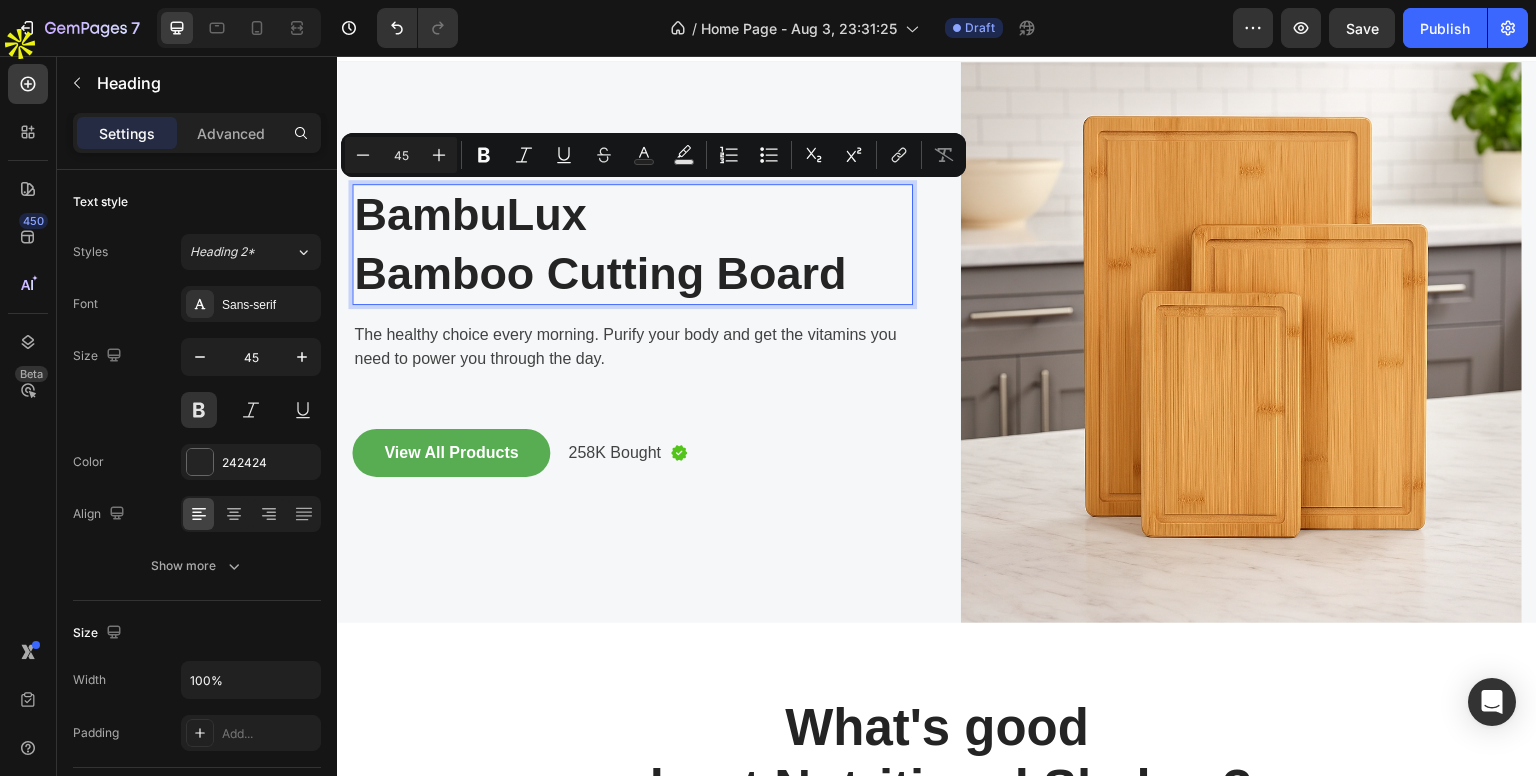 click on "BambuLux Bamboo Cutting Board" at bounding box center (632, 244) 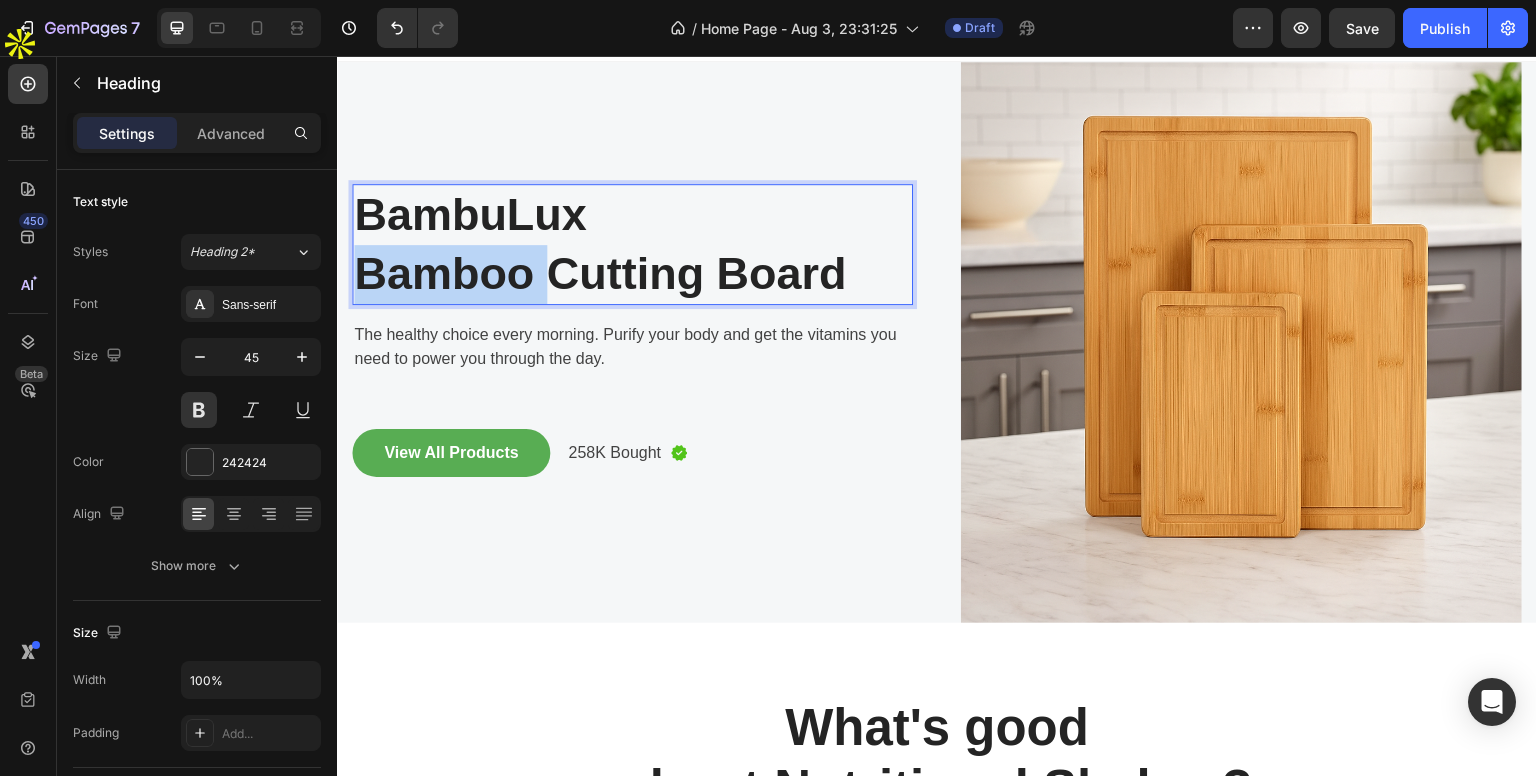 click on "BambuLux Bamboo Cutting Board" at bounding box center (632, 244) 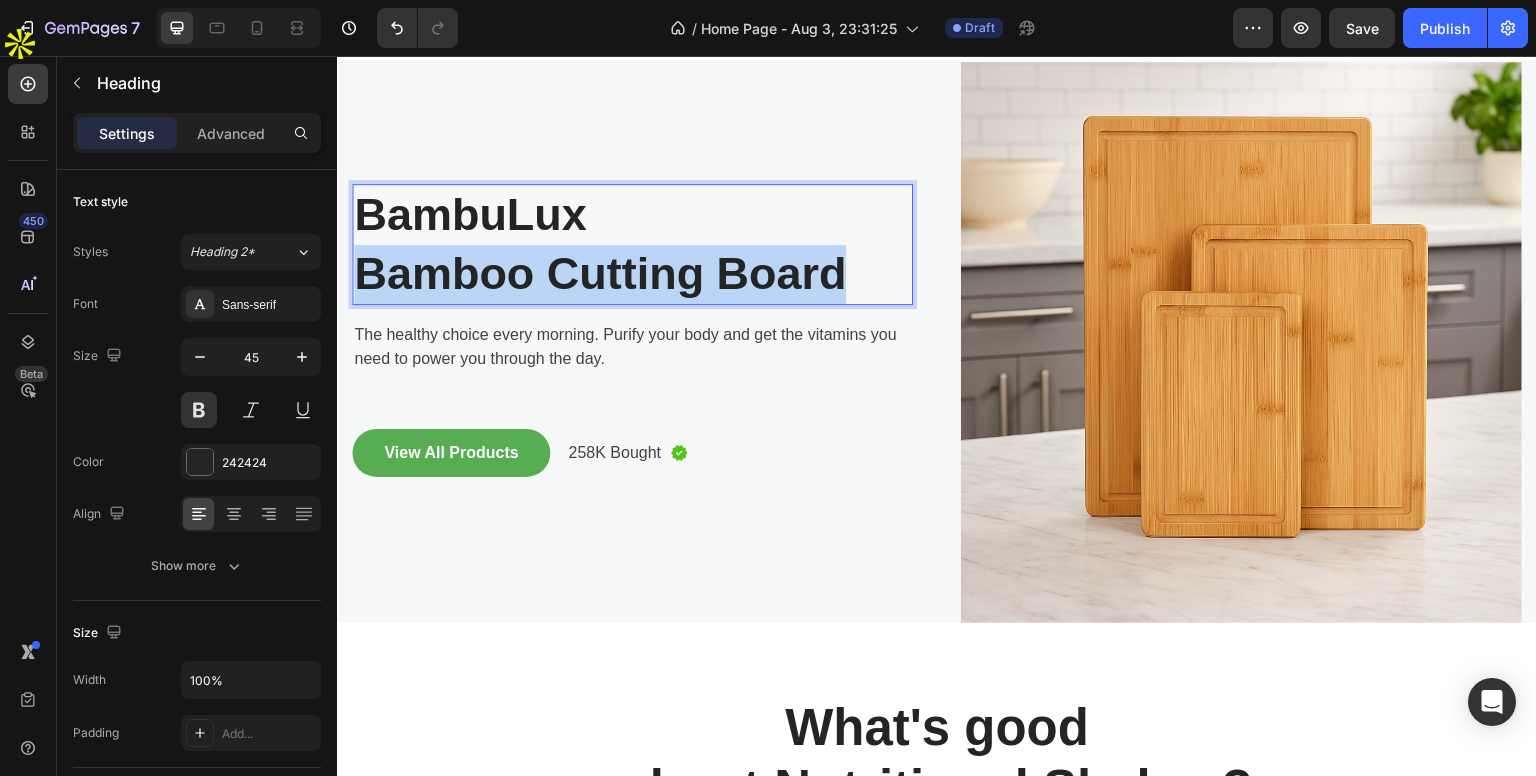 click on "BambuLux Bamboo Cutting Board" at bounding box center [632, 244] 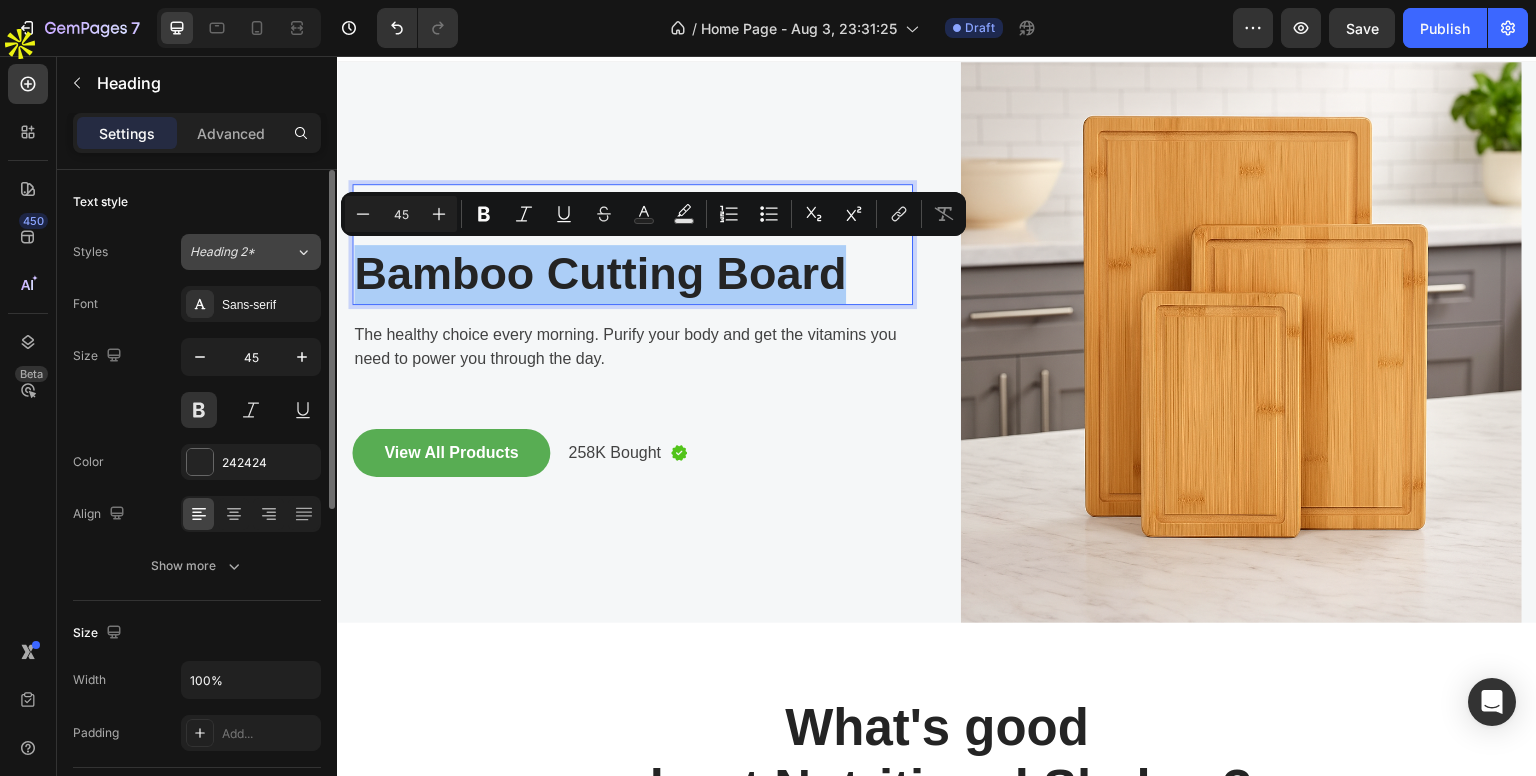 click on "Heading 2*" 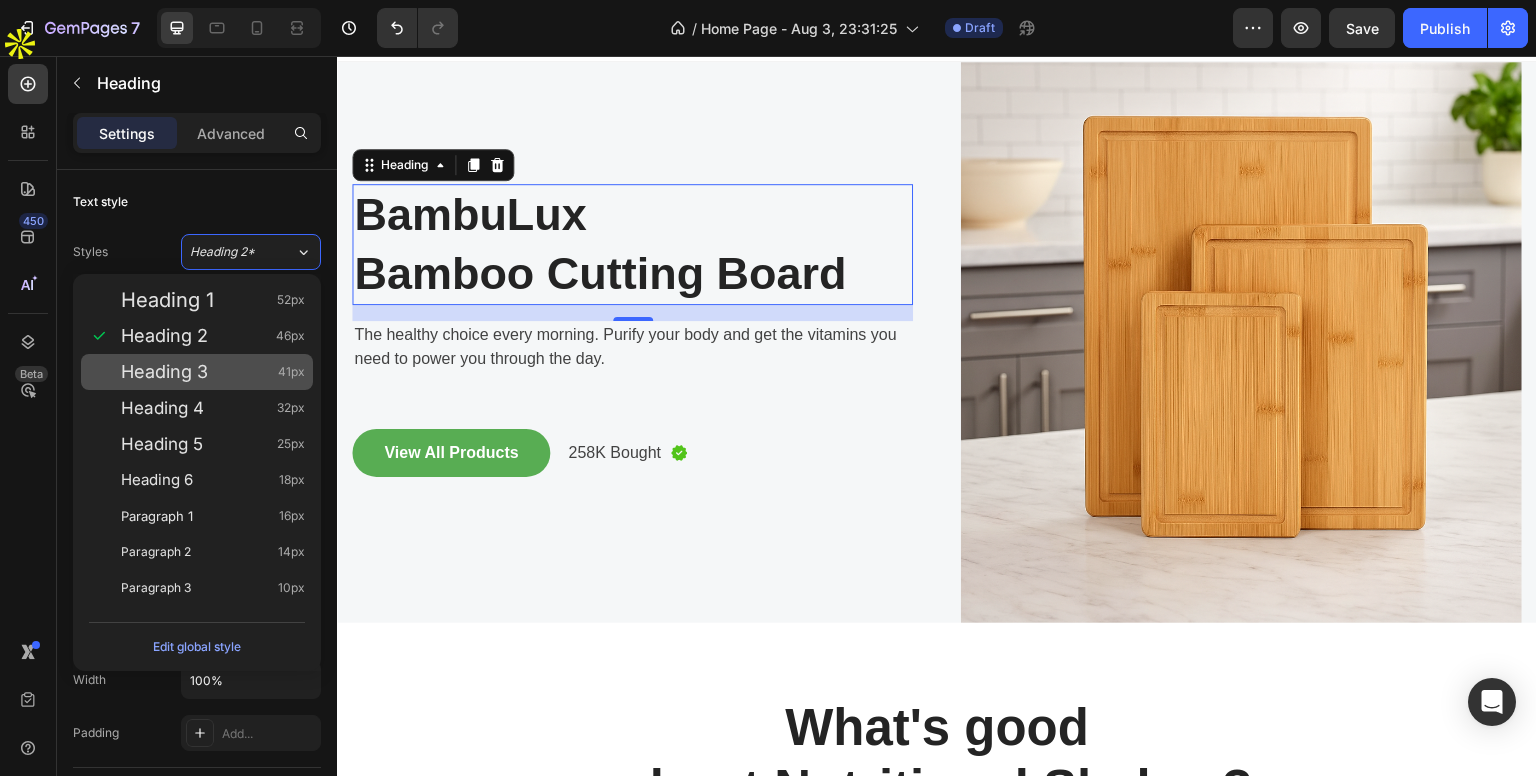 click on "Heading 3 41px" at bounding box center (213, 372) 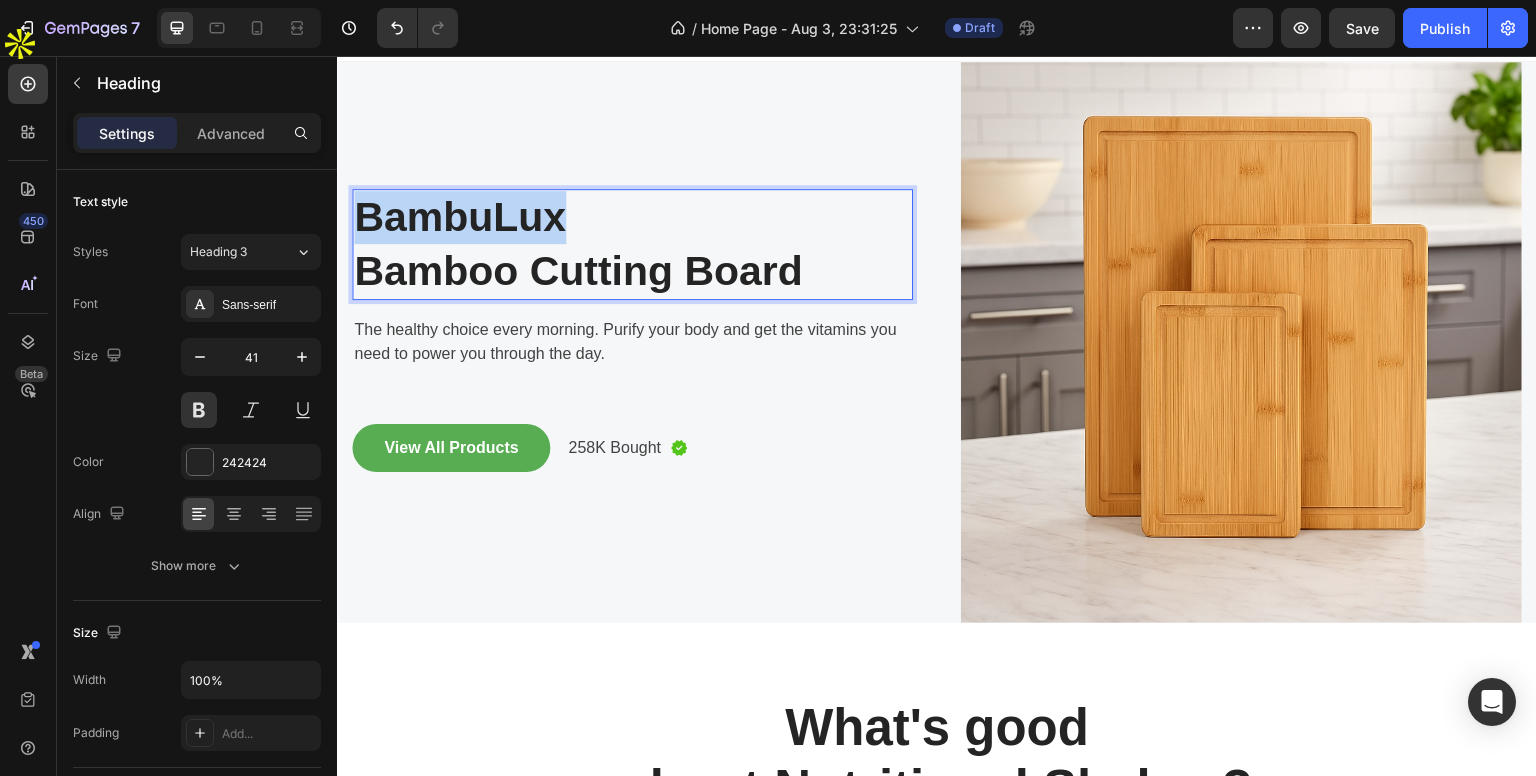 click on "BambuLux Bamboo Cutting Board" at bounding box center [632, 244] 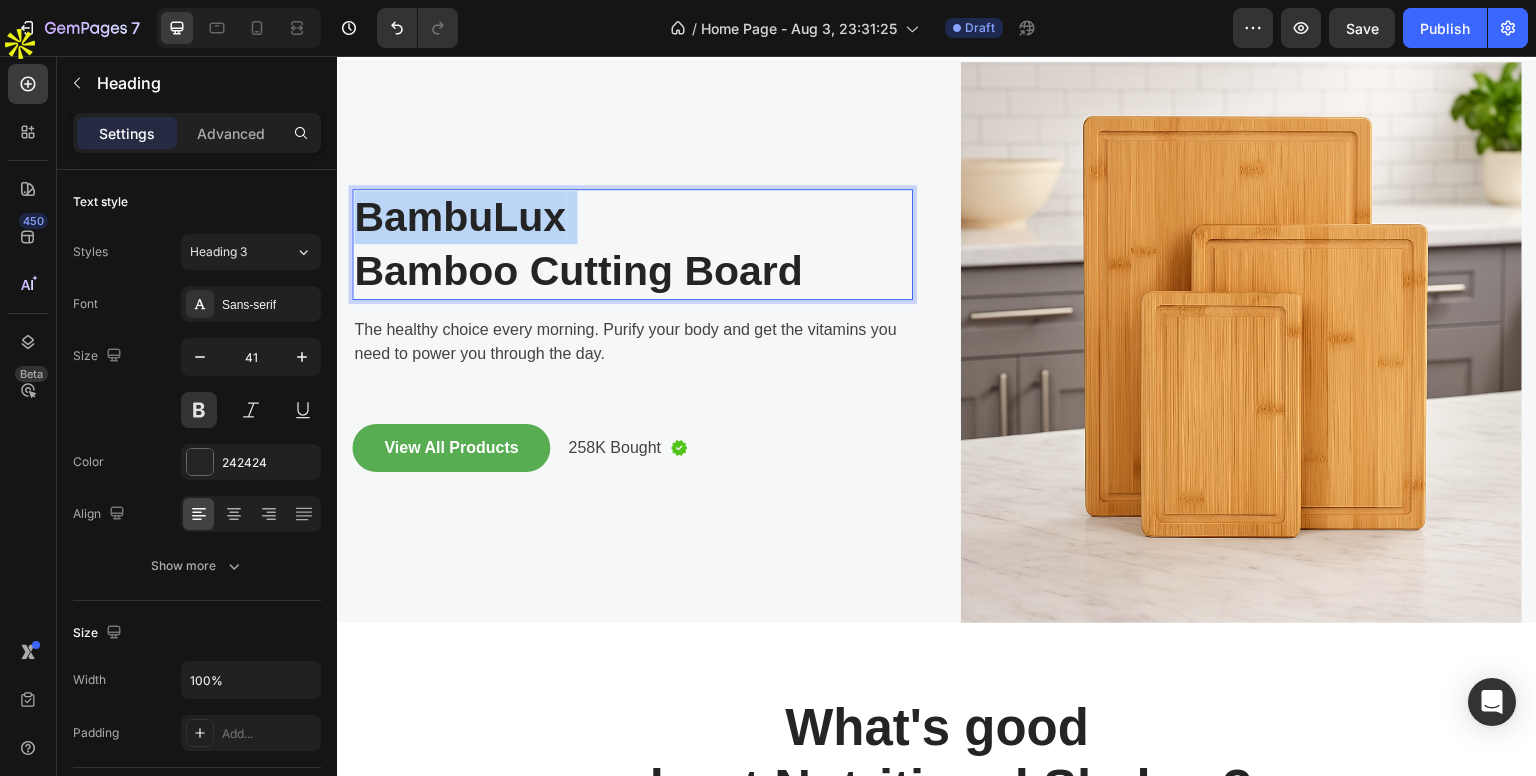 click on "BambuLux Bamboo Cutting Board" at bounding box center (632, 244) 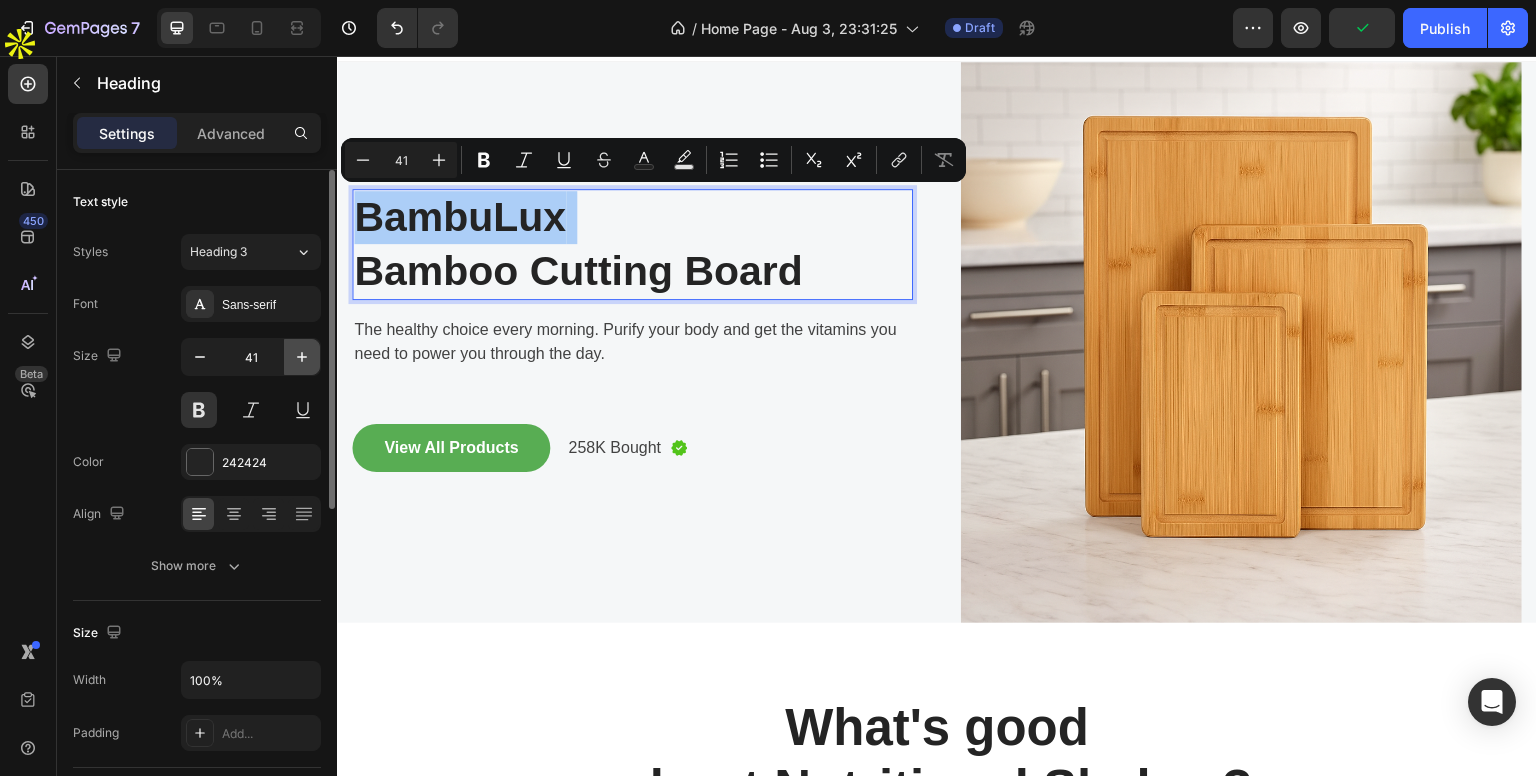 click 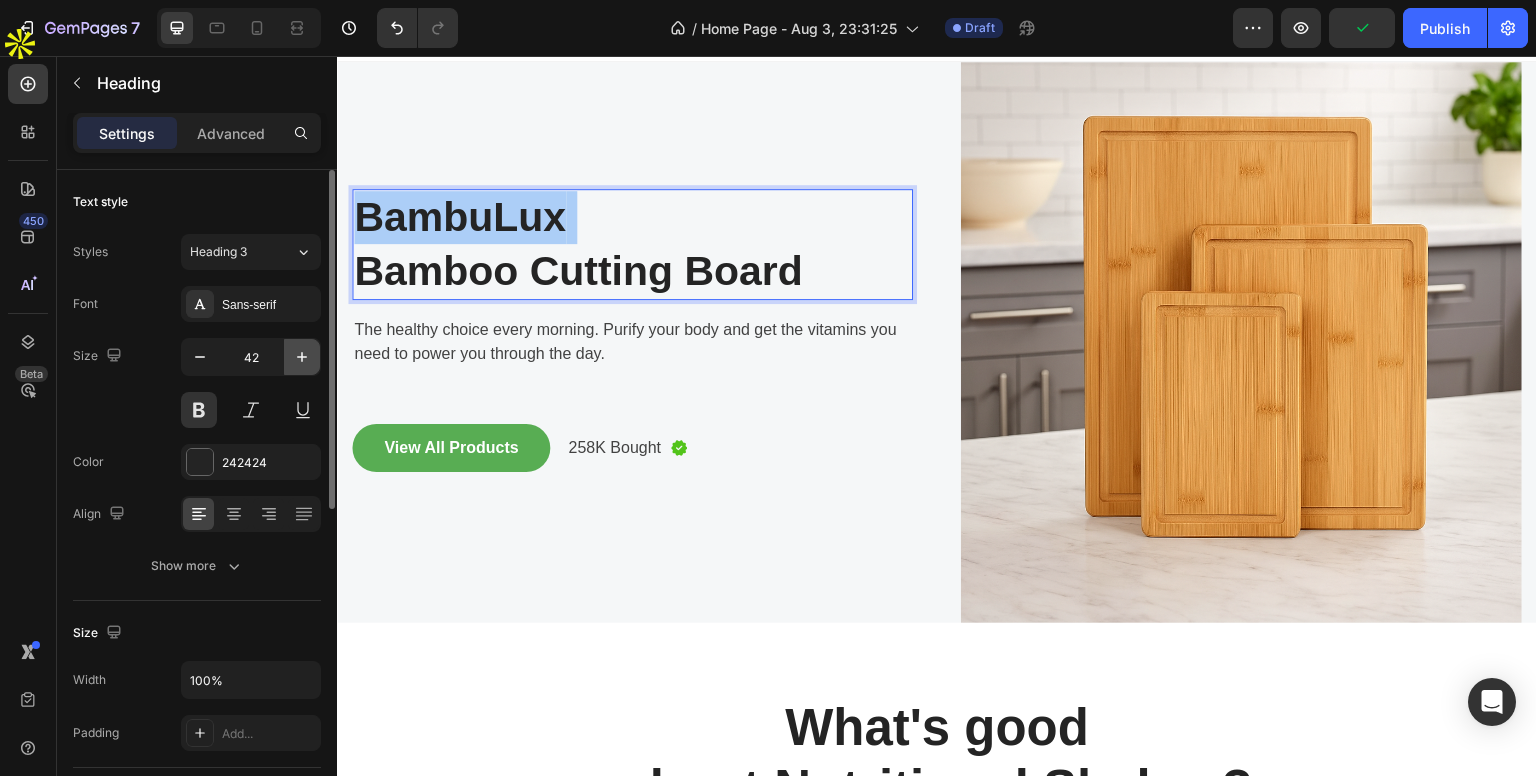 click 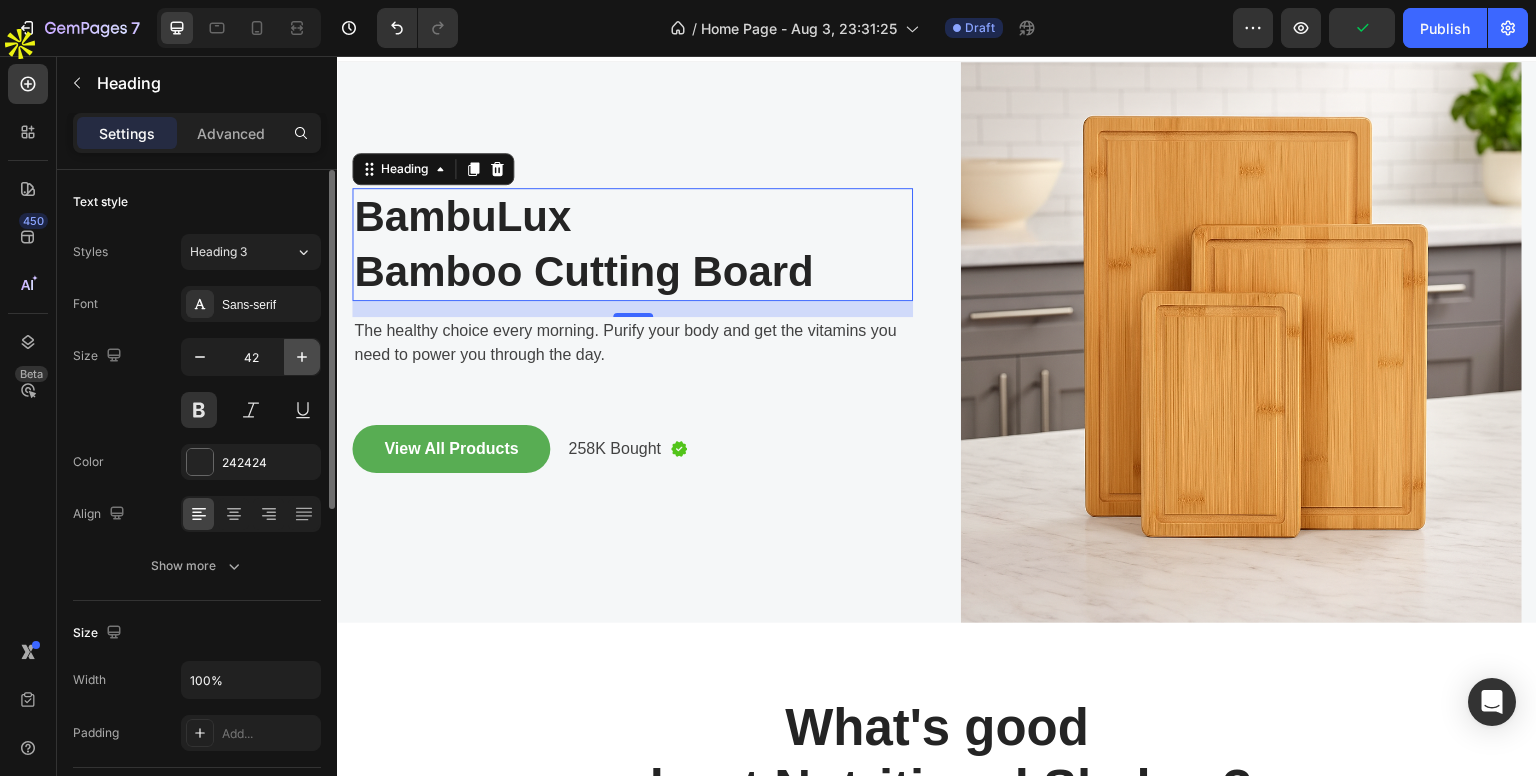 type on "43" 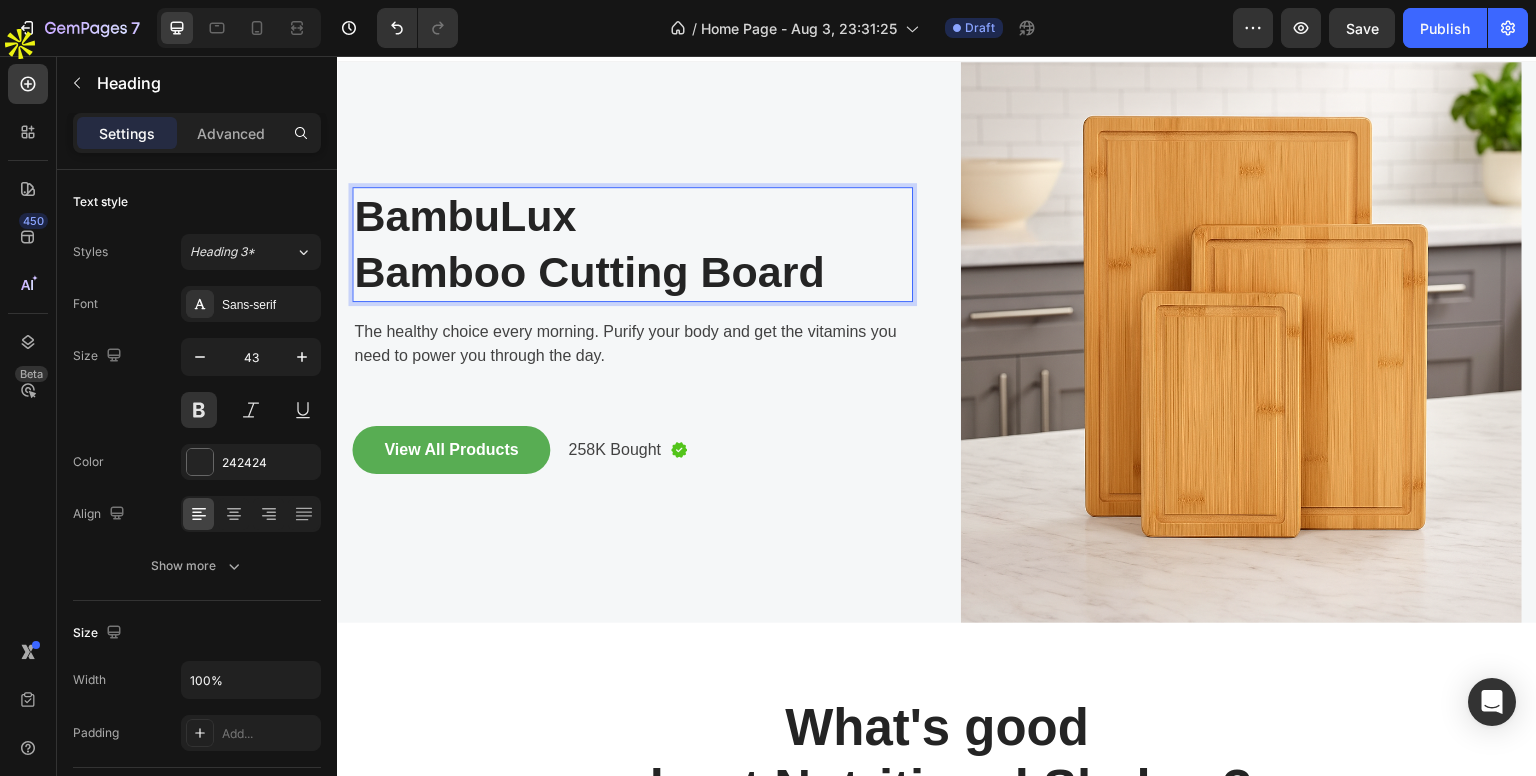 click on "BambuLux Bamboo Cutting Board" at bounding box center (632, 245) 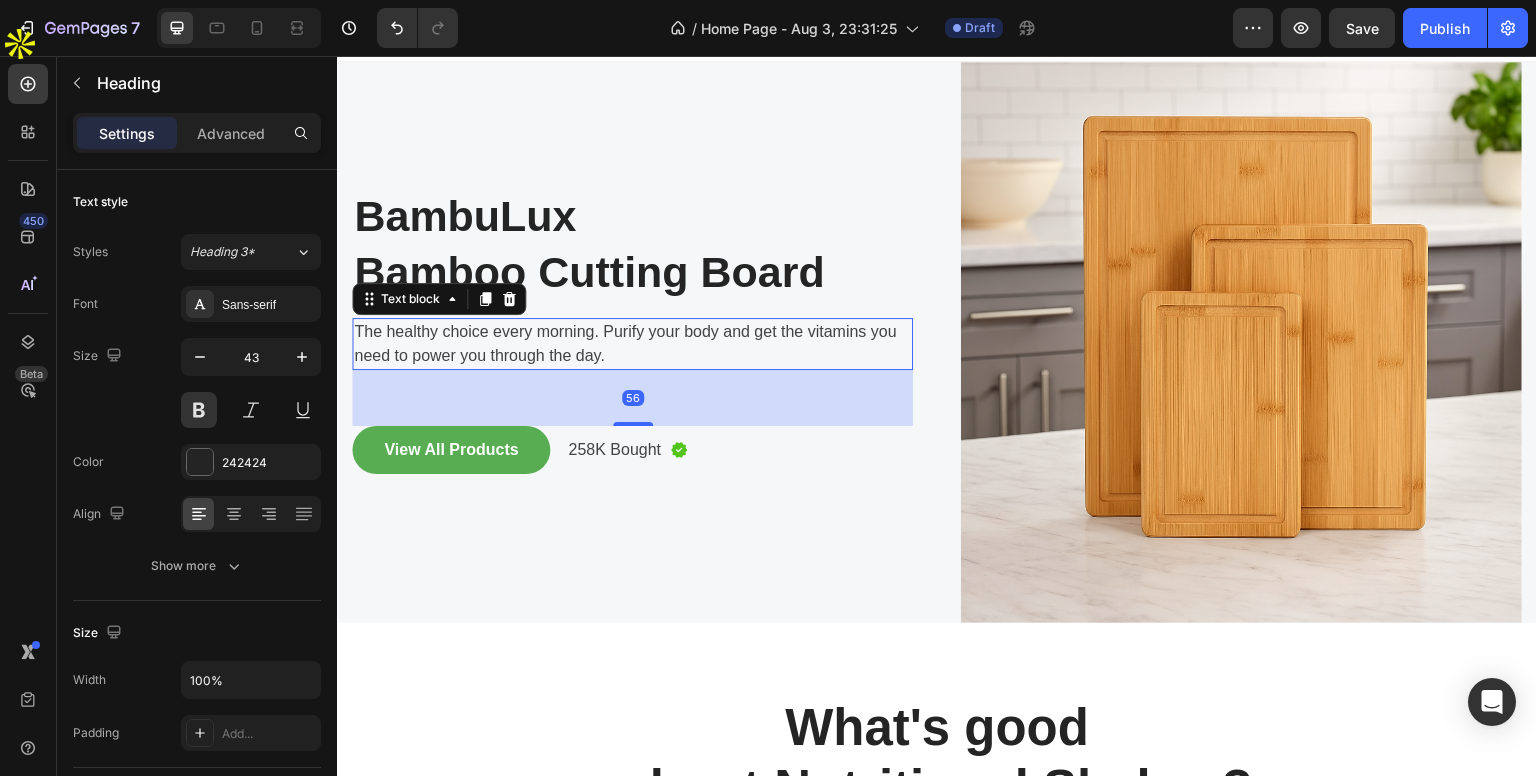 click on "The healthy choice every morning. Purify your body and get the vitamins you need to power you through the day." at bounding box center [632, 344] 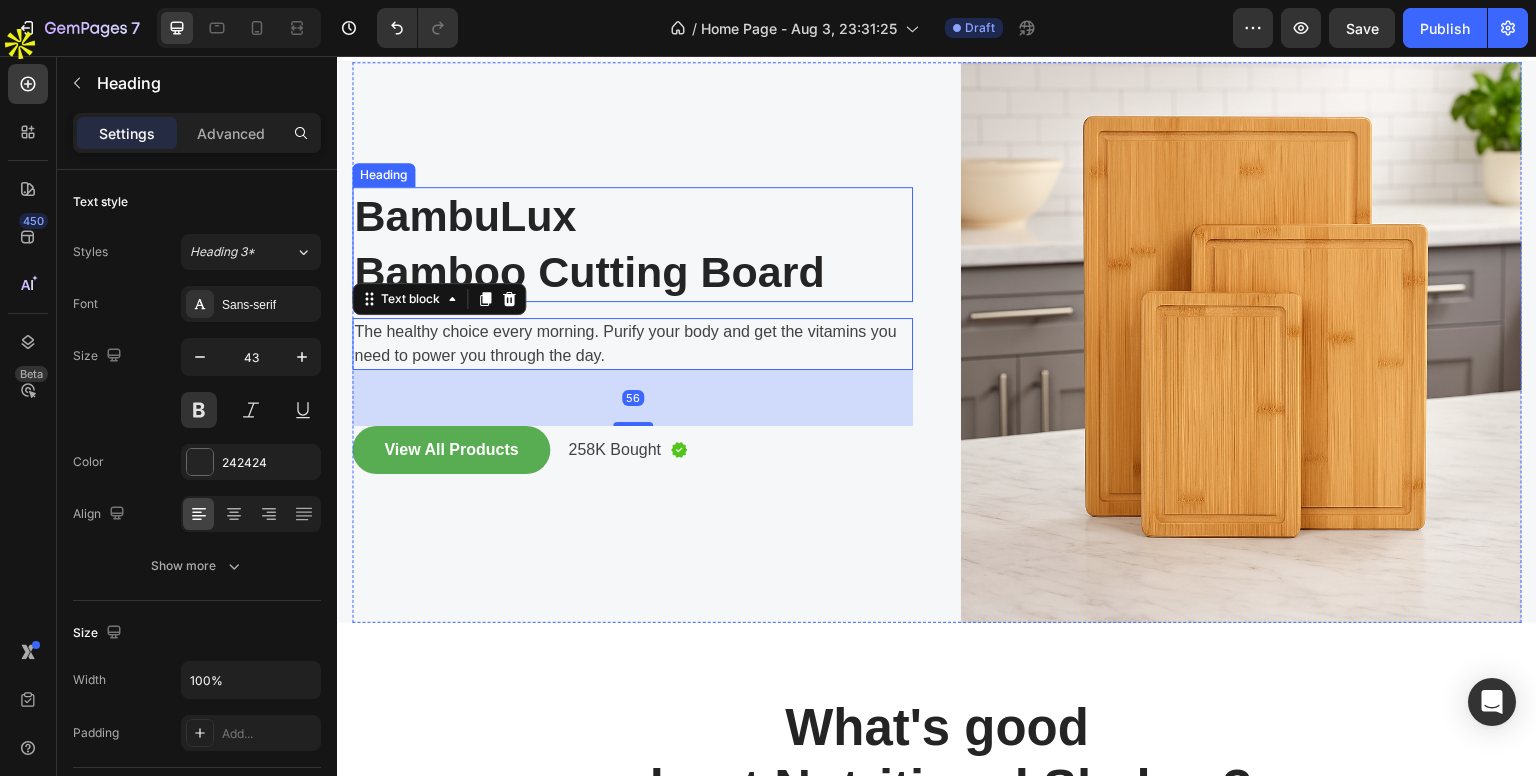 click on "BambuLux Bamboo Cutting Board" at bounding box center (632, 245) 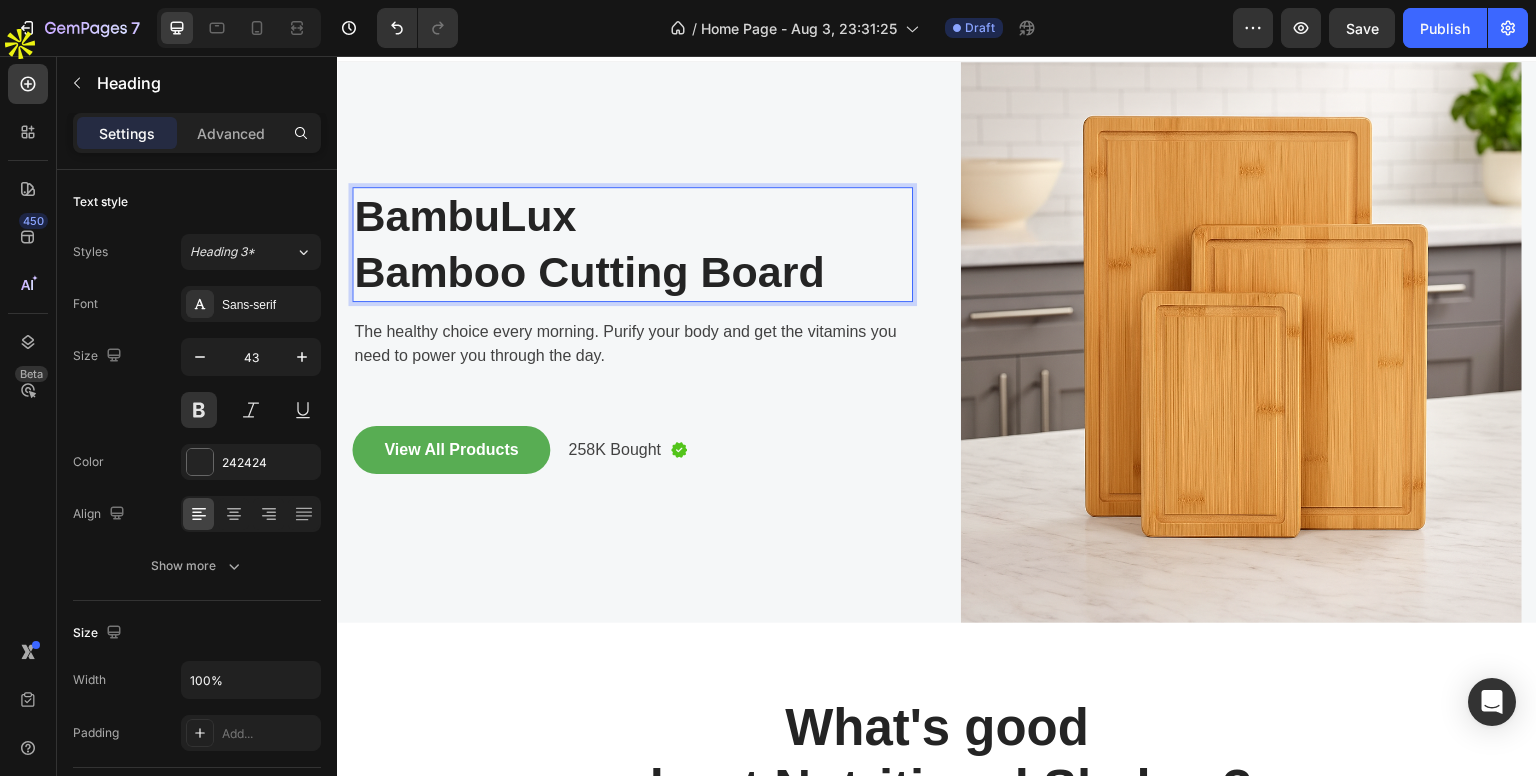 click on "BambuLux Bamboo Cutting Board" at bounding box center (632, 245) 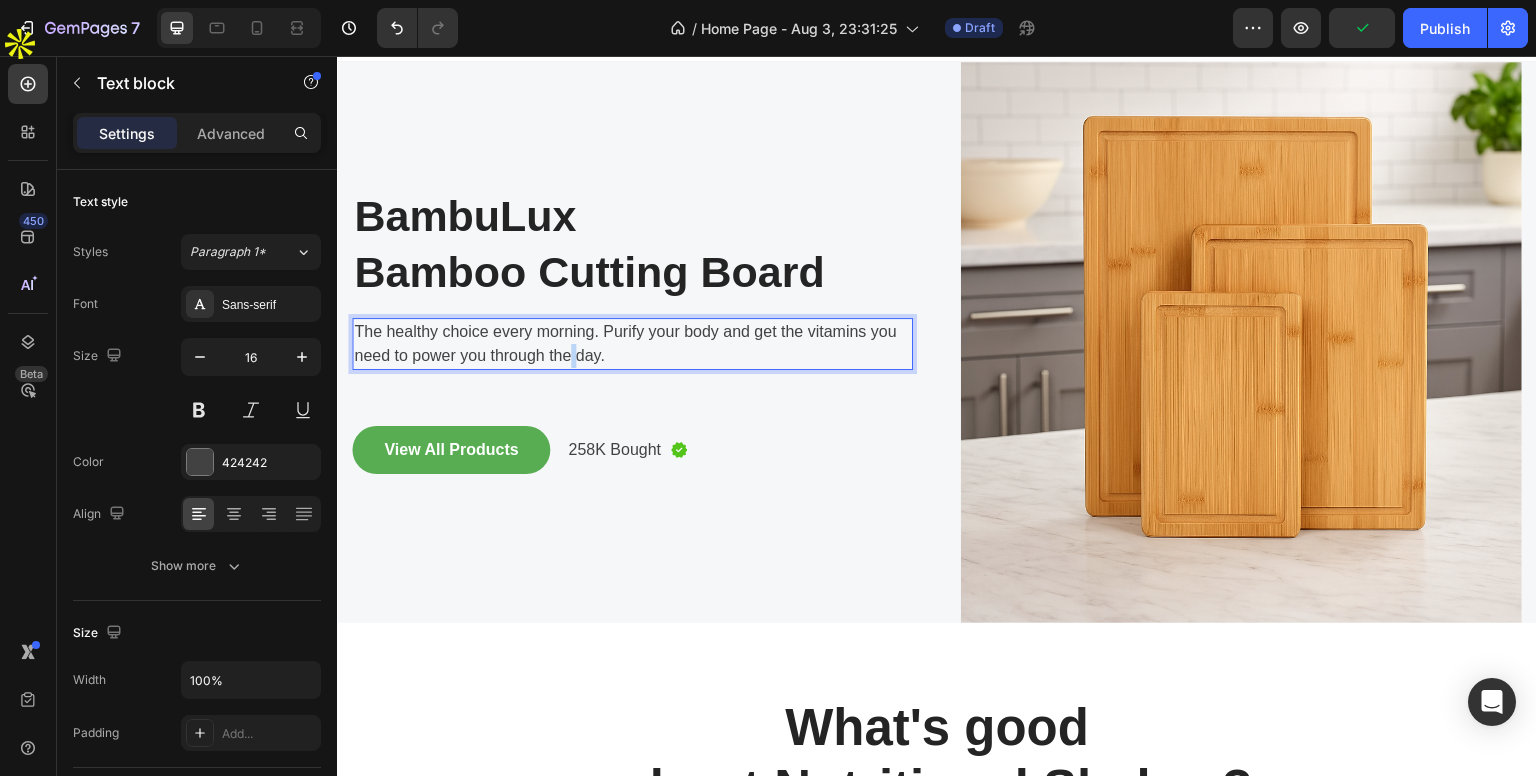 click on "The healthy choice every morning. Purify your body and get the vitamins you need to power you through the day." at bounding box center [632, 344] 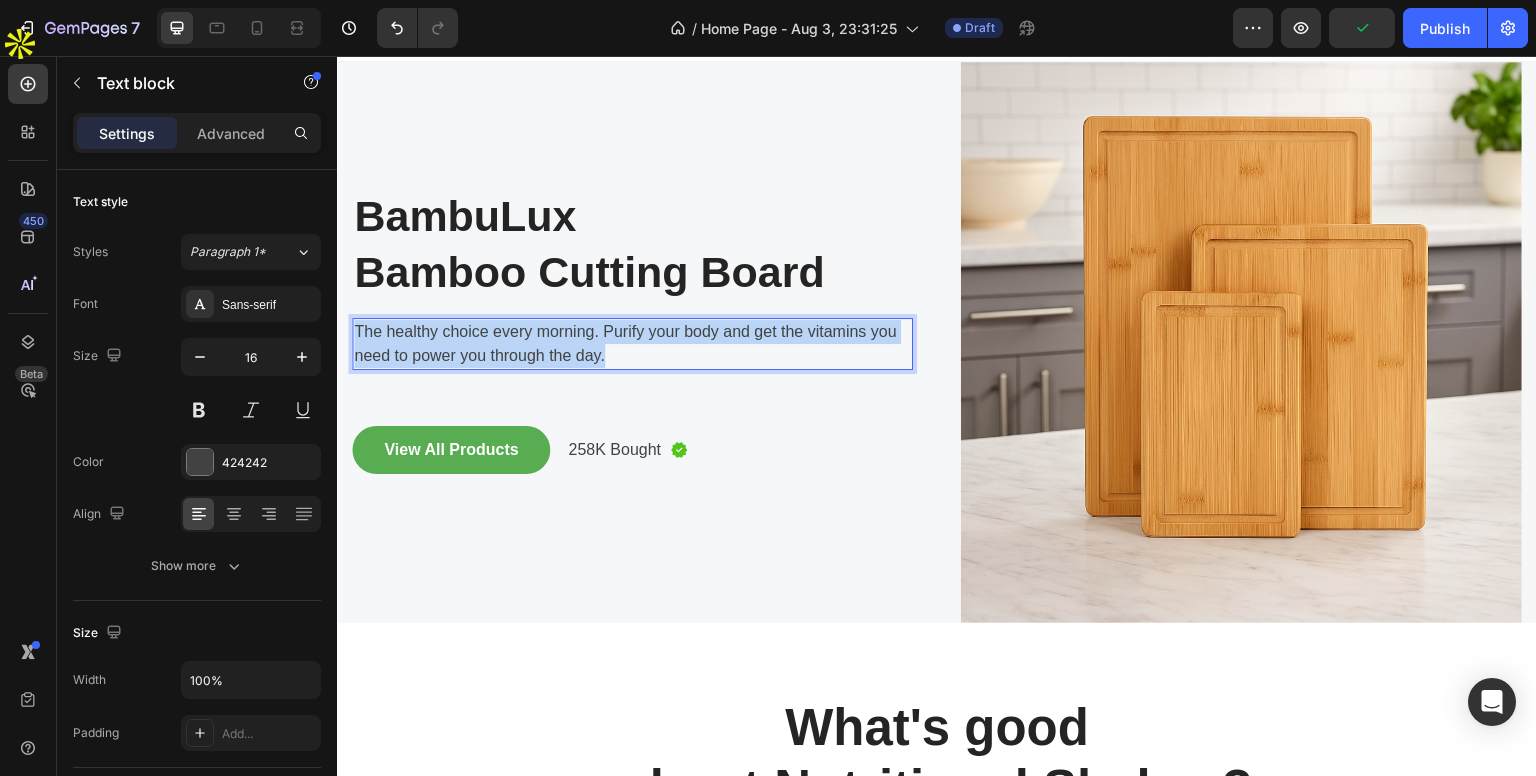 click on "The healthy choice every morning. Purify your body and get the vitamins you need to power you through the day." at bounding box center [632, 344] 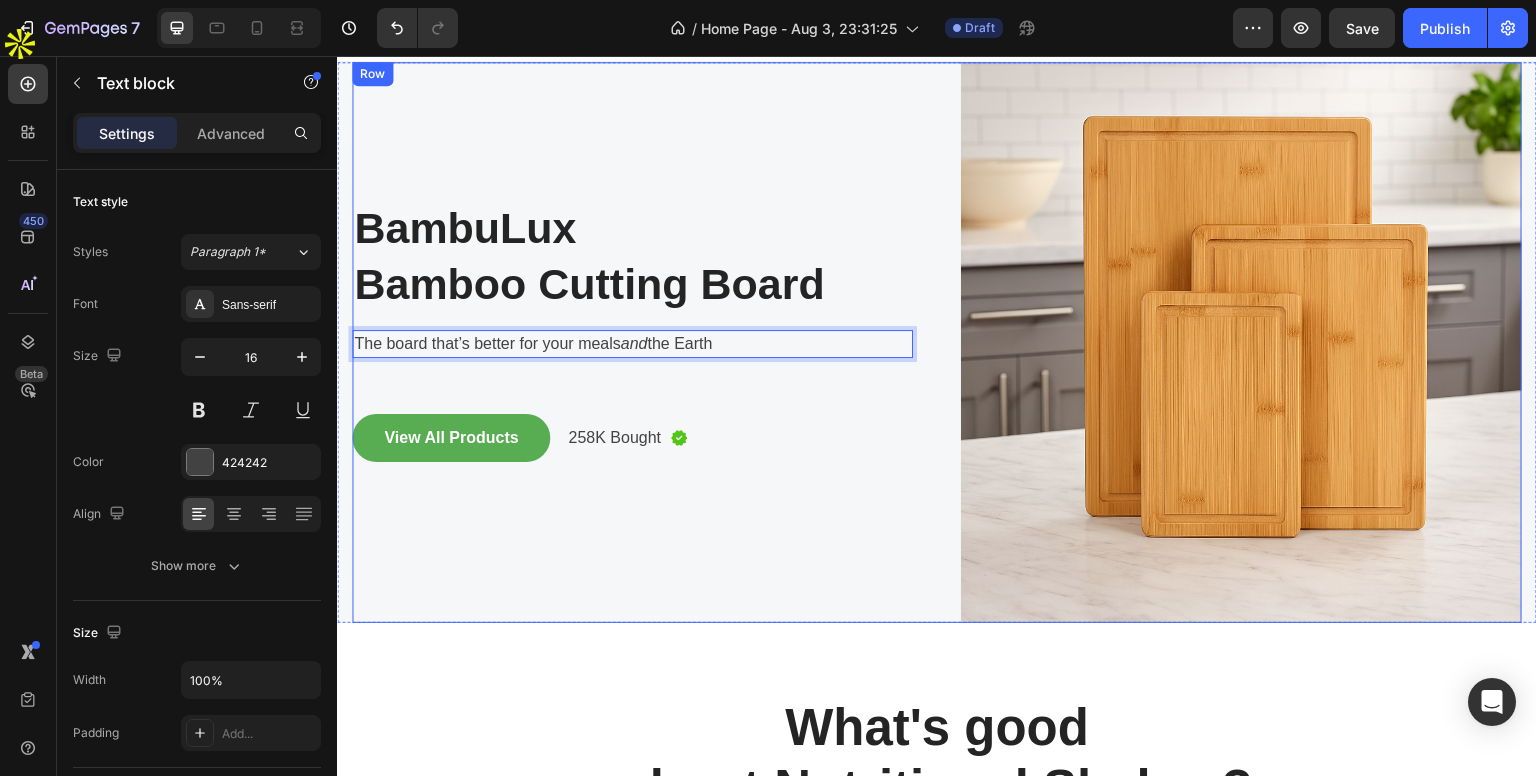scroll, scrollTop: 47, scrollLeft: 0, axis: vertical 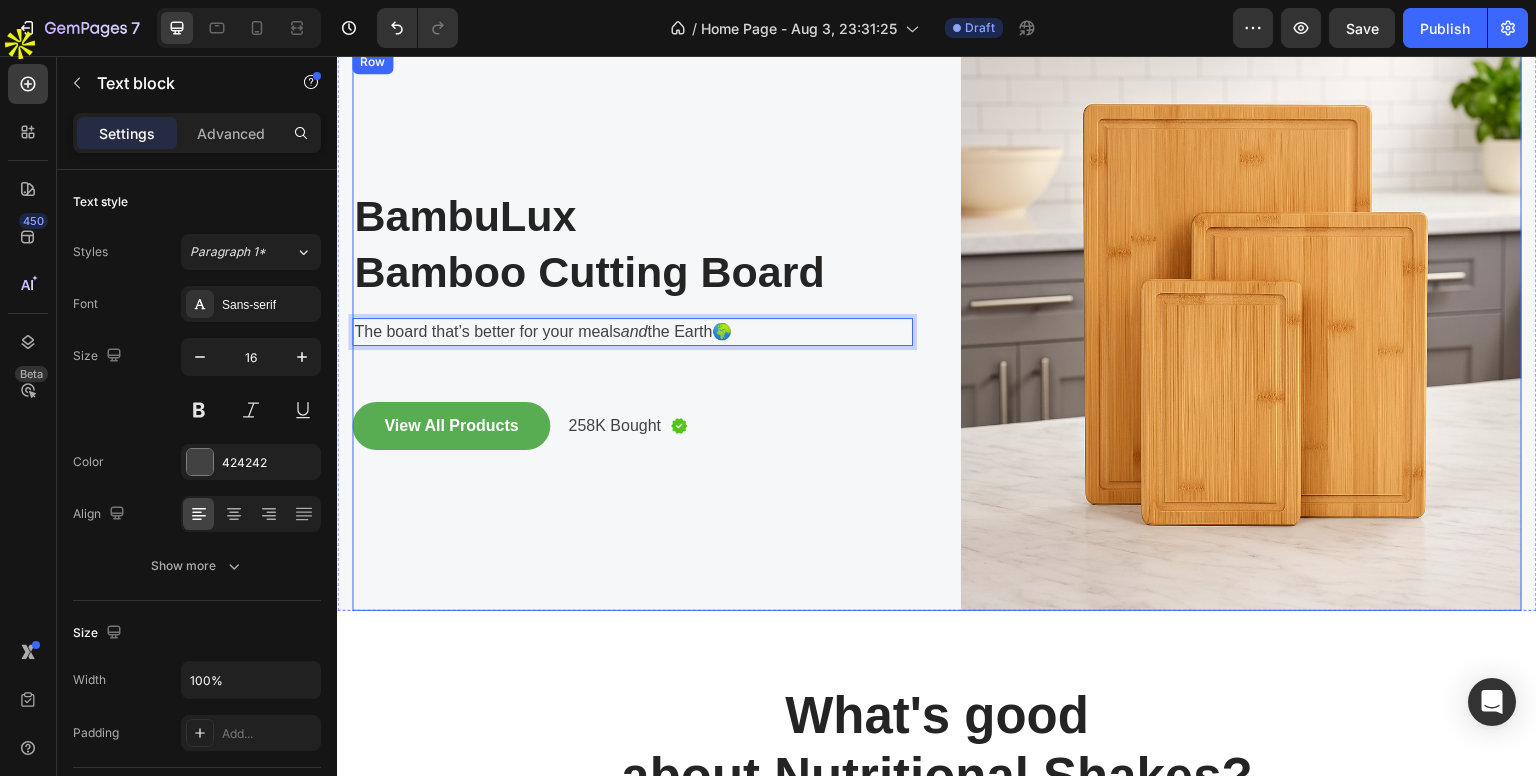 click on "BambuLux Bamboo Cutting Board Heading The board that’s better for your meals  and  the Earth🌍 Text block   56 View All Products  Button 258K Bought Text block Image Row" at bounding box center [632, 330] 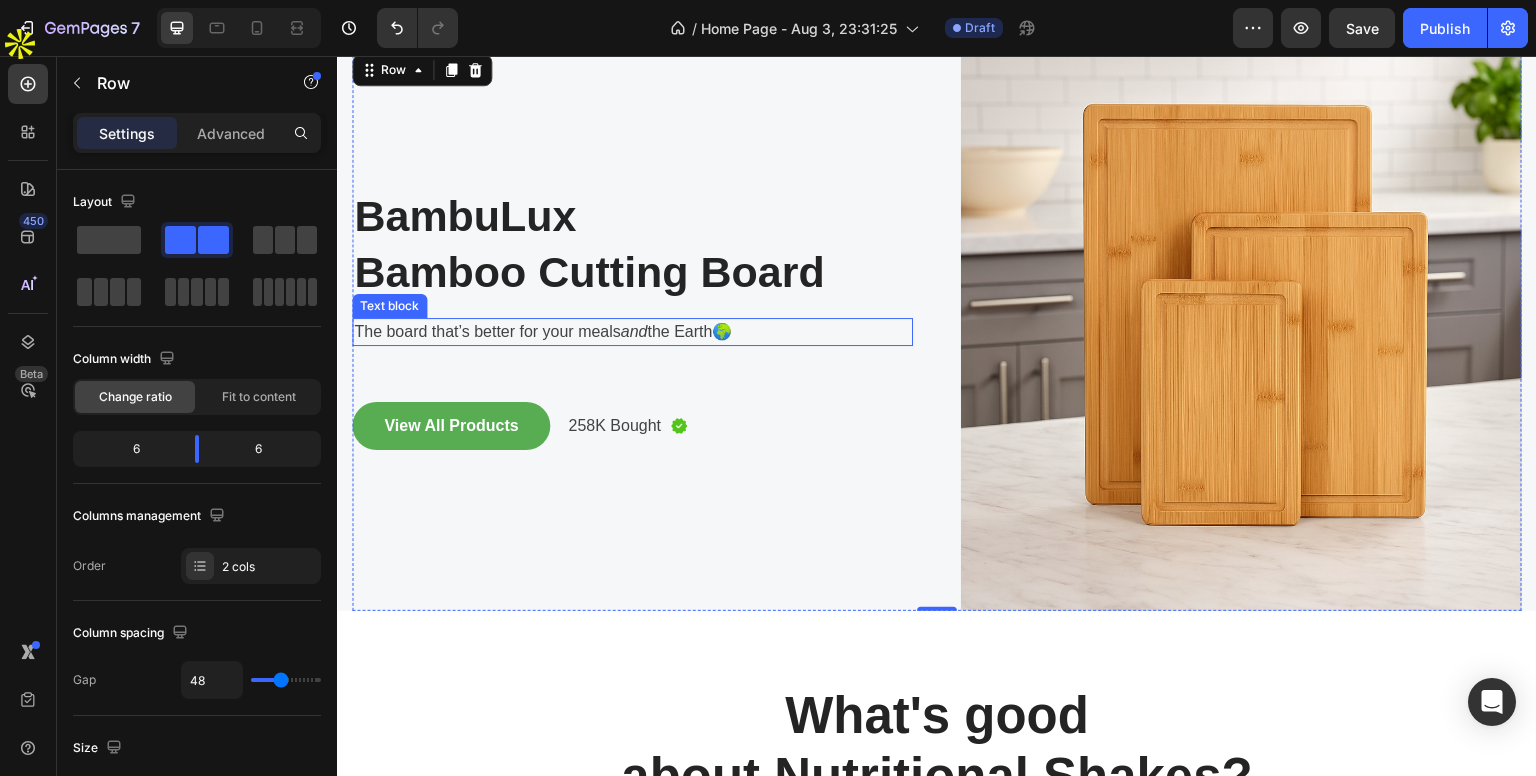 click on "The board that’s better for your meals  and  the Earth🌍" at bounding box center [632, 332] 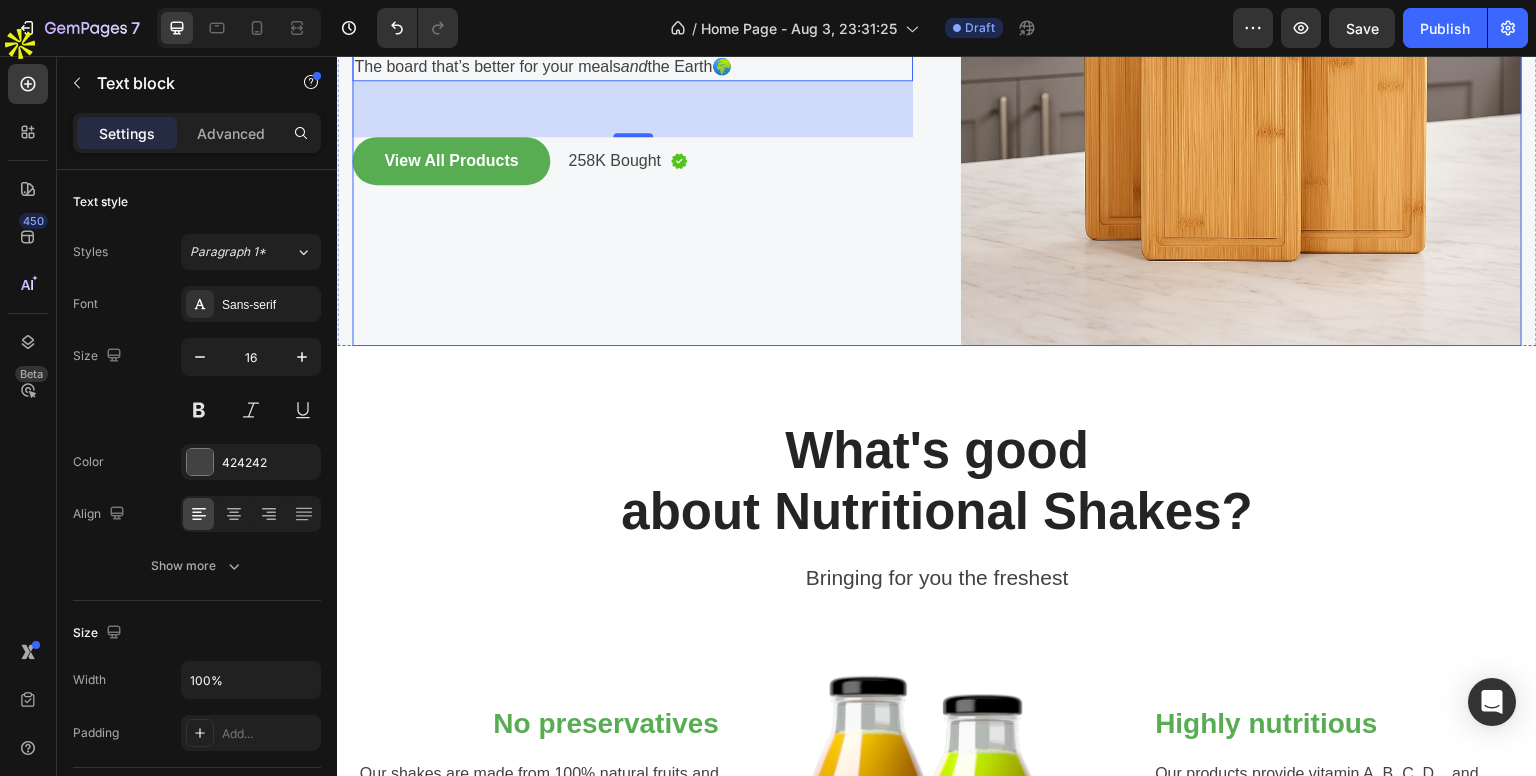 scroll, scrollTop: 543, scrollLeft: 0, axis: vertical 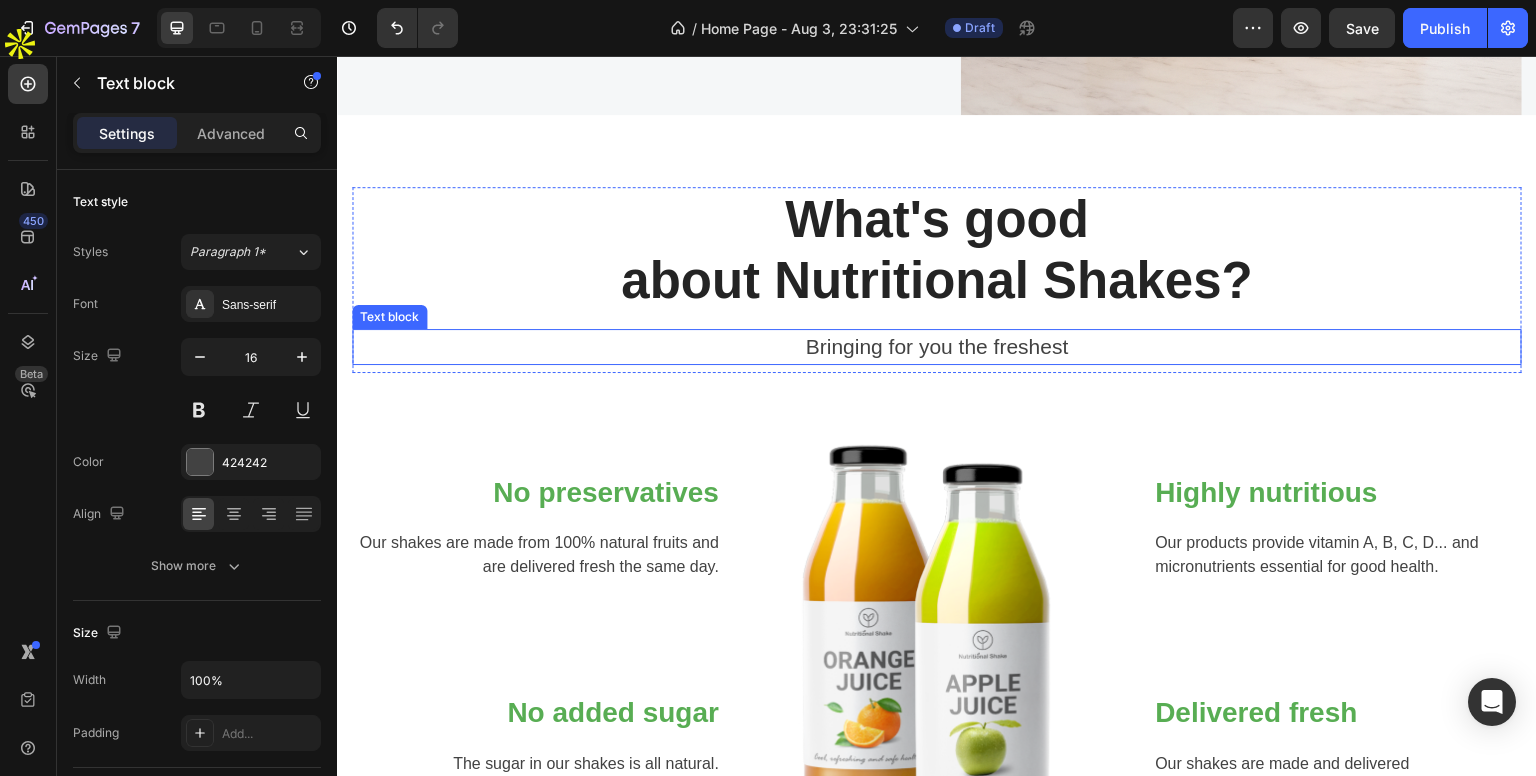 click on "What's good about Nutritional Shakes?" at bounding box center [937, 250] 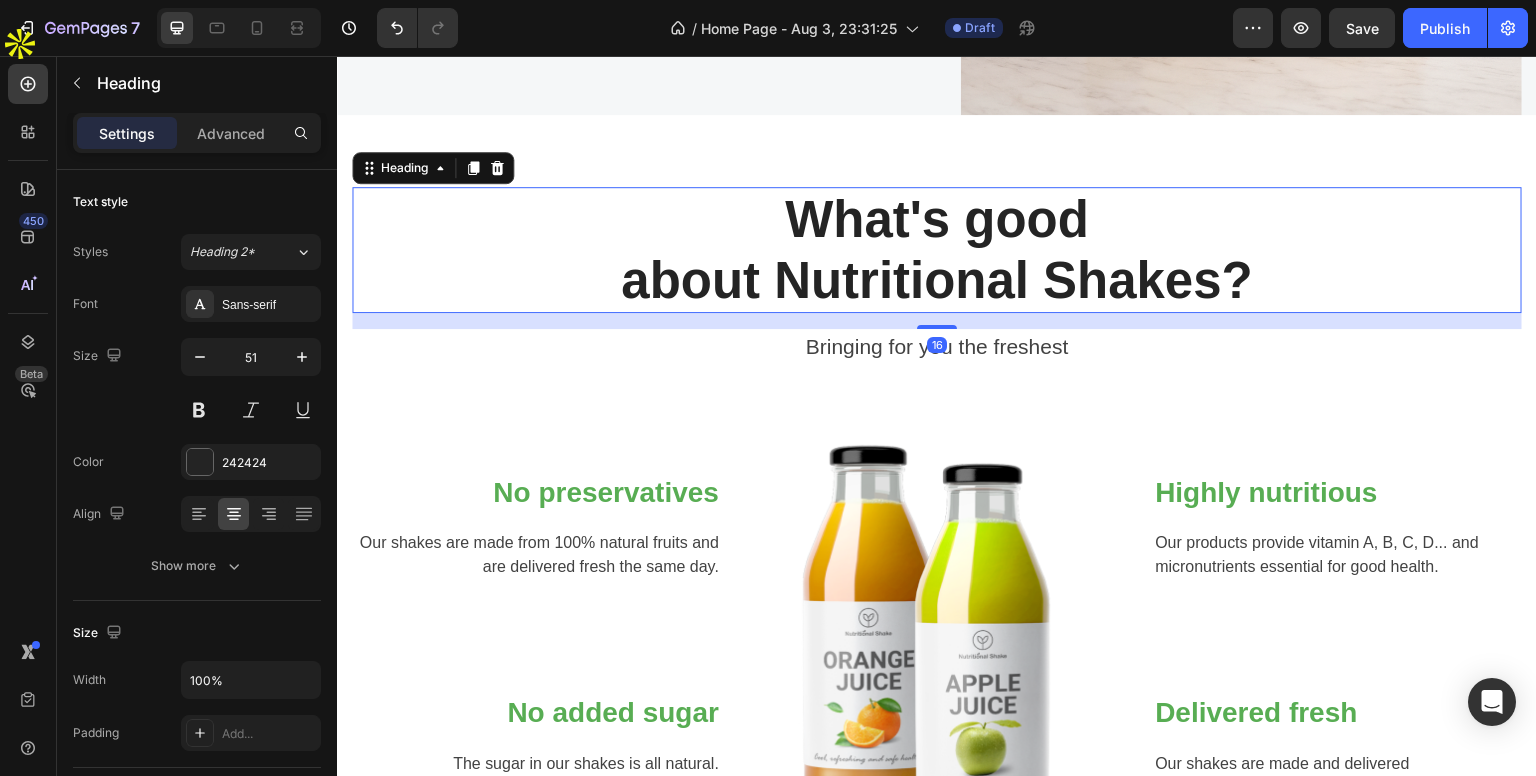 click on "What's good about Nutritional Shakes?" at bounding box center (937, 250) 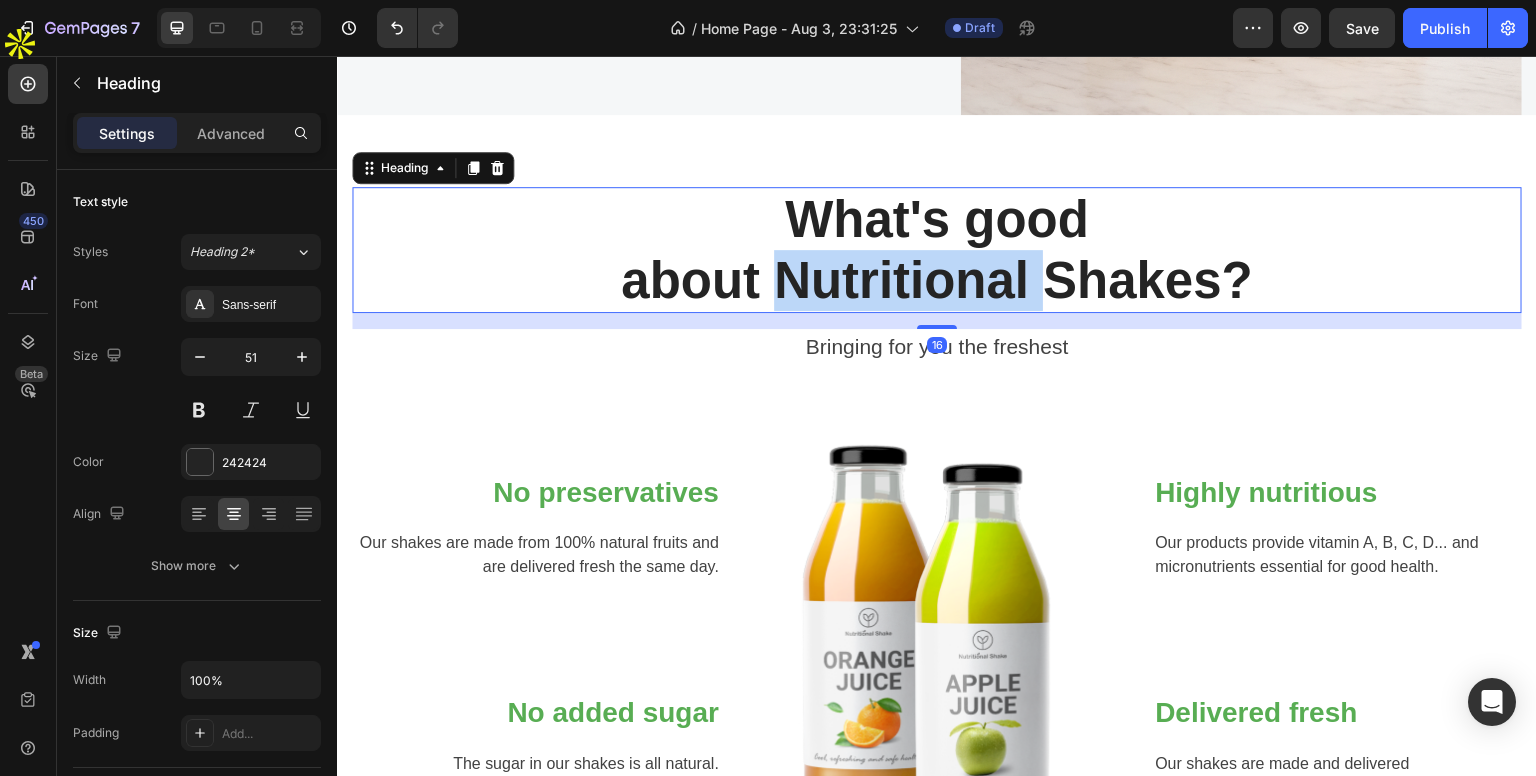 click on "What's good about Nutritional Shakes?" at bounding box center [937, 250] 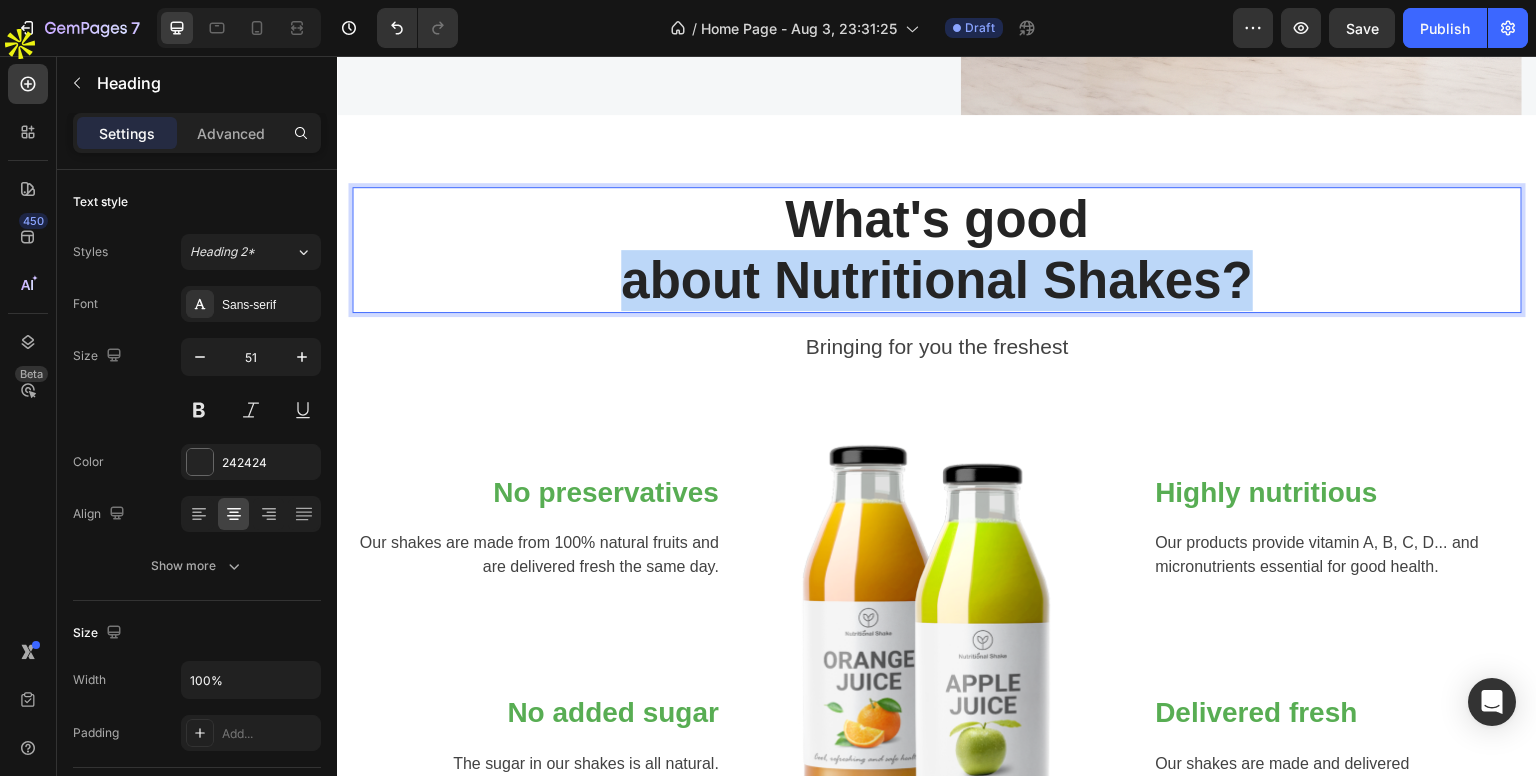click on "What's good about Nutritional Shakes?" at bounding box center (937, 250) 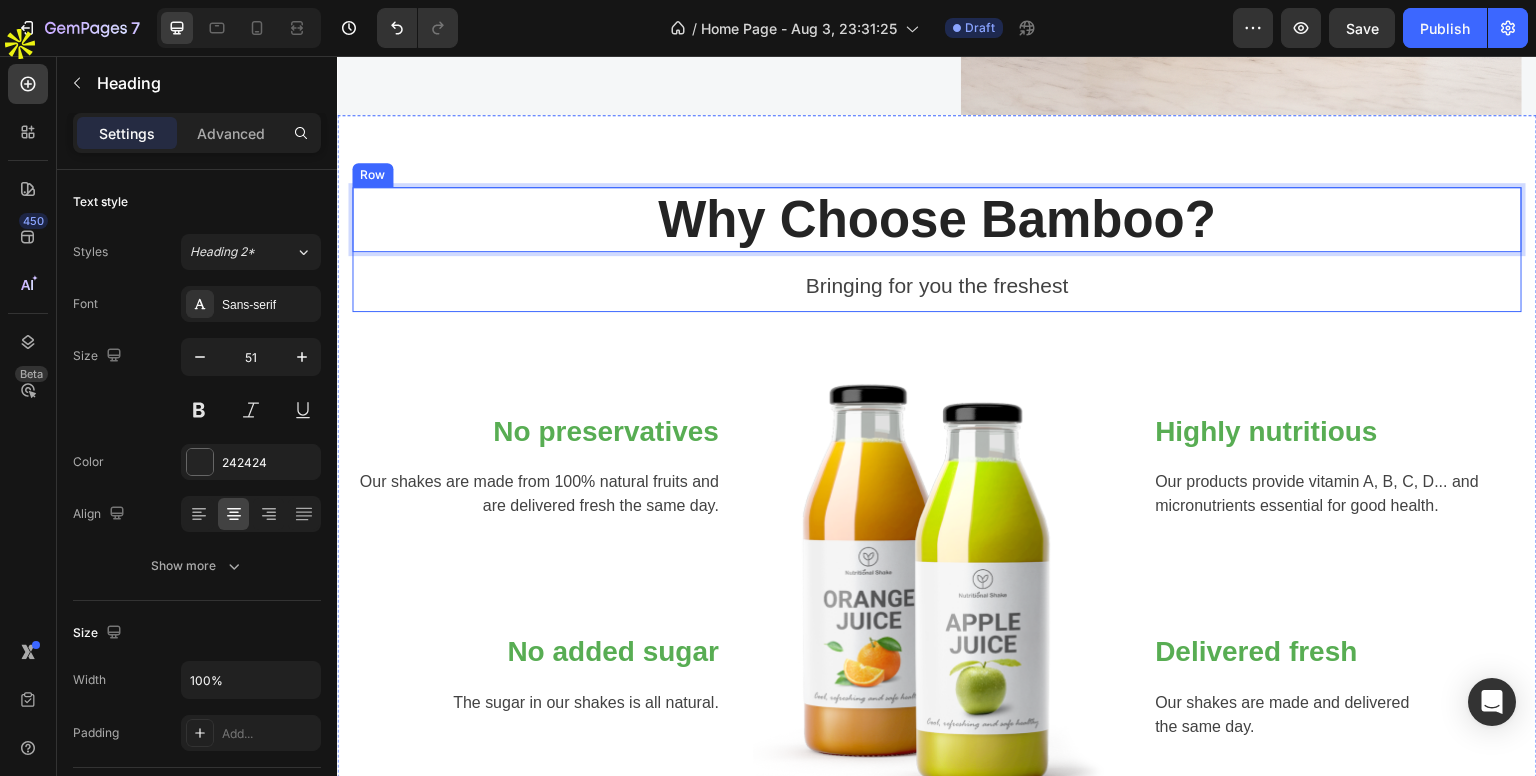click on "Bringing for you the freshest" at bounding box center [937, 286] 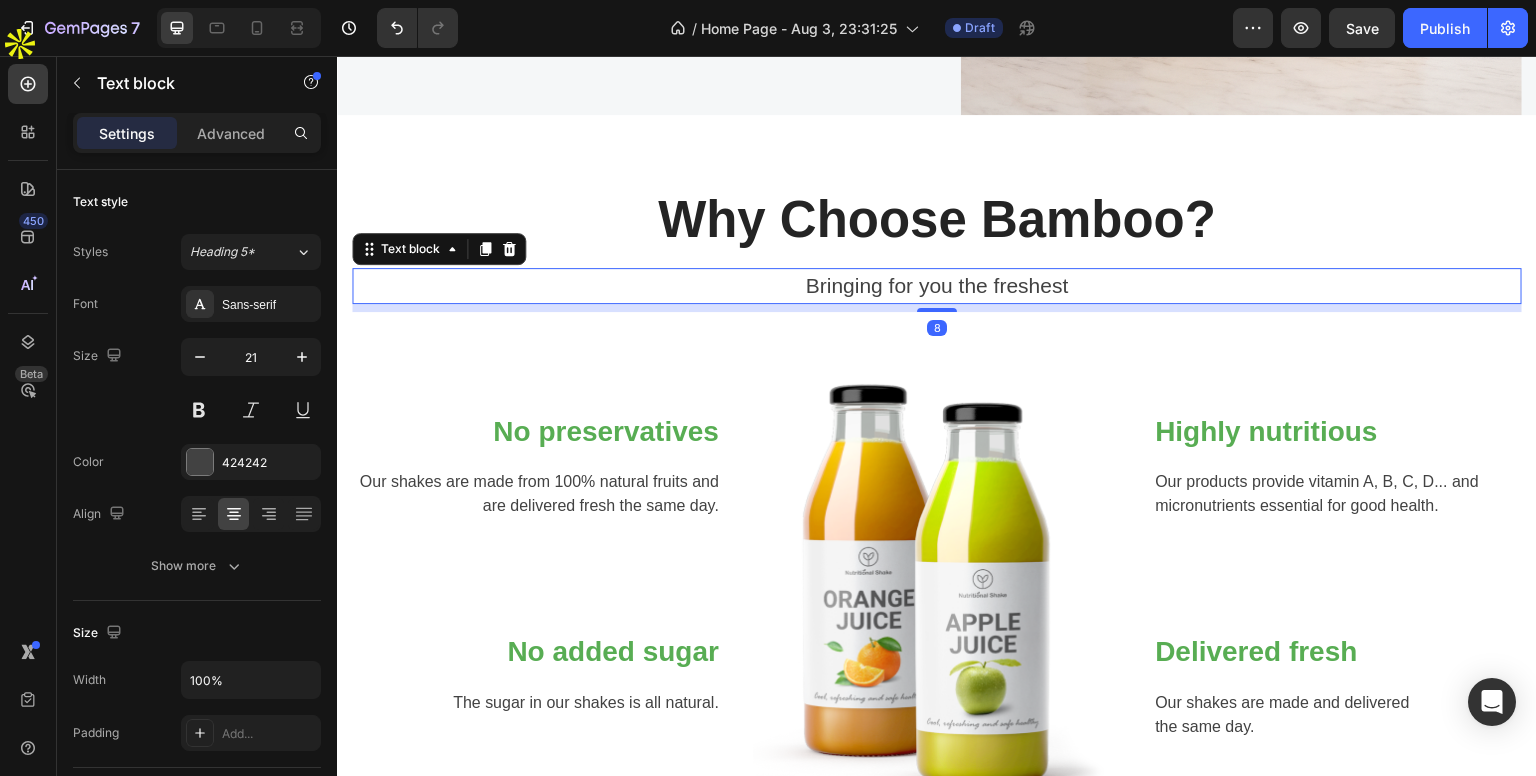 click on "Bringing for you the freshest" at bounding box center (937, 286) 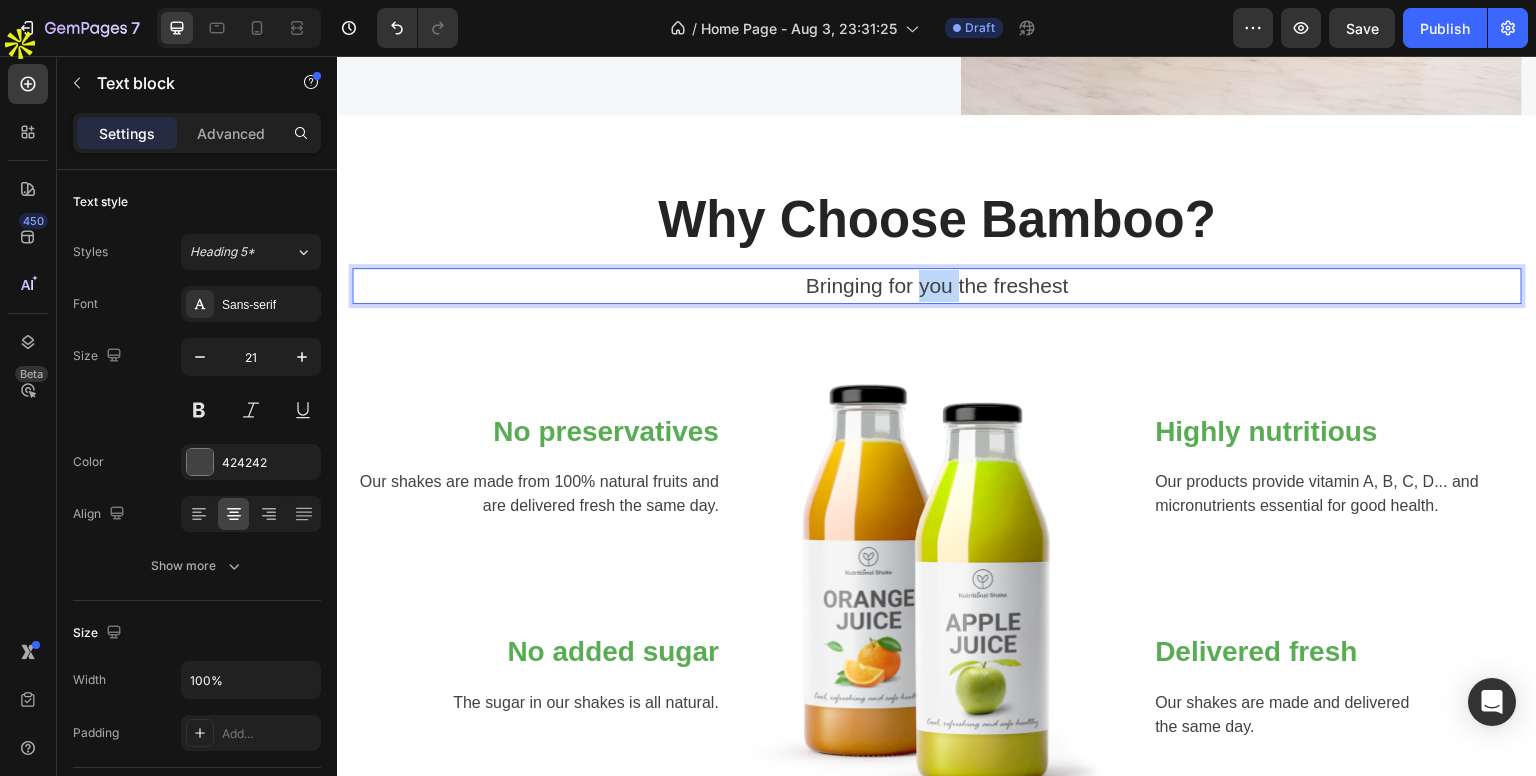 click on "Bringing for you the freshest" at bounding box center [937, 286] 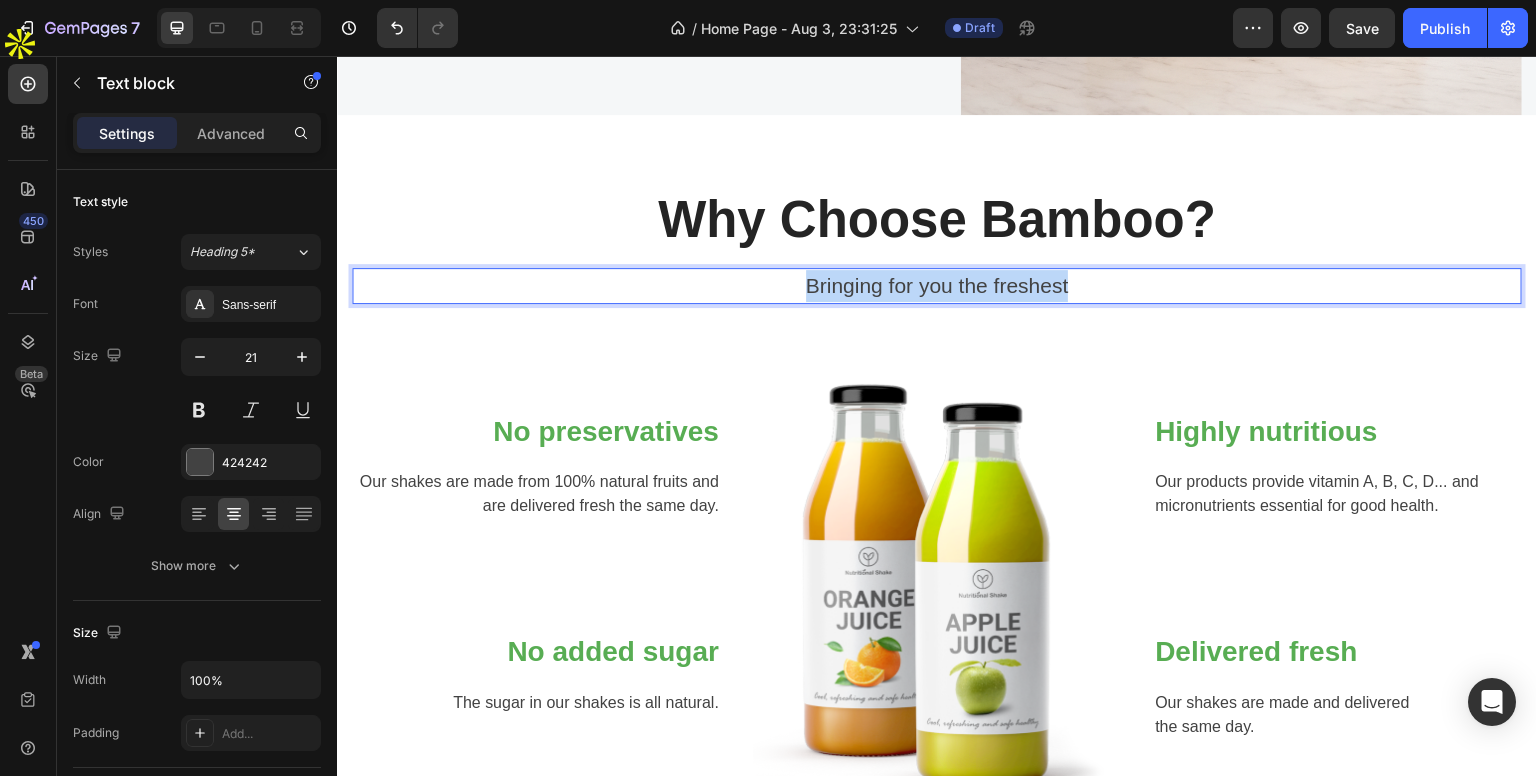 click on "Bringing for you the freshest" at bounding box center [937, 286] 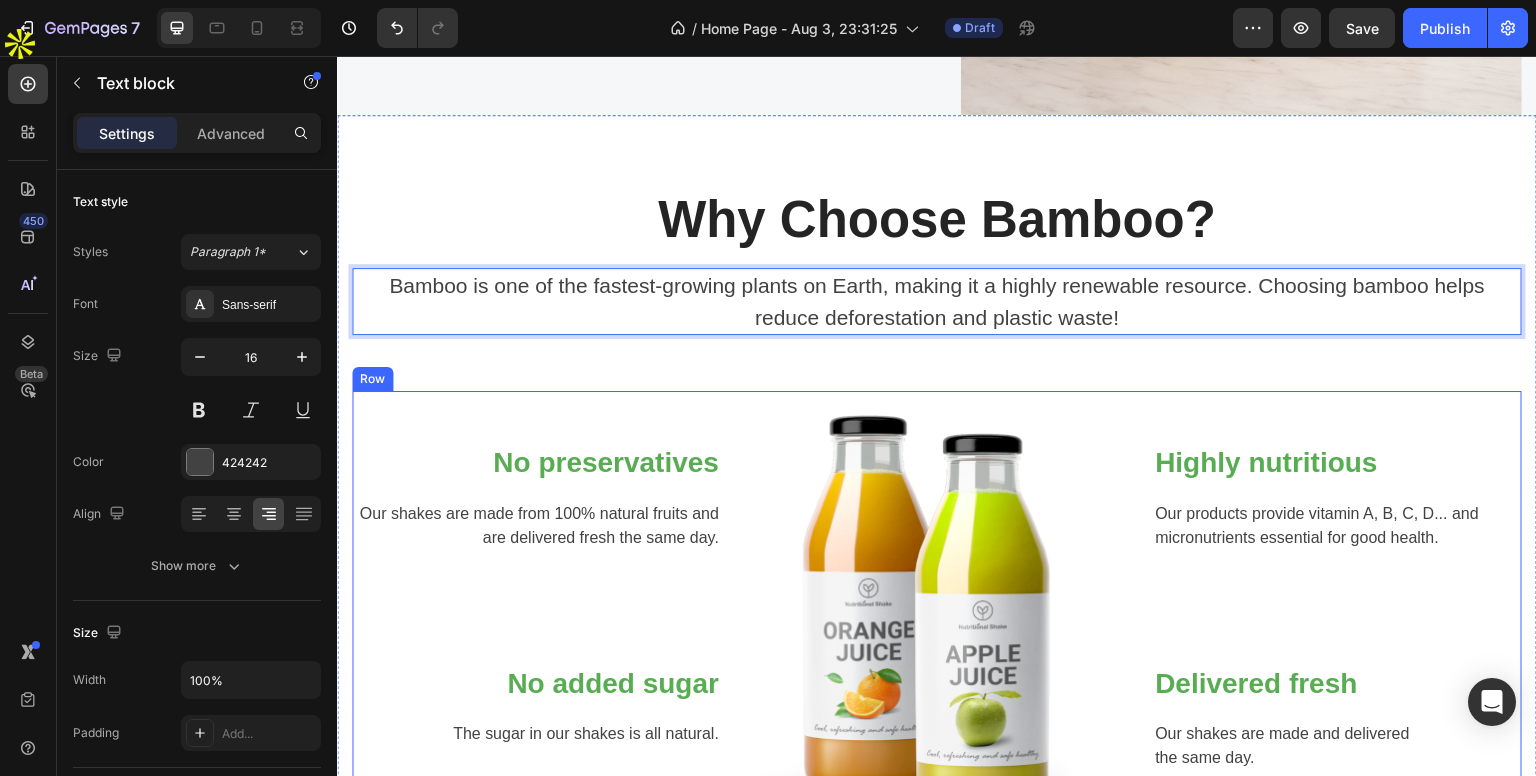 click on "Our shakes are made from 100% natural fruits and are delivered fresh the same day." at bounding box center [536, 526] 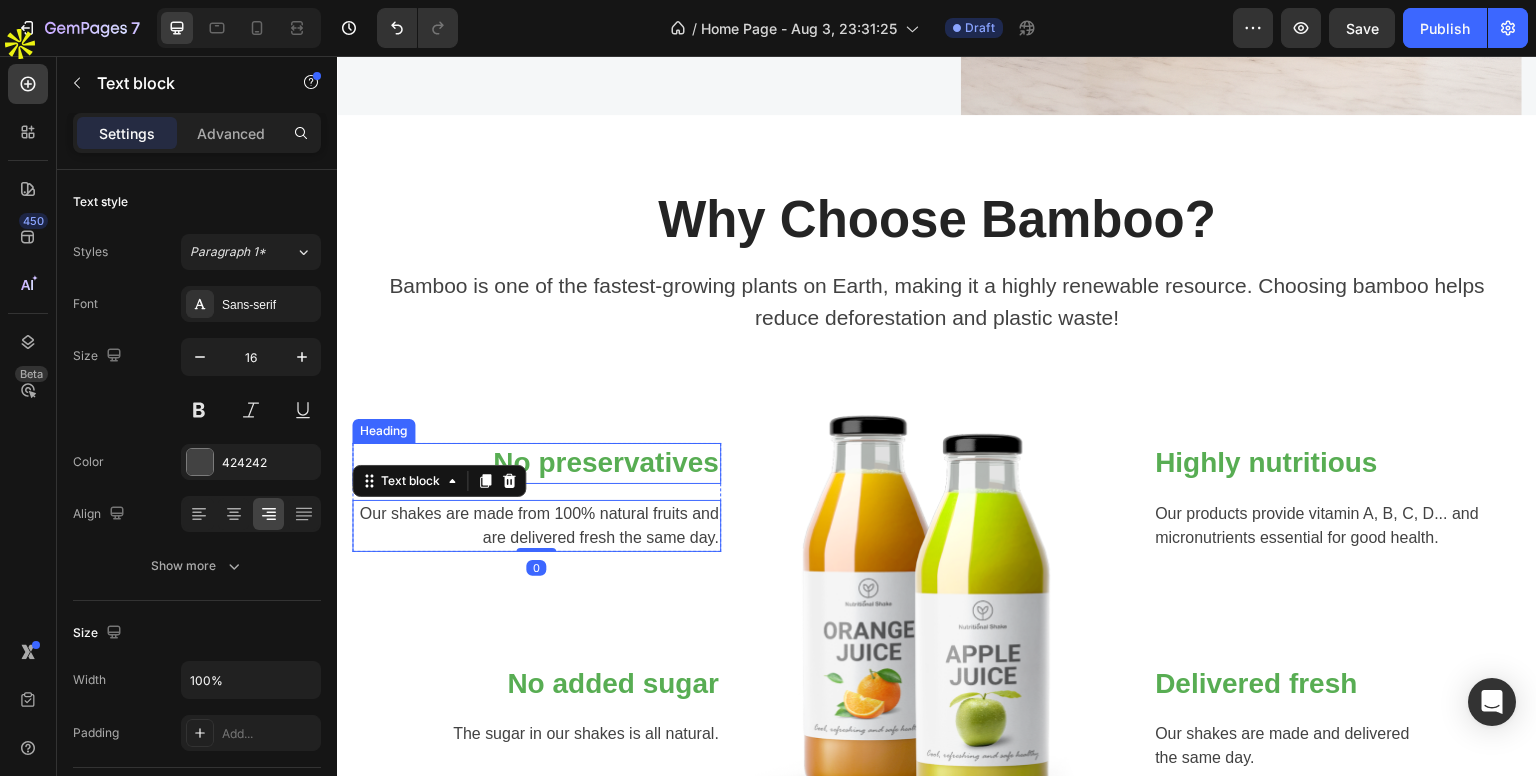 click on "No preservatives" at bounding box center (536, 463) 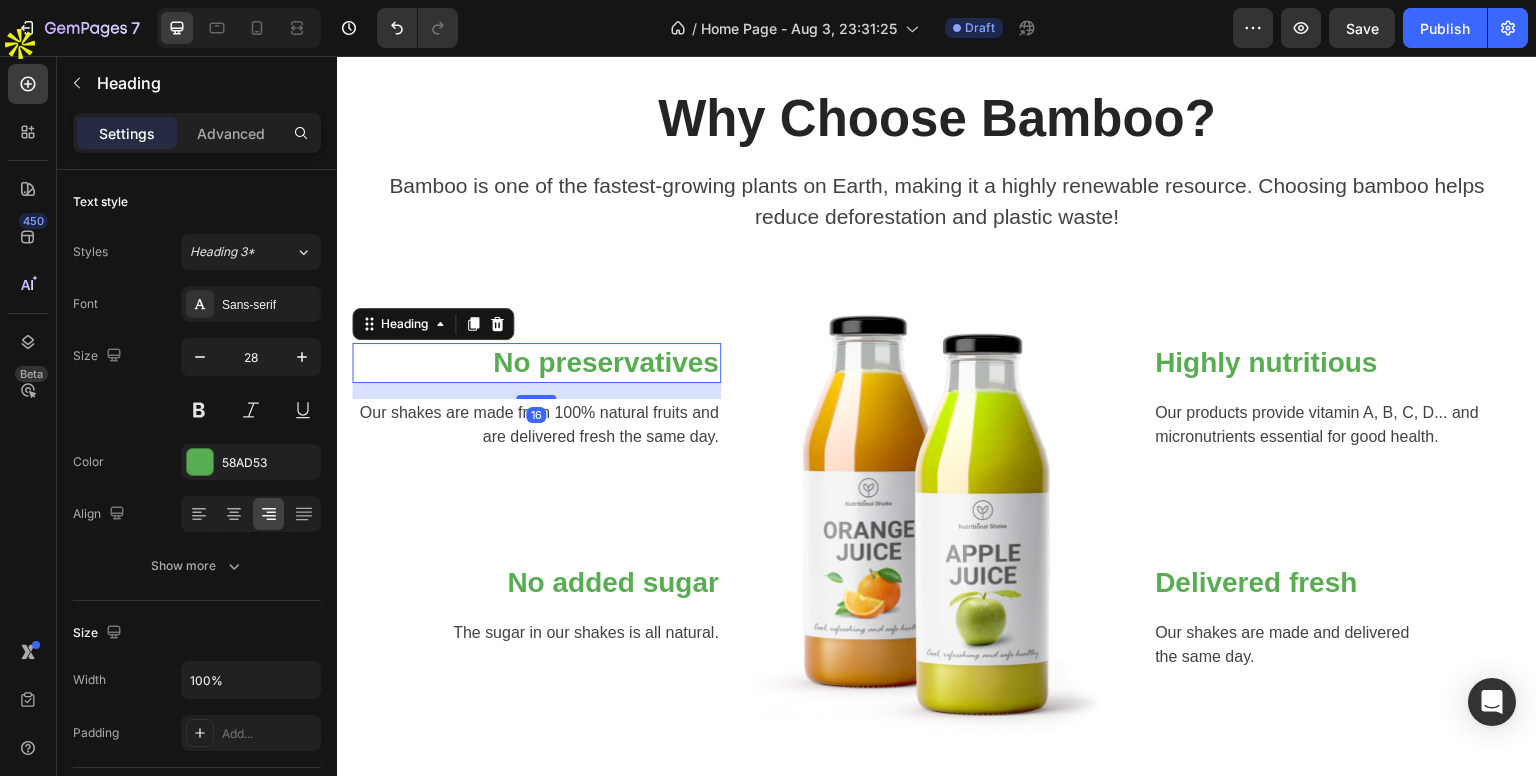 scroll, scrollTop: 635, scrollLeft: 0, axis: vertical 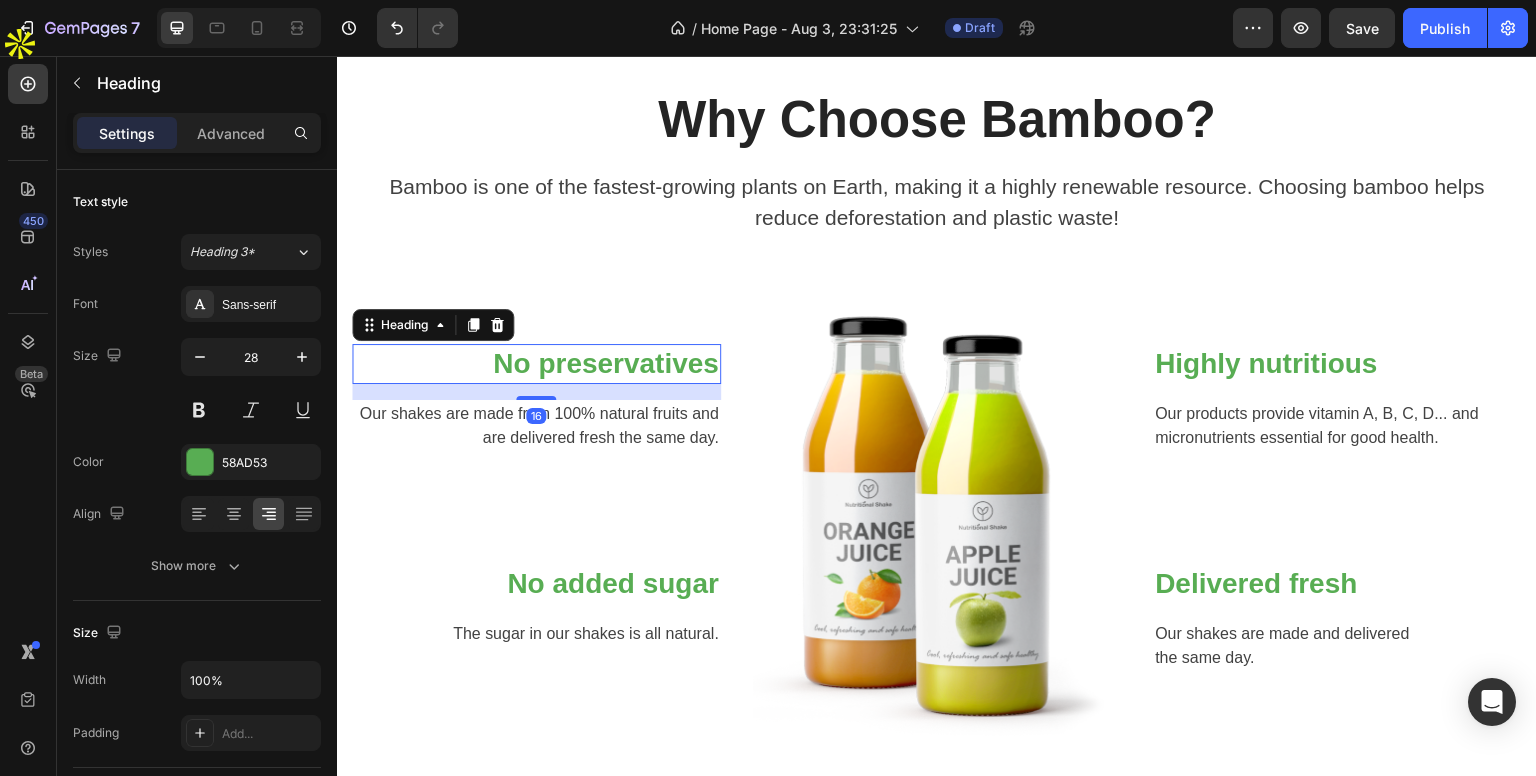 click at bounding box center [937, 522] 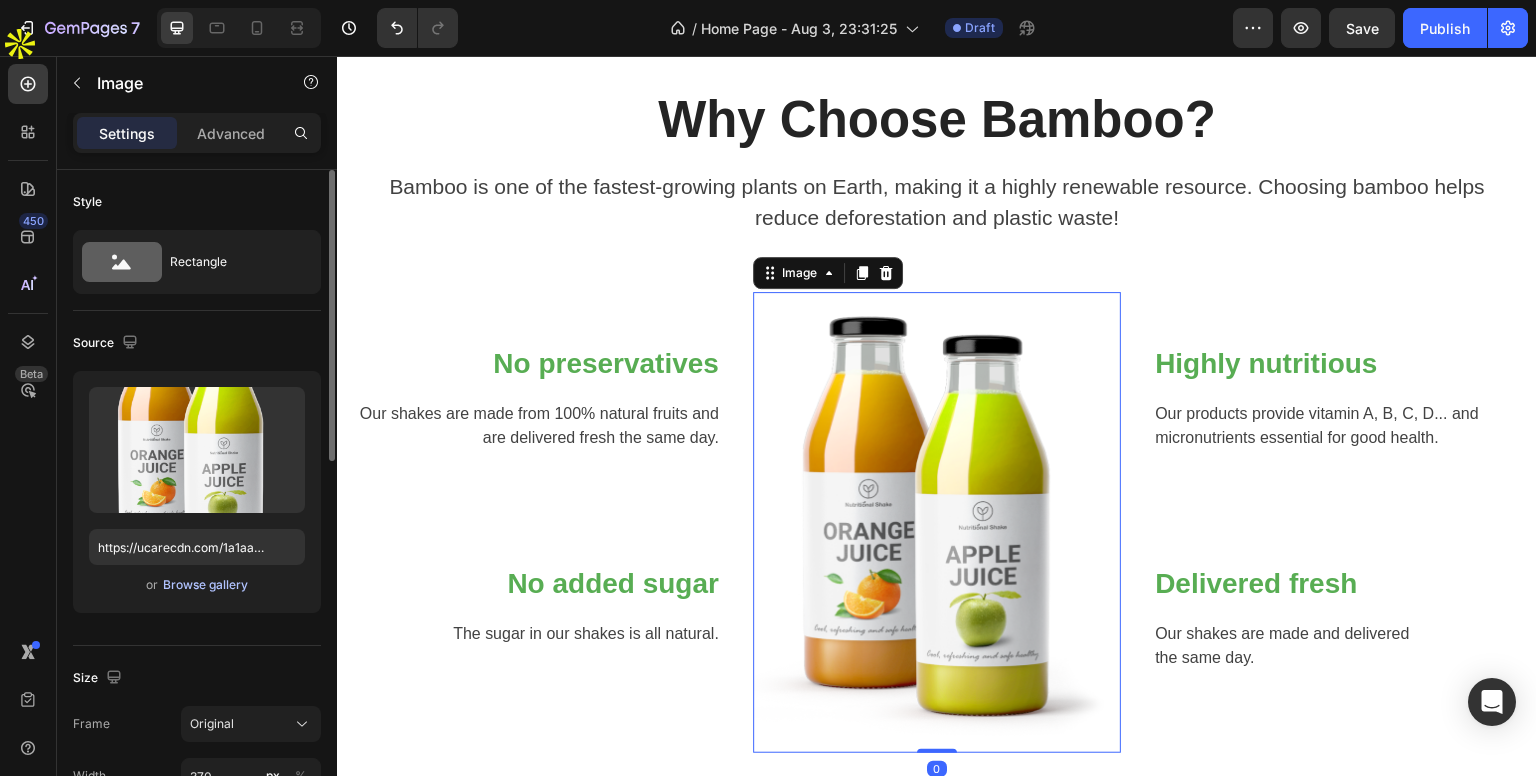 click on "Browse gallery" at bounding box center [205, 585] 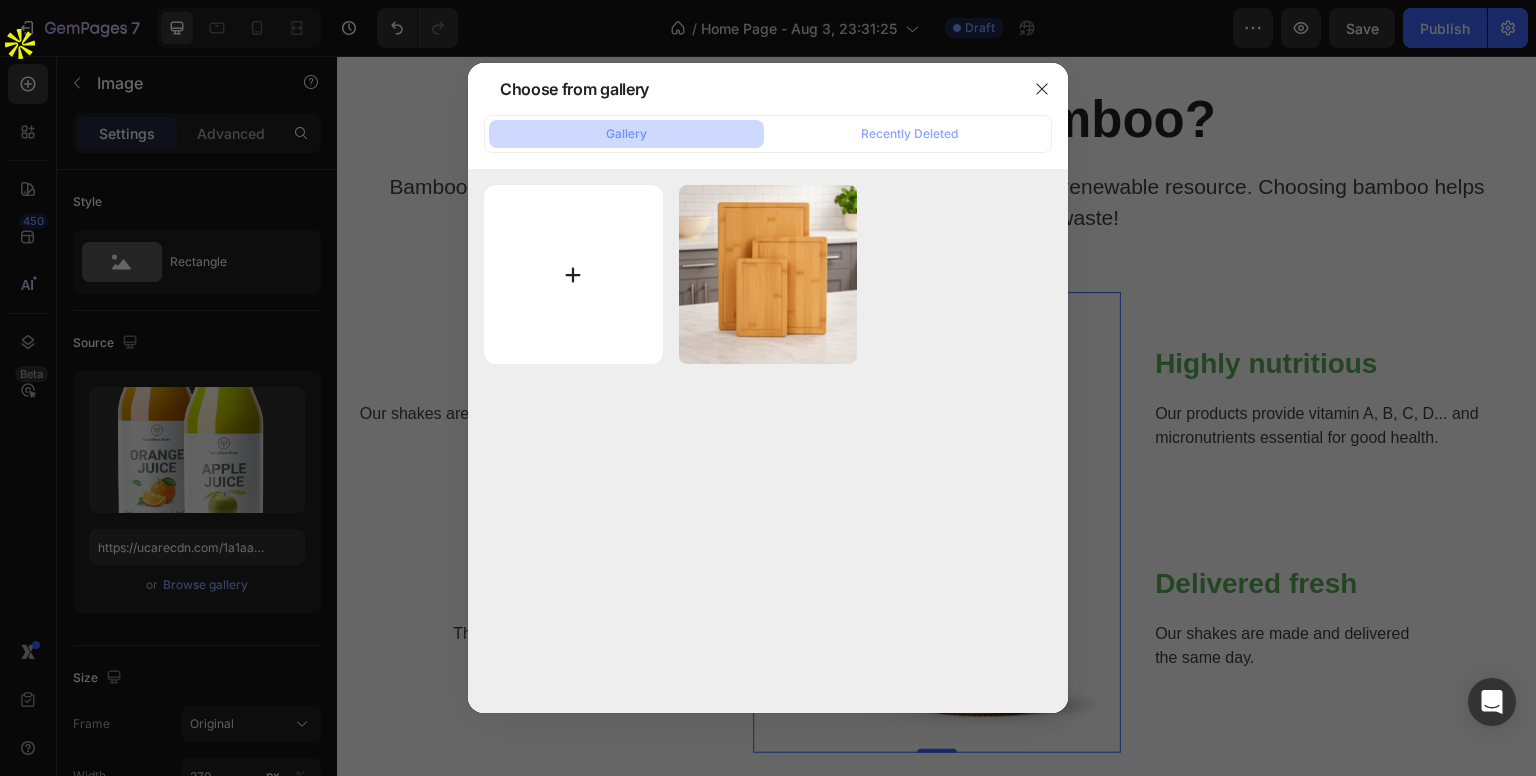 click at bounding box center [573, 274] 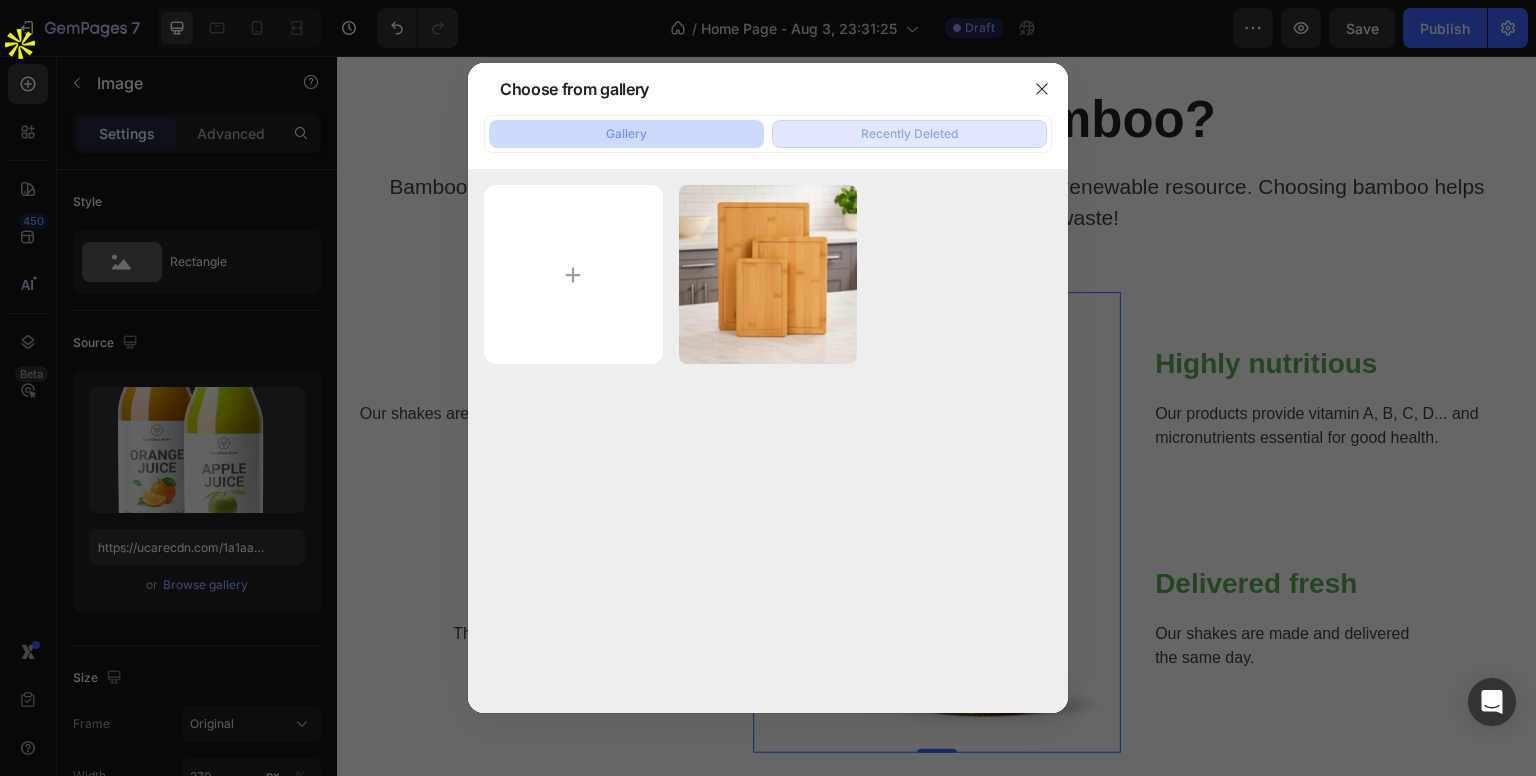 click on "Recently Deleted" at bounding box center (909, 134) 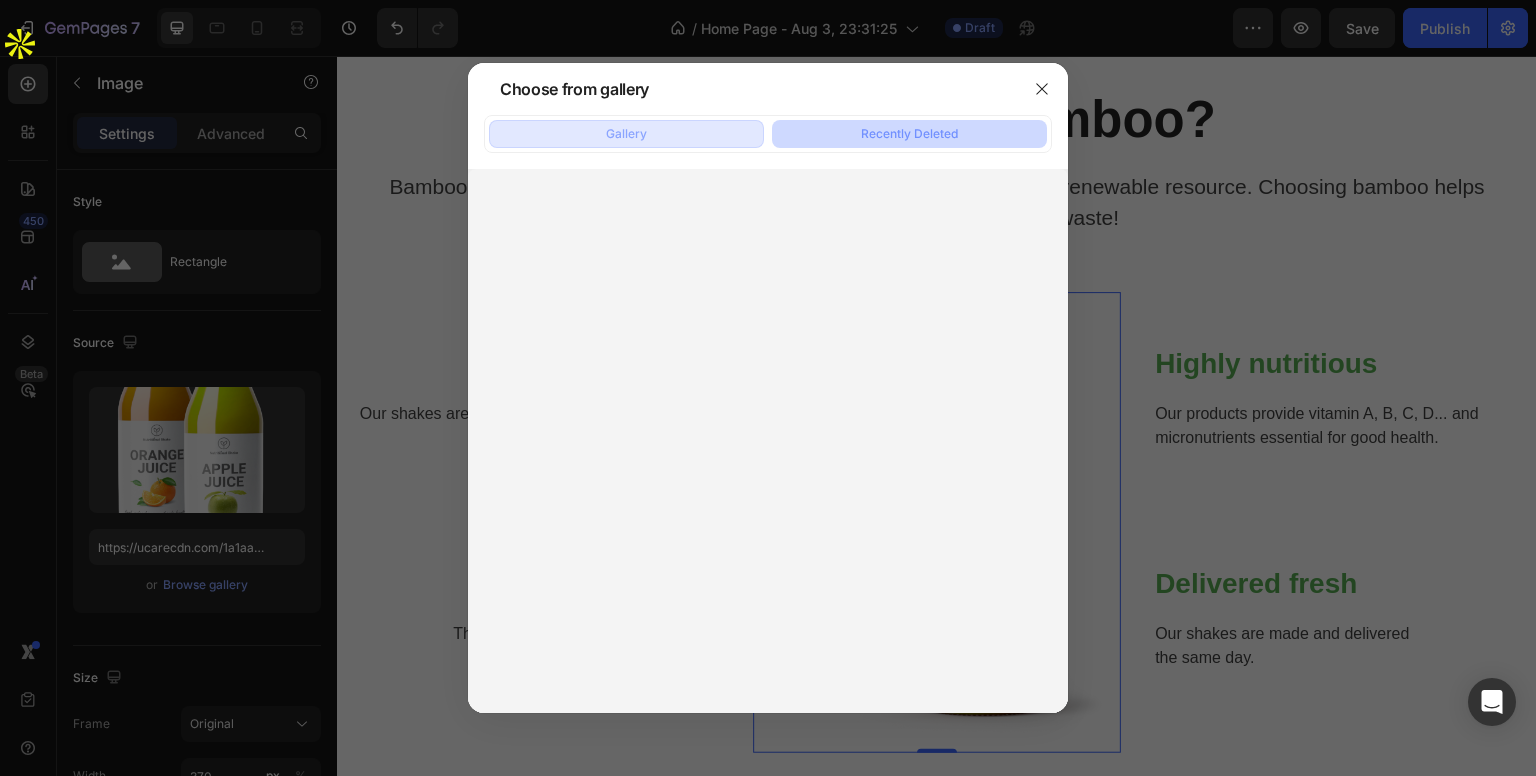 click on "Gallery" 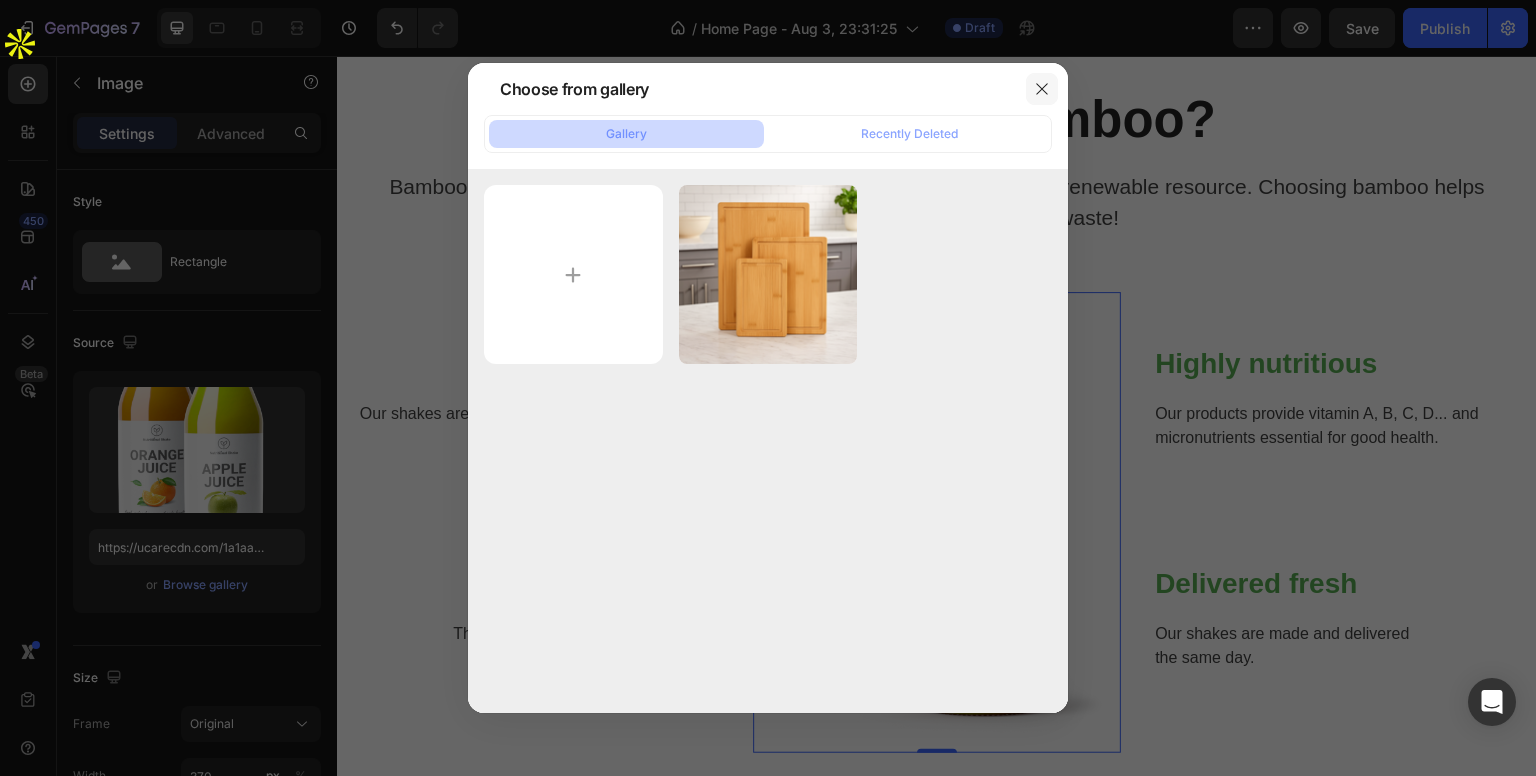 click 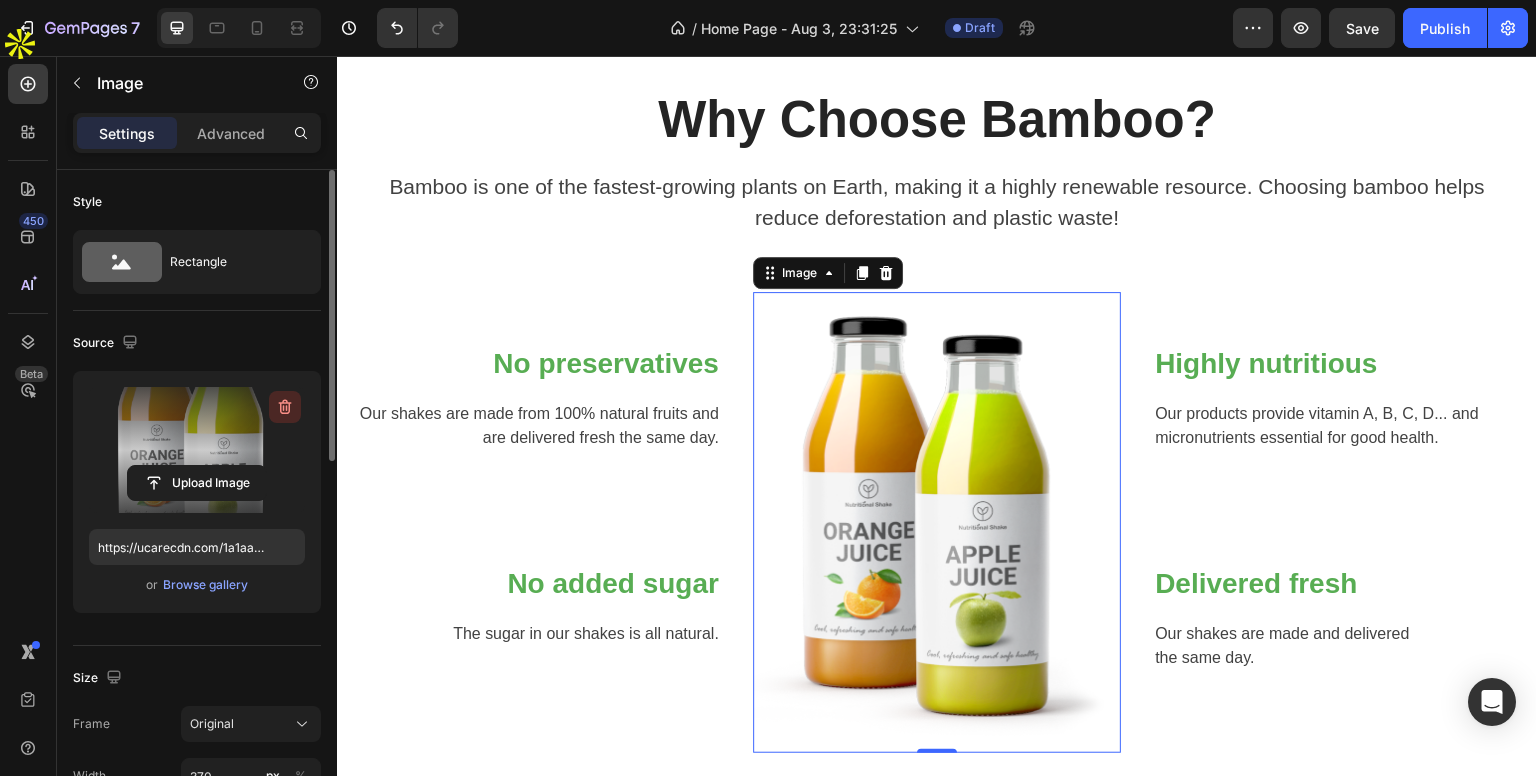 click 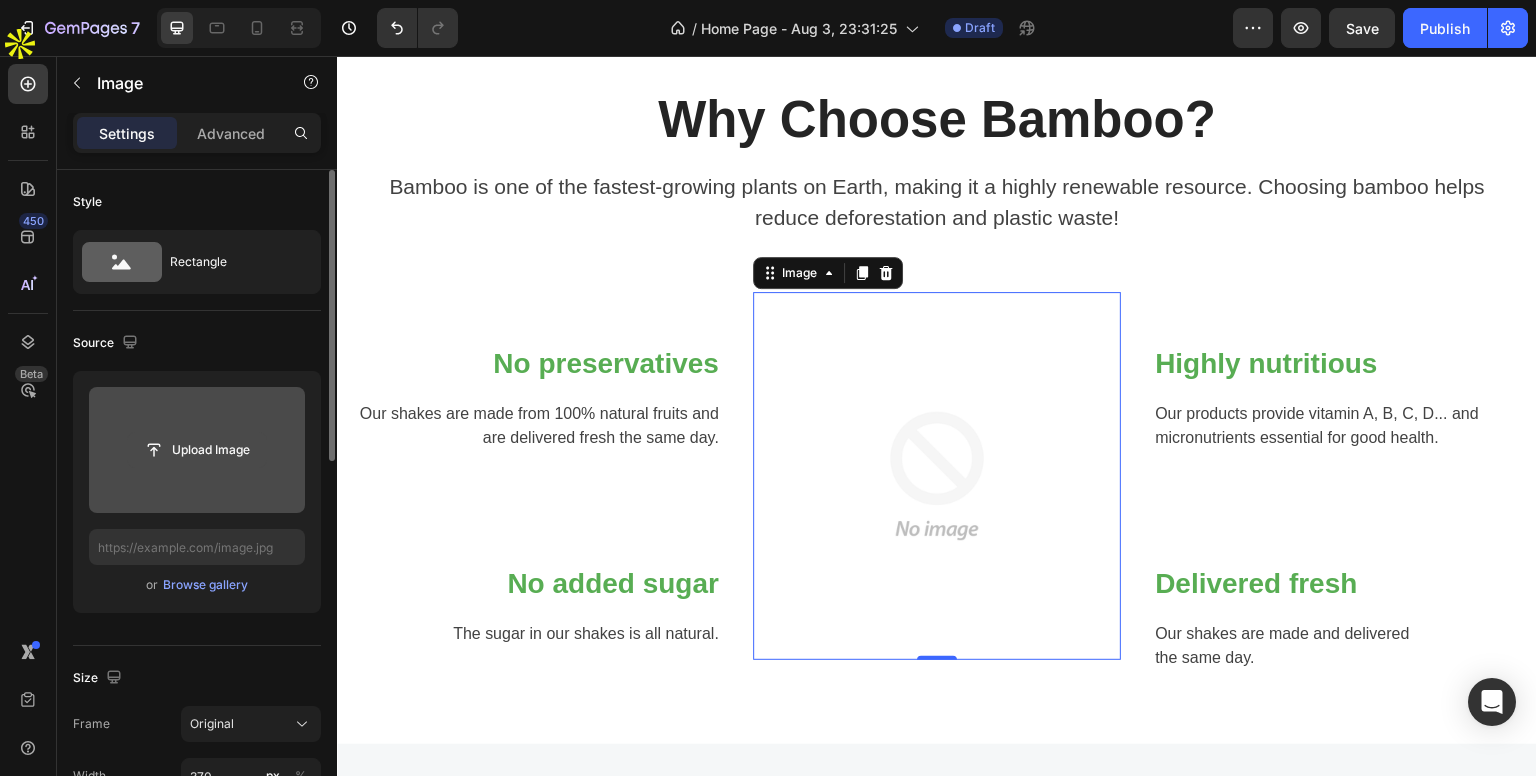 click 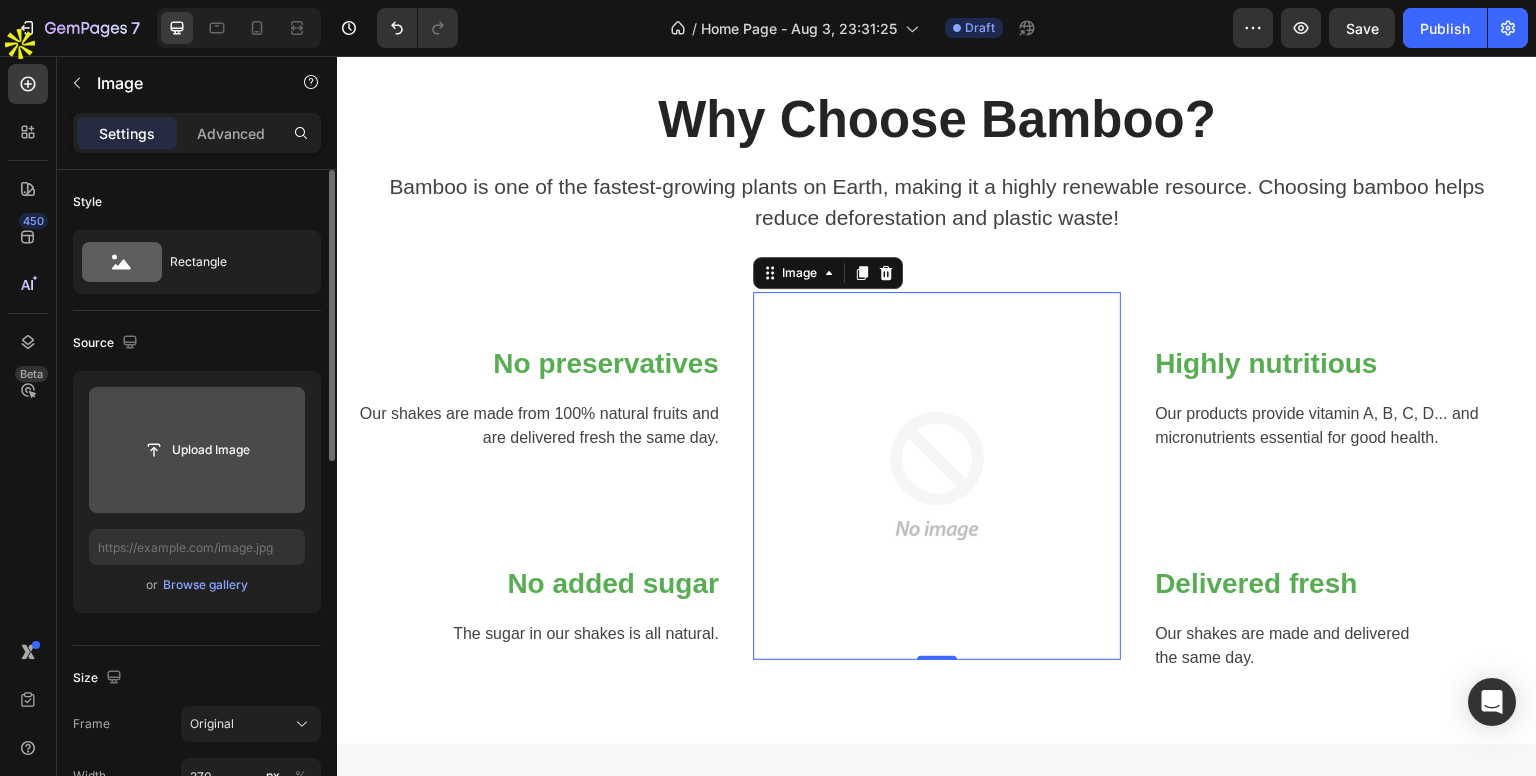 click at bounding box center [197, 450] 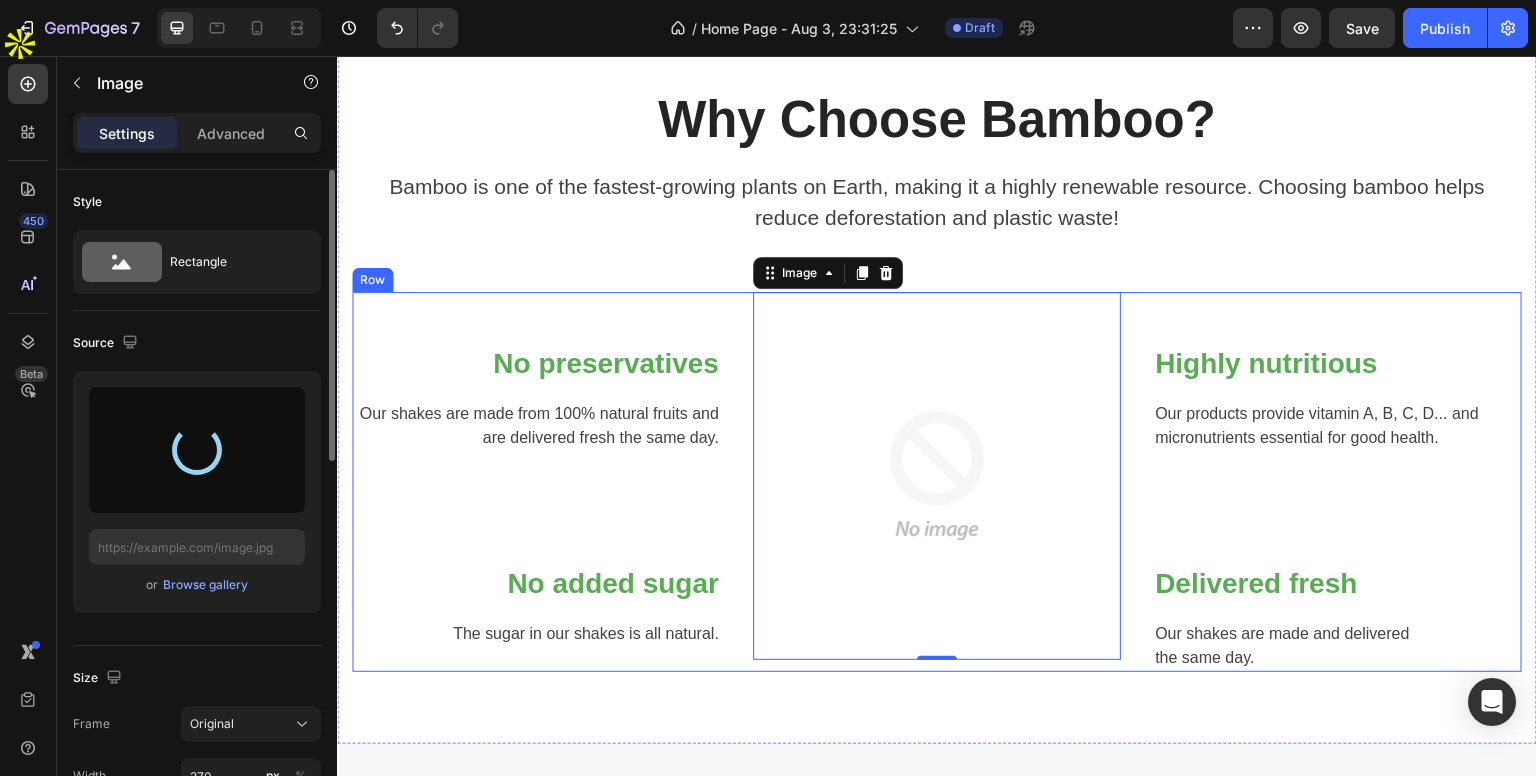 type on "https://cdn.shopify.com/s/files/1/0670/8690/9510/files/gempages_578391484538028997-90d9643f-a755-4082-9929-1d41d4e31cd4.jpg" 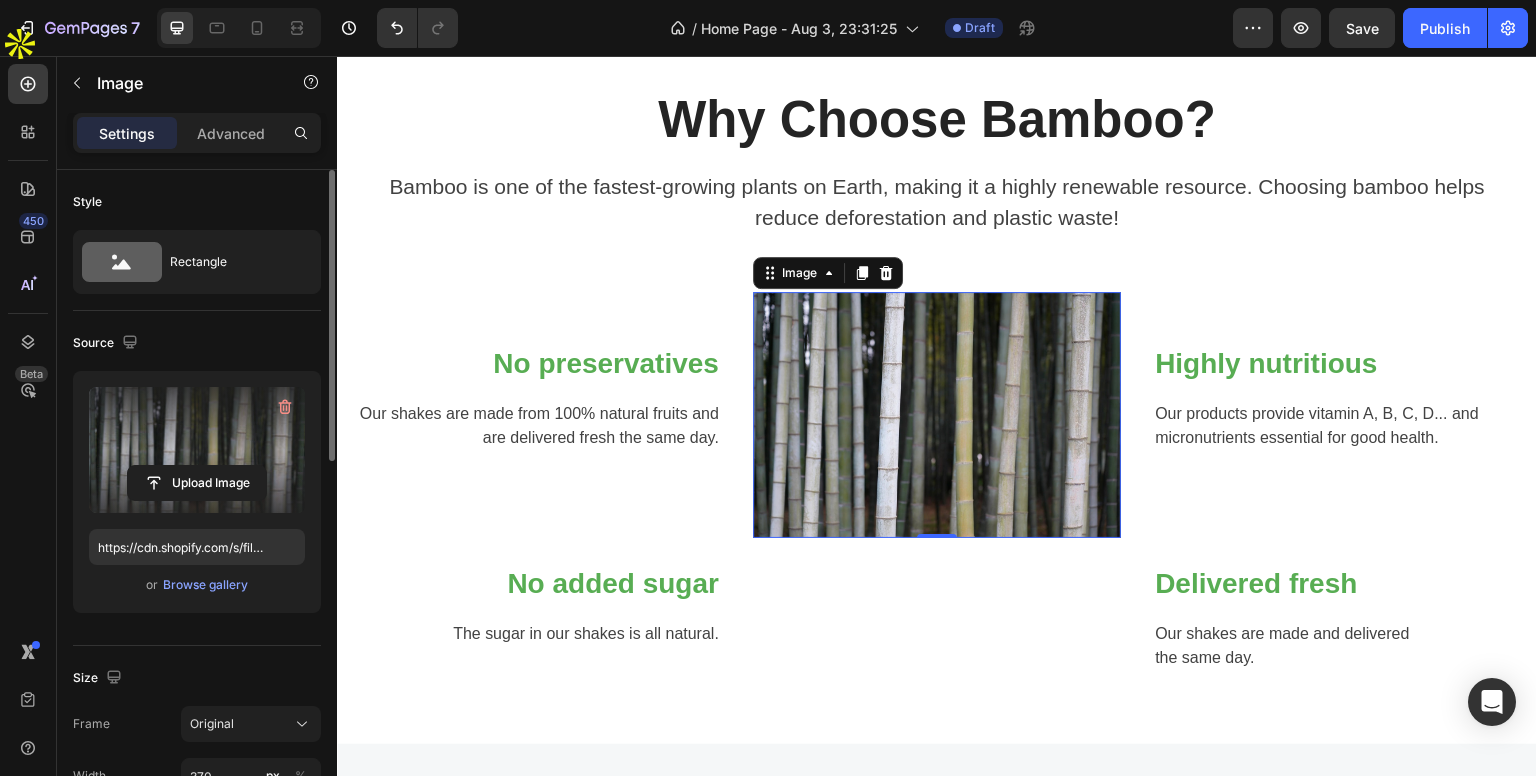 scroll, scrollTop: 40, scrollLeft: 0, axis: vertical 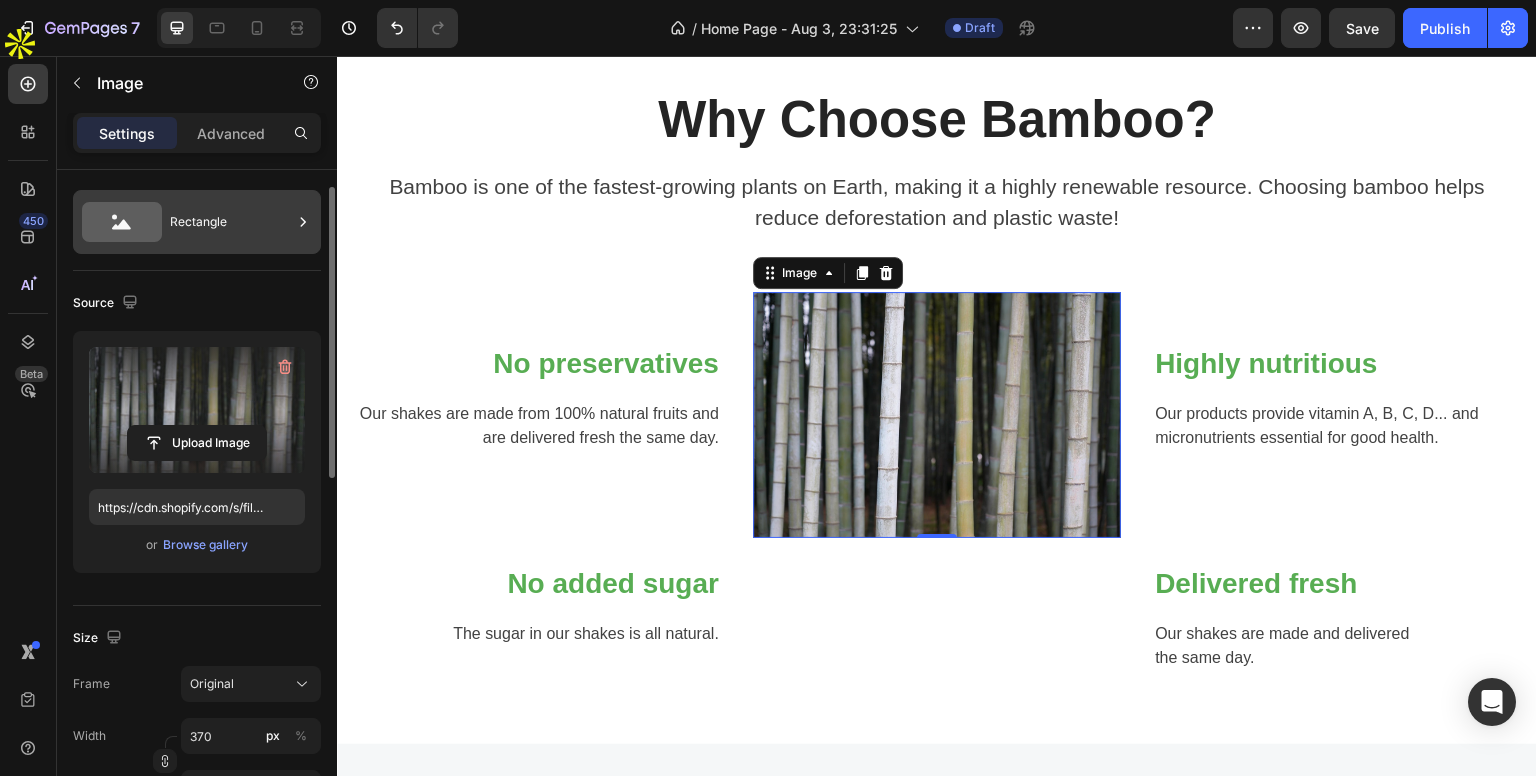 click 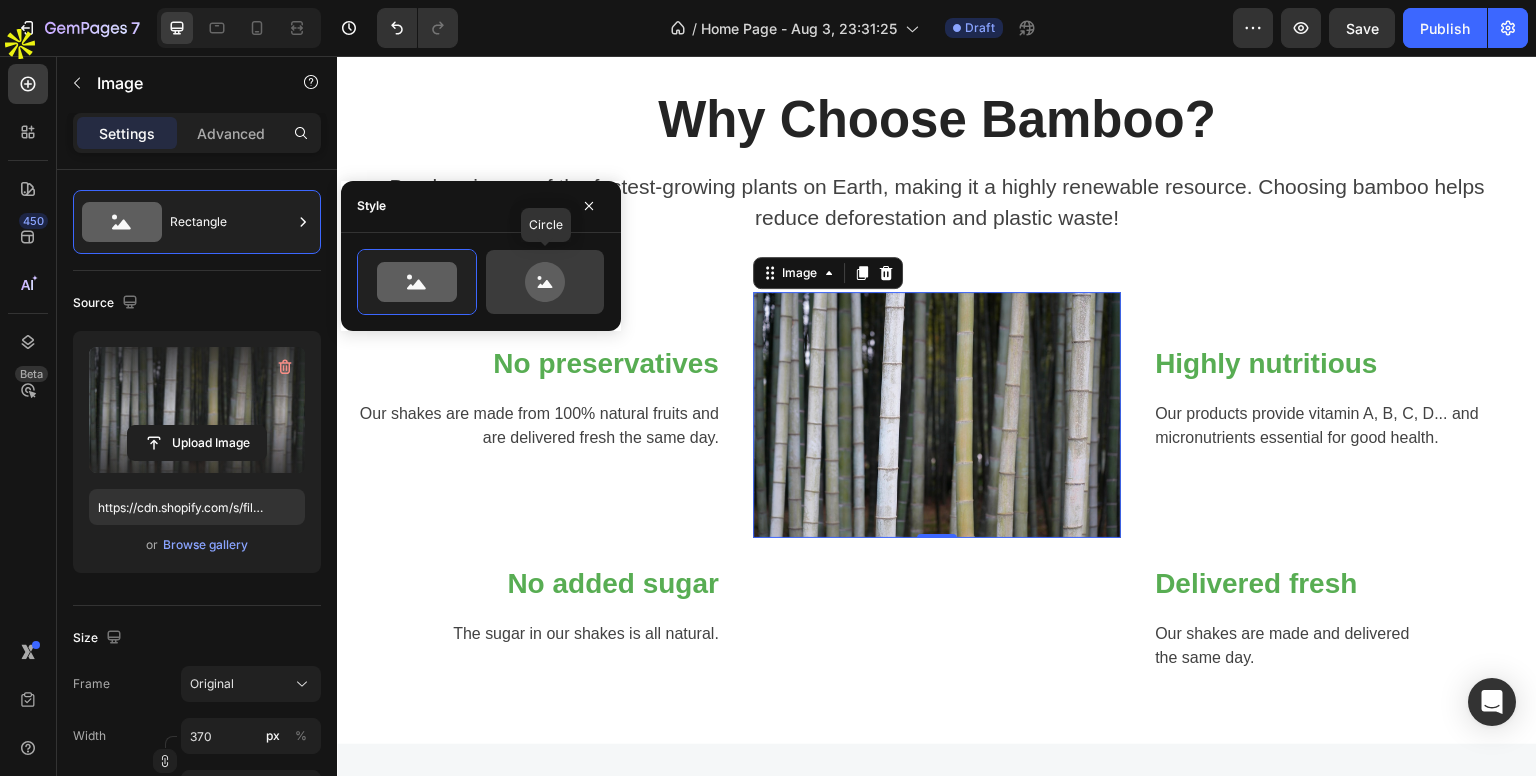 click 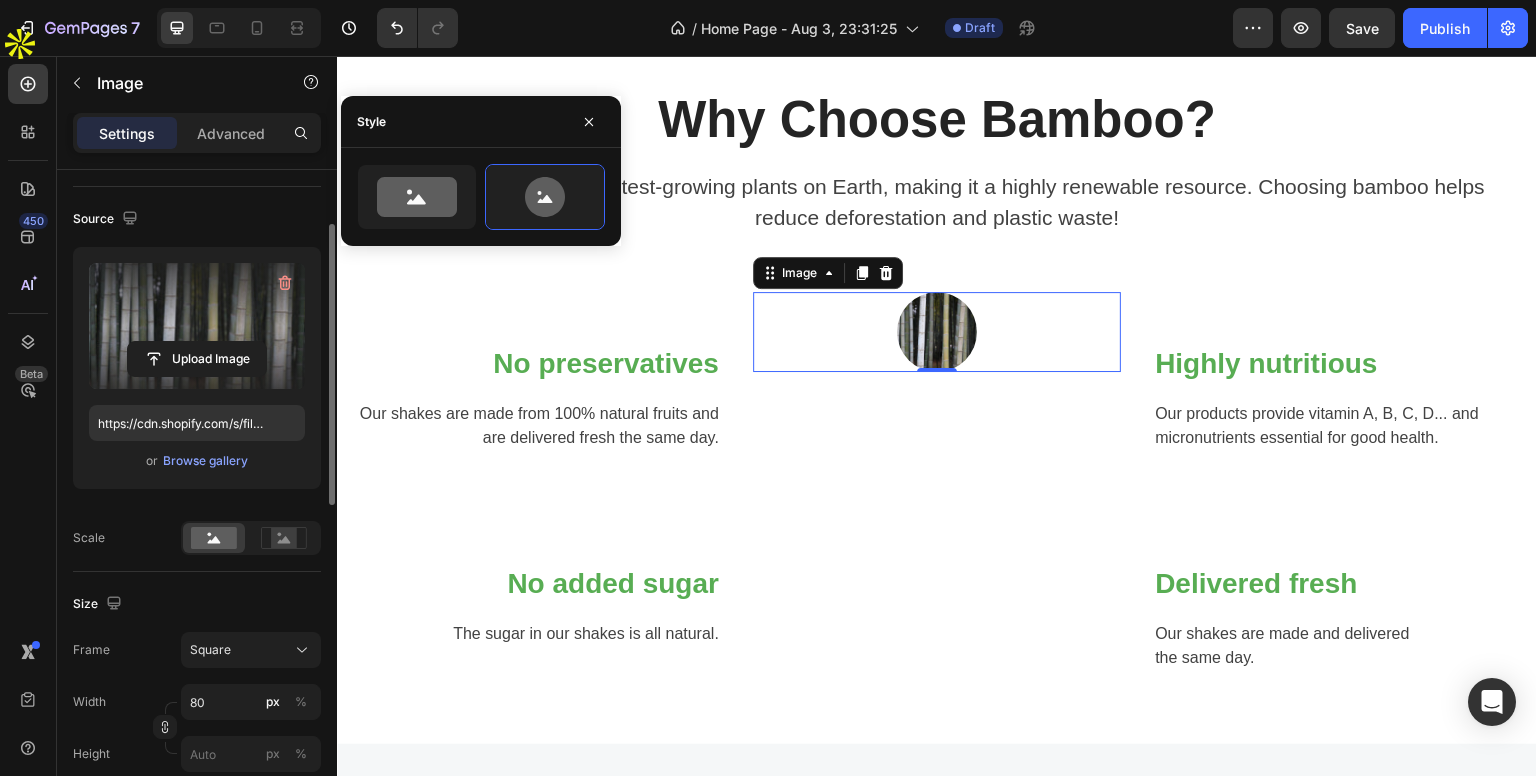 scroll, scrollTop: 126, scrollLeft: 0, axis: vertical 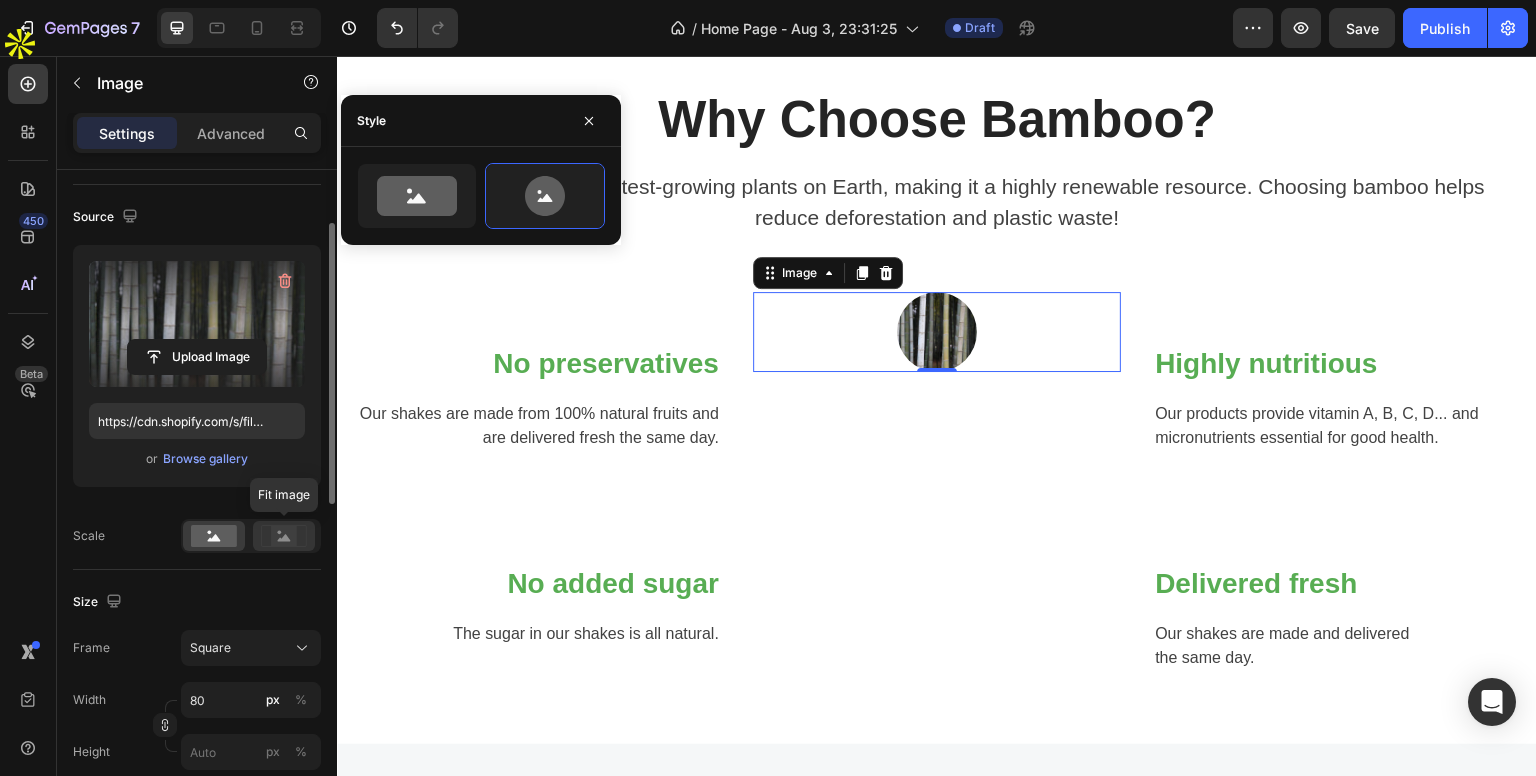 click 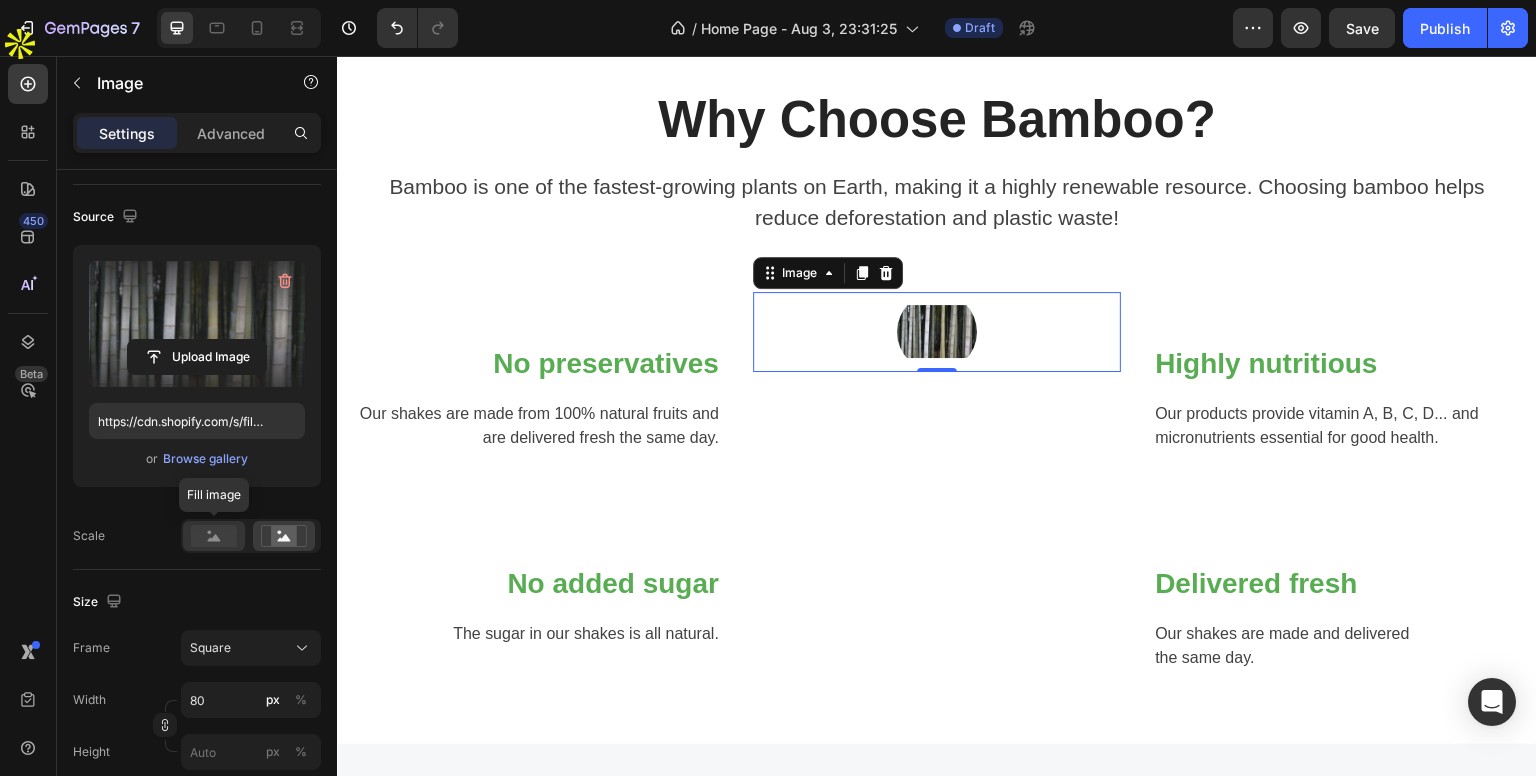 click 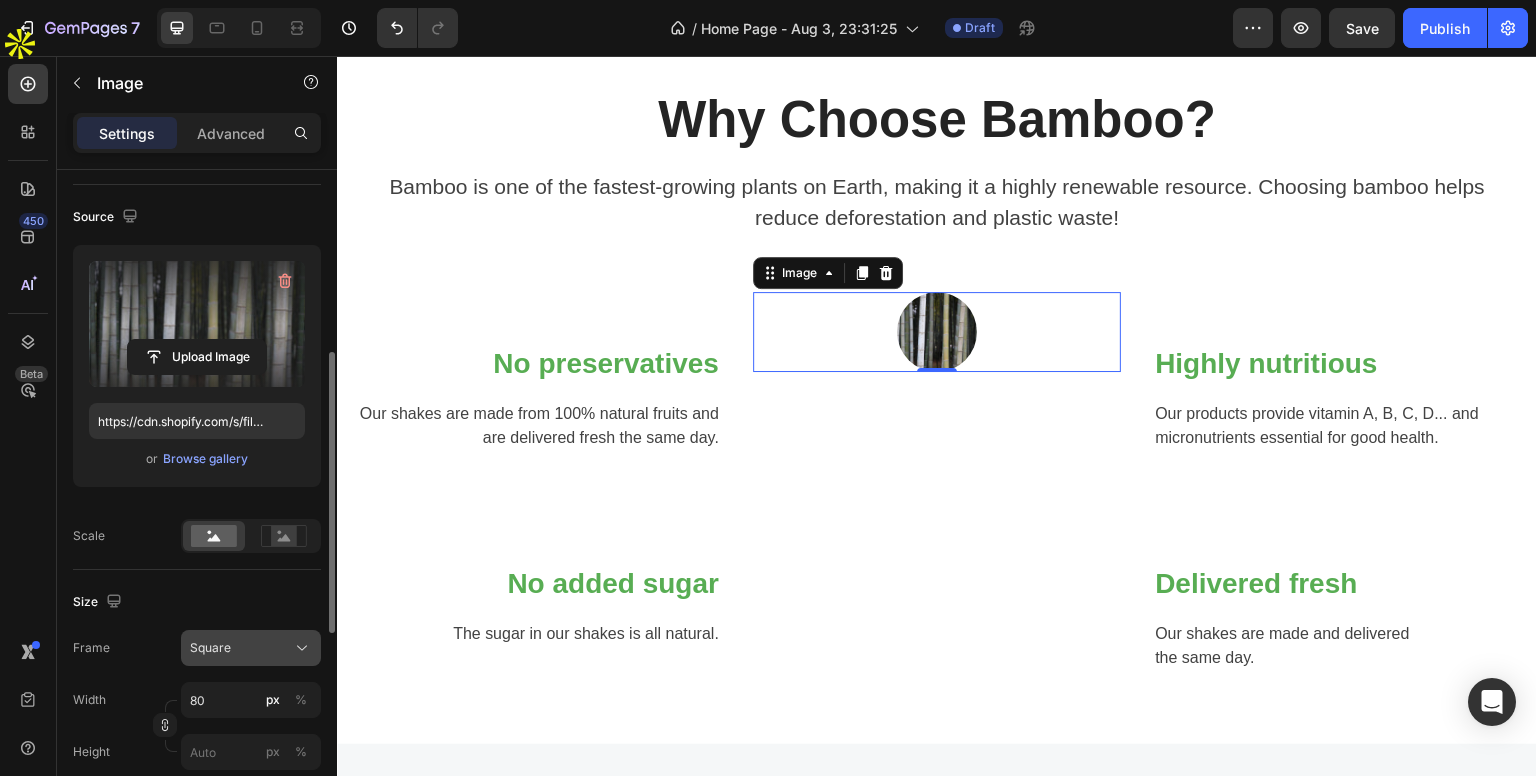 scroll, scrollTop: 277, scrollLeft: 0, axis: vertical 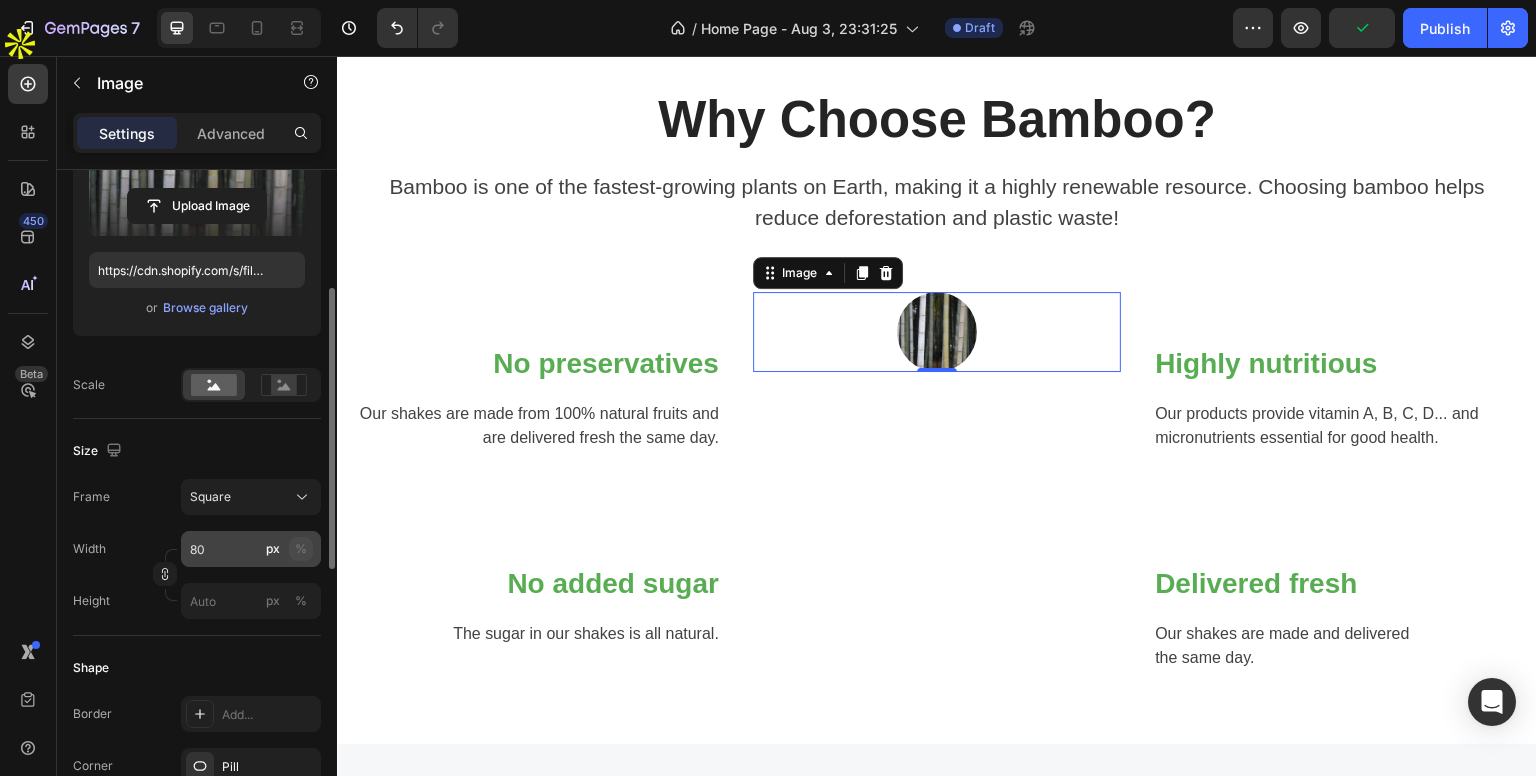 click on "%" 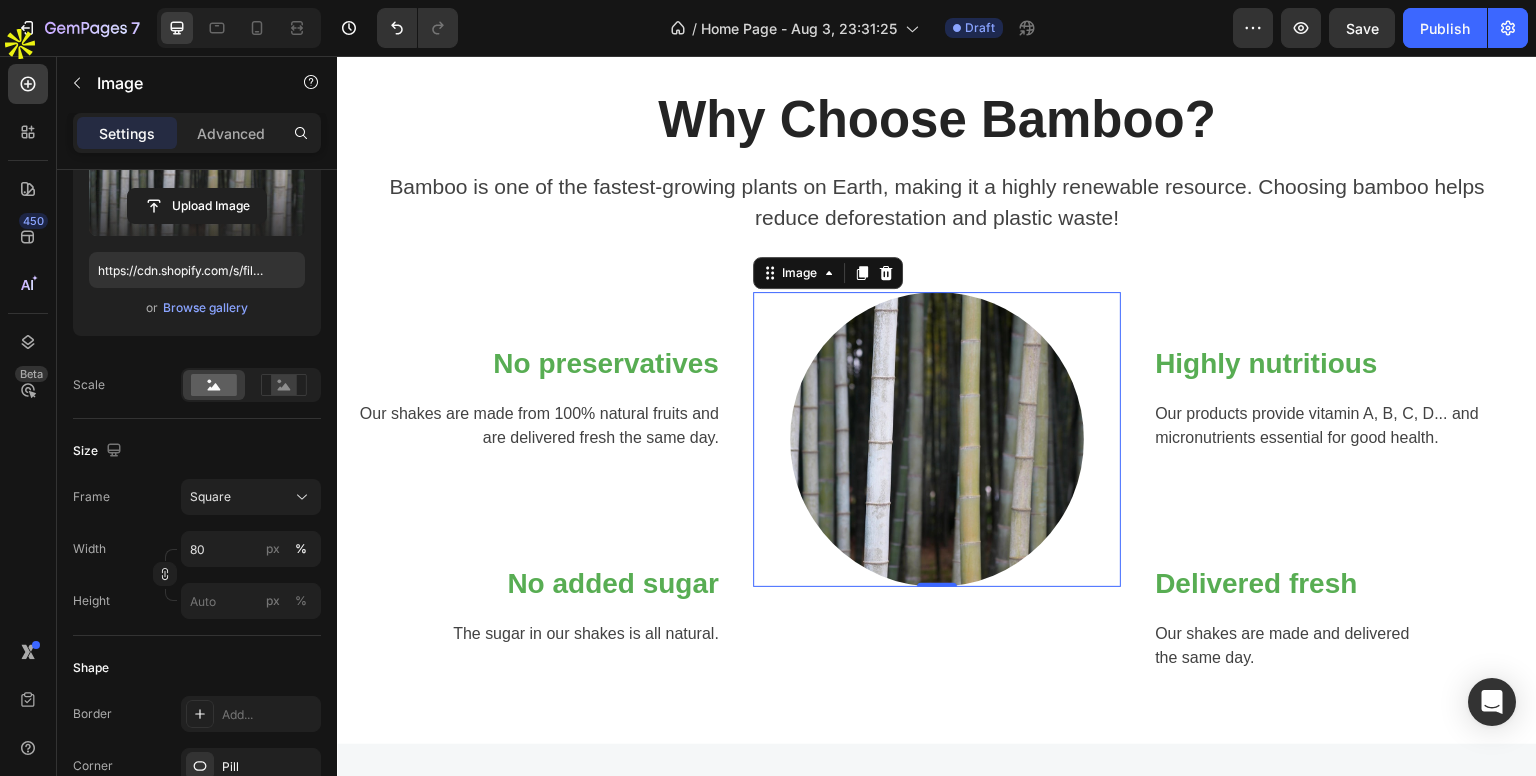 click on "Width 80 px % Height px %" at bounding box center (197, 575) 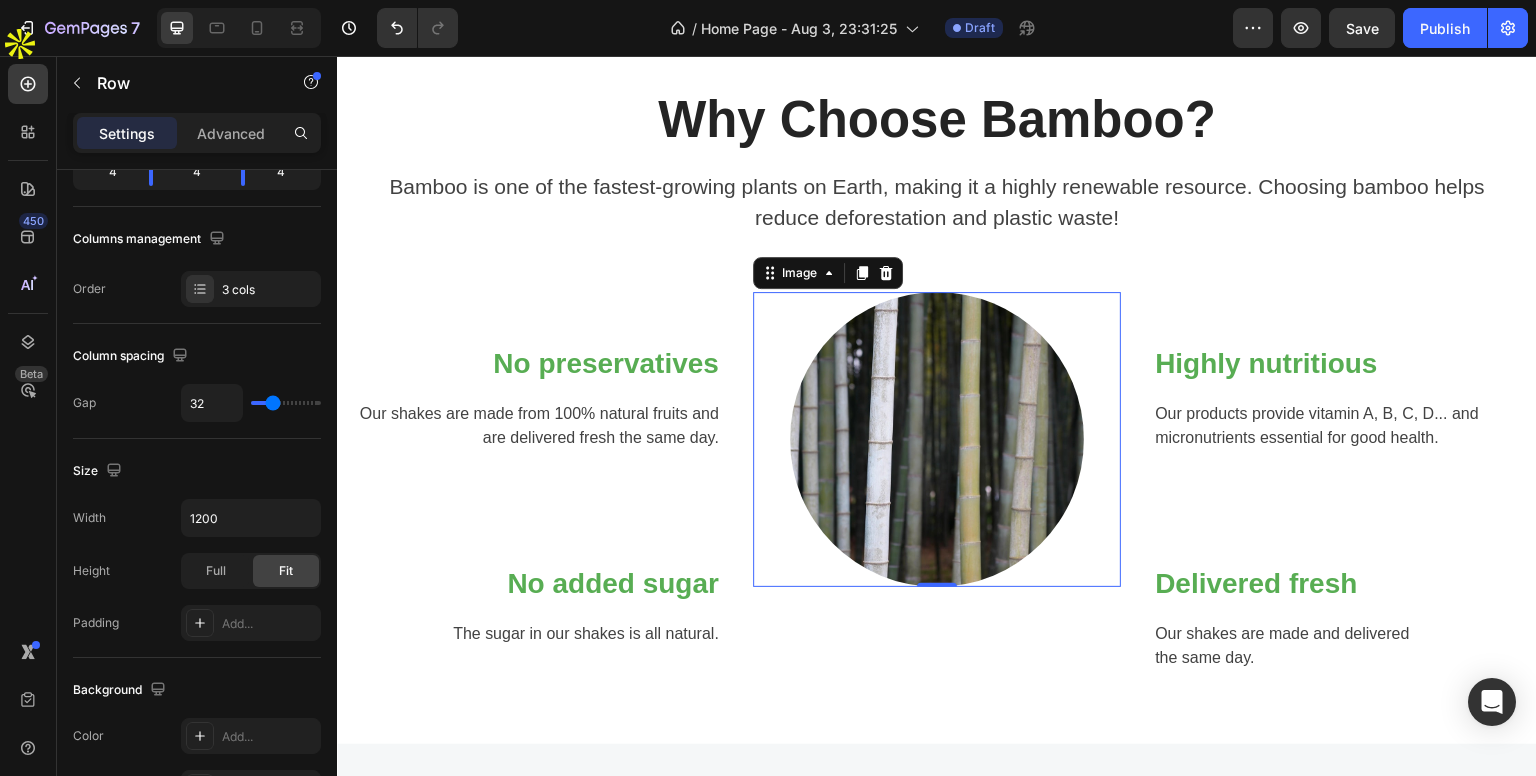 click on "Image   0" at bounding box center (937, 482) 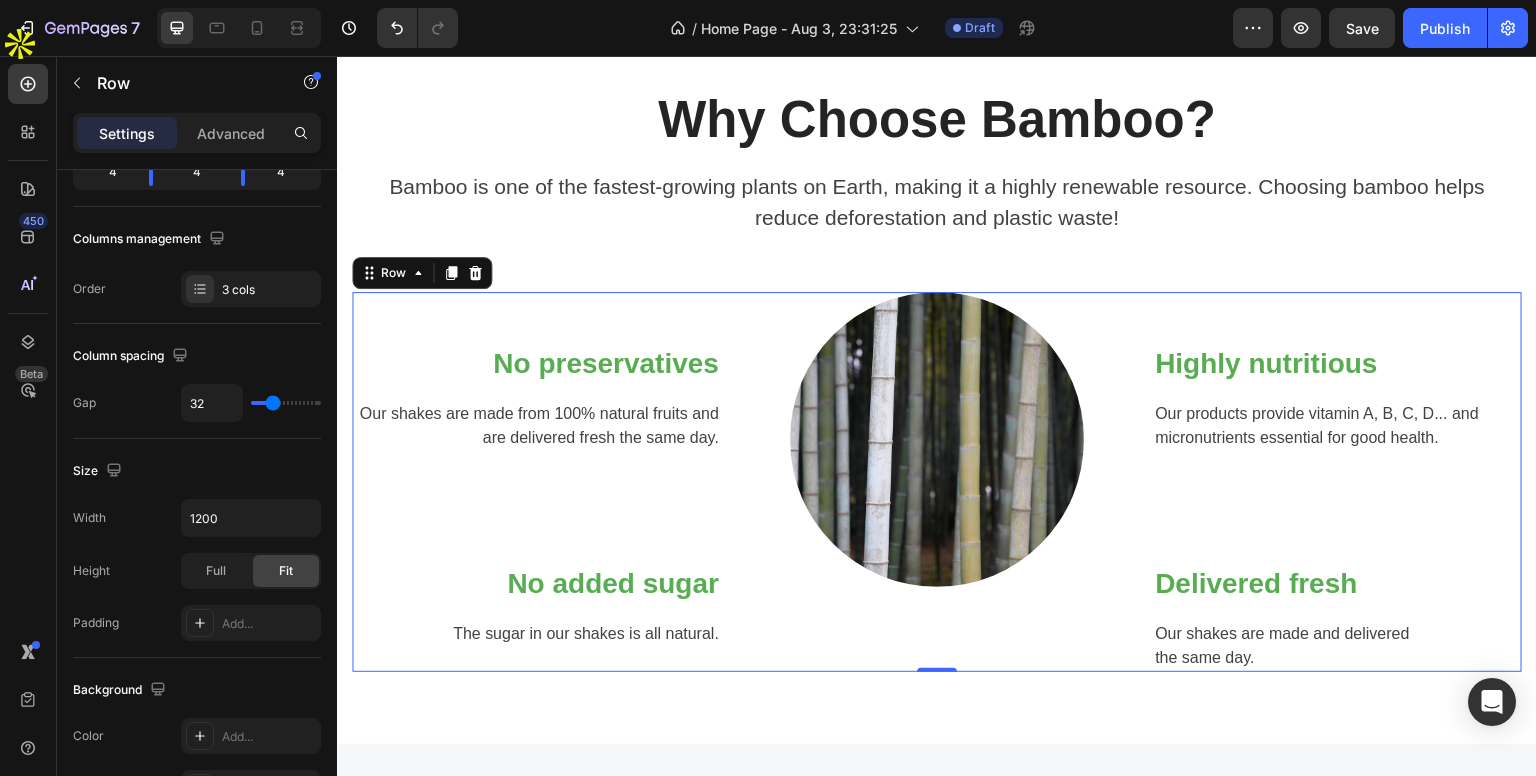 scroll, scrollTop: 0, scrollLeft: 0, axis: both 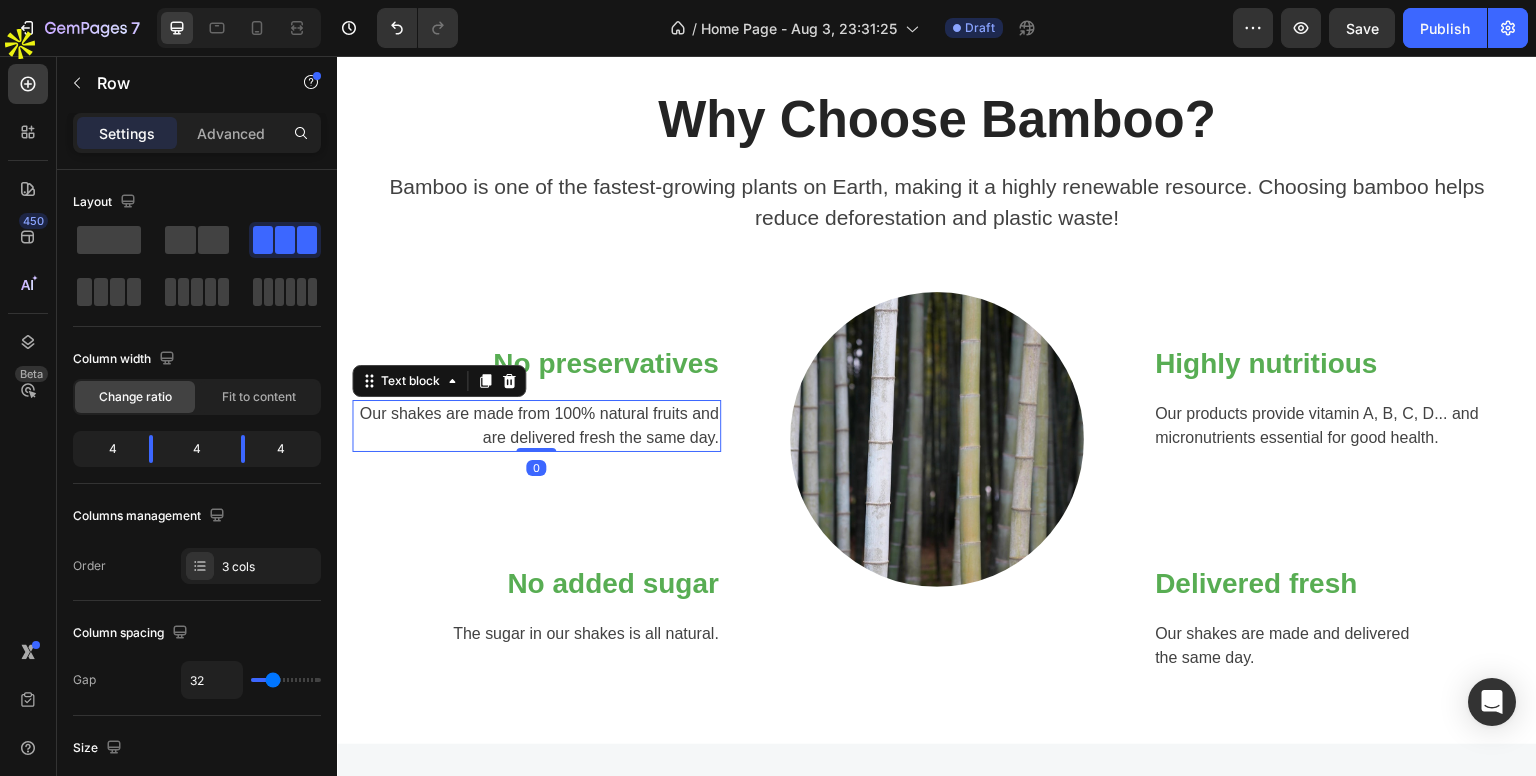 click on "Our shakes are made from 100% natural fruits and are delivered fresh the same day." at bounding box center [536, 426] 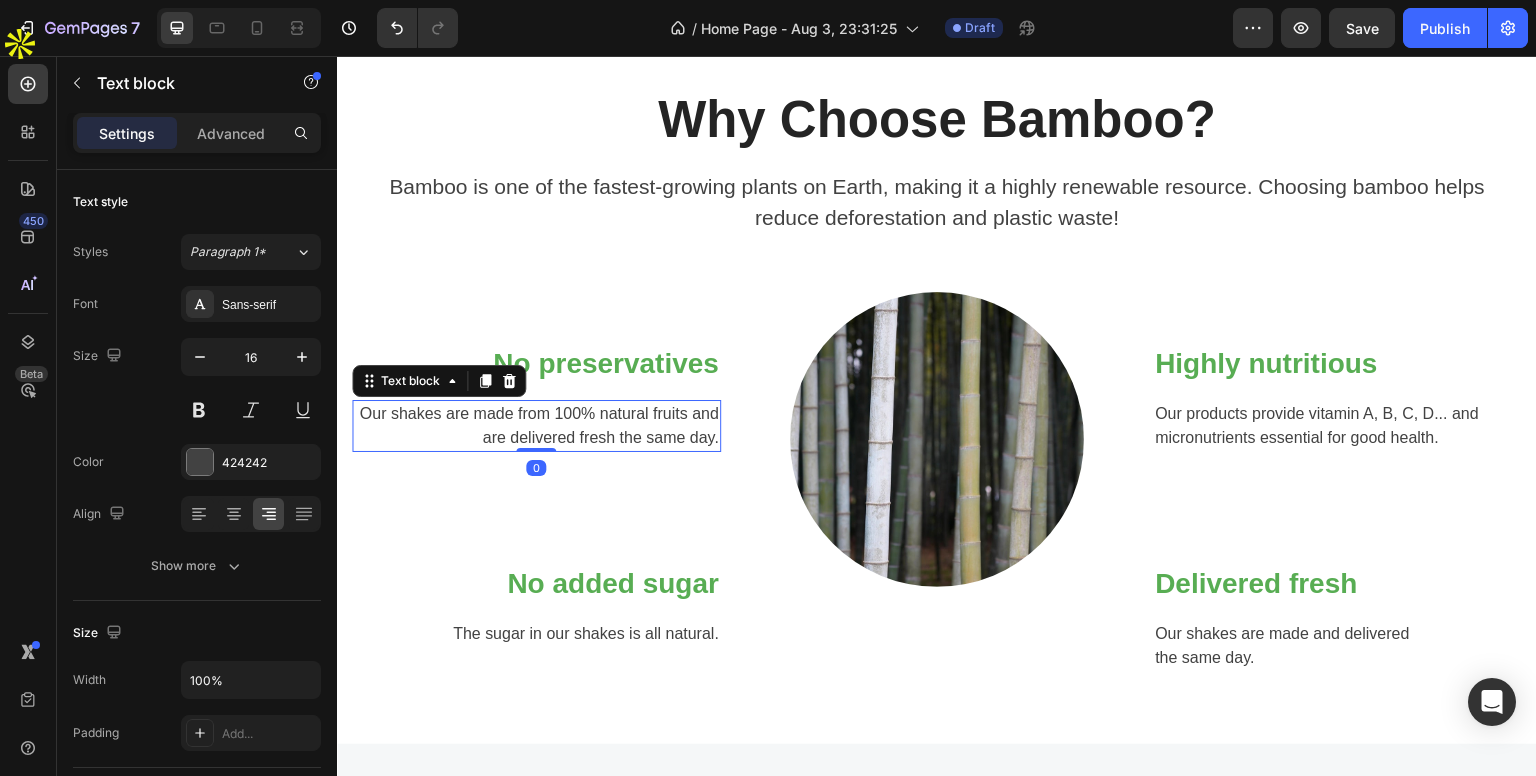 click on "Our shakes are made from 100% natural fruits and are delivered fresh the same day." at bounding box center [536, 426] 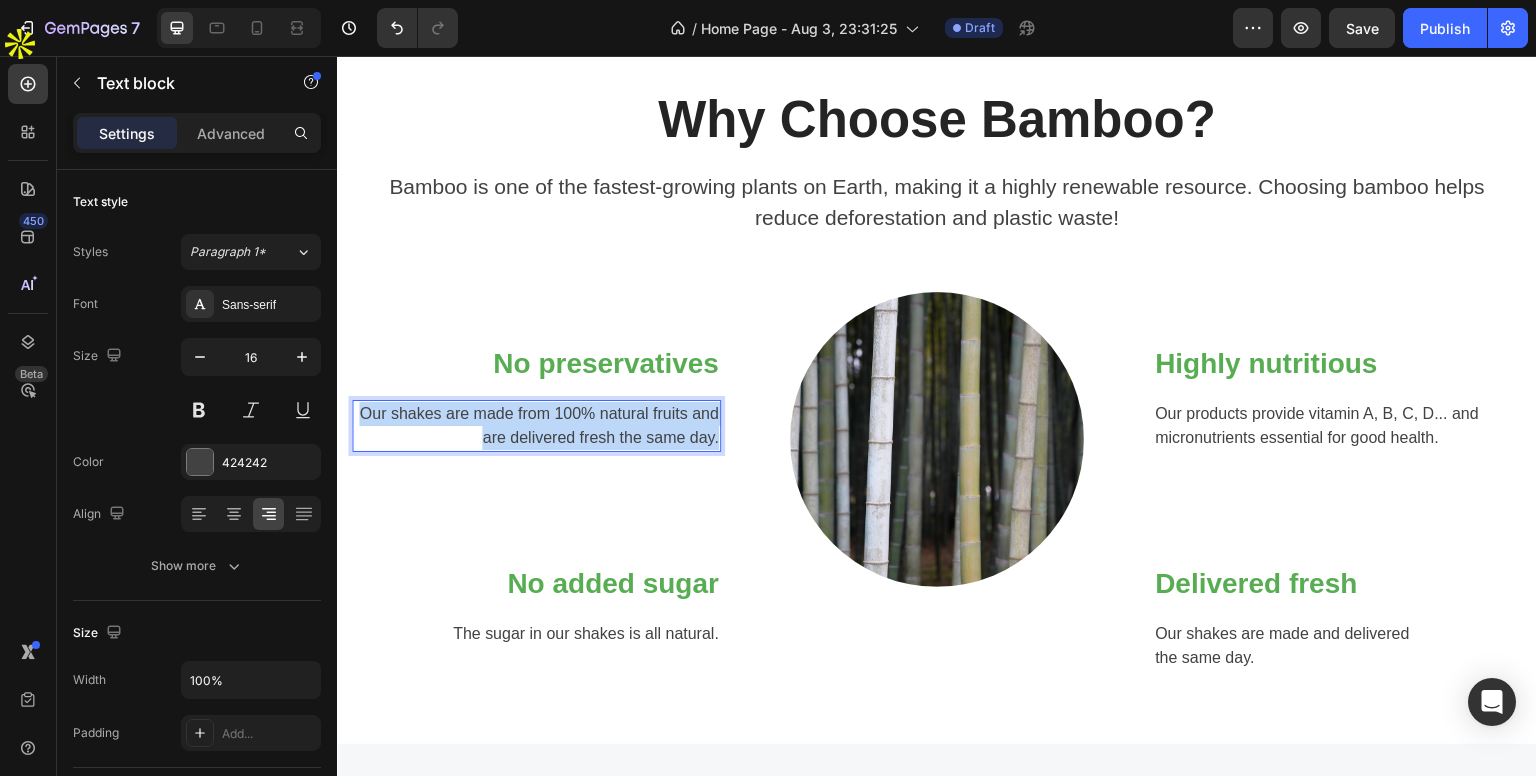click on "Our shakes are made from 100% natural fruits and are delivered fresh the same day." at bounding box center [536, 426] 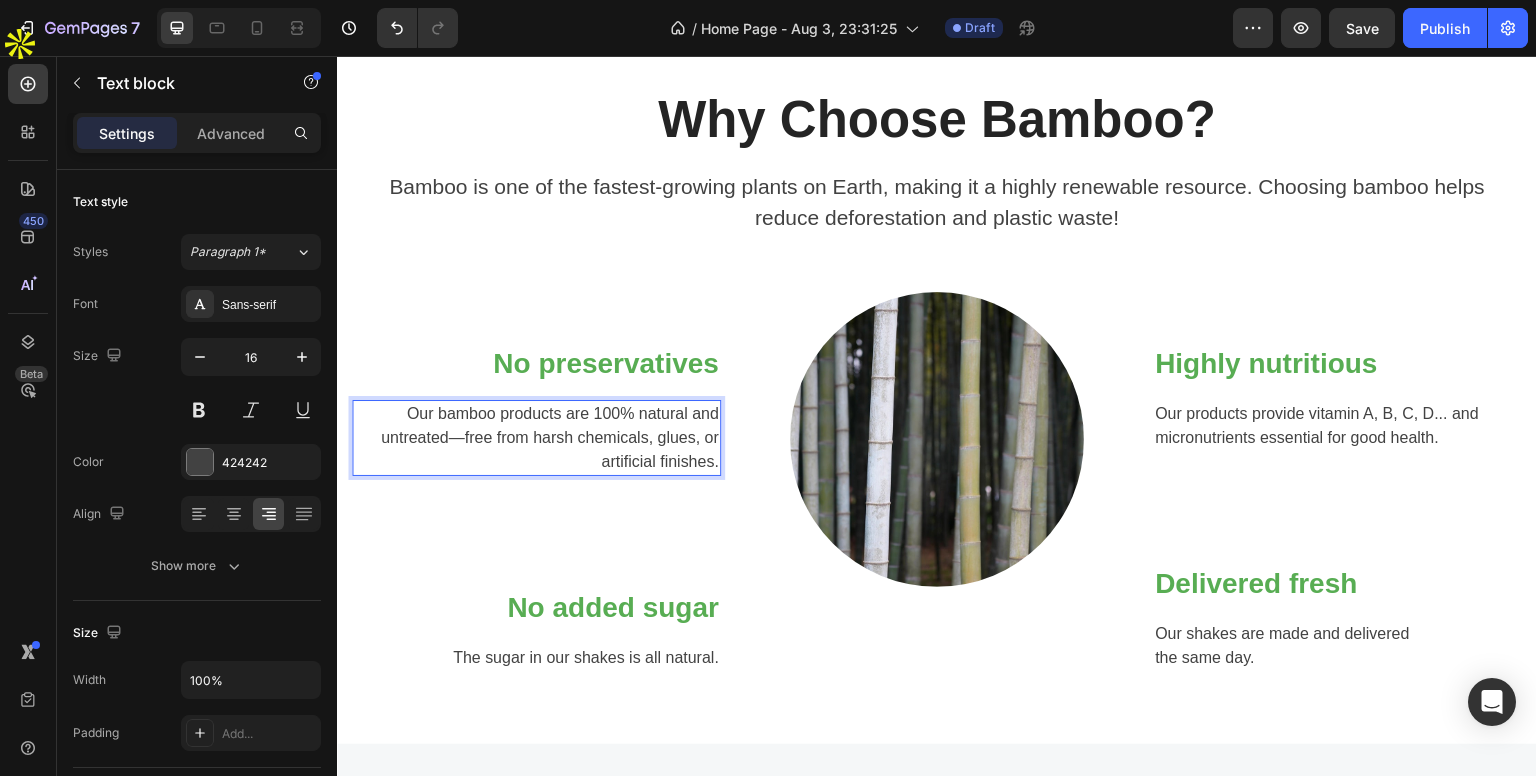 click on "No preservatives Heading Our bamboo products are 100% natural and untreated—free from harsh chemicals, glues, or artificial finishes. Text block   0 Row No added sugar Heading The sugar in our shakes is all natural. Text block Row" at bounding box center [536, 482] 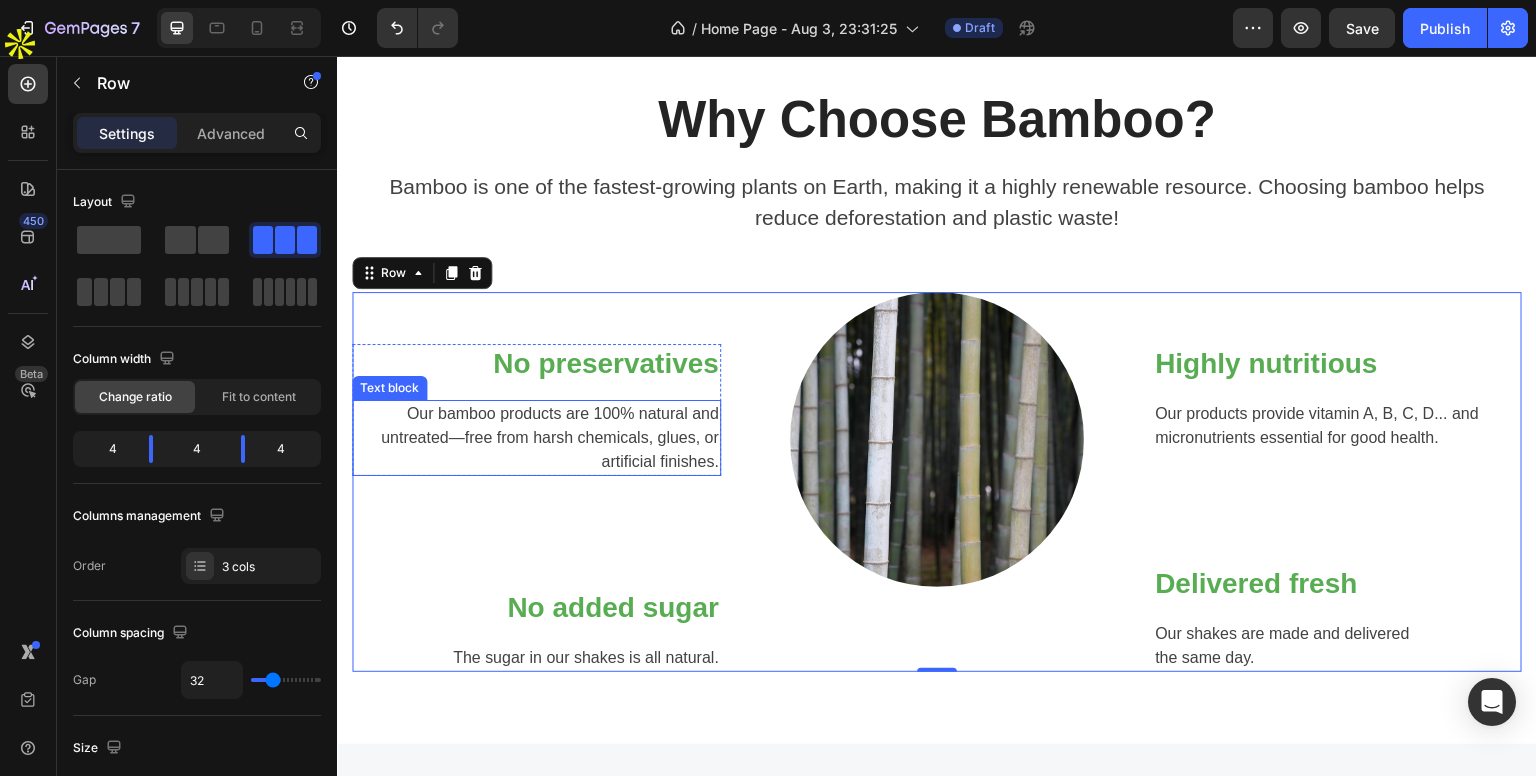 click on "Our bamboo products are 100% natural and untreated—free from harsh chemicals, glues, or artificial finishes." at bounding box center [536, 438] 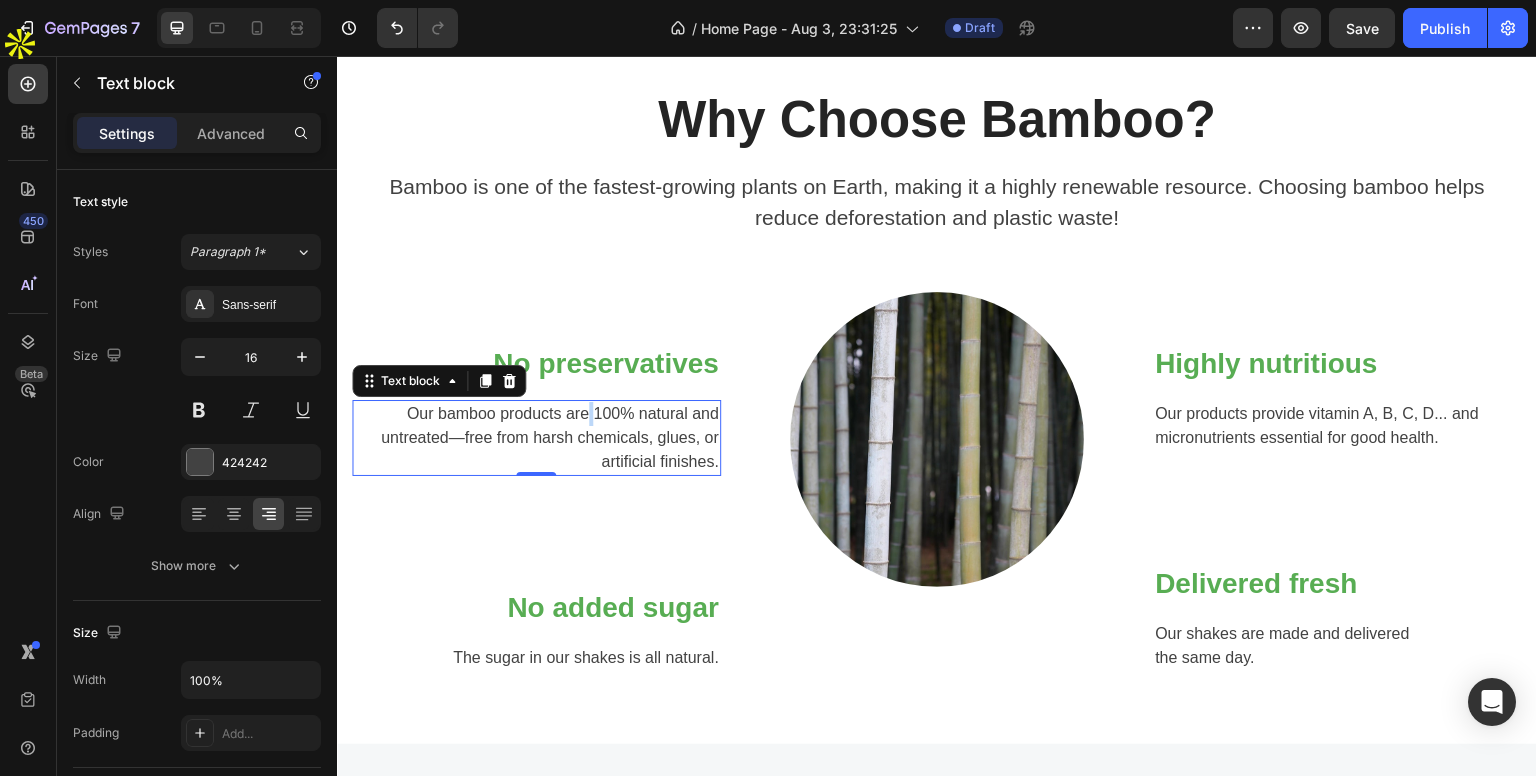 click on "Our bamboo products are 100% natural and untreated—free from harsh chemicals, glues, or artificial finishes." at bounding box center (536, 438) 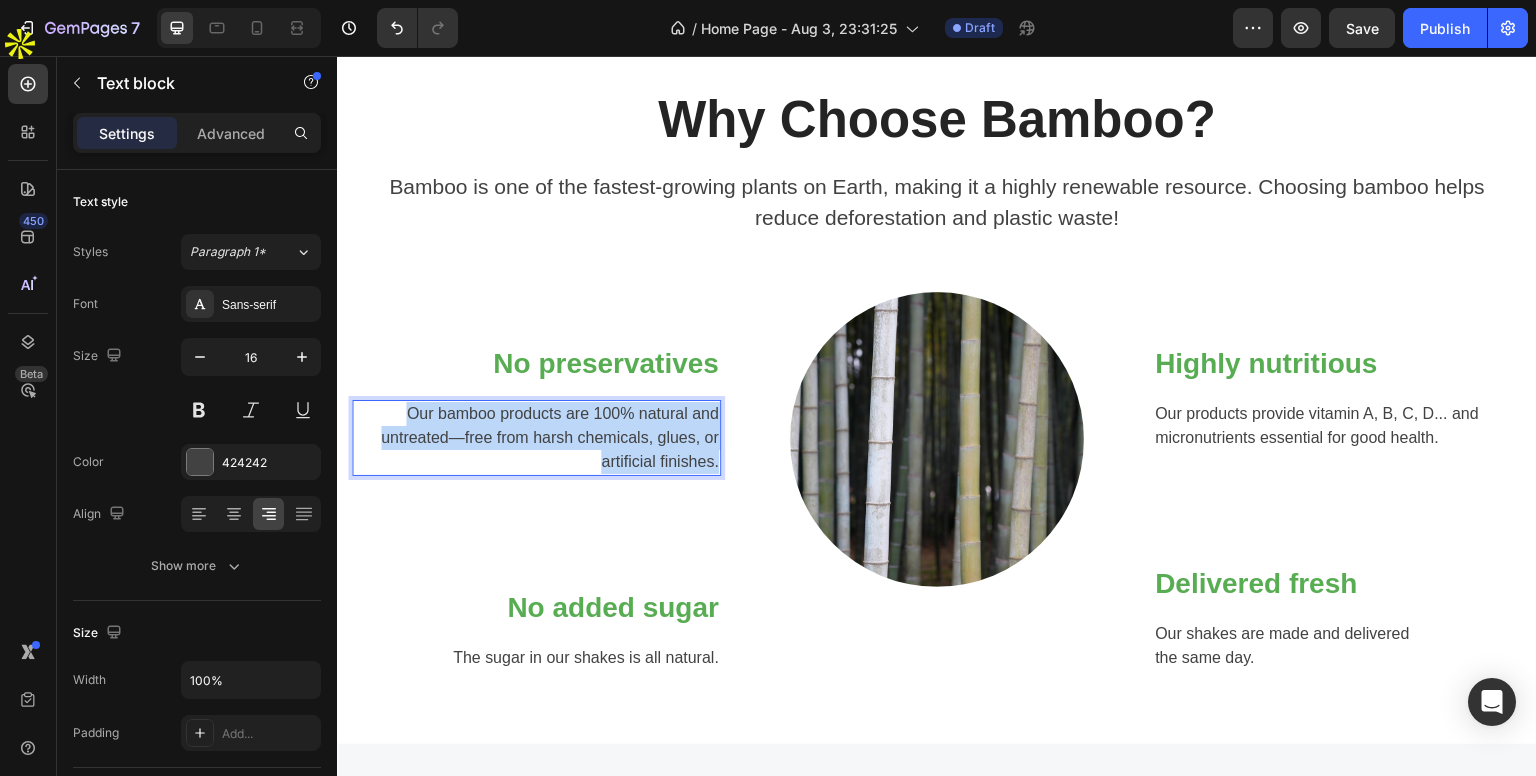 click on "Our bamboo products are 100% natural and untreated—free from harsh chemicals, glues, or artificial finishes." at bounding box center [536, 438] 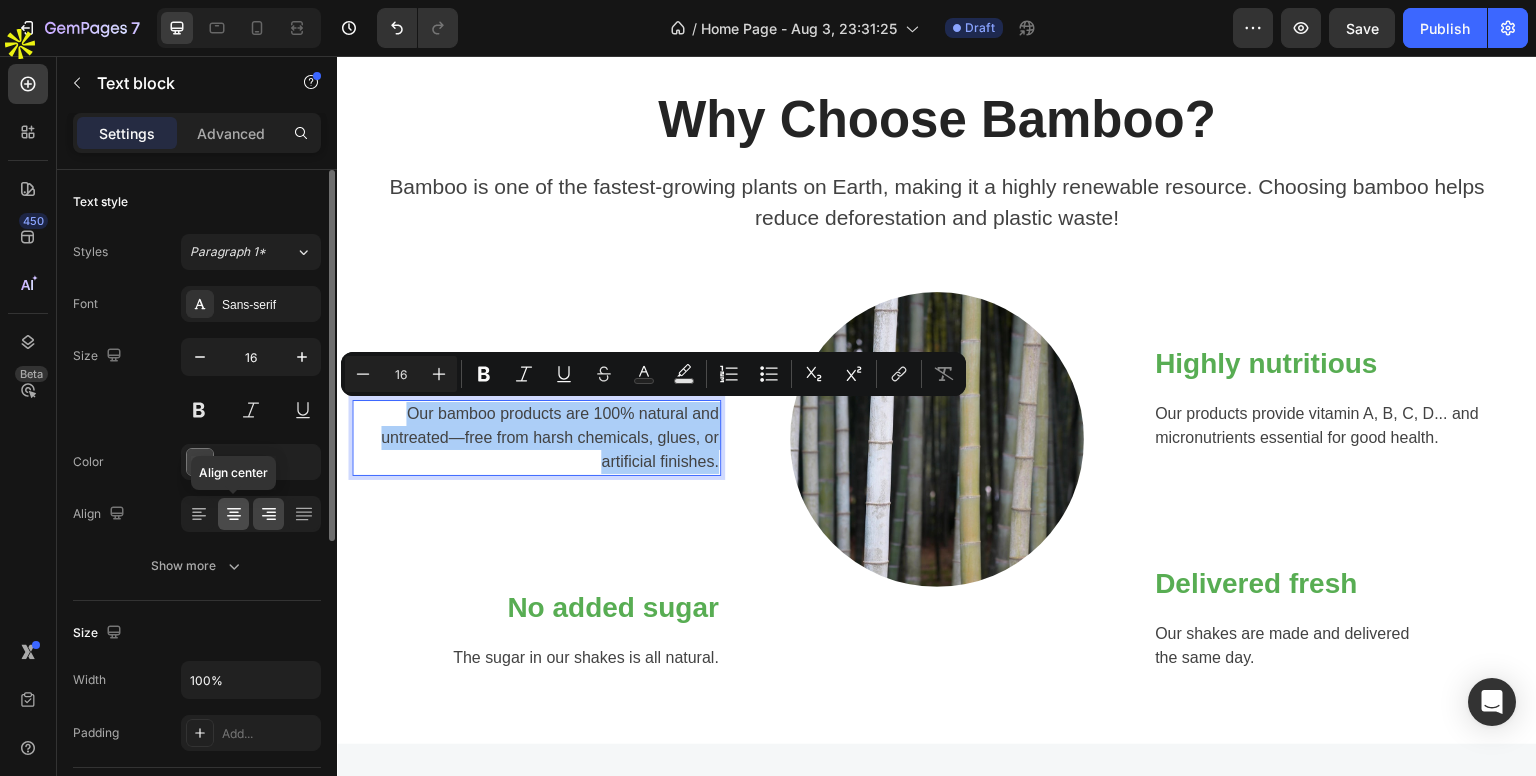 click 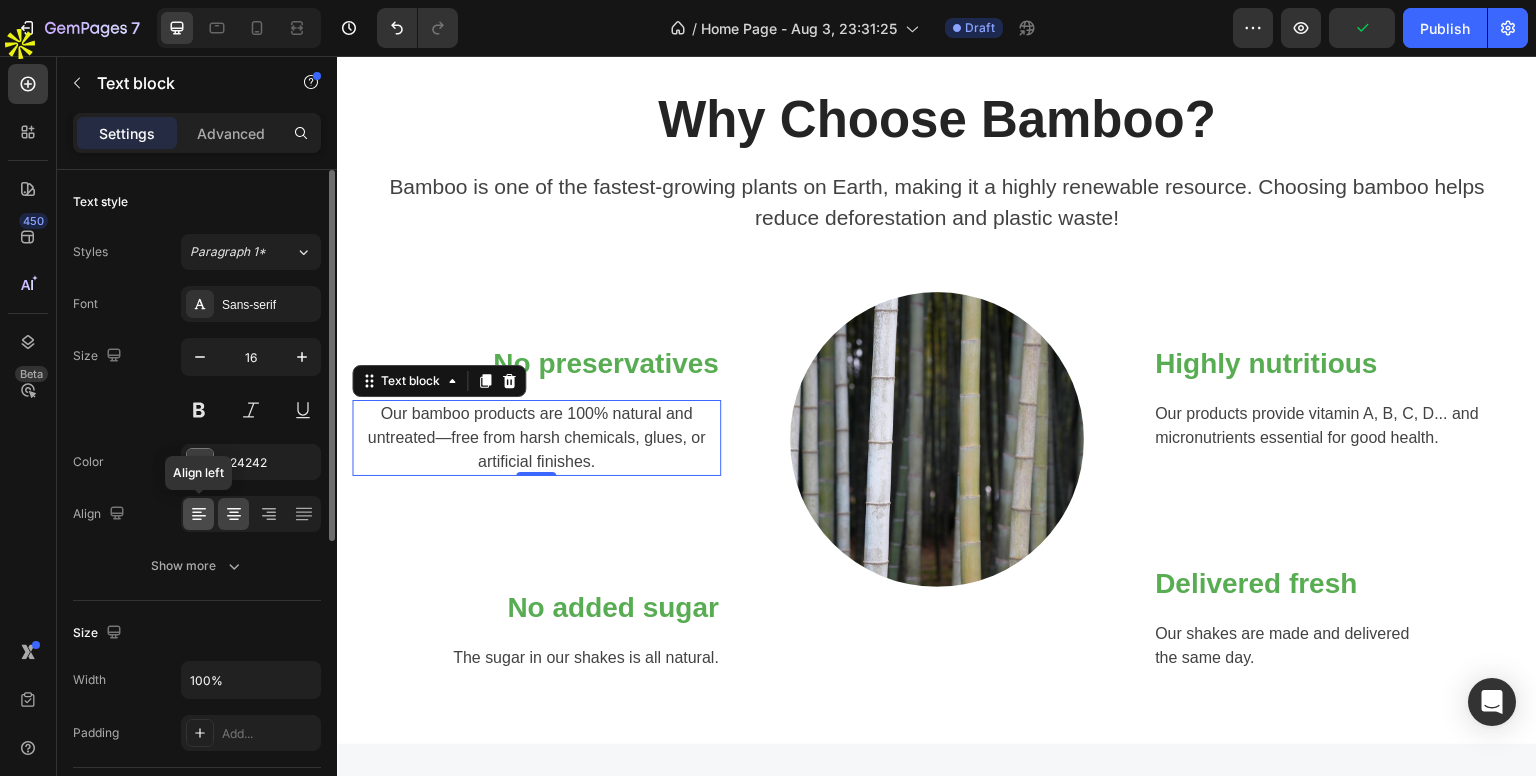 click 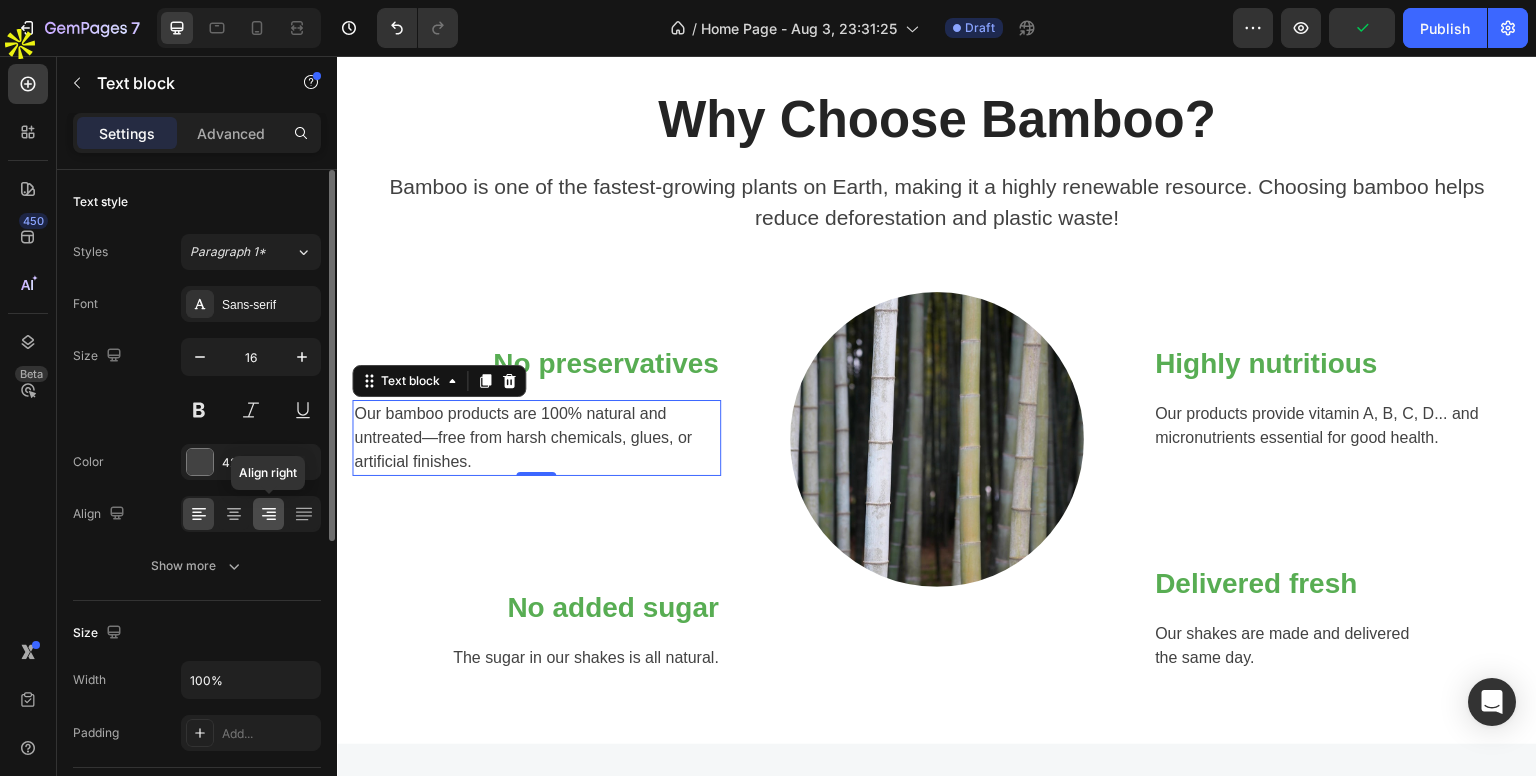click 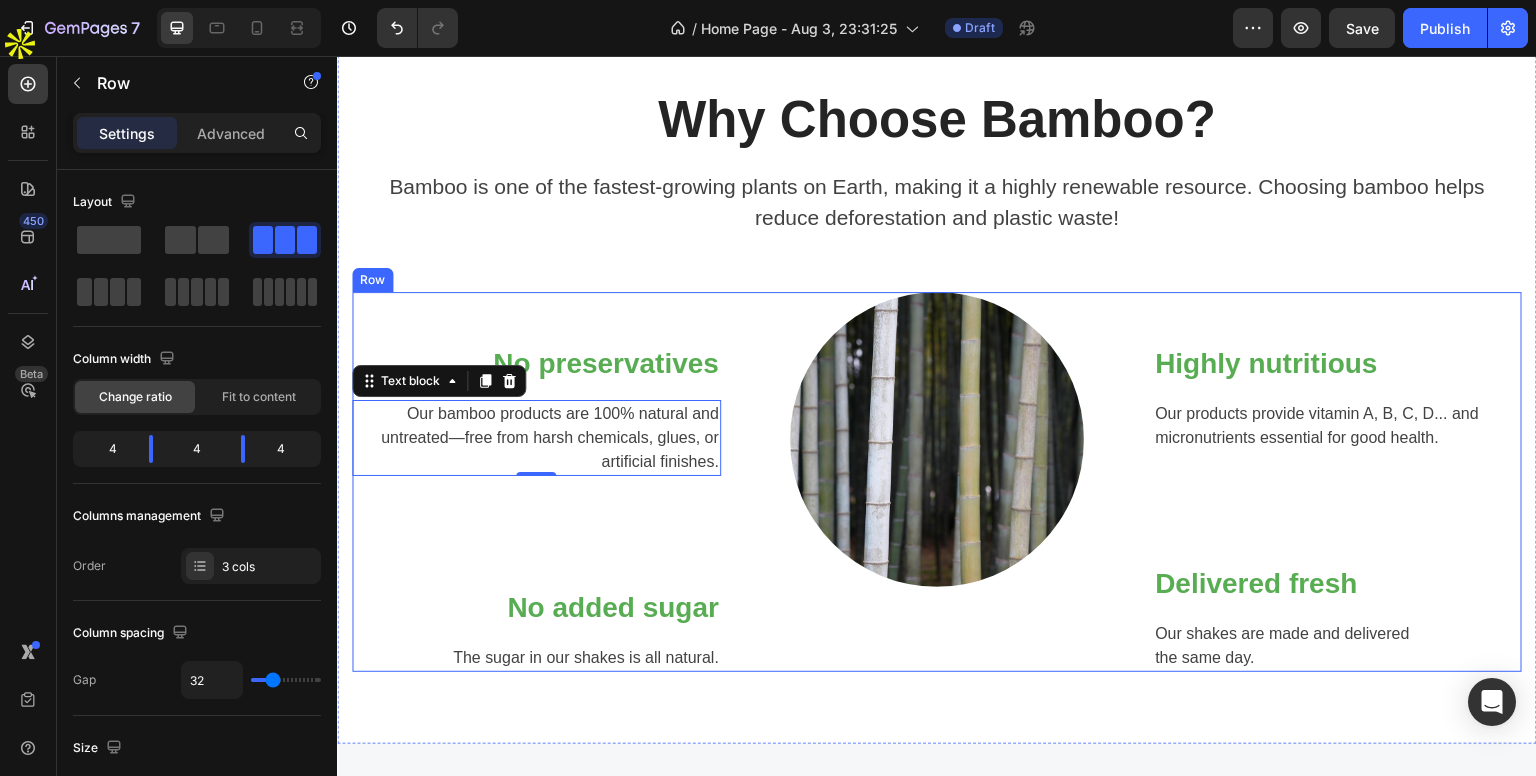 click on "No preservatives Heading Our bamboo products are 100% natural and untreated—free from harsh chemicals, glues, or artificial finishes. Text block   0 Row No added sugar Heading The sugar in our shakes is all natural. Text block Row" at bounding box center (536, 482) 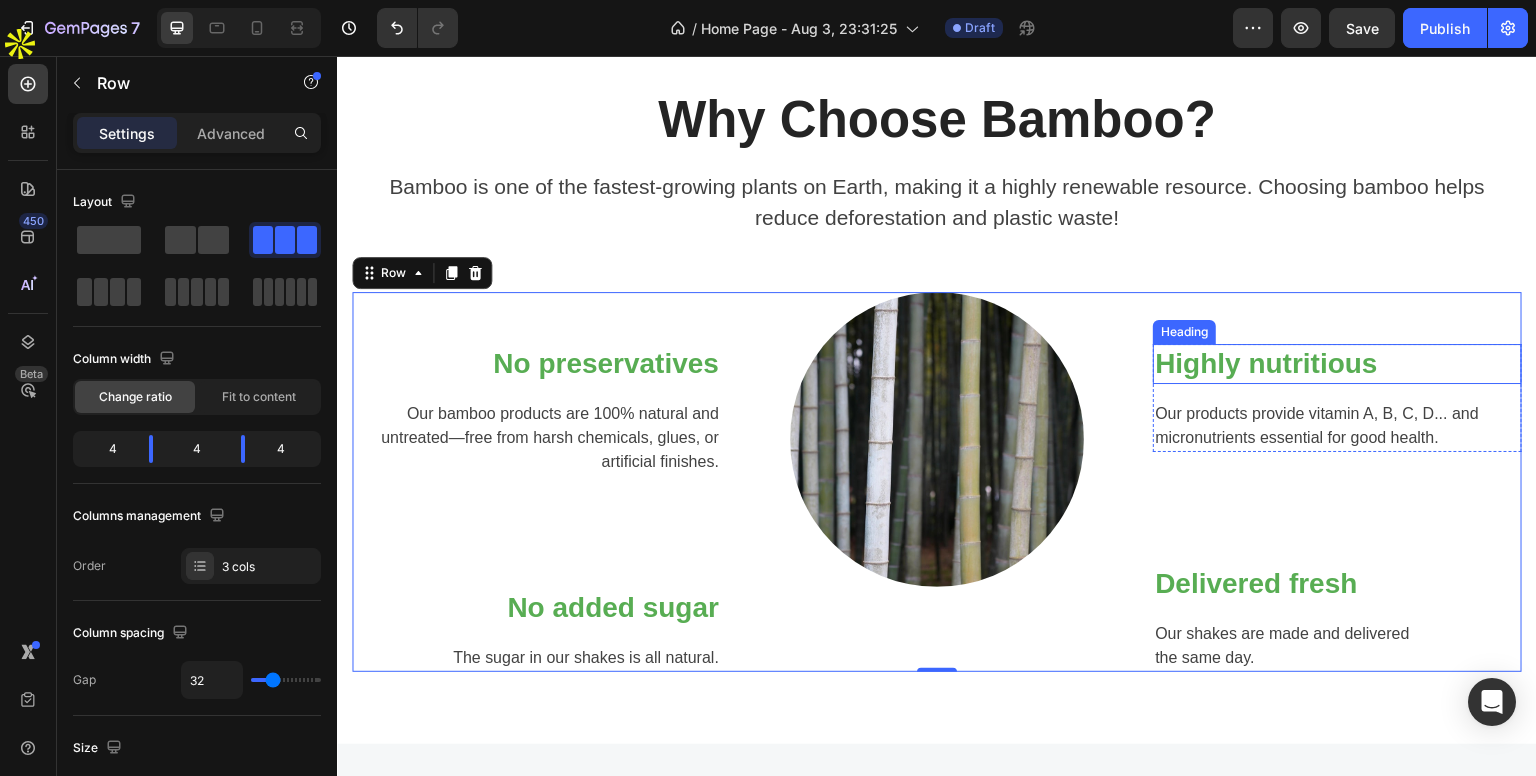 click on "Highly nutritious" at bounding box center [1337, 364] 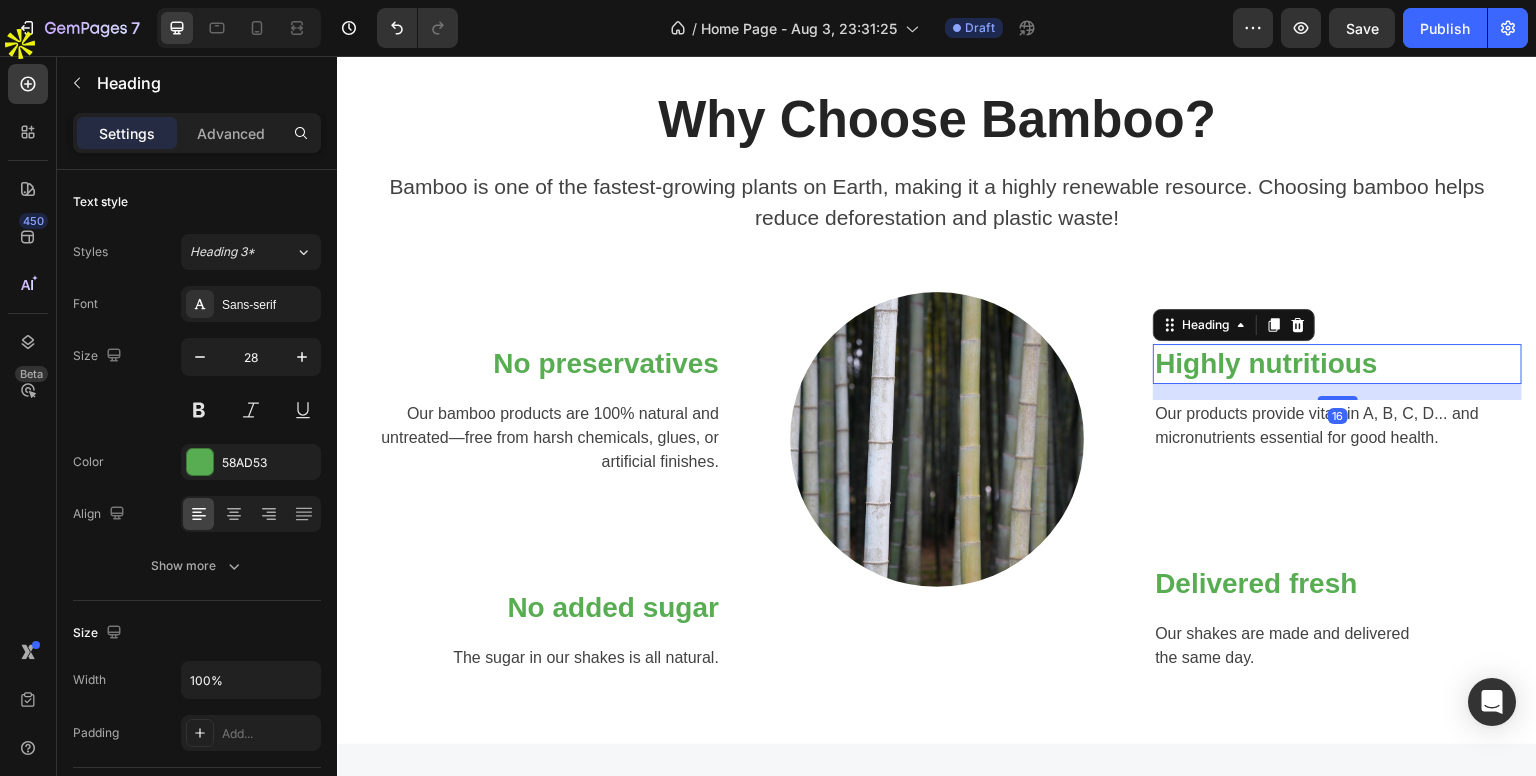 click on "Highly nutritious" at bounding box center [1337, 364] 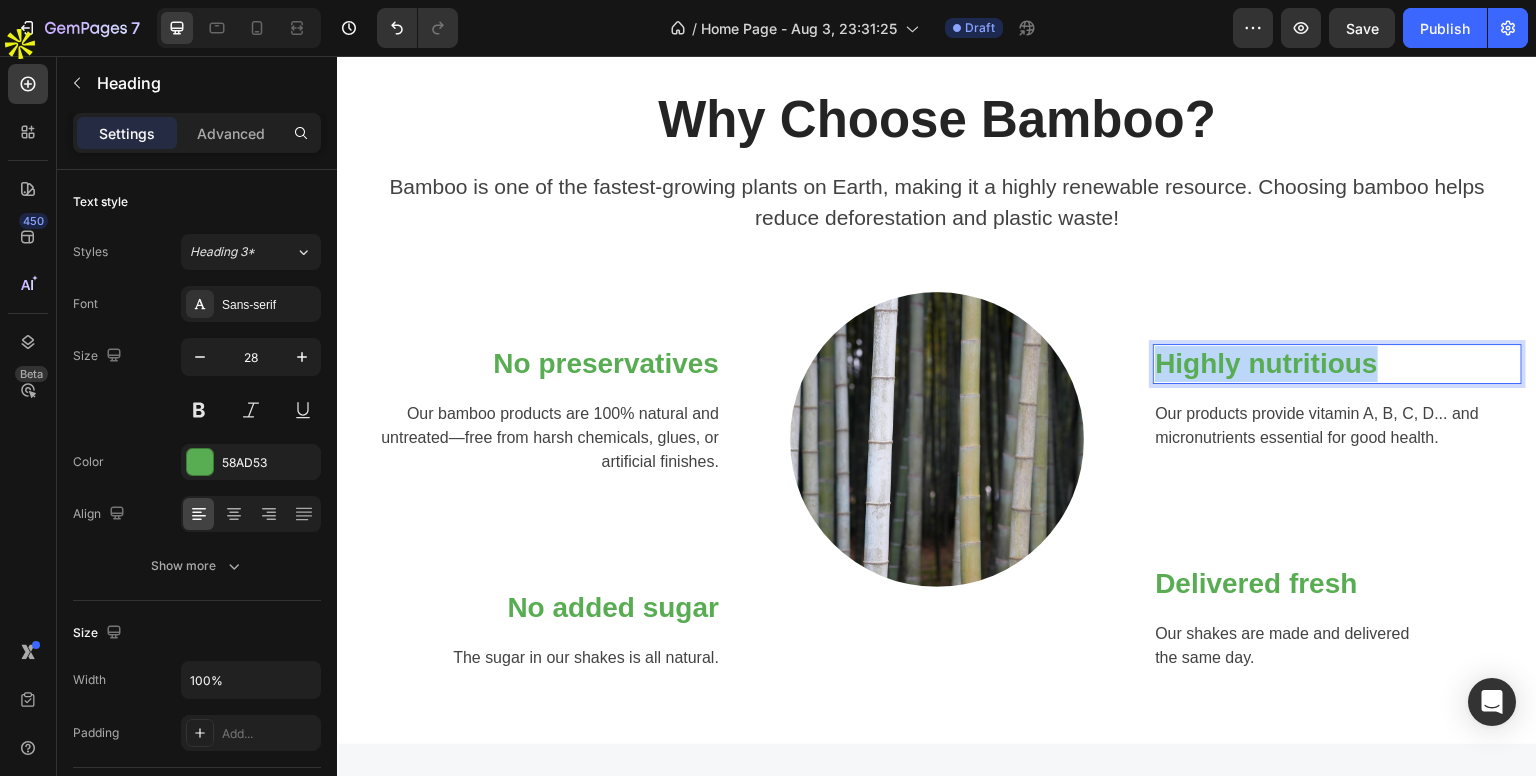 click on "Highly nutritious" at bounding box center (1337, 364) 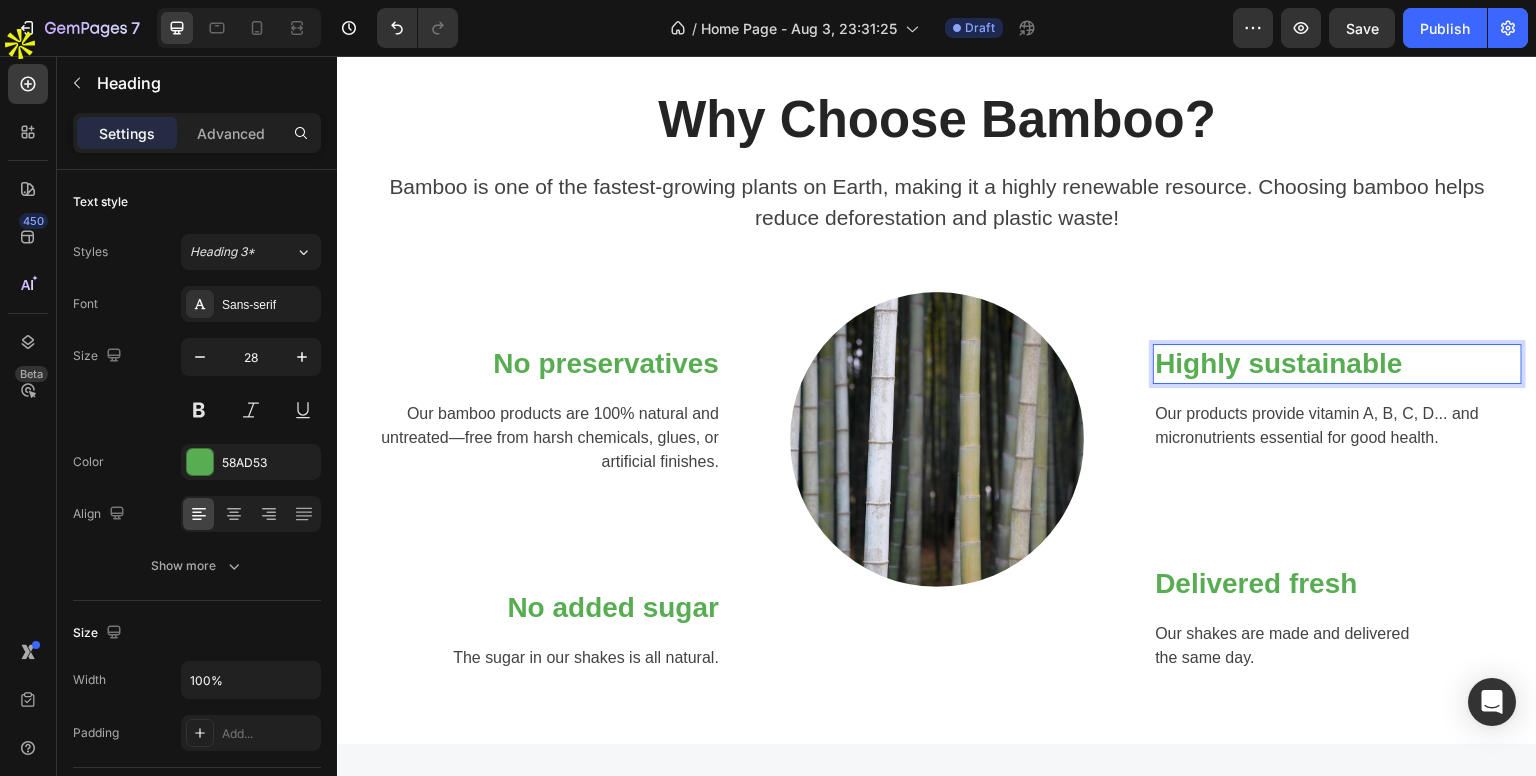 click on "Our products provide vitamin A, B, C, D... and micronutrients essential for good health." at bounding box center [1337, 426] 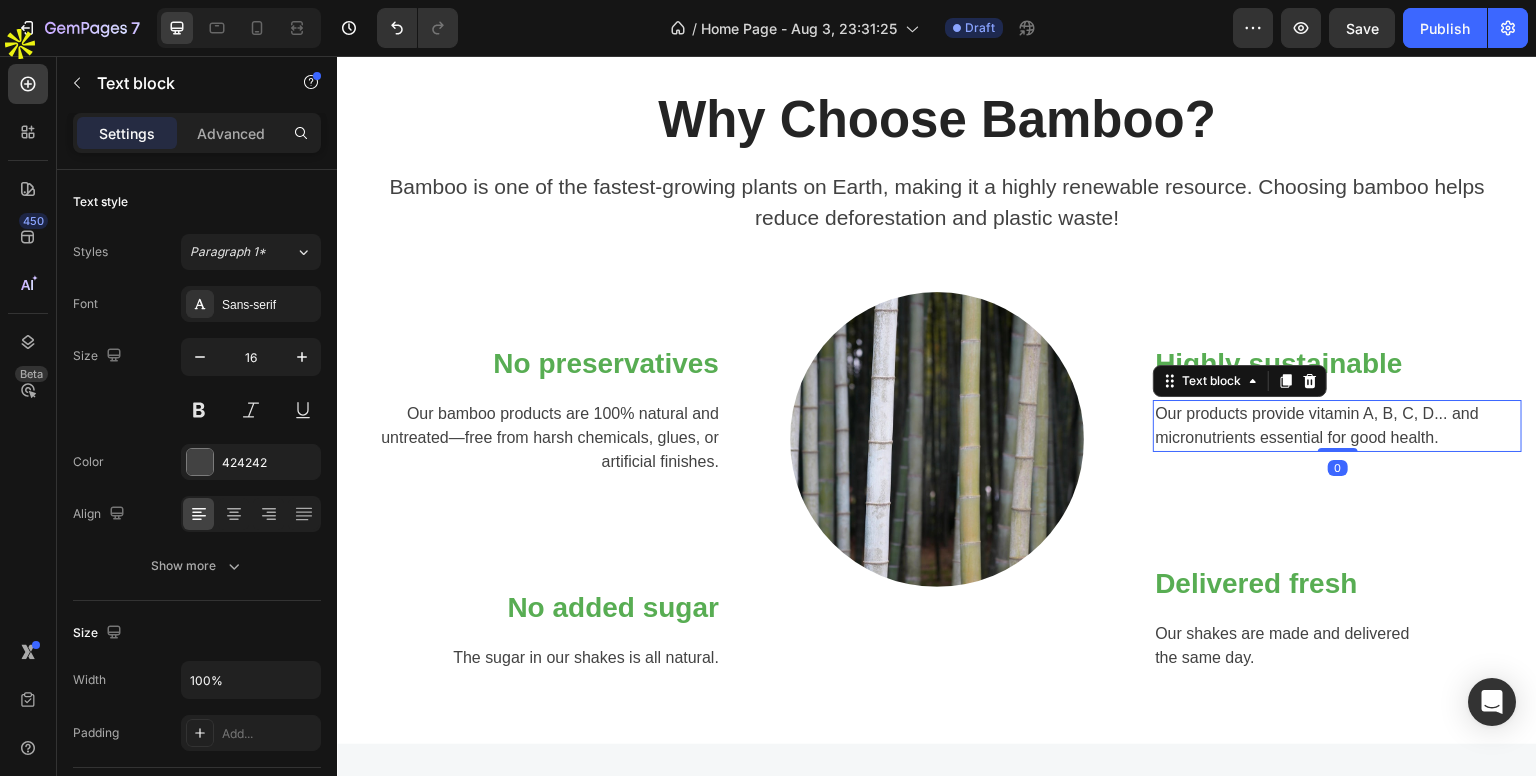 click on "Our products provide vitamin A, B, C, D... and micronutrients essential for good health." at bounding box center [1337, 426] 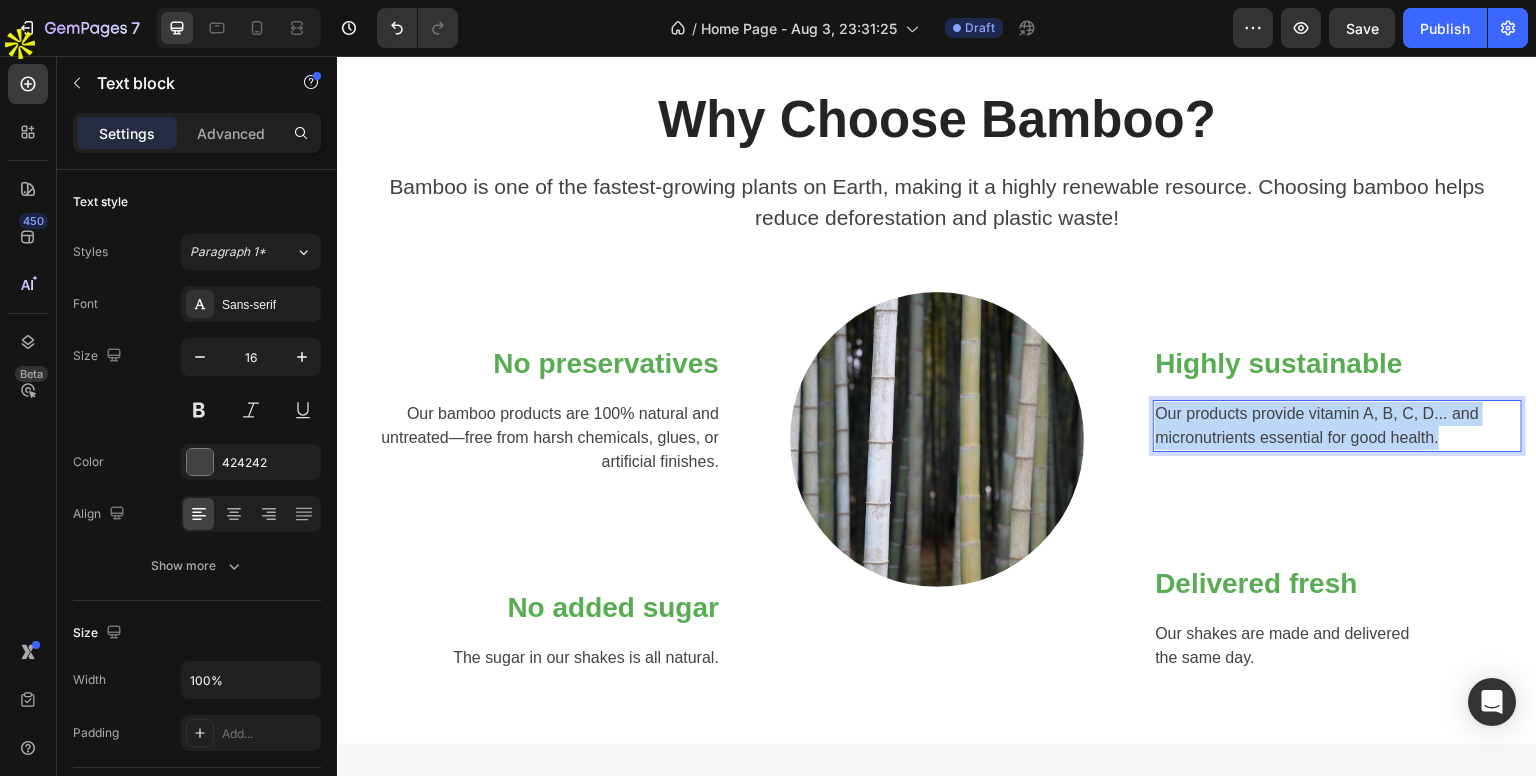 click on "Our products provide vitamin A, B, C, D... and micronutrients essential for good health." at bounding box center (1337, 426) 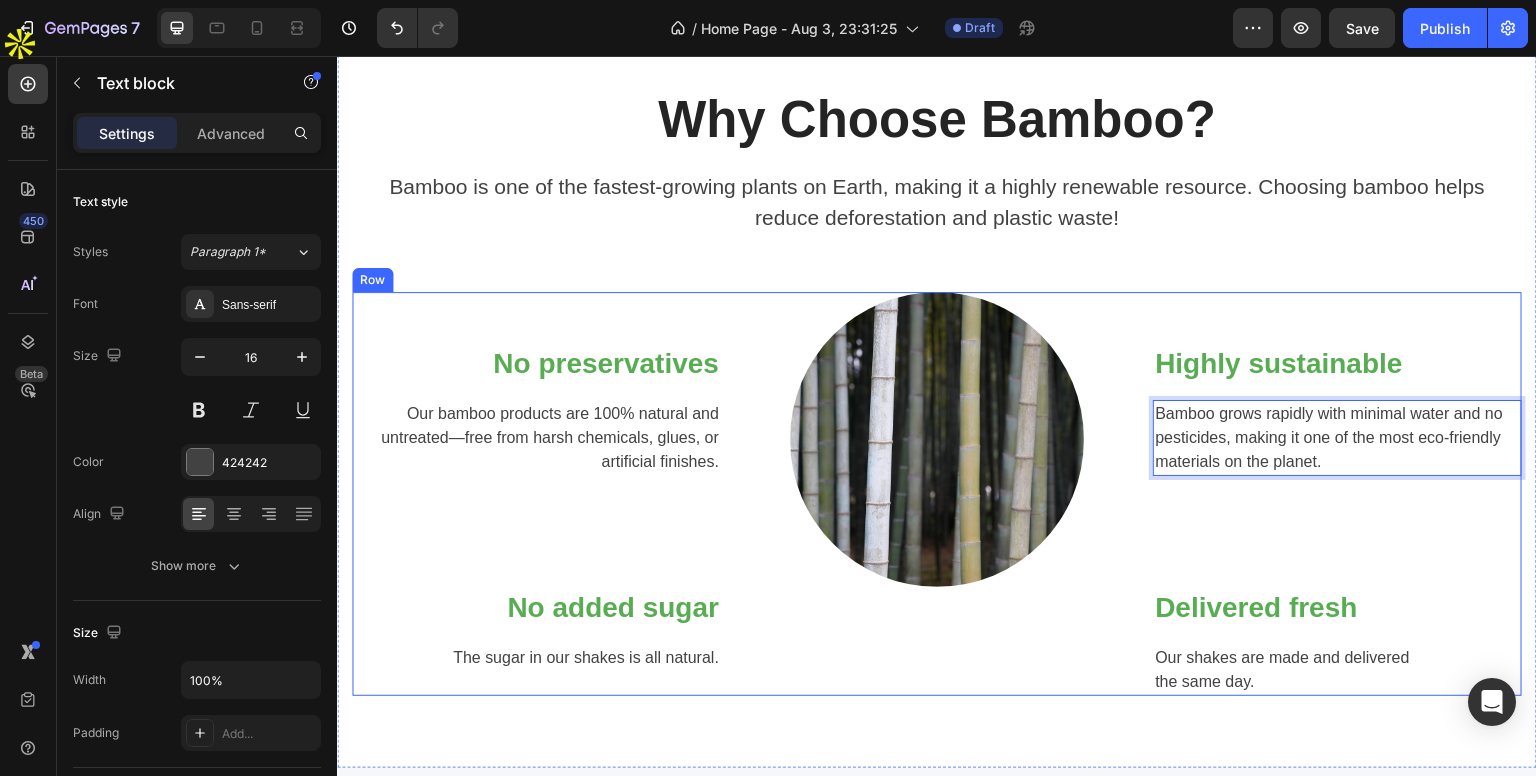 click on "No added sugar" at bounding box center (536, 608) 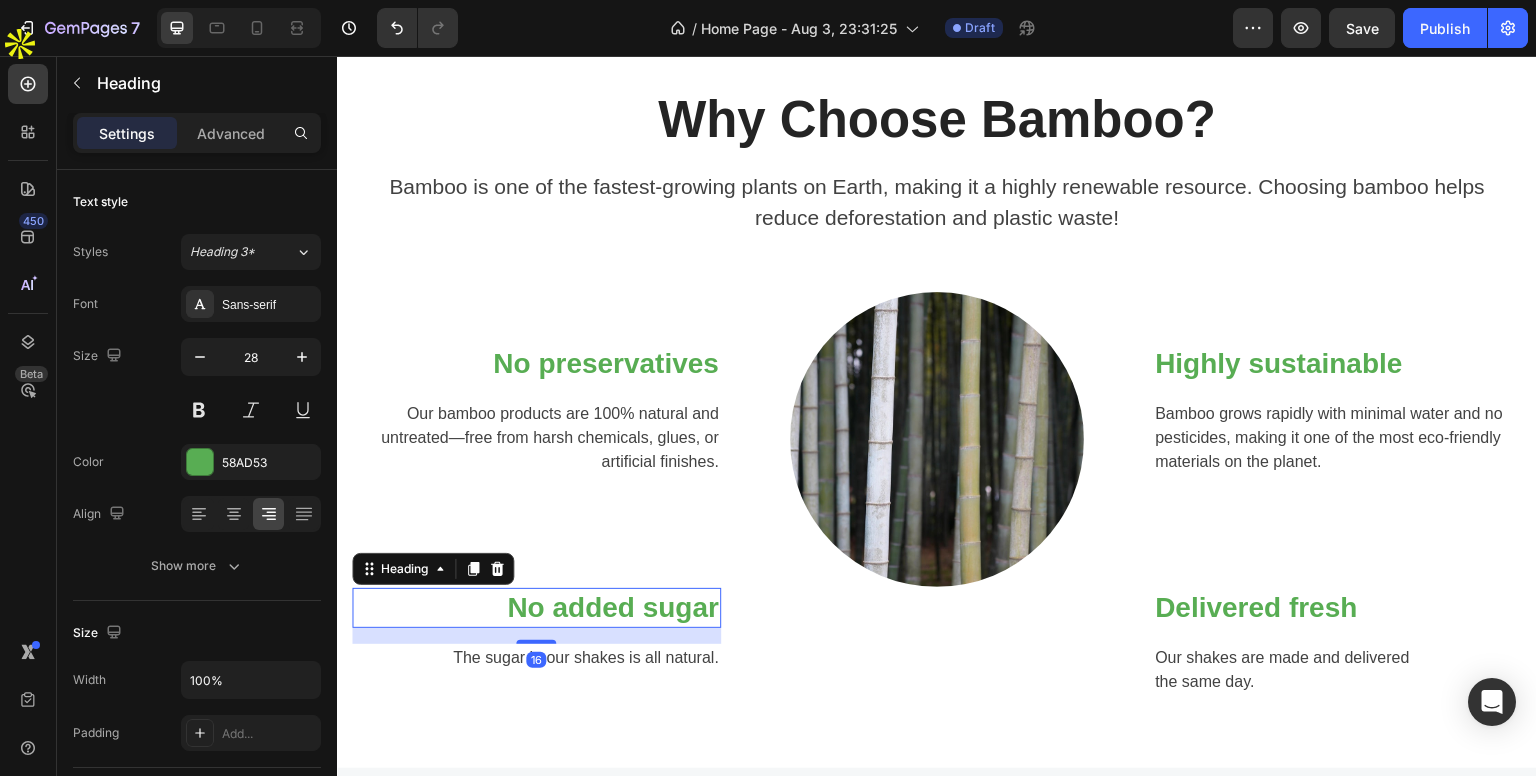 click on "No added sugar" at bounding box center [536, 608] 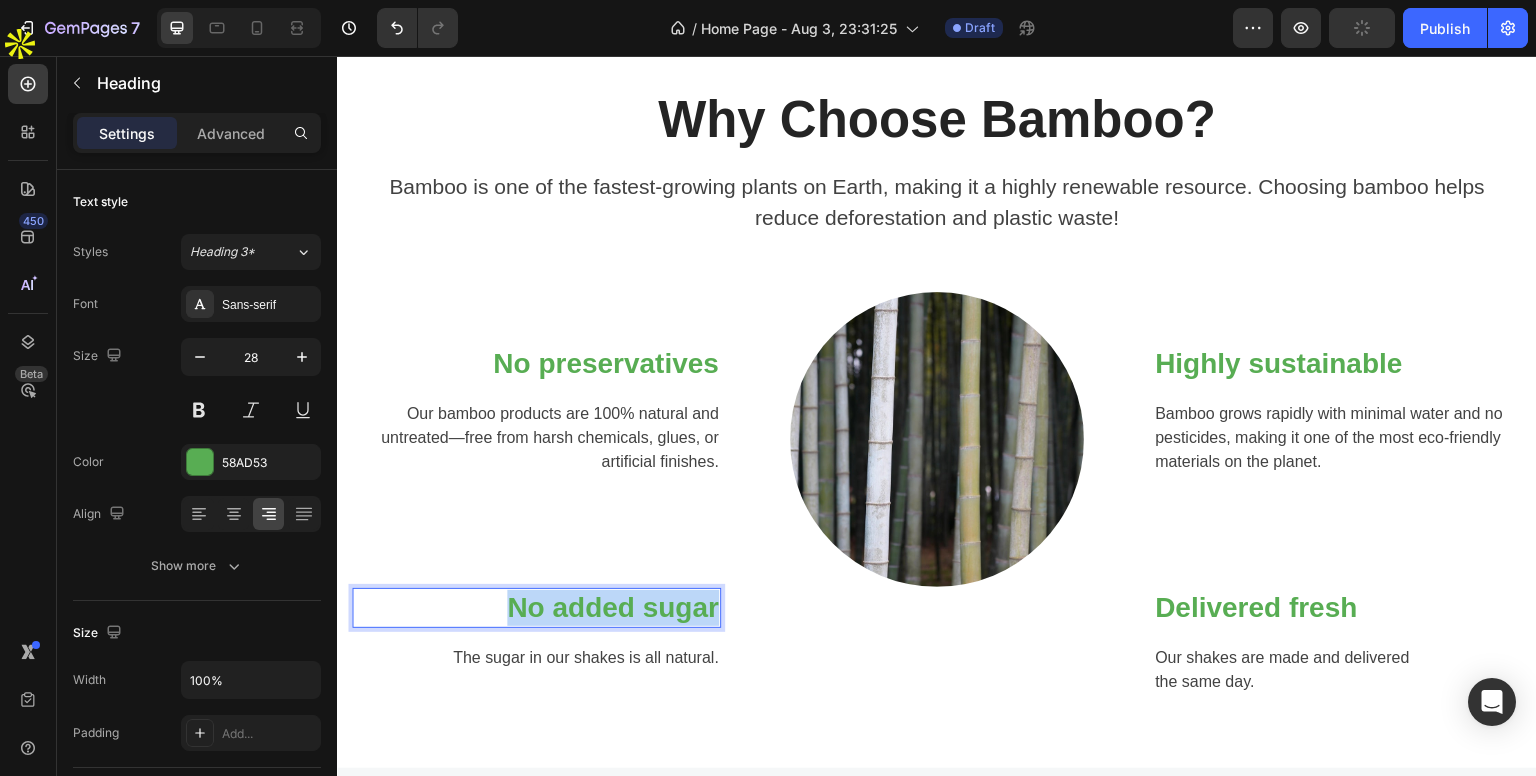 click on "No added sugar" at bounding box center (536, 608) 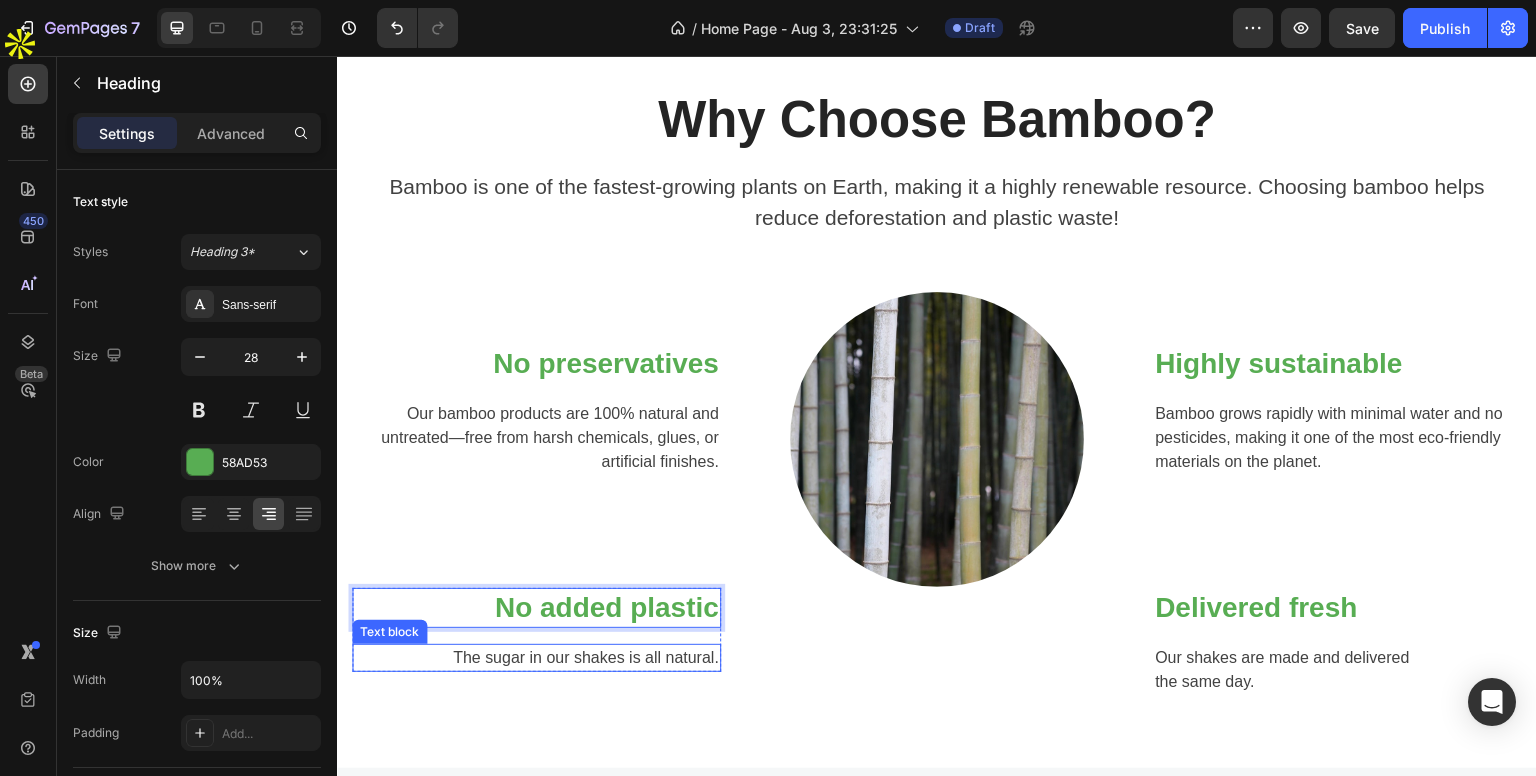 click on "The sugar in our shakes is all natural." at bounding box center (536, 658) 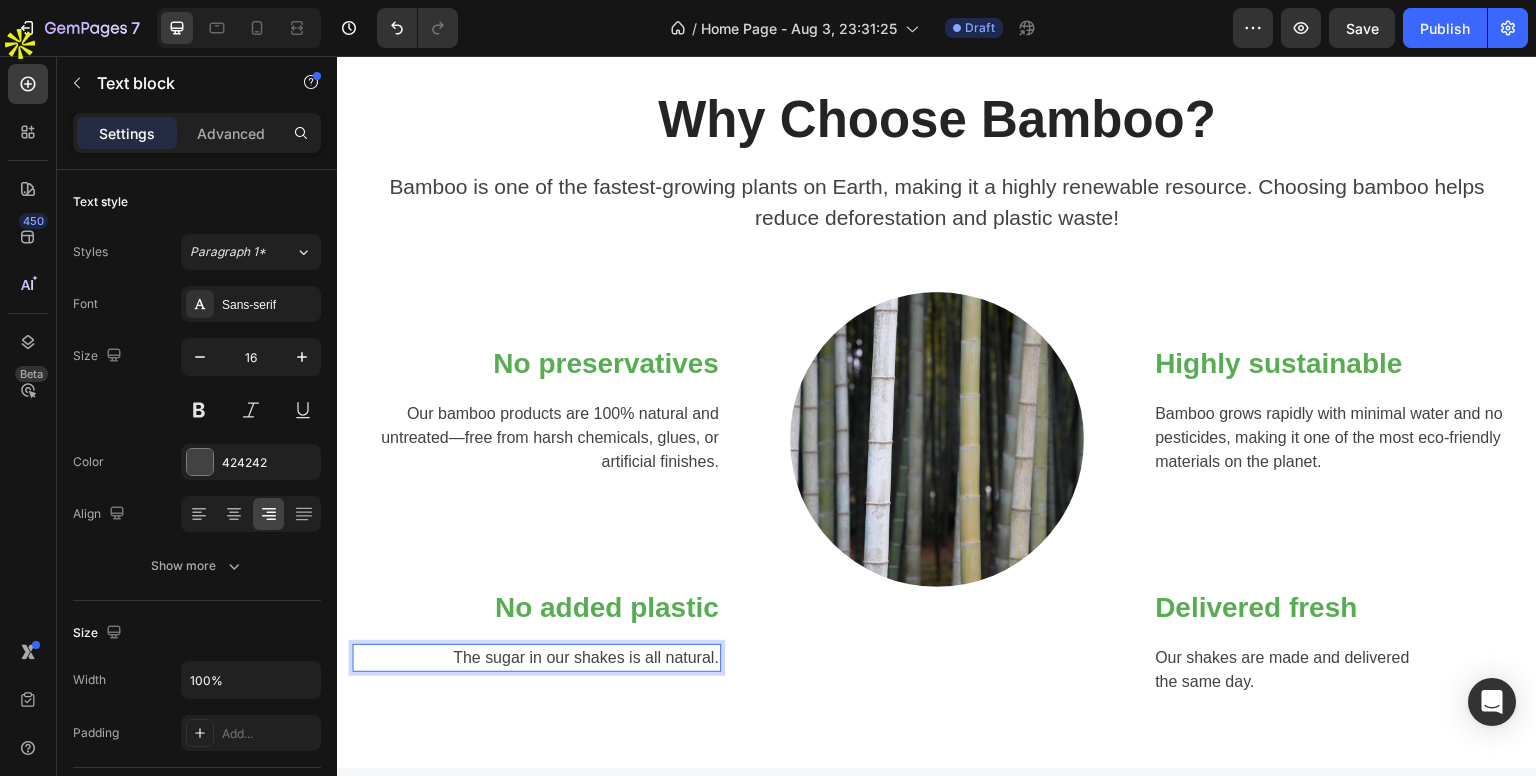 click on "The sugar in our shakes is all natural." at bounding box center [536, 658] 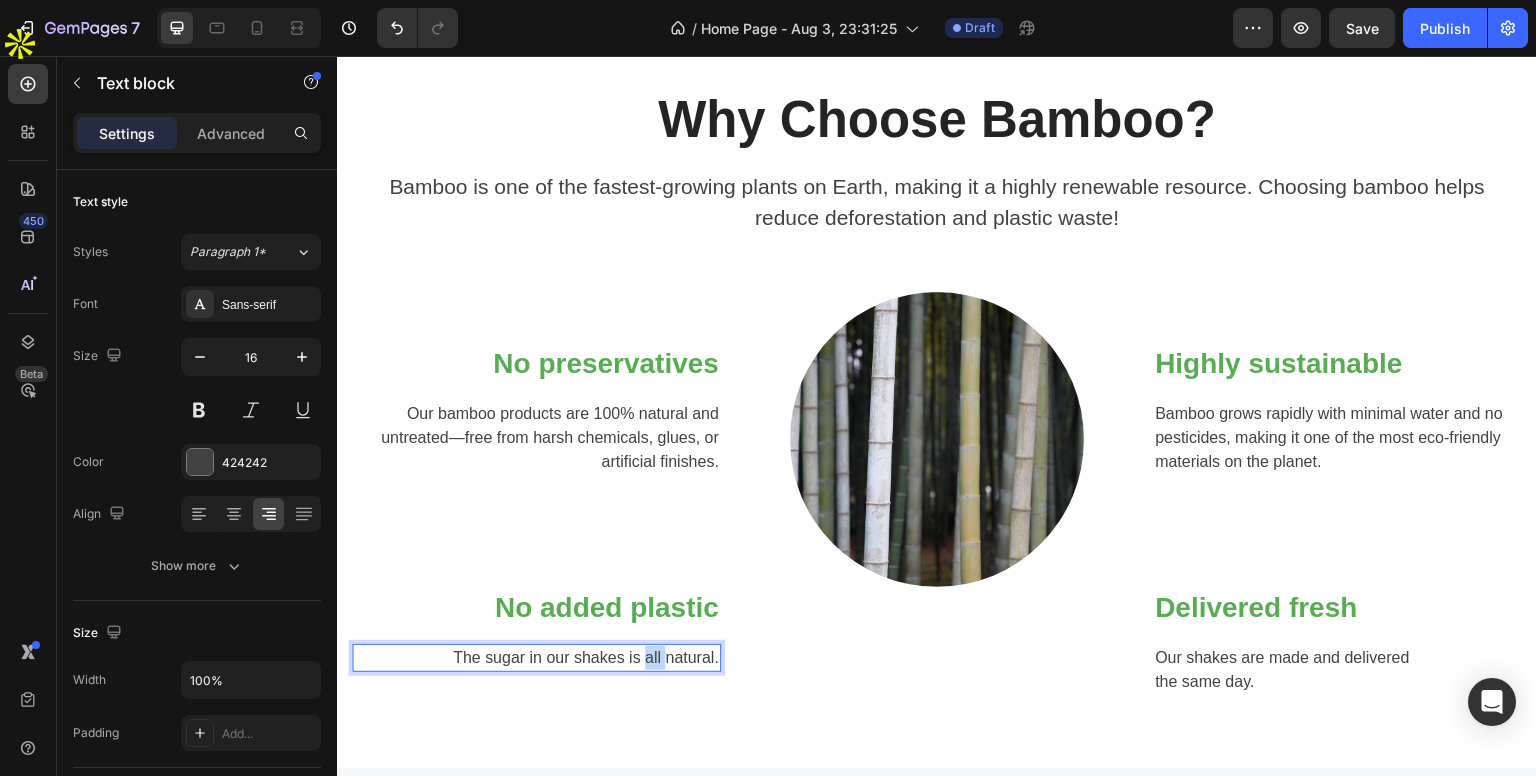 click on "The sugar in our shakes is all natural." at bounding box center [536, 658] 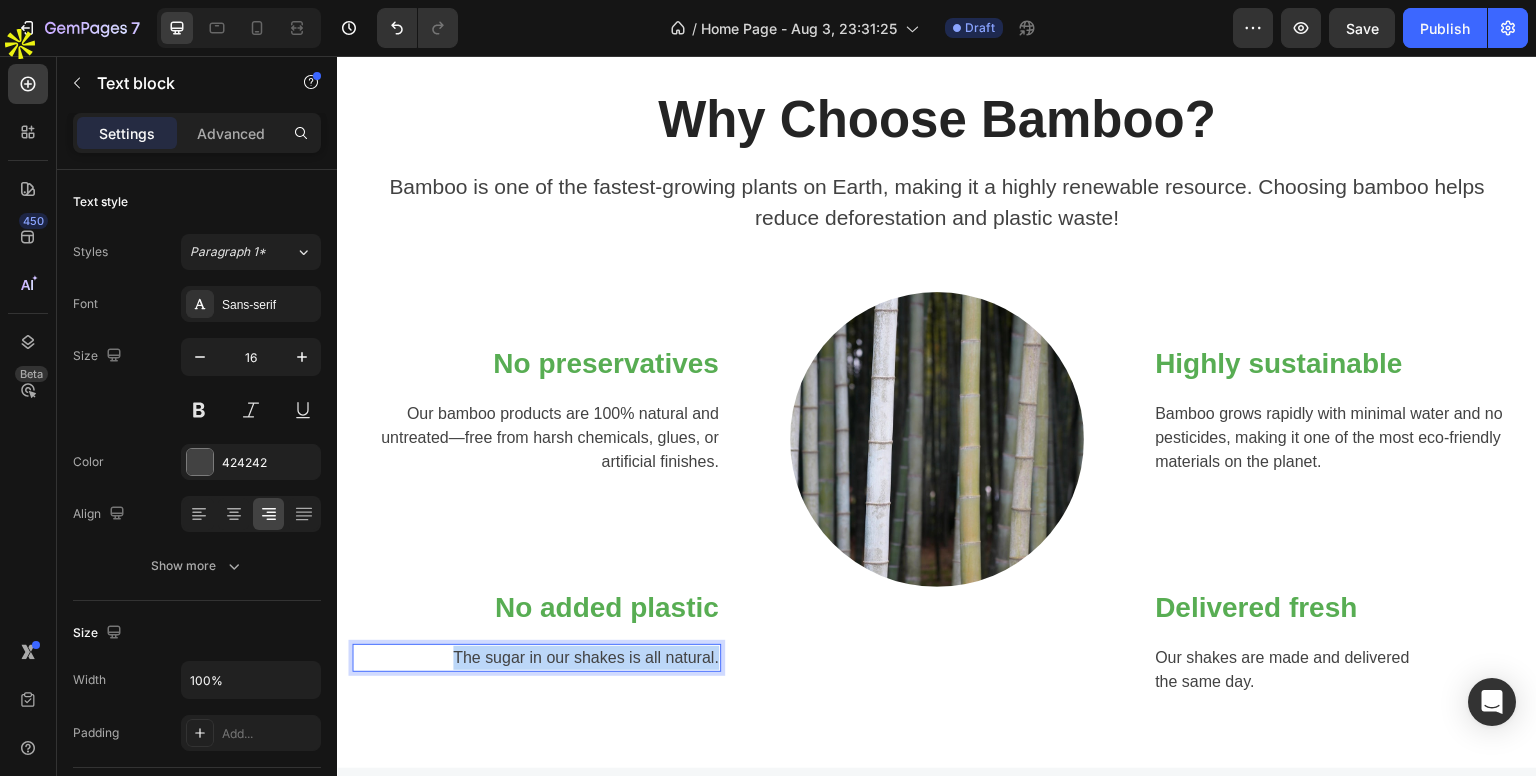 click on "The sugar in our shakes is all natural." at bounding box center [536, 658] 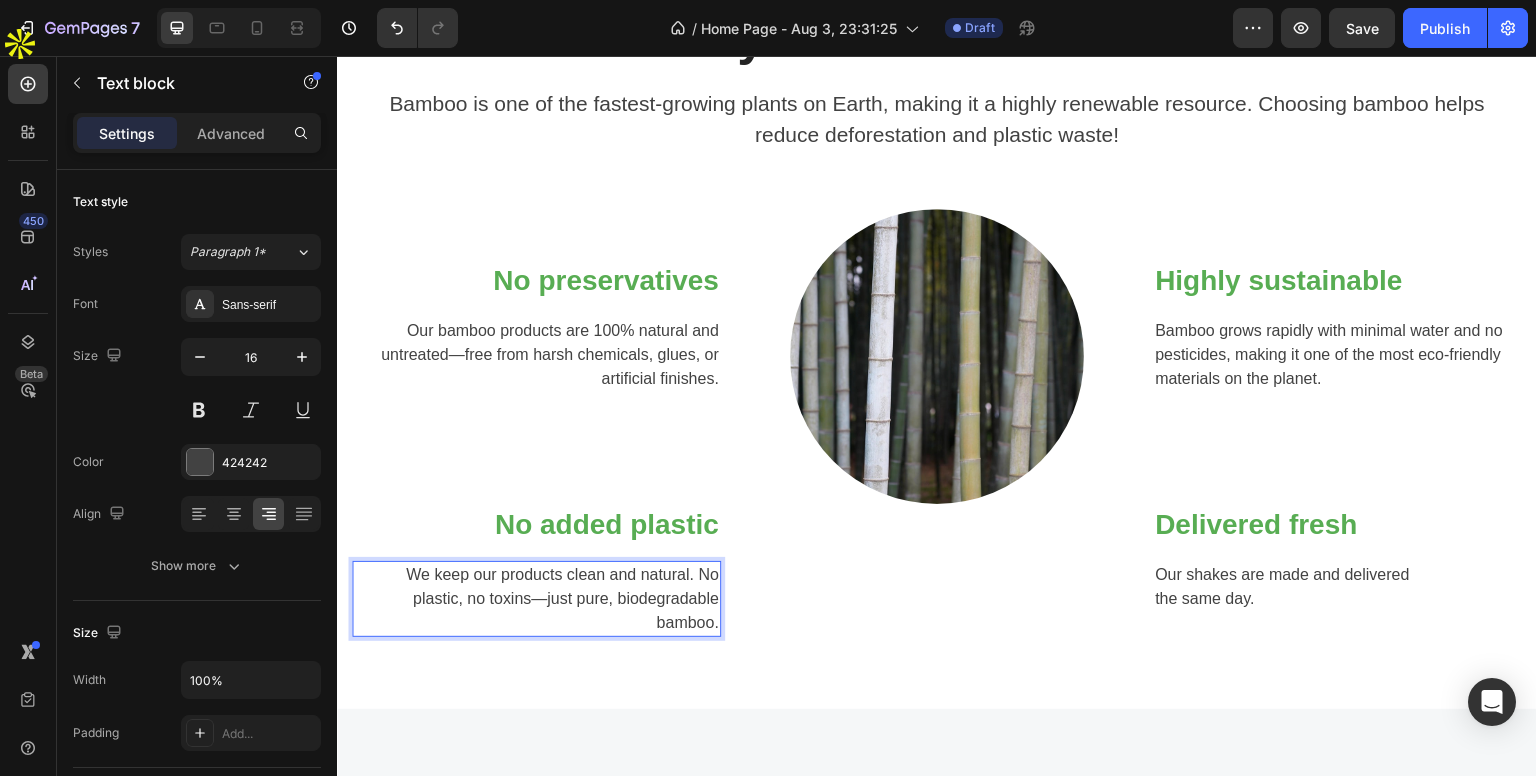 scroll, scrollTop: 852, scrollLeft: 0, axis: vertical 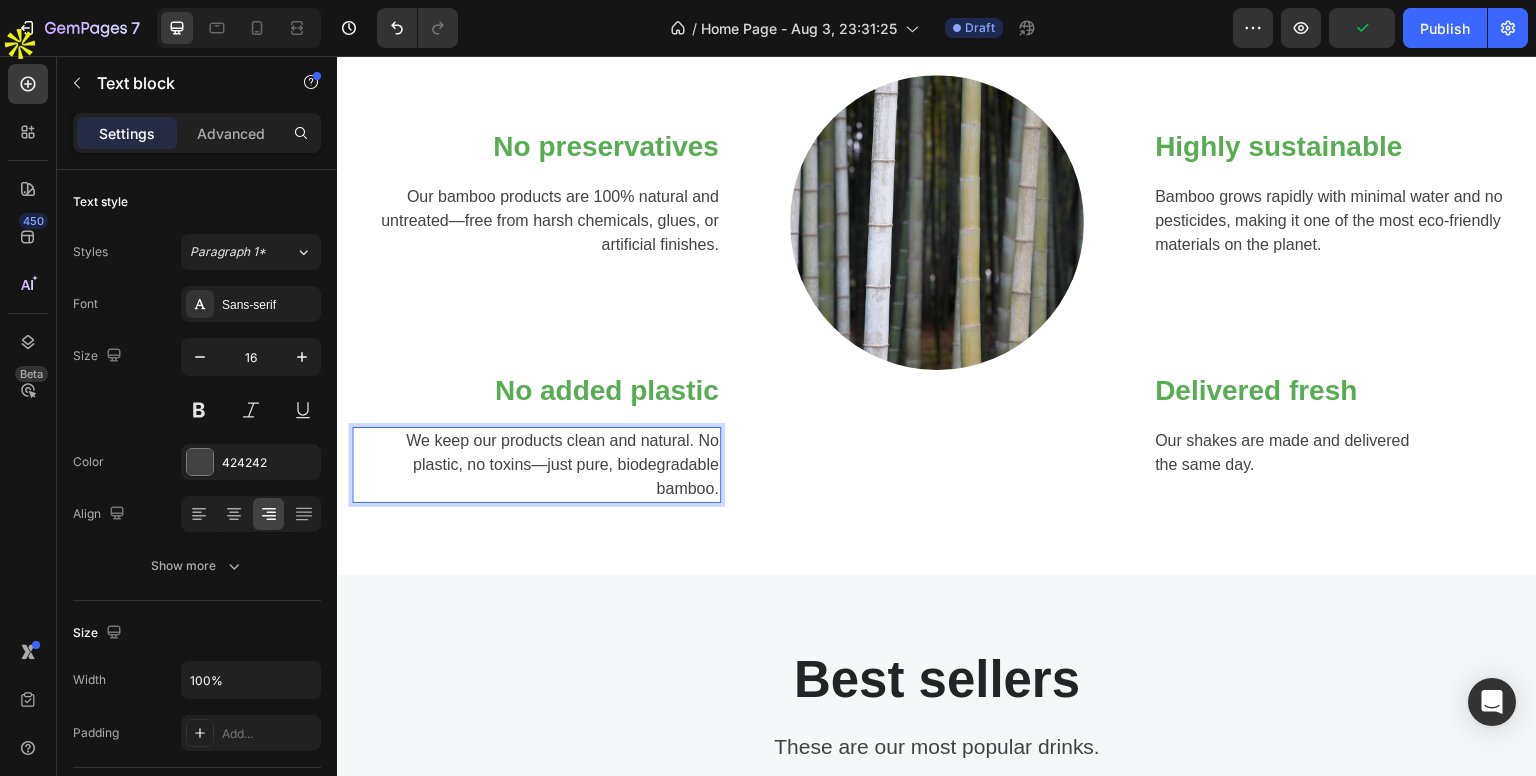 click on "We keep our products clean and natural. No plastic, no toxins—just pure, biodegradable bamboo." at bounding box center [536, 465] 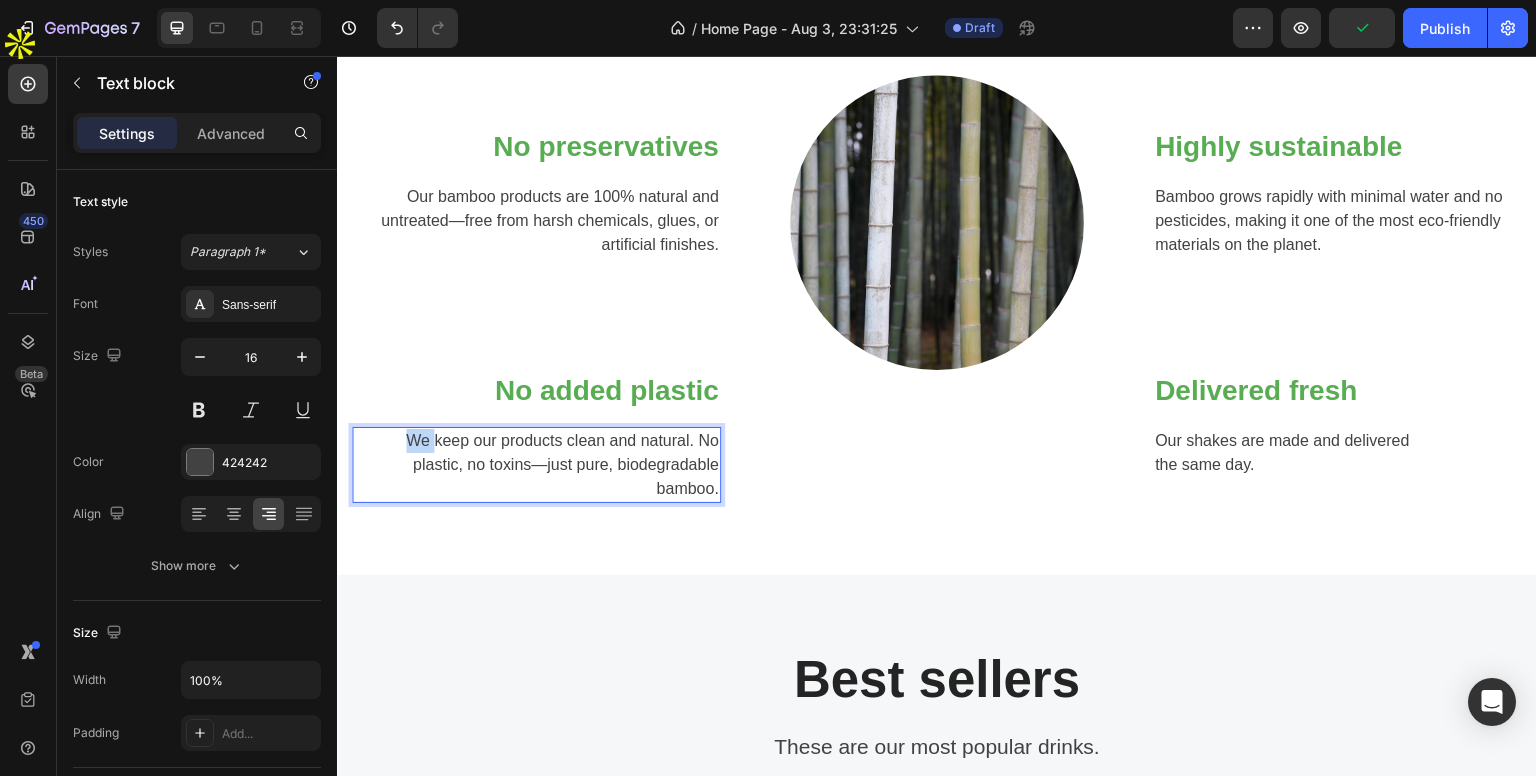 click on "We keep our products clean and natural. No plastic, no toxins—just pure, biodegradable bamboo." at bounding box center [536, 465] 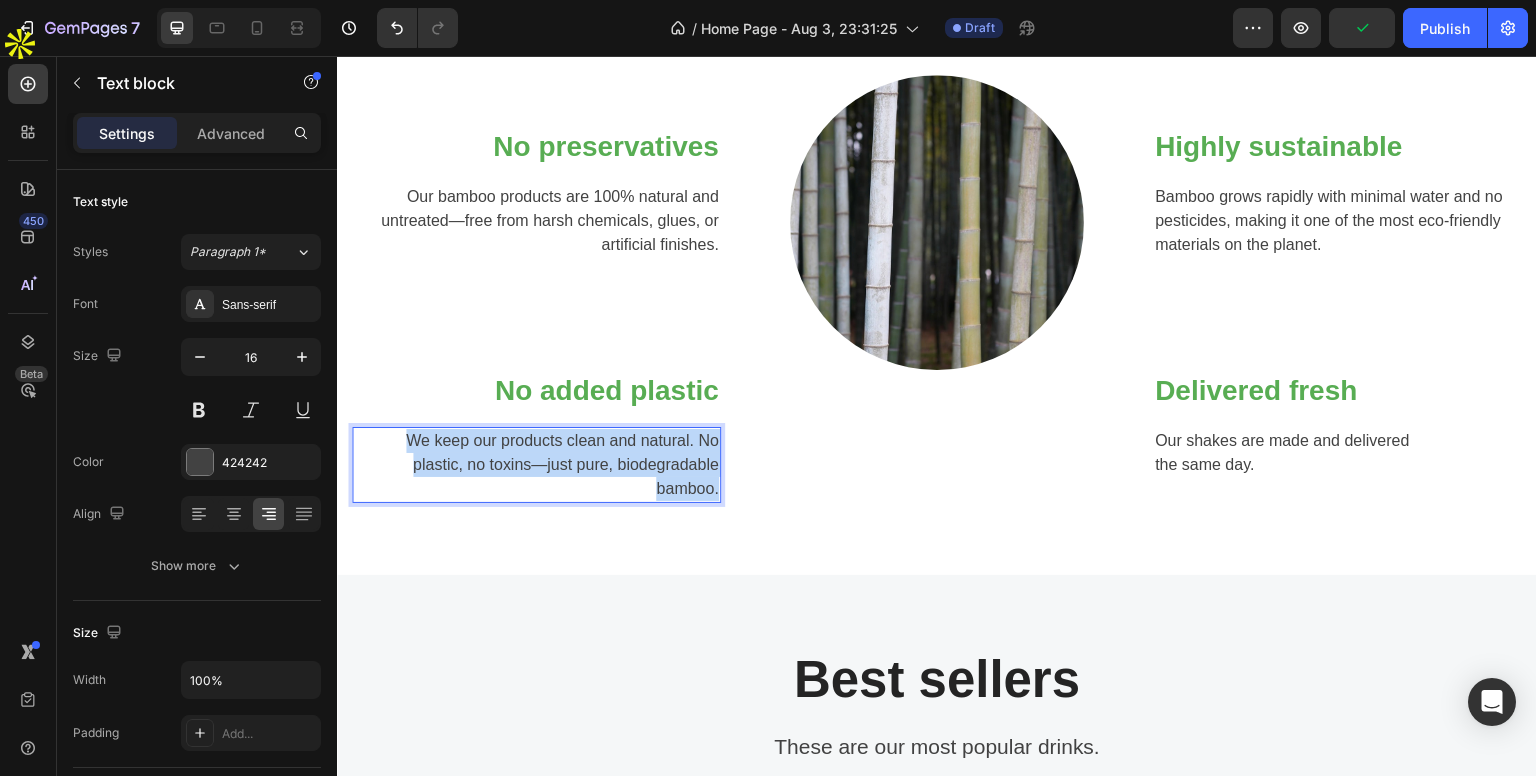 click on "We keep our products clean and natural. No plastic, no toxins—just pure, biodegradable bamboo." at bounding box center [536, 465] 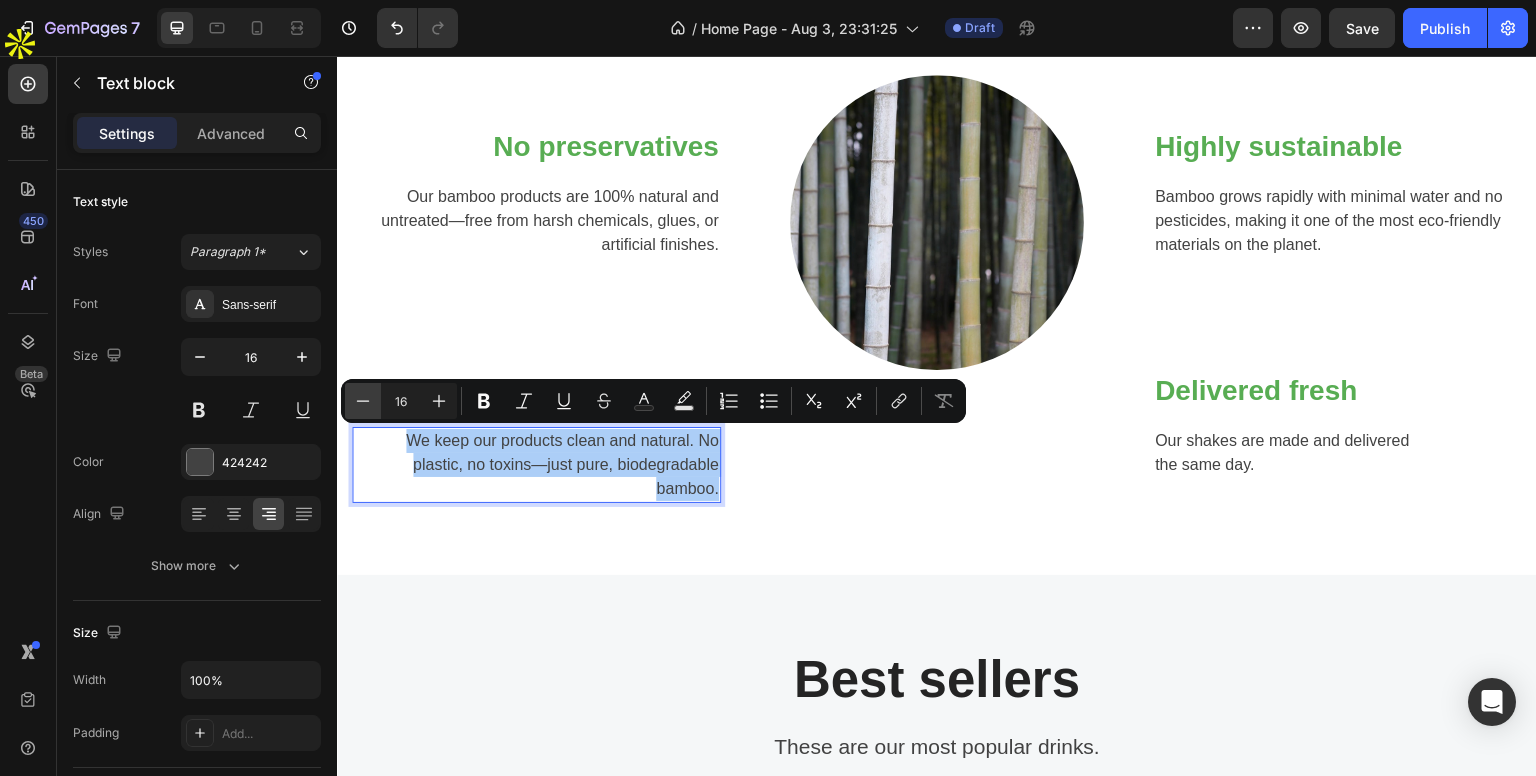click 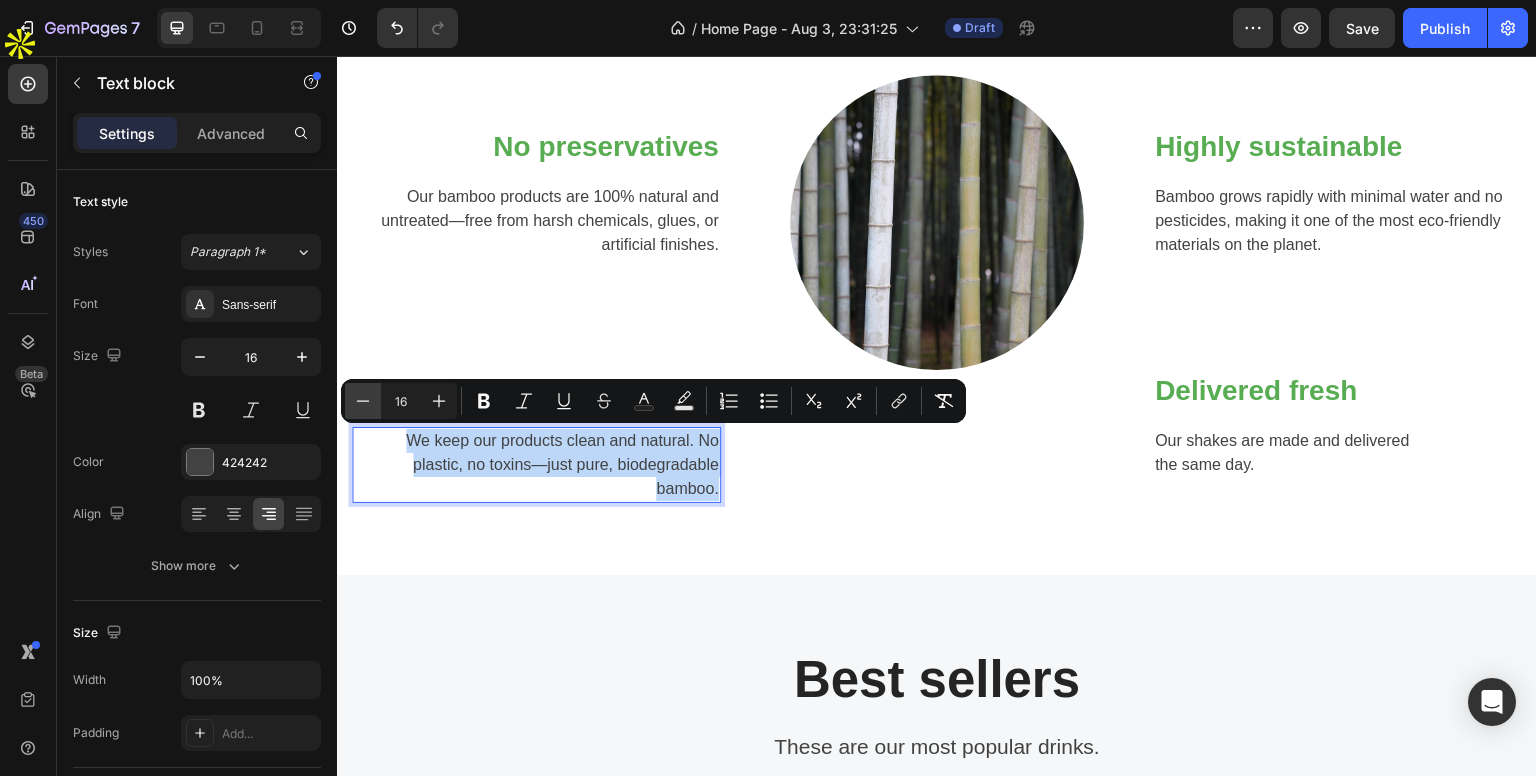 type on "15" 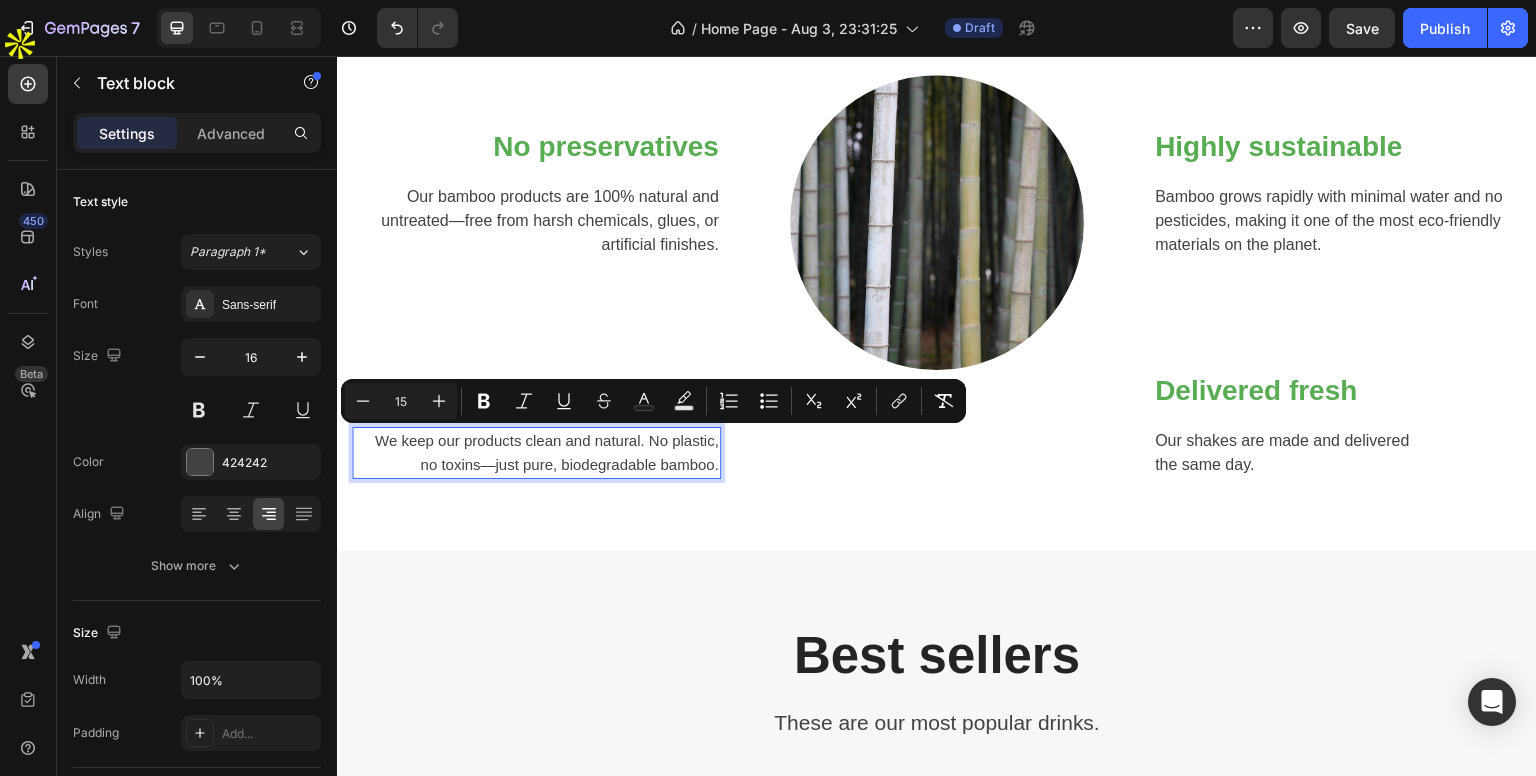 click on "Why Choose Bamboo? Heading Bamboo is one of the fastest-growing plants on Earth, making it a highly renewable resource. Choosing bamboo helps reduce deforestation and plastic waste! Text block Row No preservatives Heading Our bamboo products are 100% natural and untreated—free from harsh chemicals, glues, or artificial finishes. Text block Row ⁠⁠⁠⁠⁠⁠⁠ No added plastic Heading We keep our products clean and natural. No plastic, no toxins—just pure, biodegradable bamboo. Text block   0 Row Image ⁠⁠⁠⁠⁠⁠⁠ Highly sustainable Heading Bamboo grows rapidly with minimal water and no pesticides, making it one of the most eco-friendly materials on the planet. Text block Row Delivered fresh Heading Our shakes are made and delivered the same day. Text block Row Row Section 2" at bounding box center [937, 174] 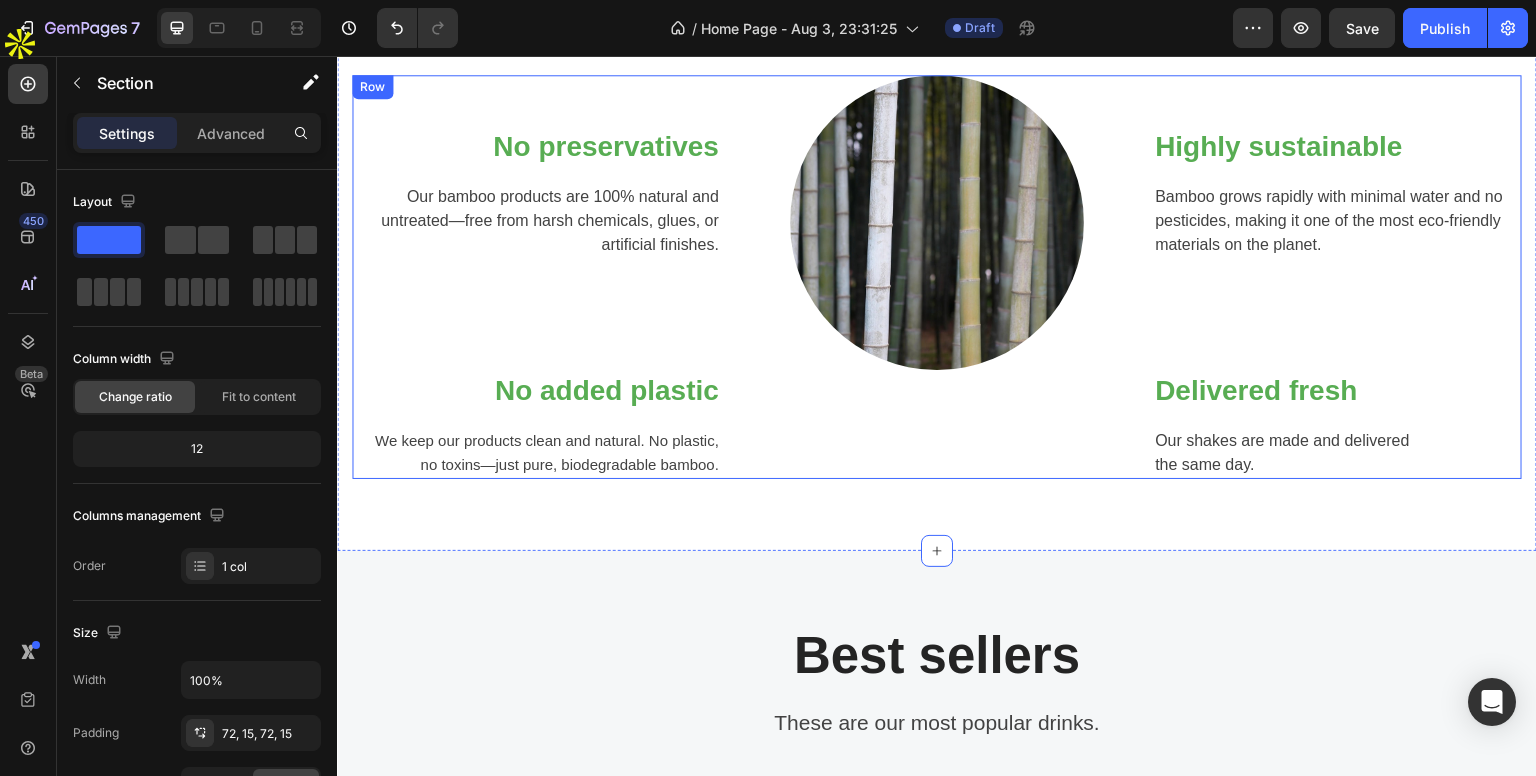 click on "Our shakes are made and delivered the same day." at bounding box center [1337, 453] 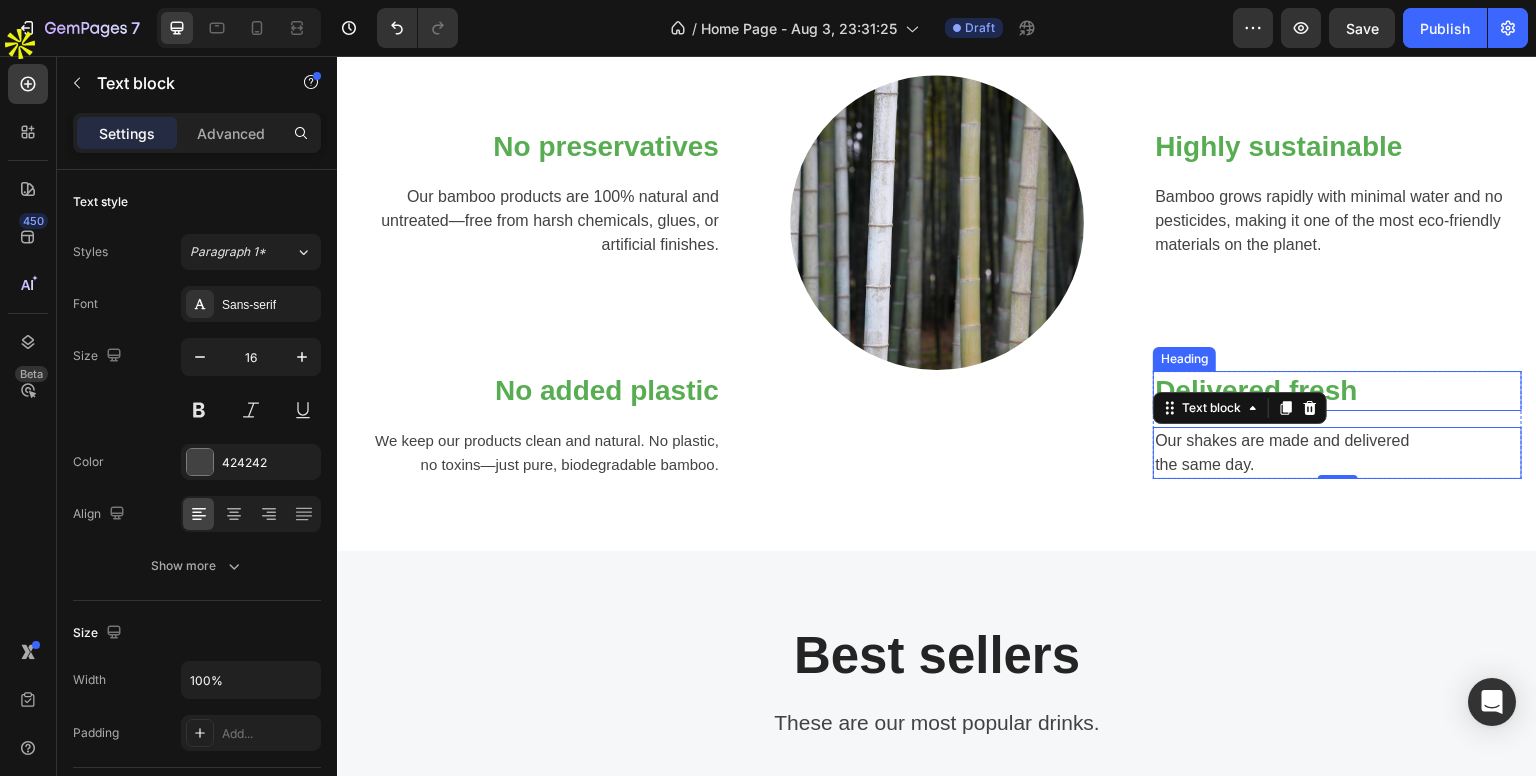 click on "Delivered fresh" at bounding box center (1337, 391) 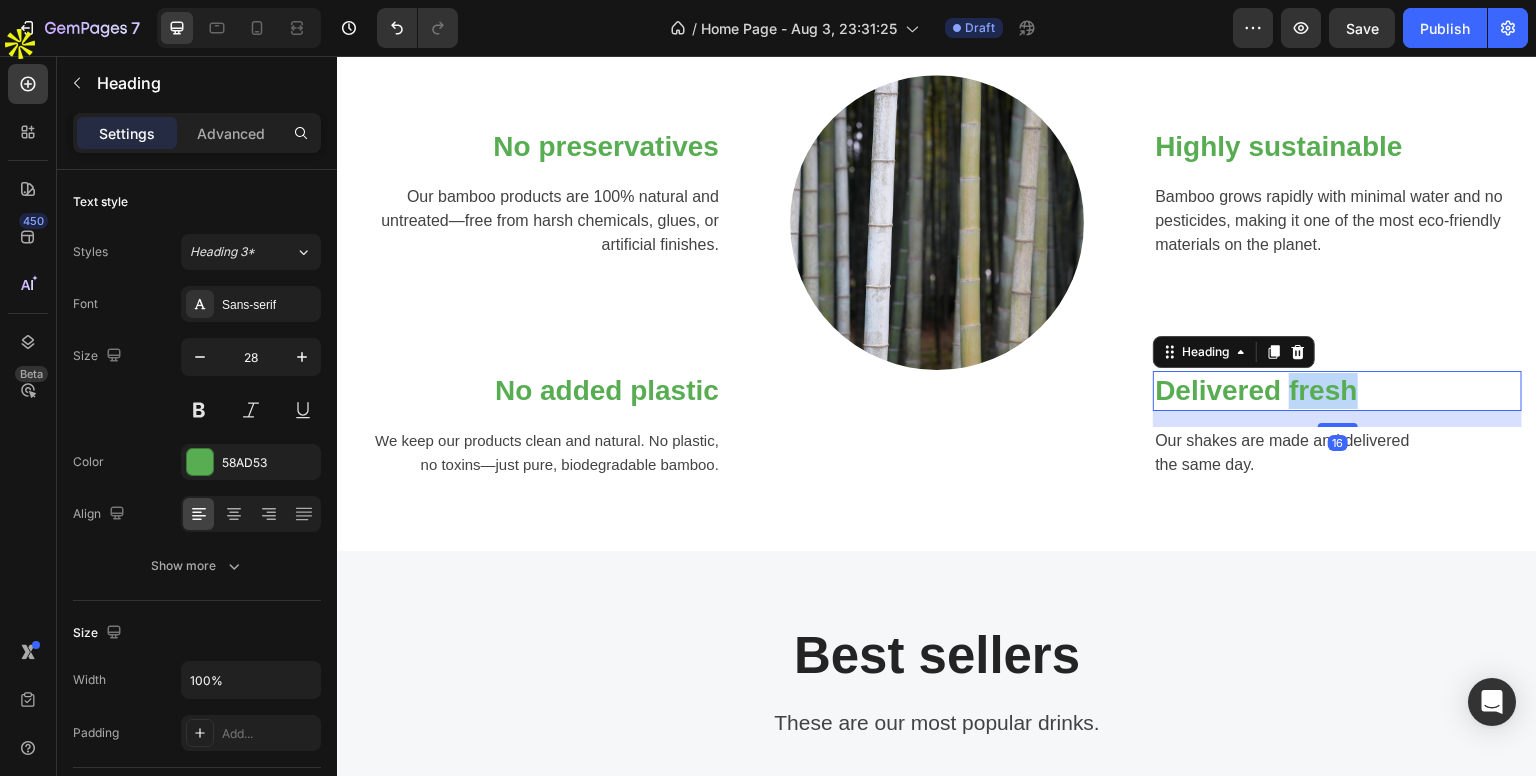click on "Delivered fresh" at bounding box center (1337, 391) 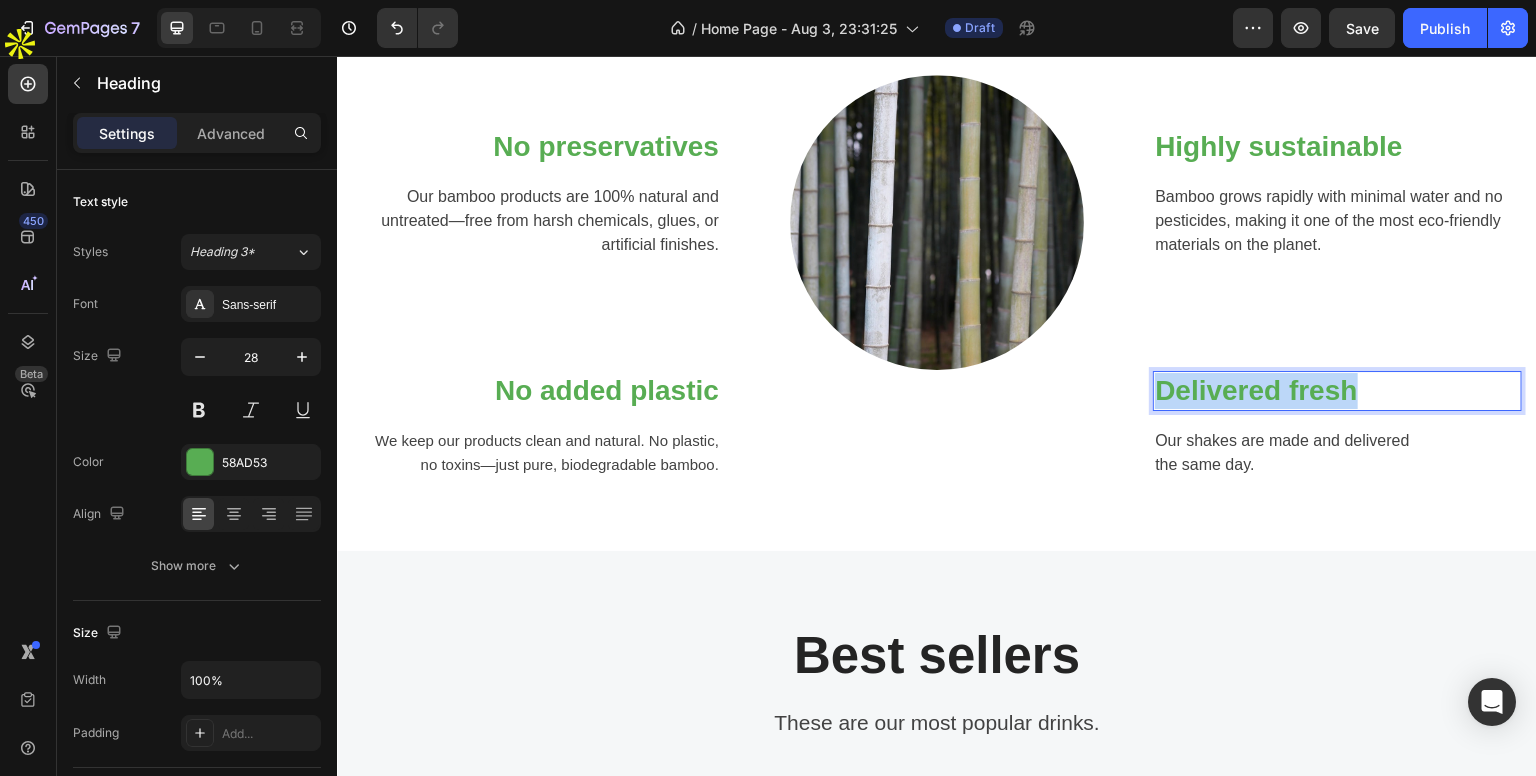 click on "Delivered fresh" at bounding box center (1337, 391) 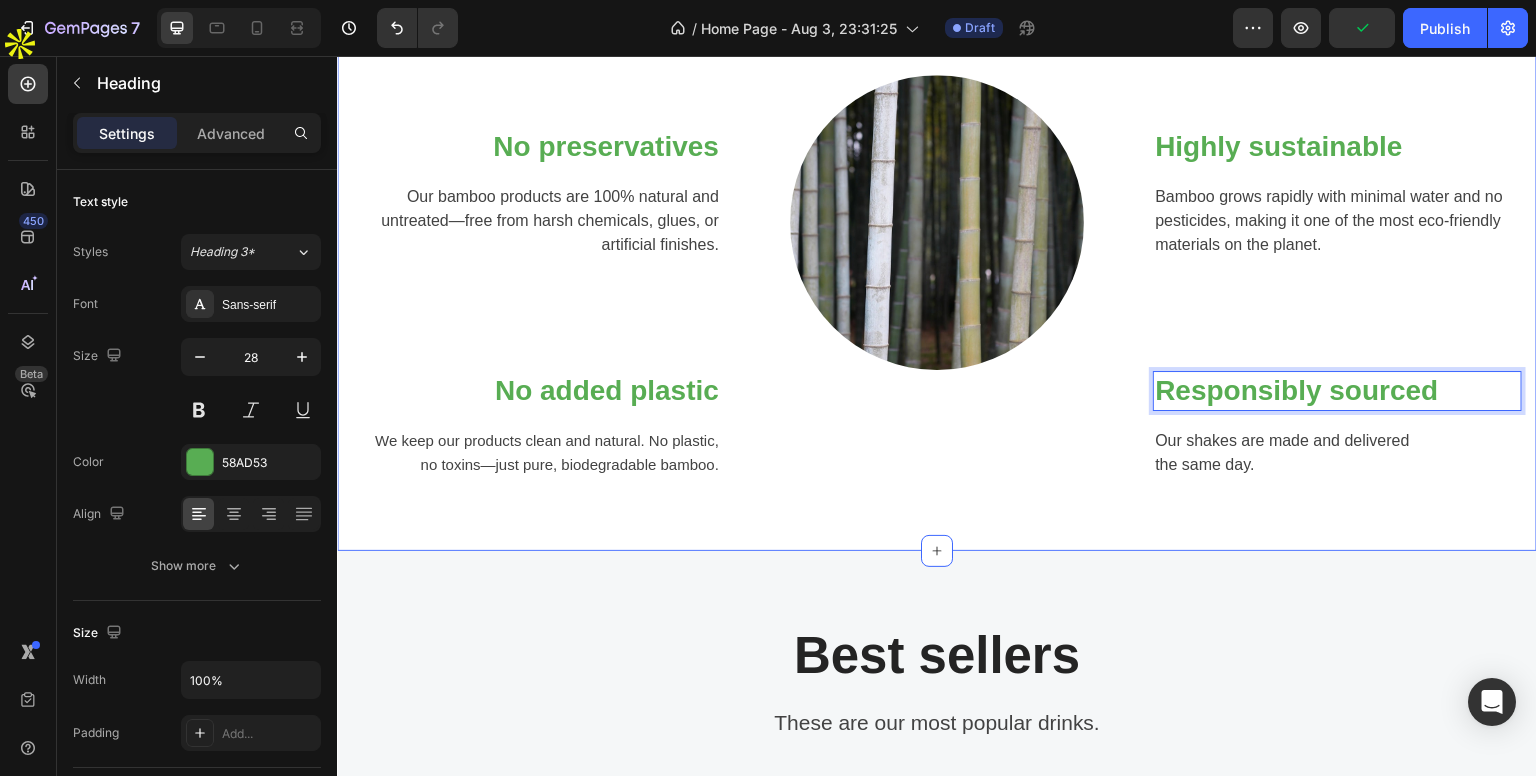 click on "Our shakes are made and delivered the same day." at bounding box center (1337, 453) 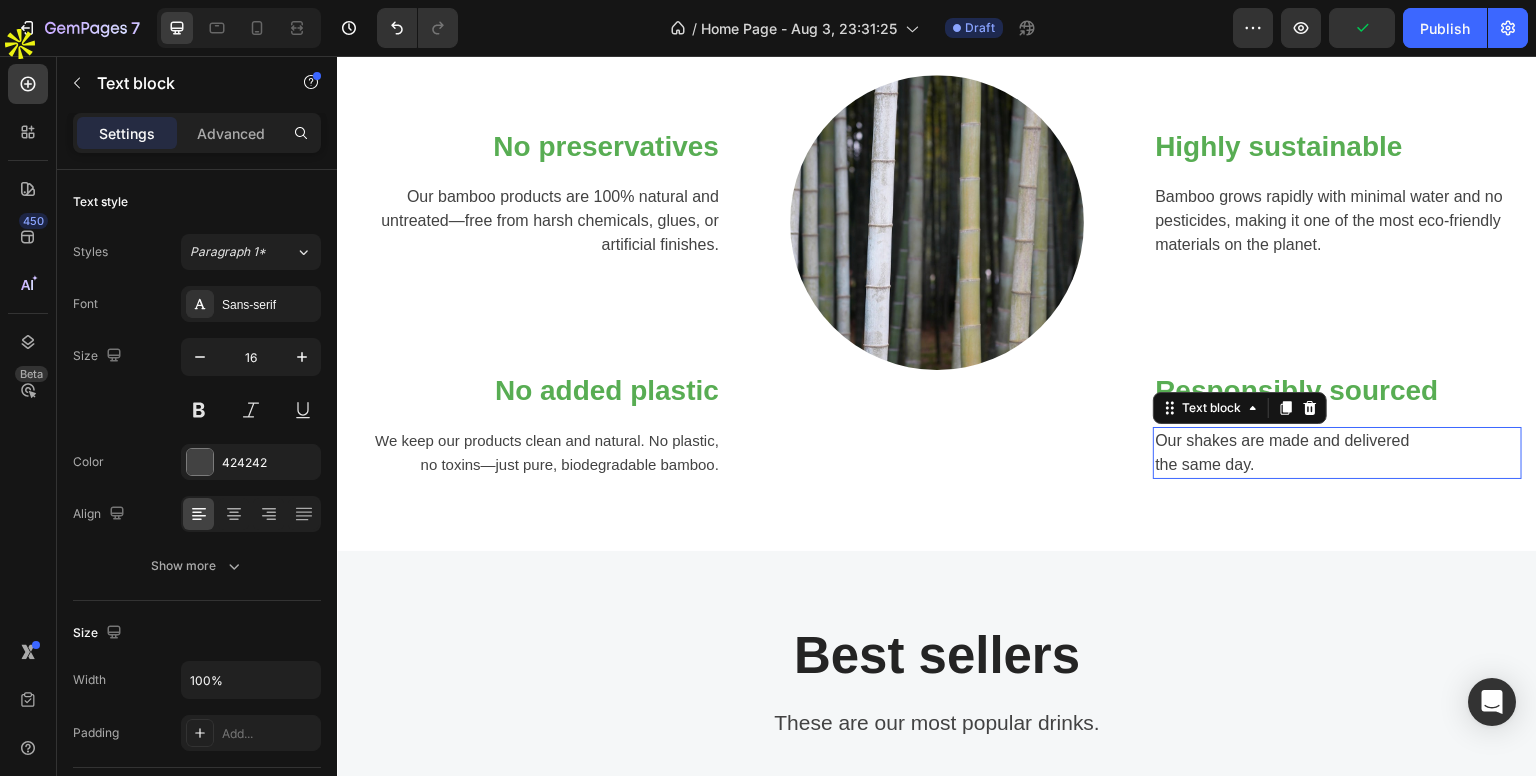 click on "Our shakes are made and delivered the same day." at bounding box center (1337, 453) 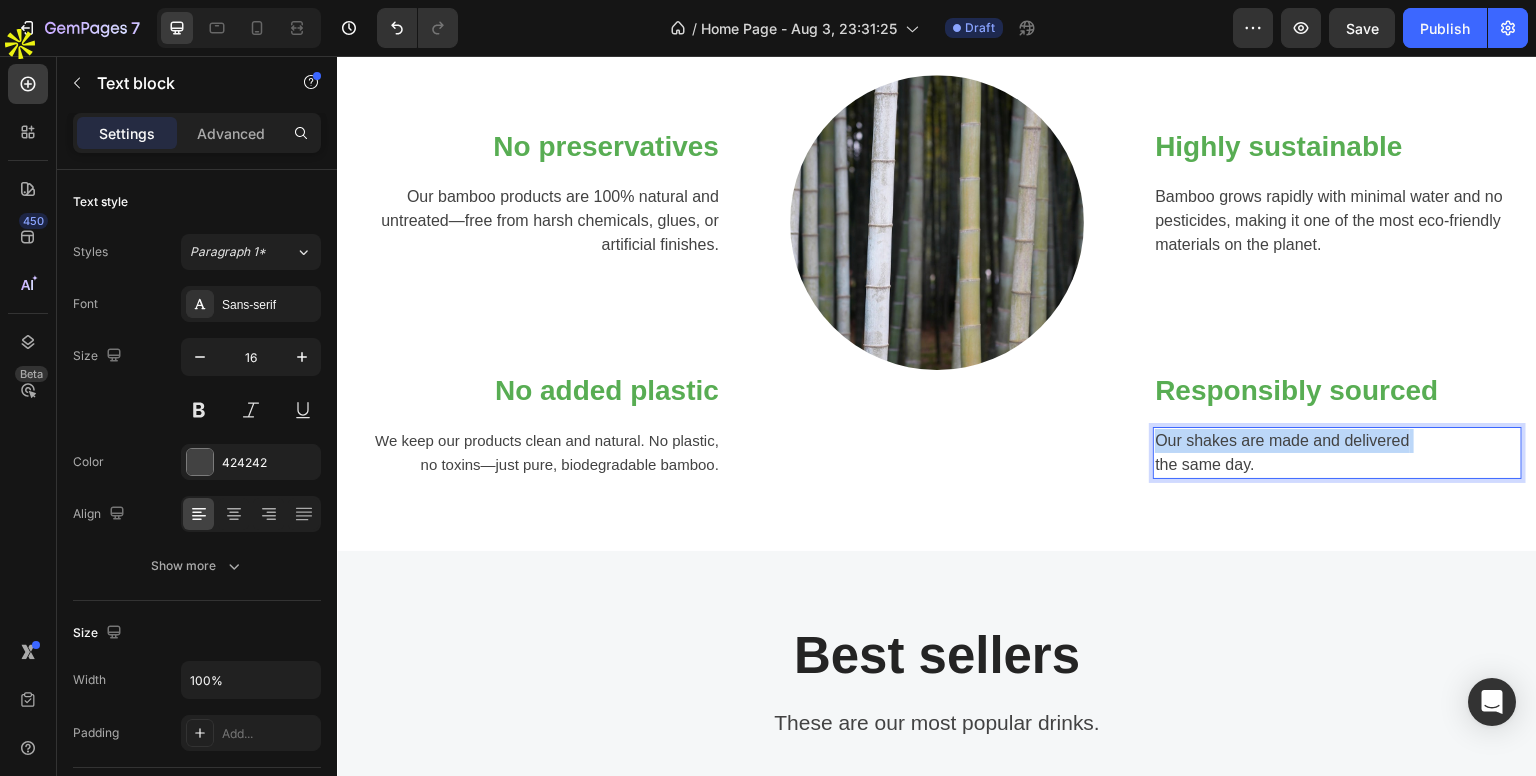 click on "Our shakes are made and delivered the same day." at bounding box center (1337, 453) 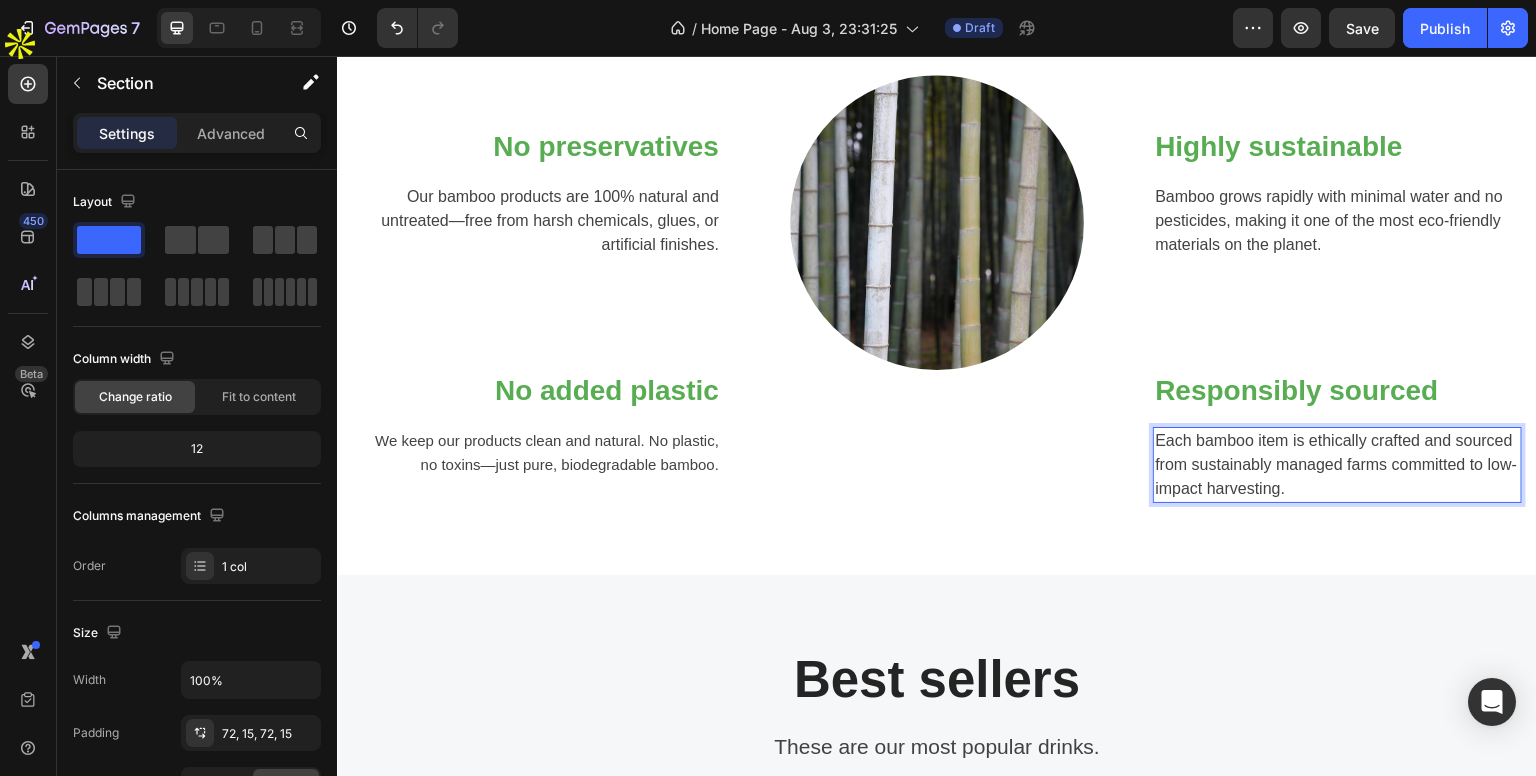 click on "Why Choose Bamboo? Heading Bamboo is one of the fastest-growing plants on Earth, making it a highly renewable resource. Choosing bamboo helps reduce deforestation and plastic waste! Text block Row No preservatives Heading Our bamboo products are 100% natural and untreated—free from harsh chemicals, glues, or artificial finishes. Text block Row ⁠⁠⁠⁠⁠⁠⁠ No added plastic Heading We keep our products clean and natural. No plastic, no toxins—just pure, biodegradable bamboo. Text block Row Image ⁠⁠⁠⁠⁠⁠⁠ Highly sustainable Heading Bamboo grows rapidly with minimal water and no pesticides, making it one of the most eco-friendly materials on the planet. Text block Row ⁠⁠⁠⁠⁠⁠⁠ Responsibly sourced Heading Each bamboo item is ethically crafted and sourced from sustainably managed farms committed to low-impact harvesting. Text block   0 Row Row Section 2" at bounding box center (937, 186) 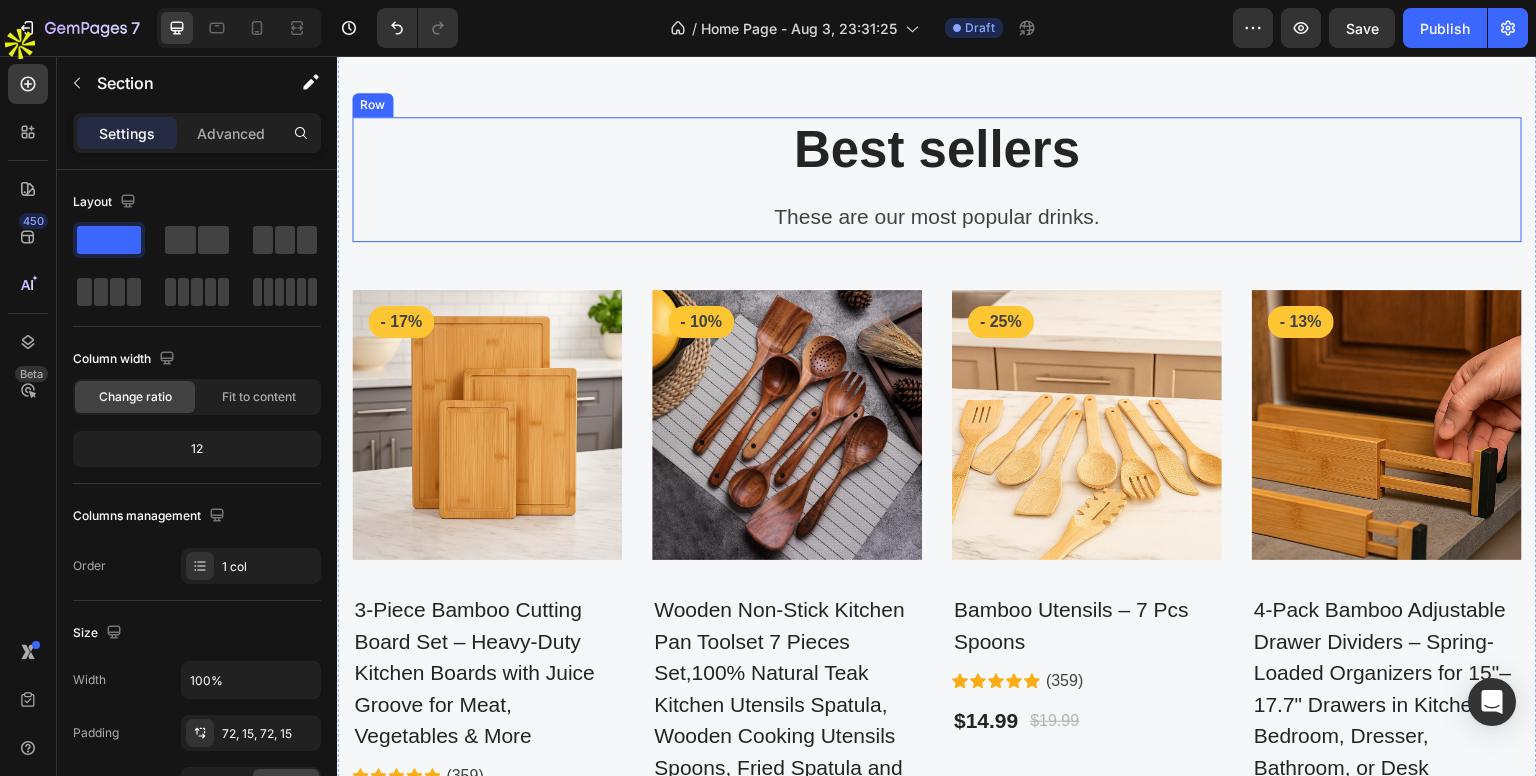 scroll, scrollTop: 1220, scrollLeft: 0, axis: vertical 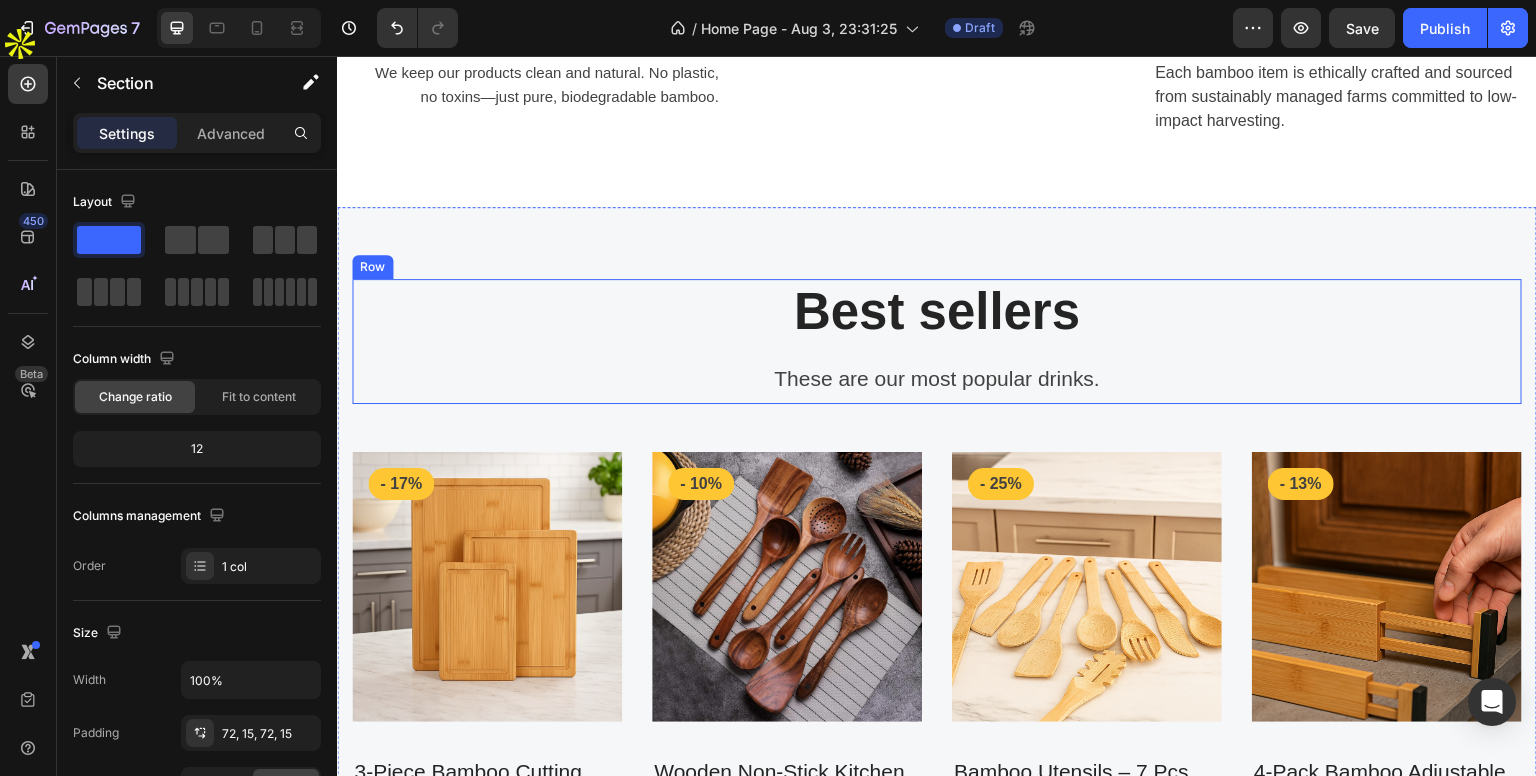 click on "These are our most popular drinks." at bounding box center [937, 379] 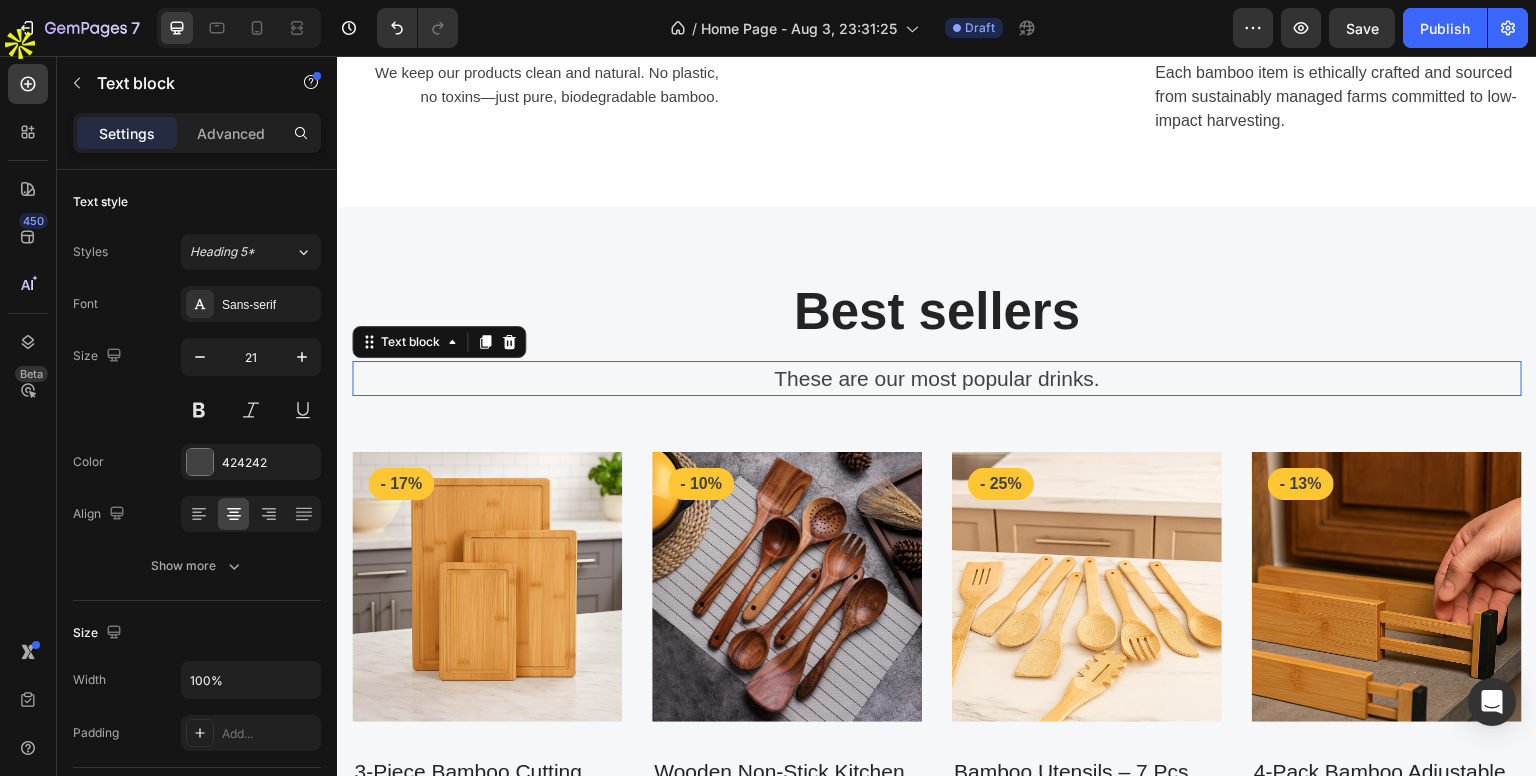 click on "These are our most popular drinks." at bounding box center [937, 379] 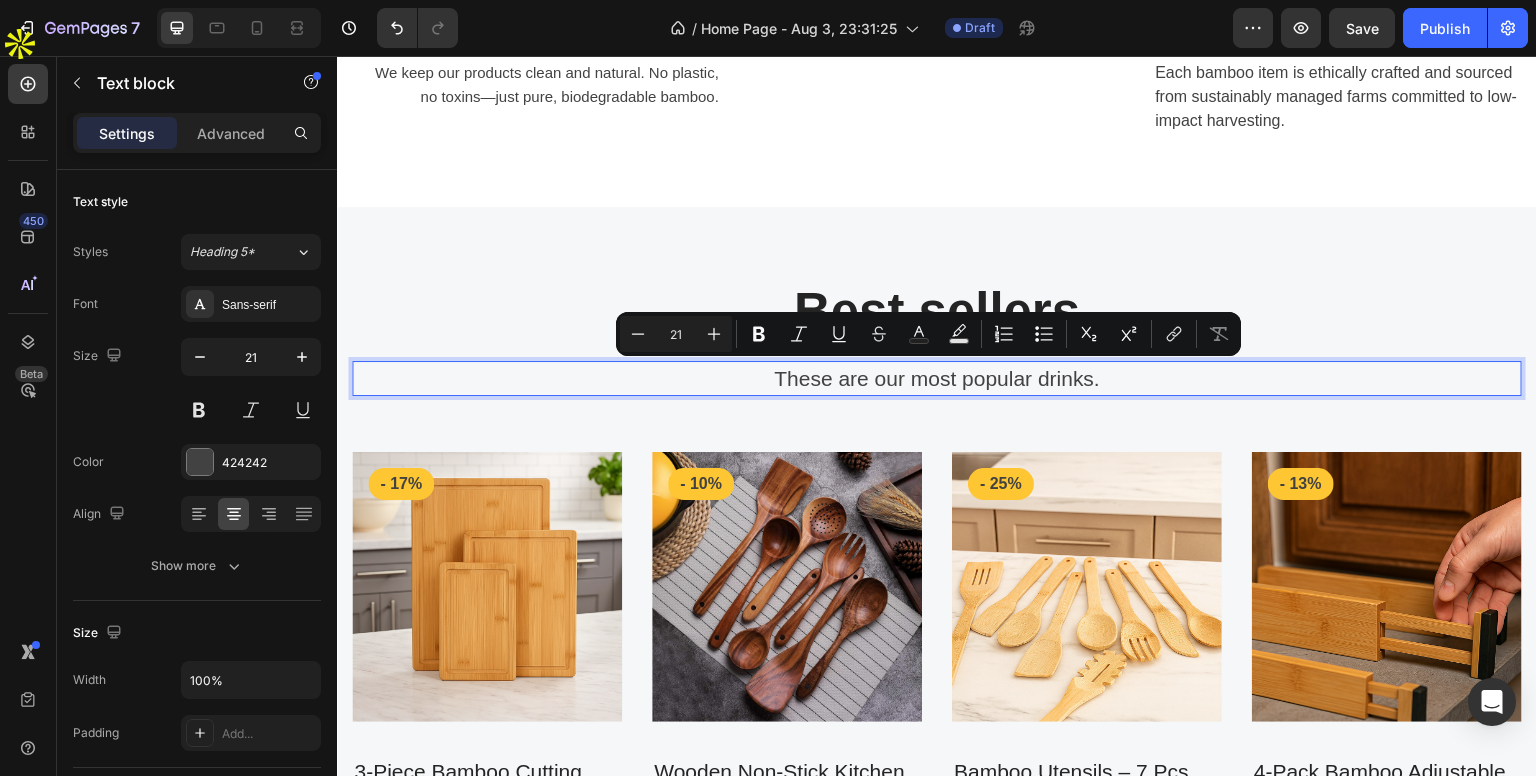 click on "These are our most popular drinks." at bounding box center (937, 379) 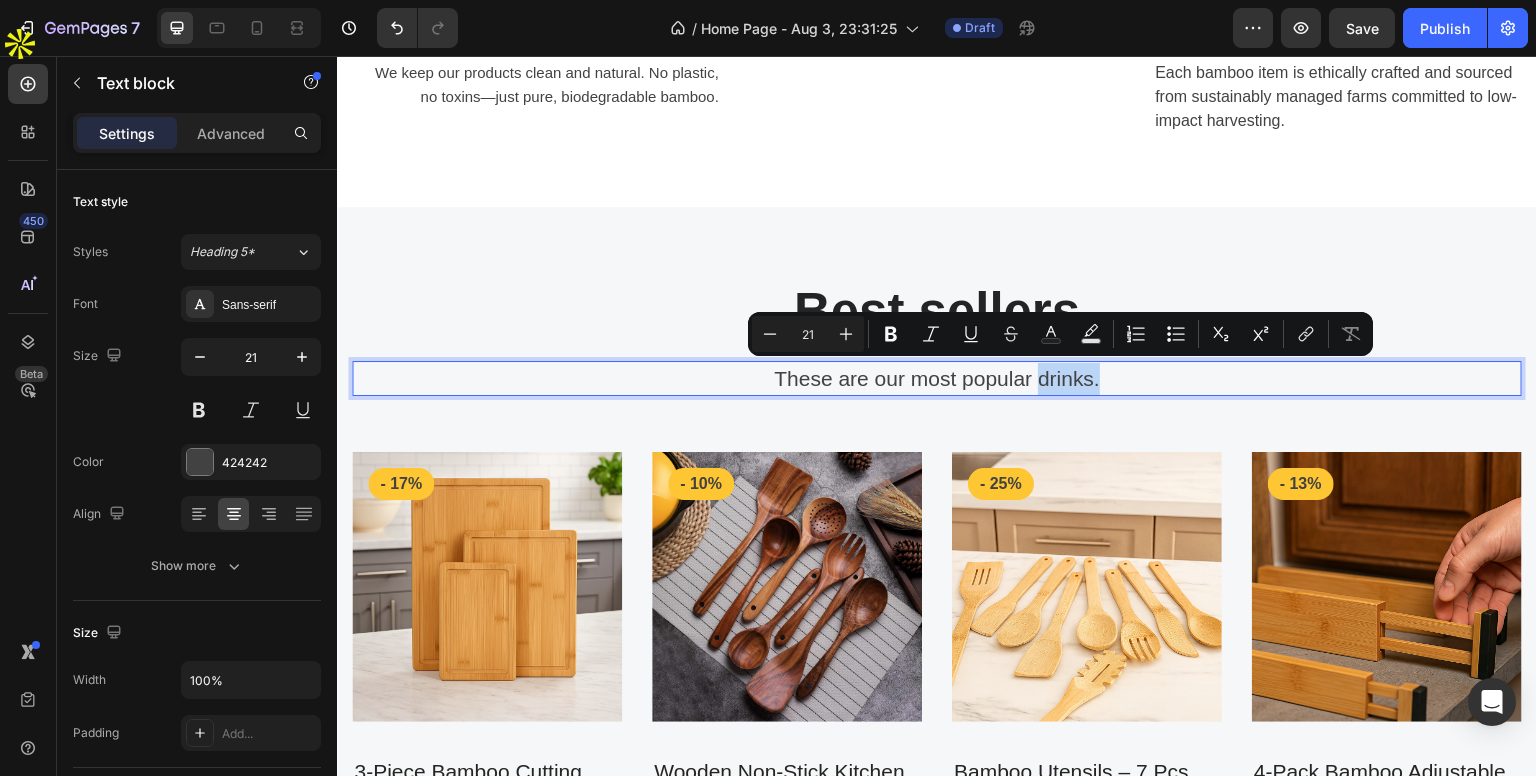 drag, startPoint x: 1029, startPoint y: 372, endPoint x: 1100, endPoint y: 364, distance: 71.44928 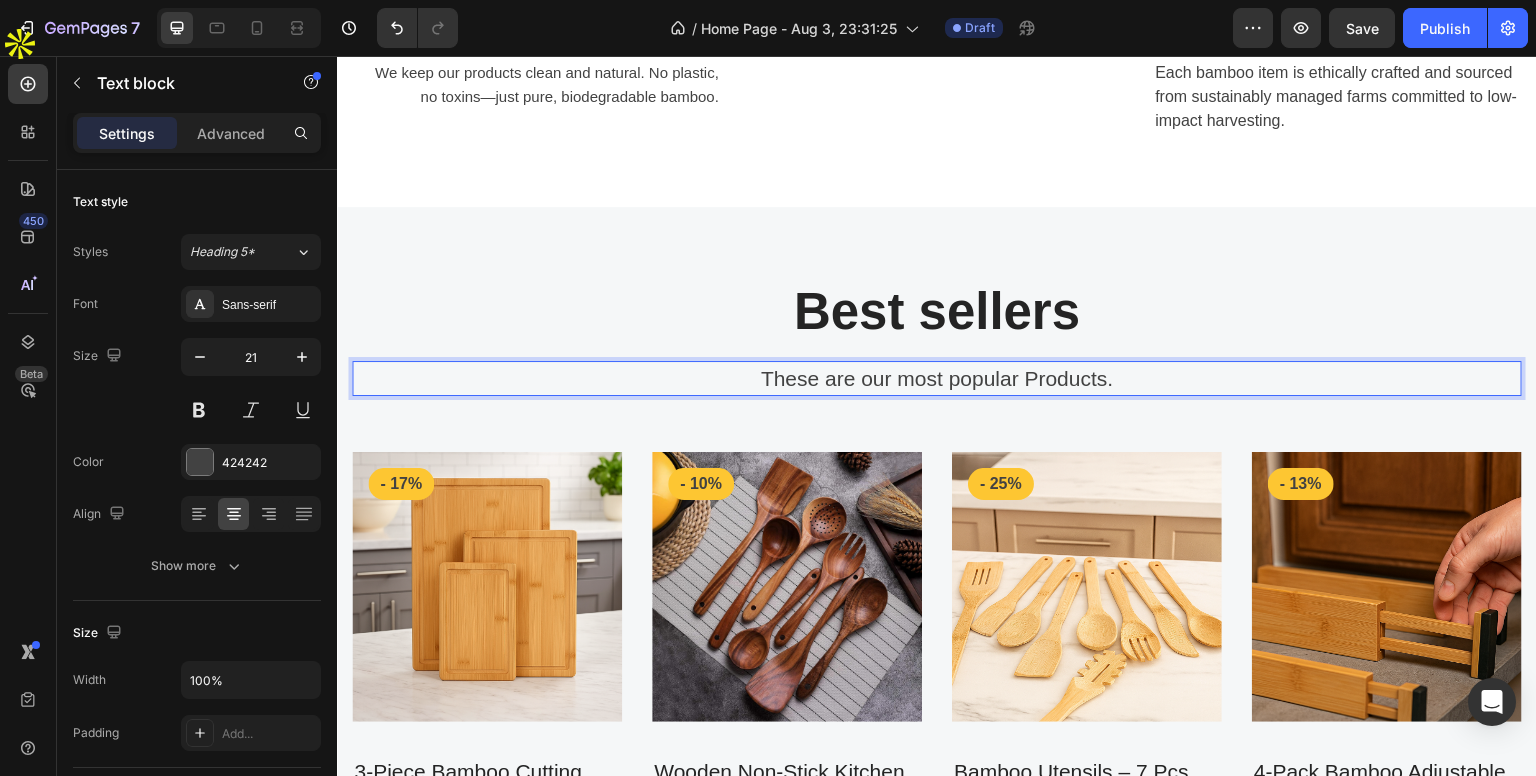 click on "These are our most popular Products." at bounding box center [937, 379] 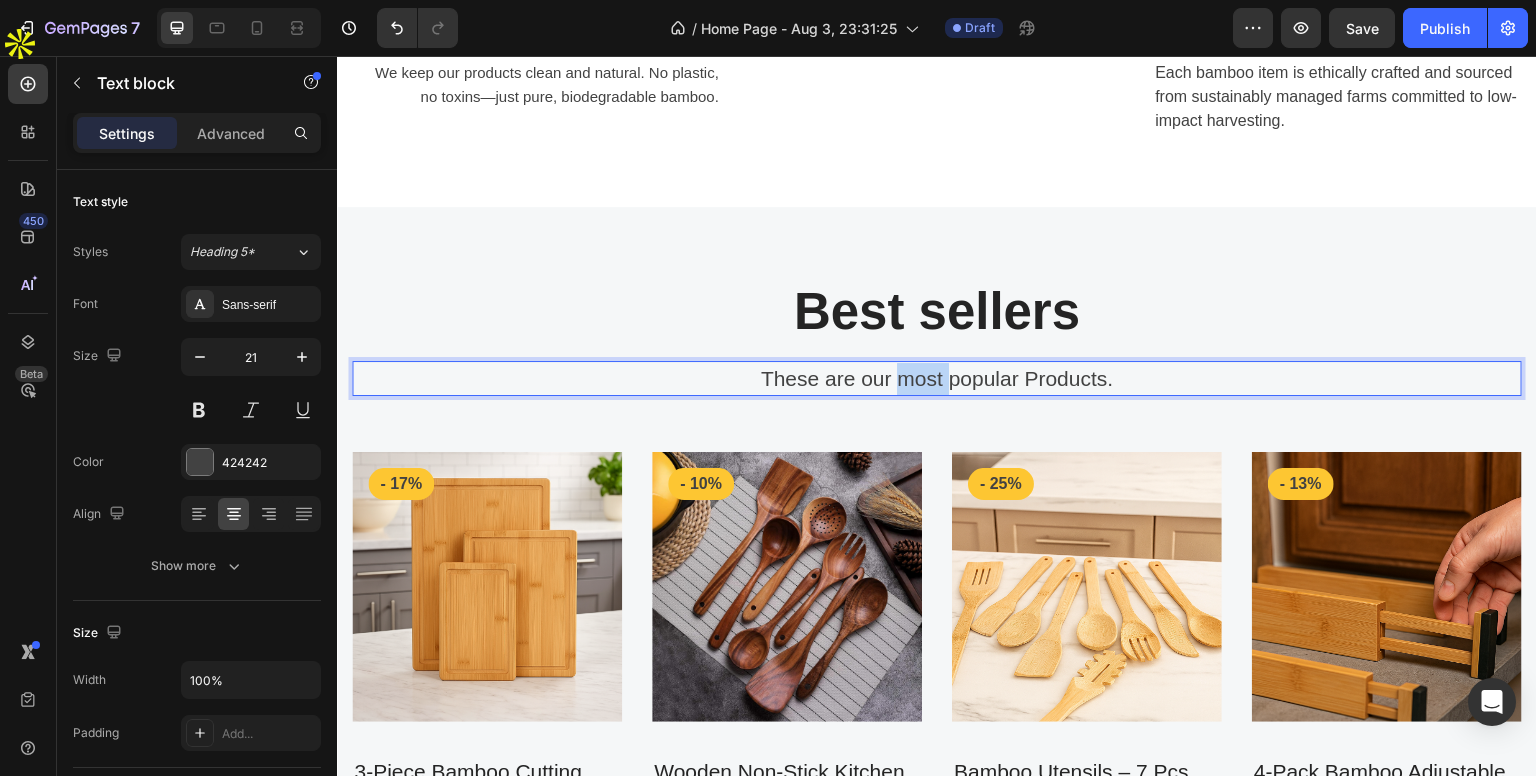 click on "These are our most popular Products." at bounding box center [937, 379] 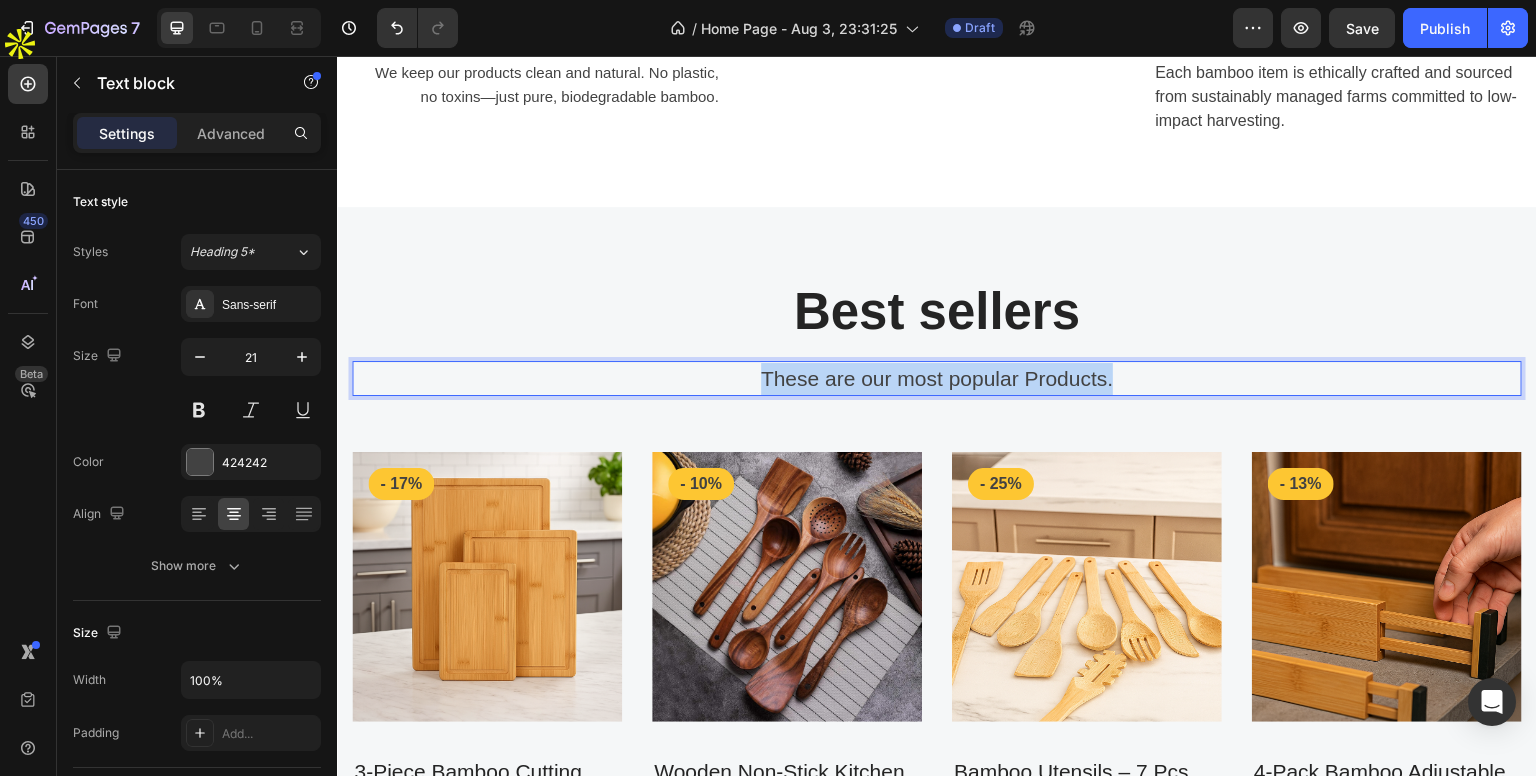 click on "These are our most popular Products." at bounding box center (937, 379) 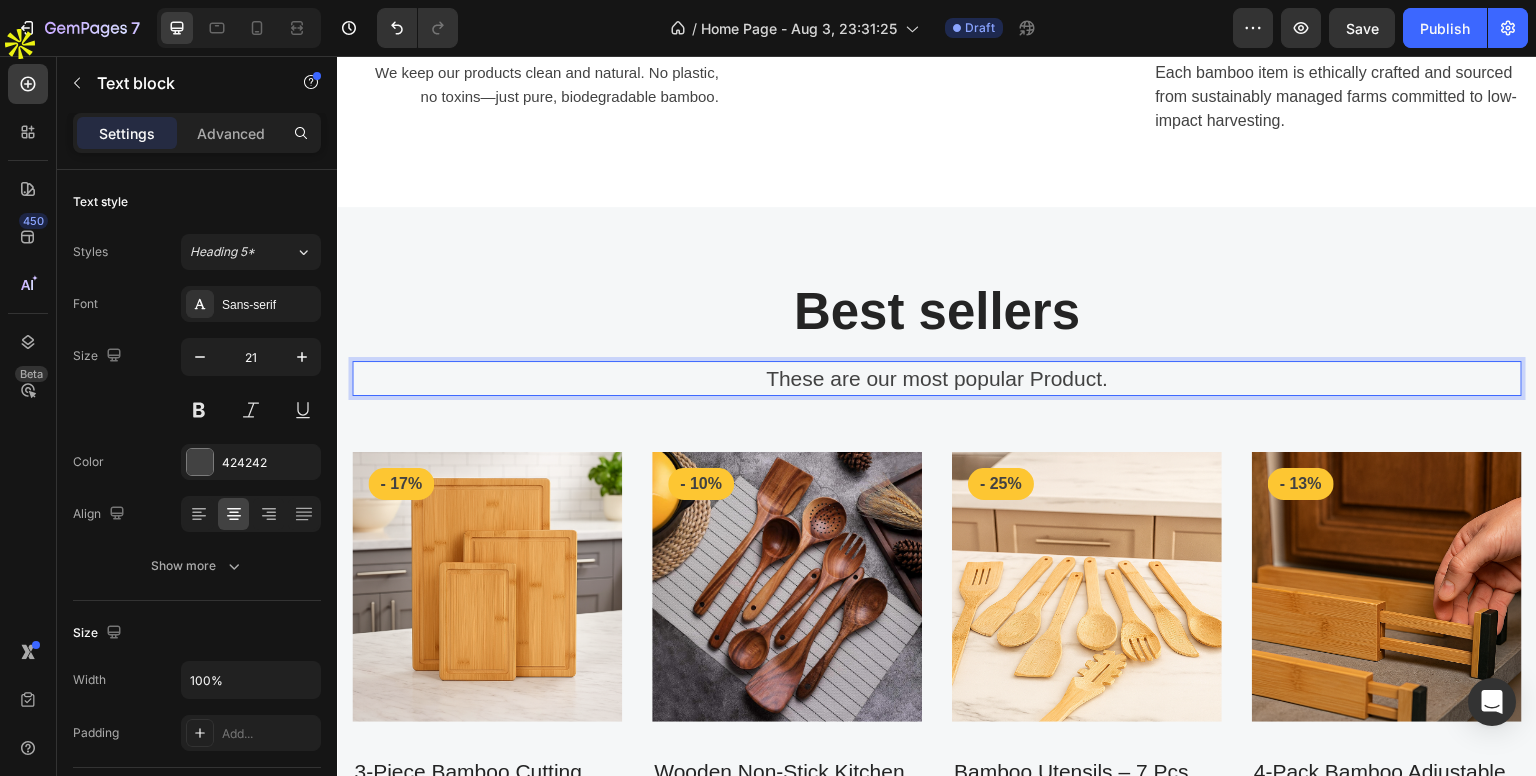 click on "These are our most popular Product." at bounding box center (937, 379) 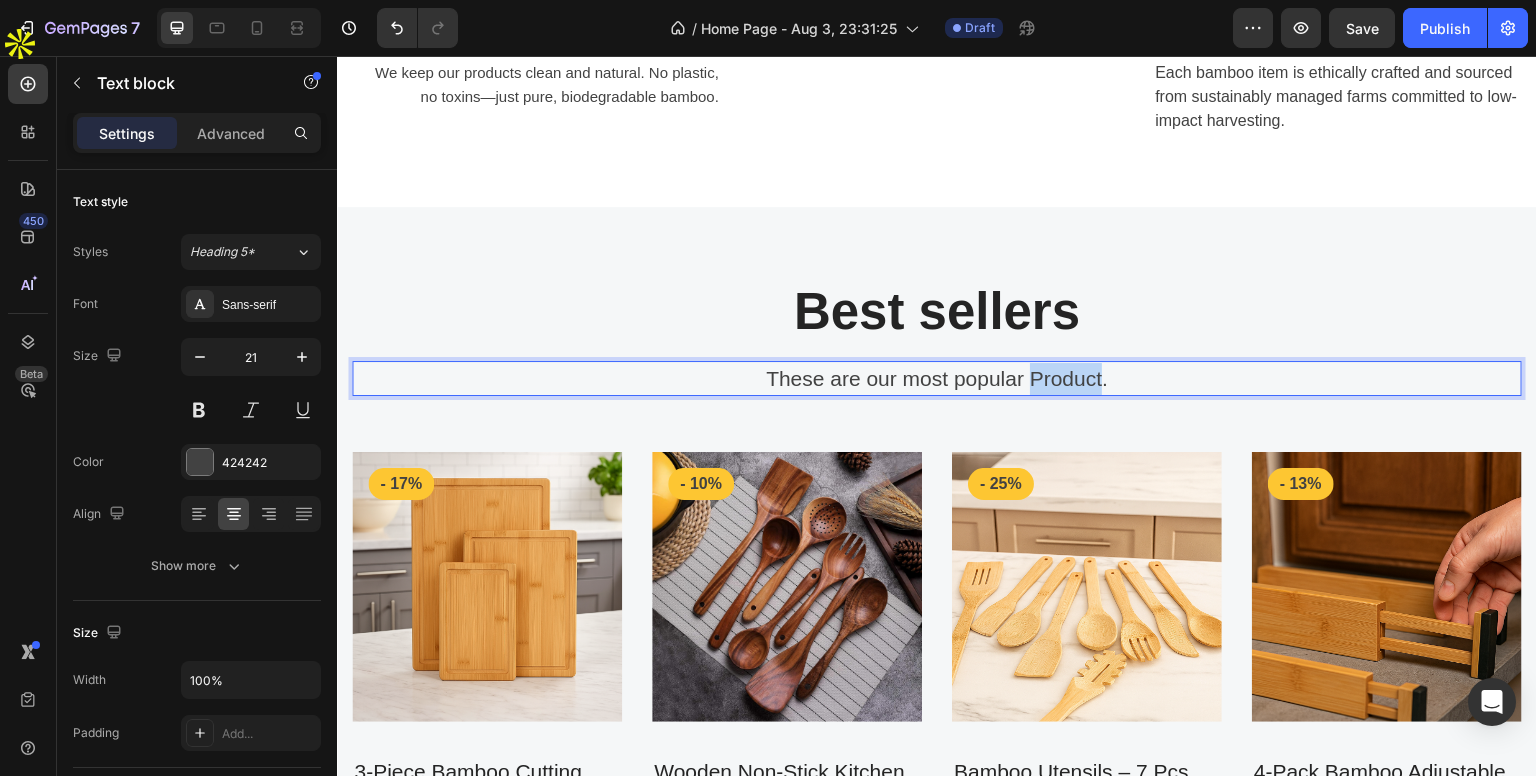 click on "These are our most popular Product." at bounding box center (937, 379) 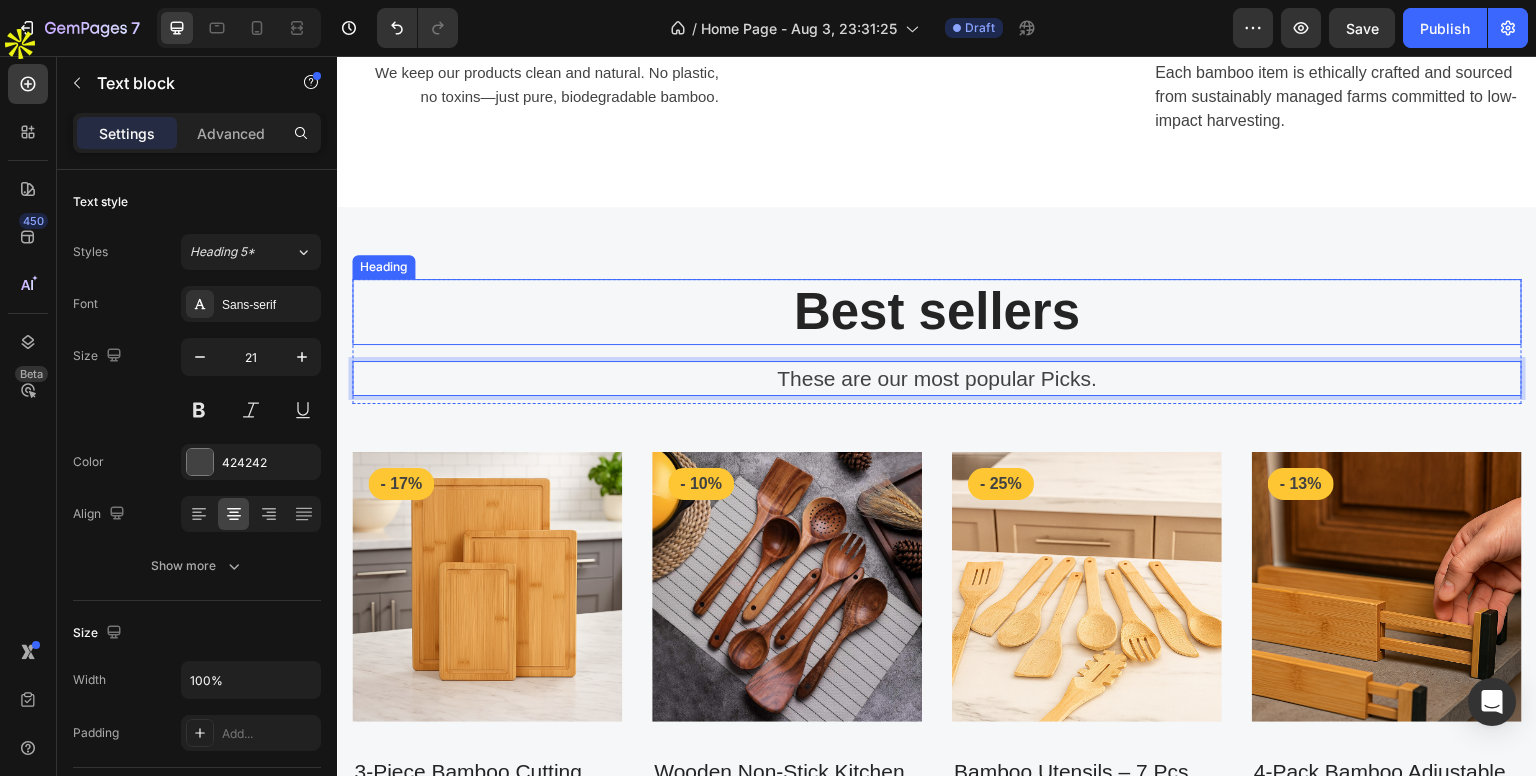 click on "Best sellers" at bounding box center (937, 311) 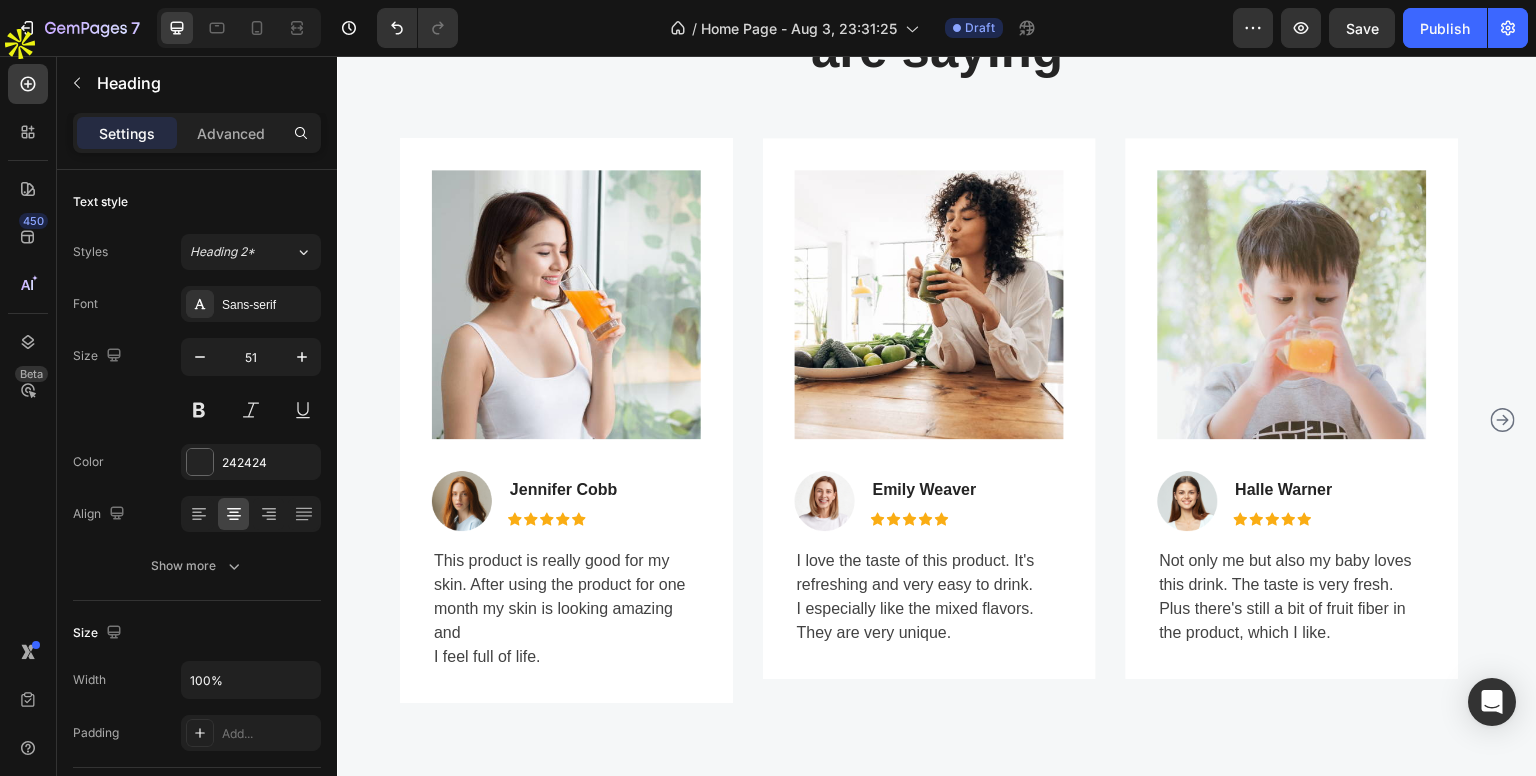 scroll, scrollTop: 3063, scrollLeft: 0, axis: vertical 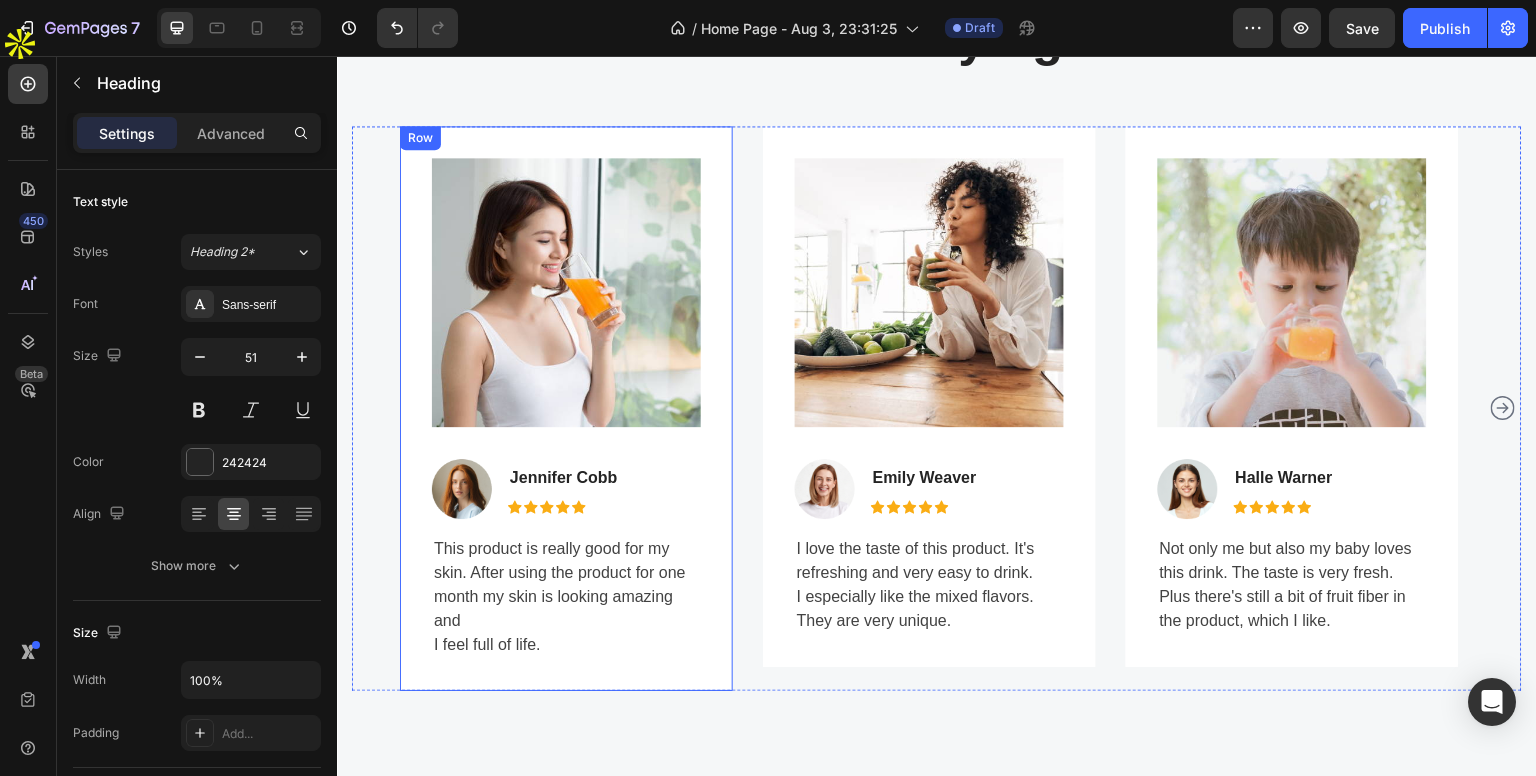click at bounding box center (566, 292) 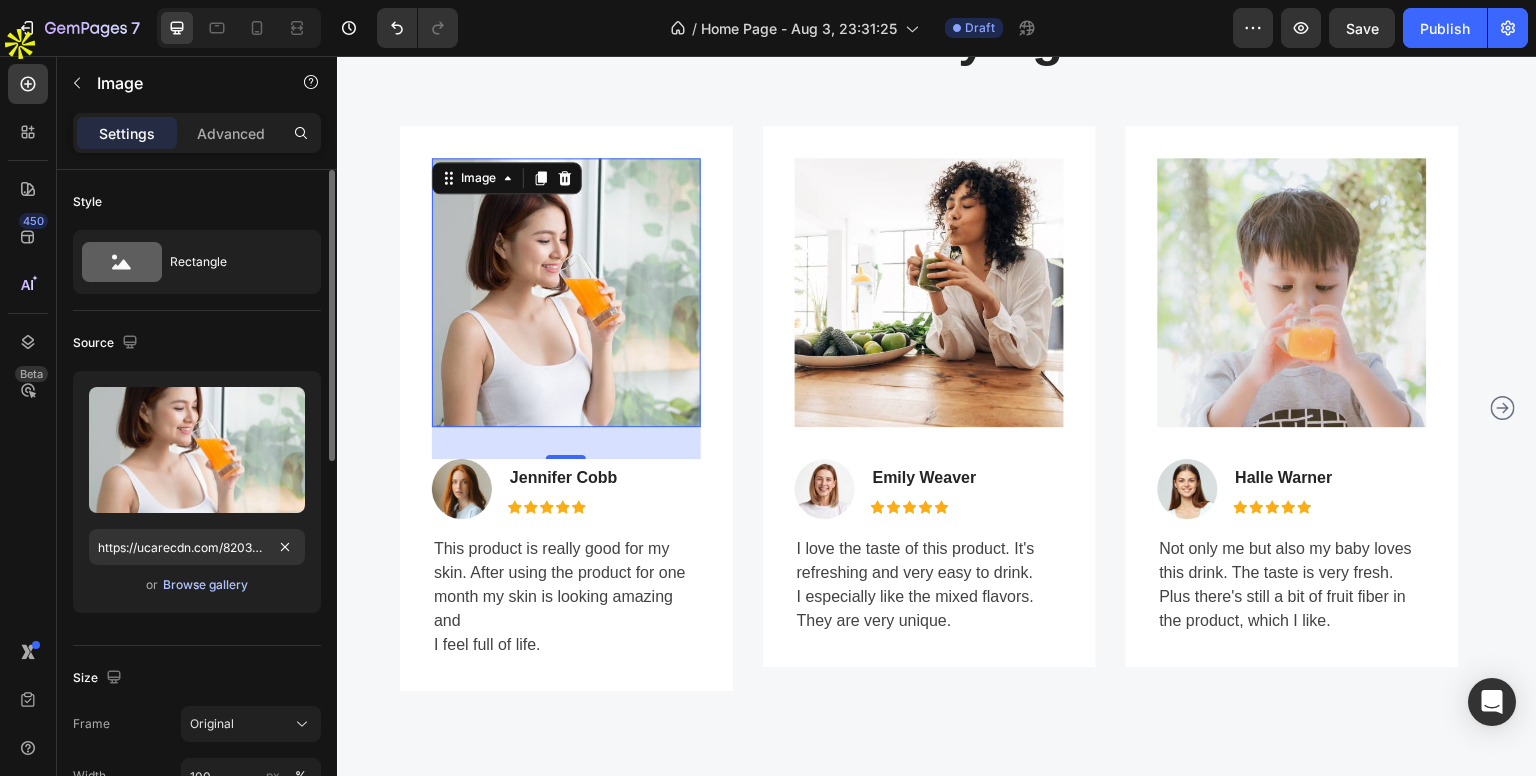 click on "Browse gallery" at bounding box center (205, 585) 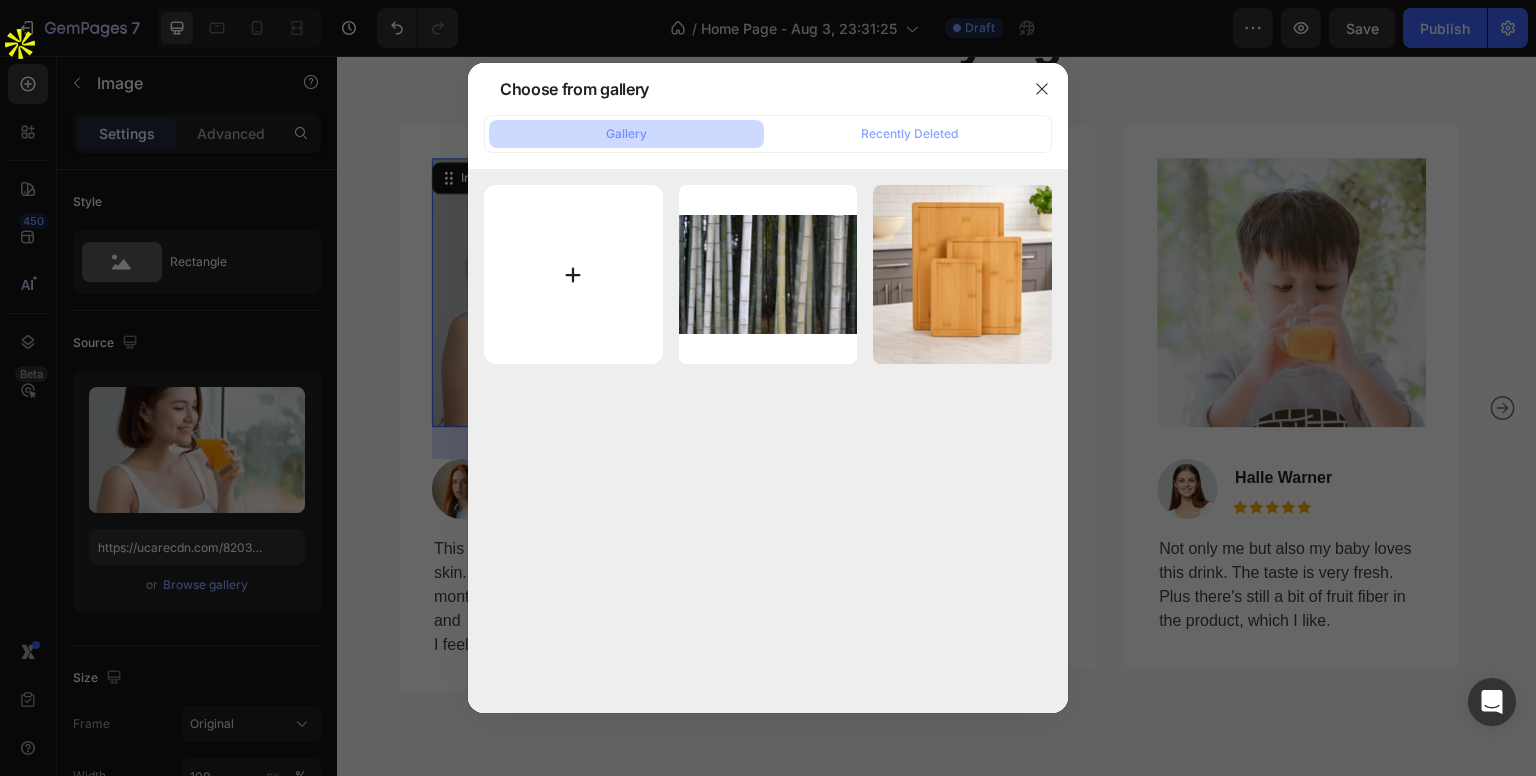 click at bounding box center (573, 274) 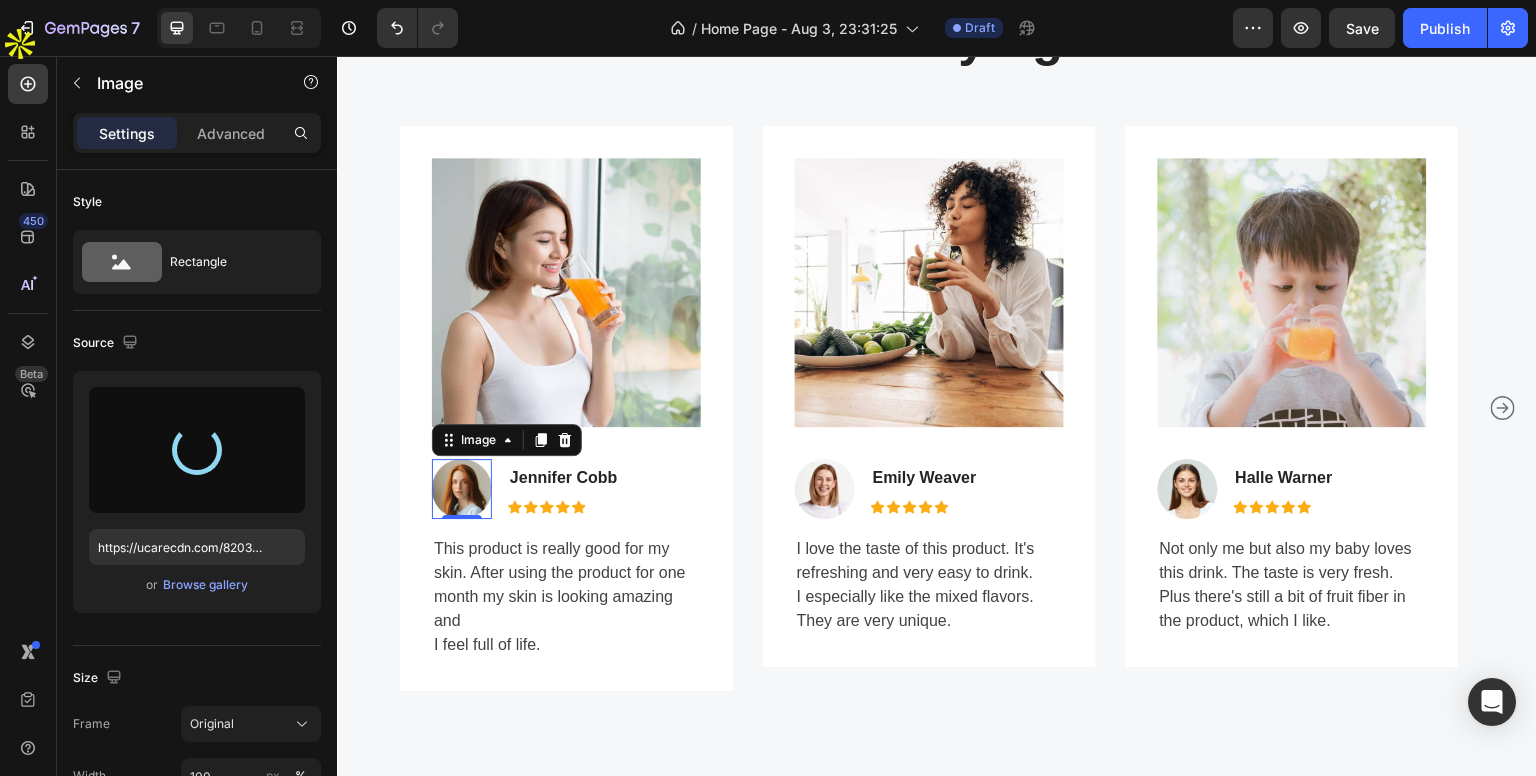 click at bounding box center (462, 489) 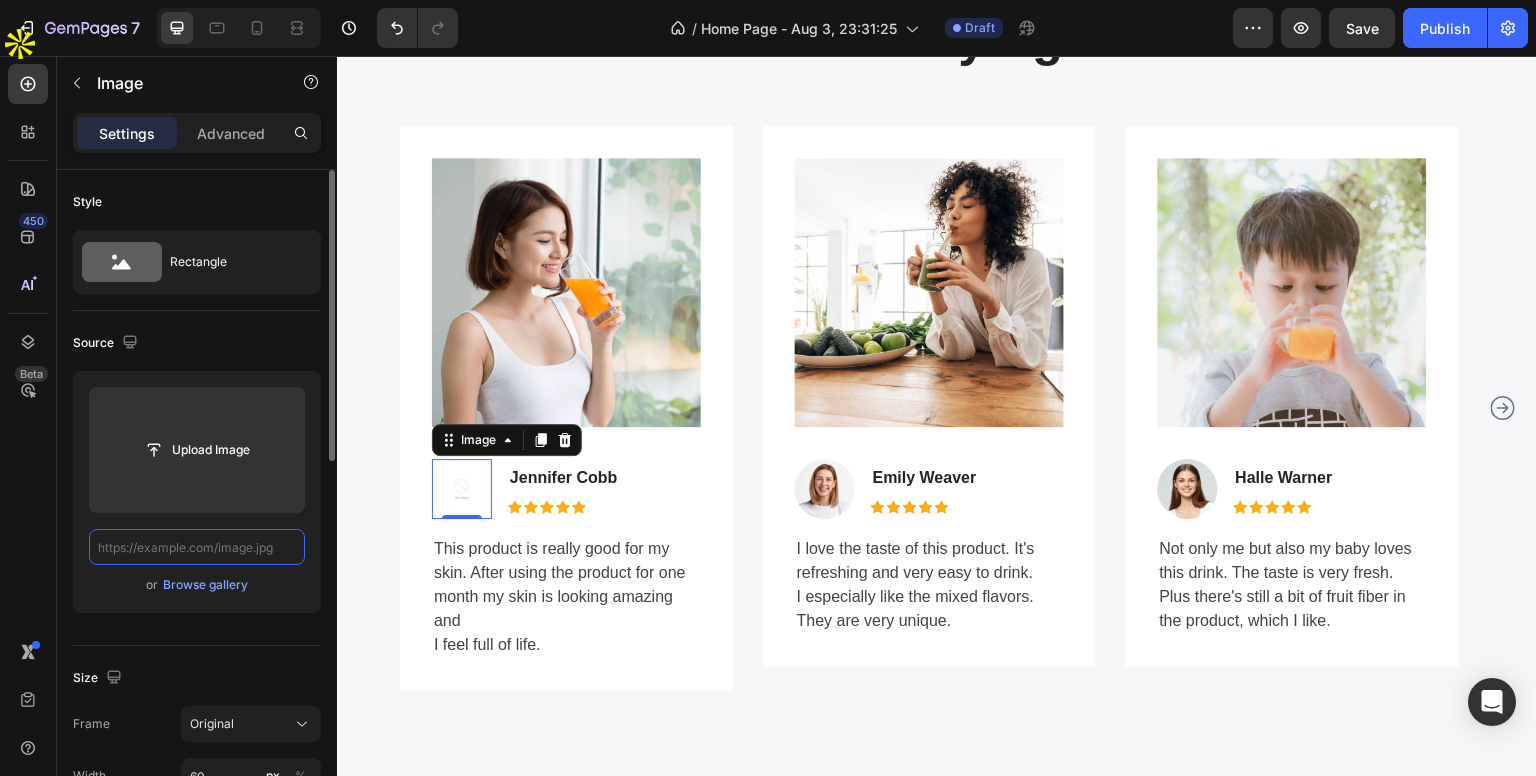 scroll, scrollTop: 0, scrollLeft: 0, axis: both 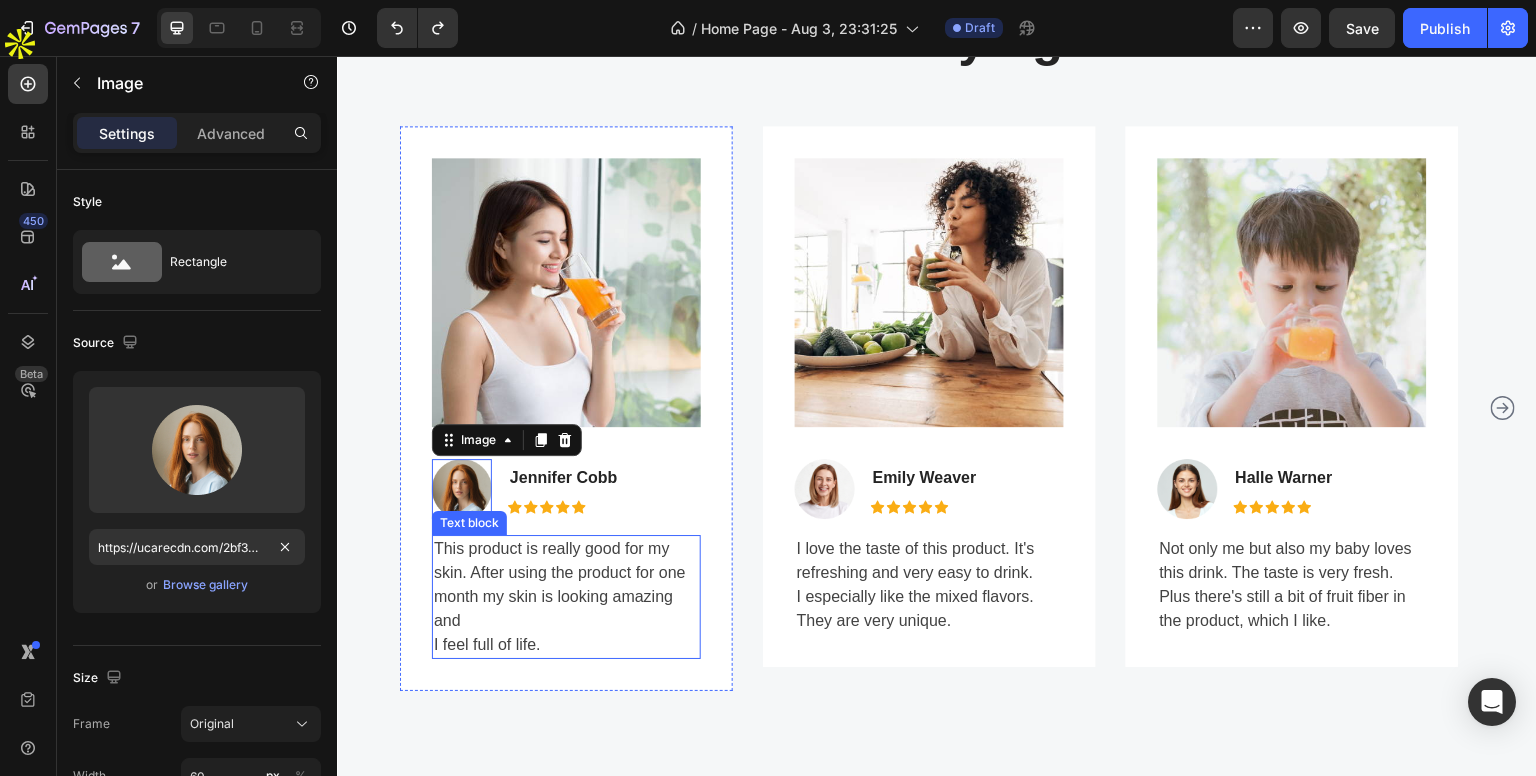 click on "This product is really good for my skin. After using the product for one month my skin is looking amazing and I feel full of life." at bounding box center (566, 597) 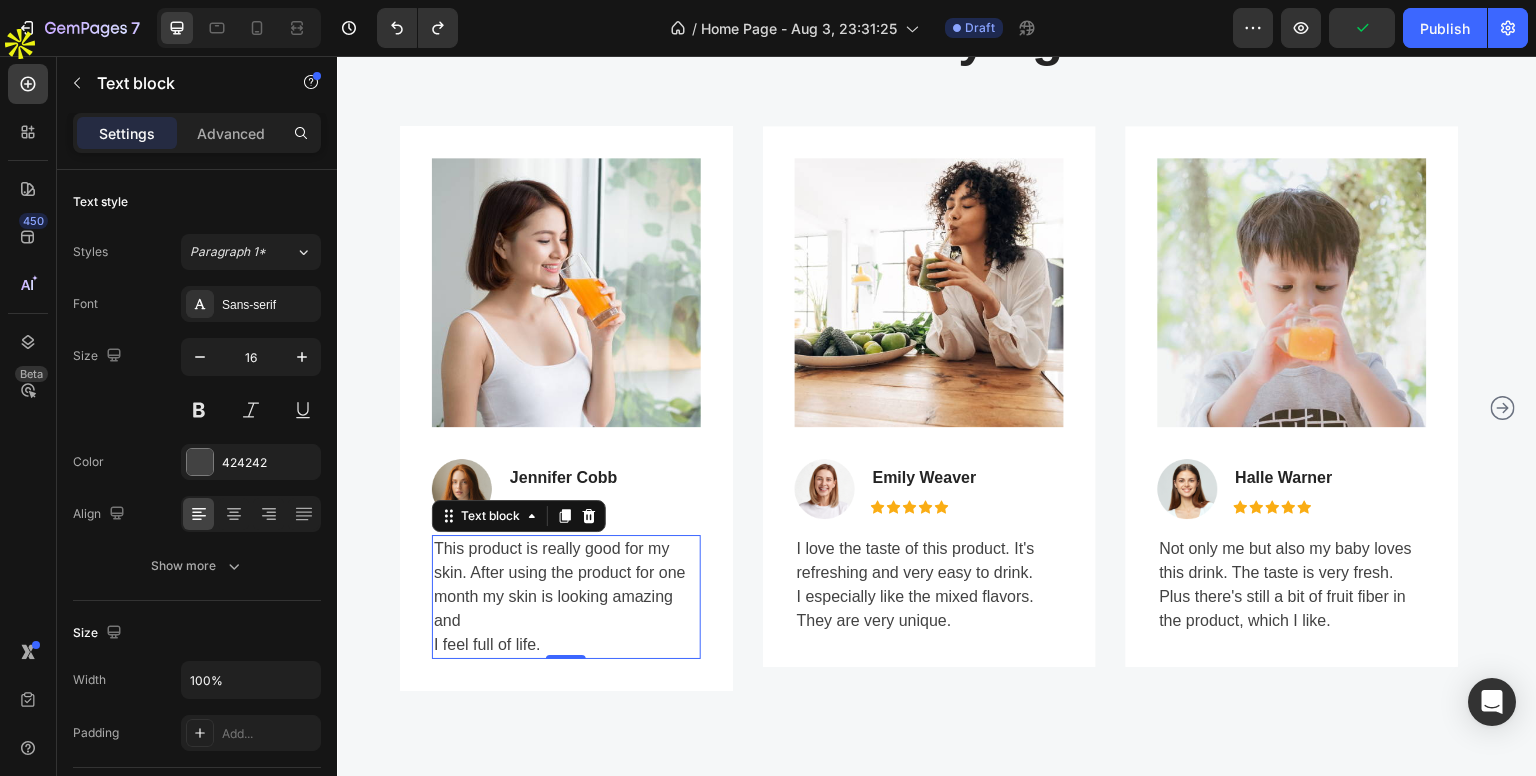 click on "This product is really good for my skin. After using the product for one month my skin is looking amazing and I feel full of life." at bounding box center (566, 597) 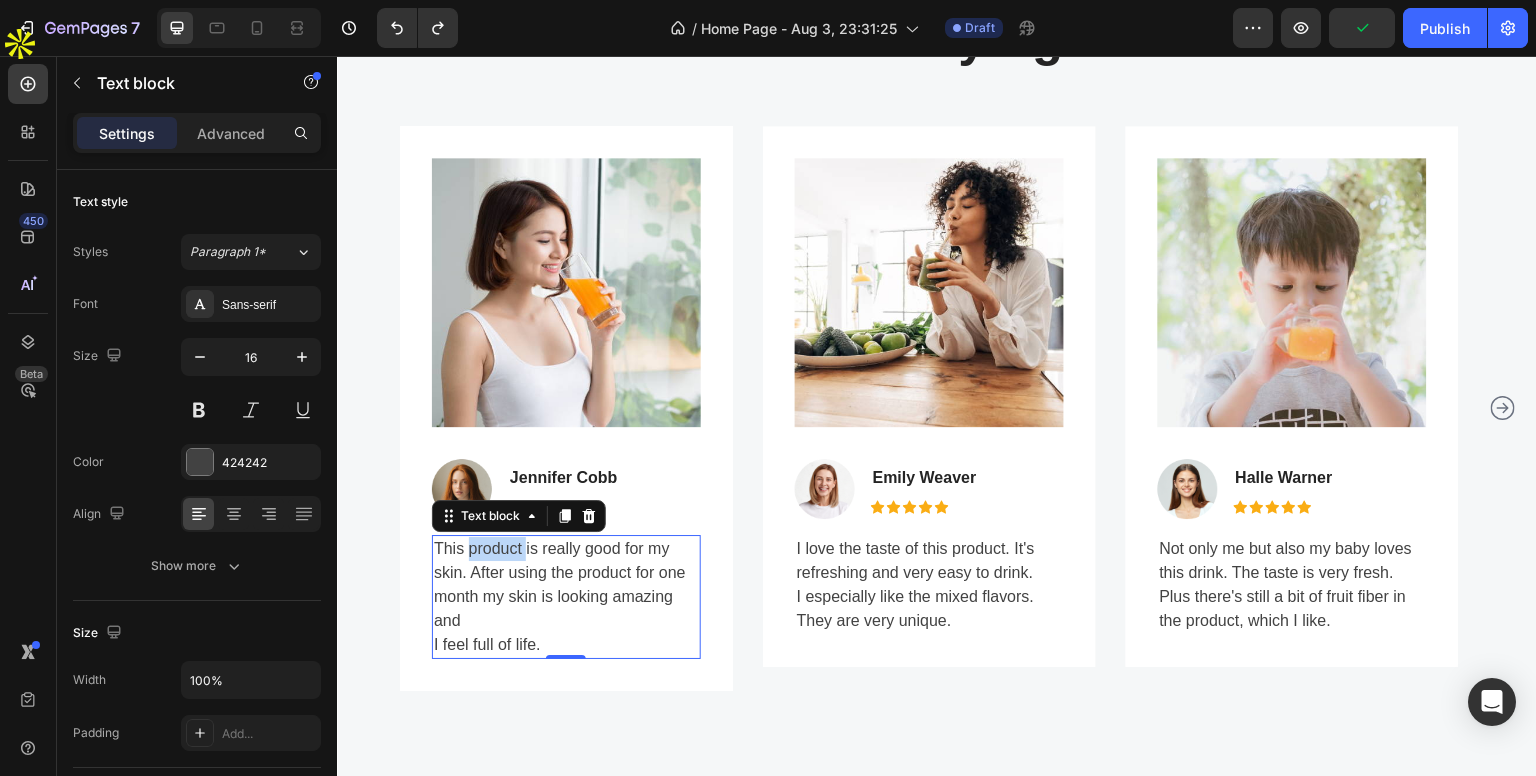 click on "This product is really good for my skin. After using the product for one month my skin is looking amazing and I feel full of life." at bounding box center [566, 597] 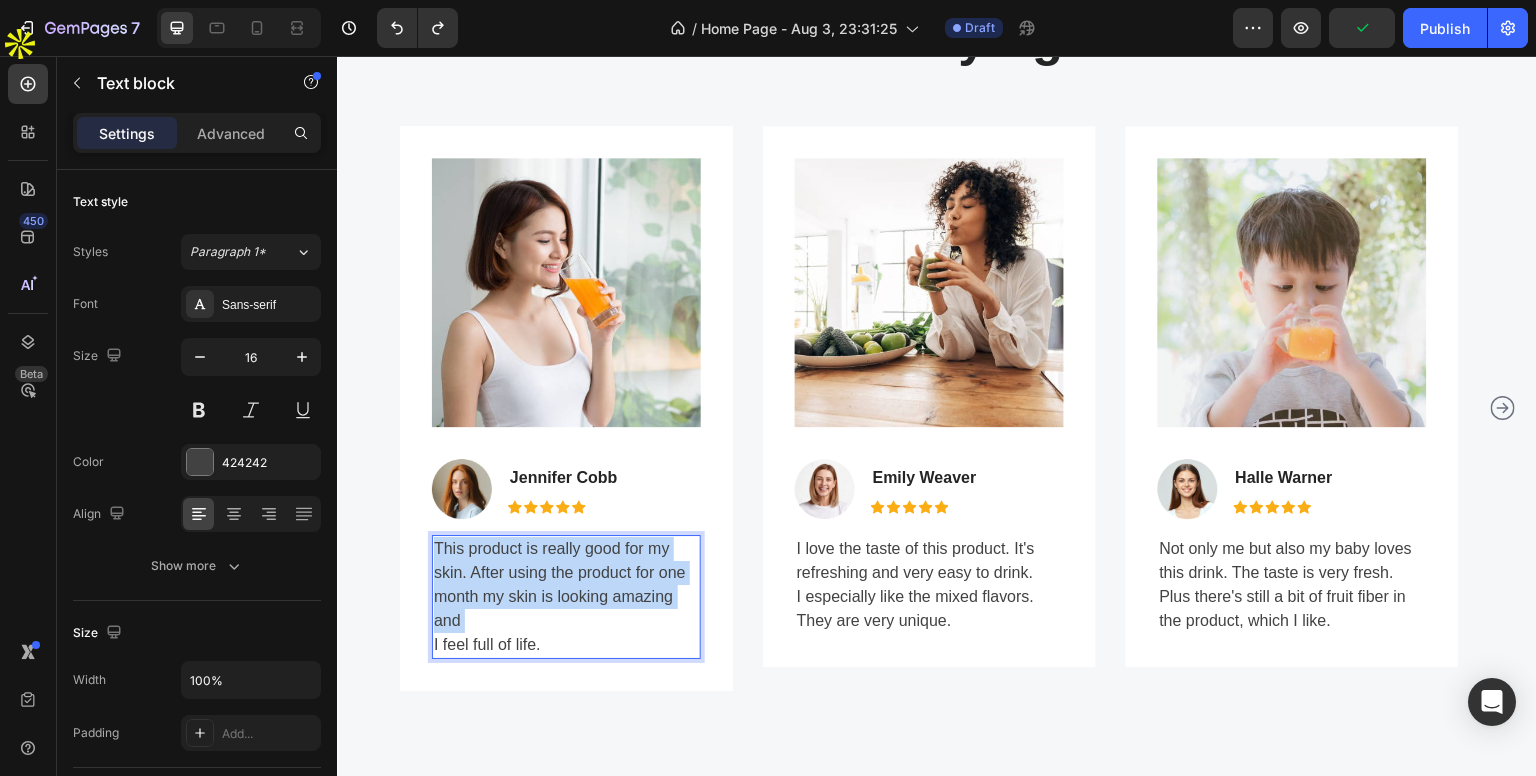 click on "This product is really good for my skin. After using the product for one month my skin is looking amazing and I feel full of life." at bounding box center [566, 597] 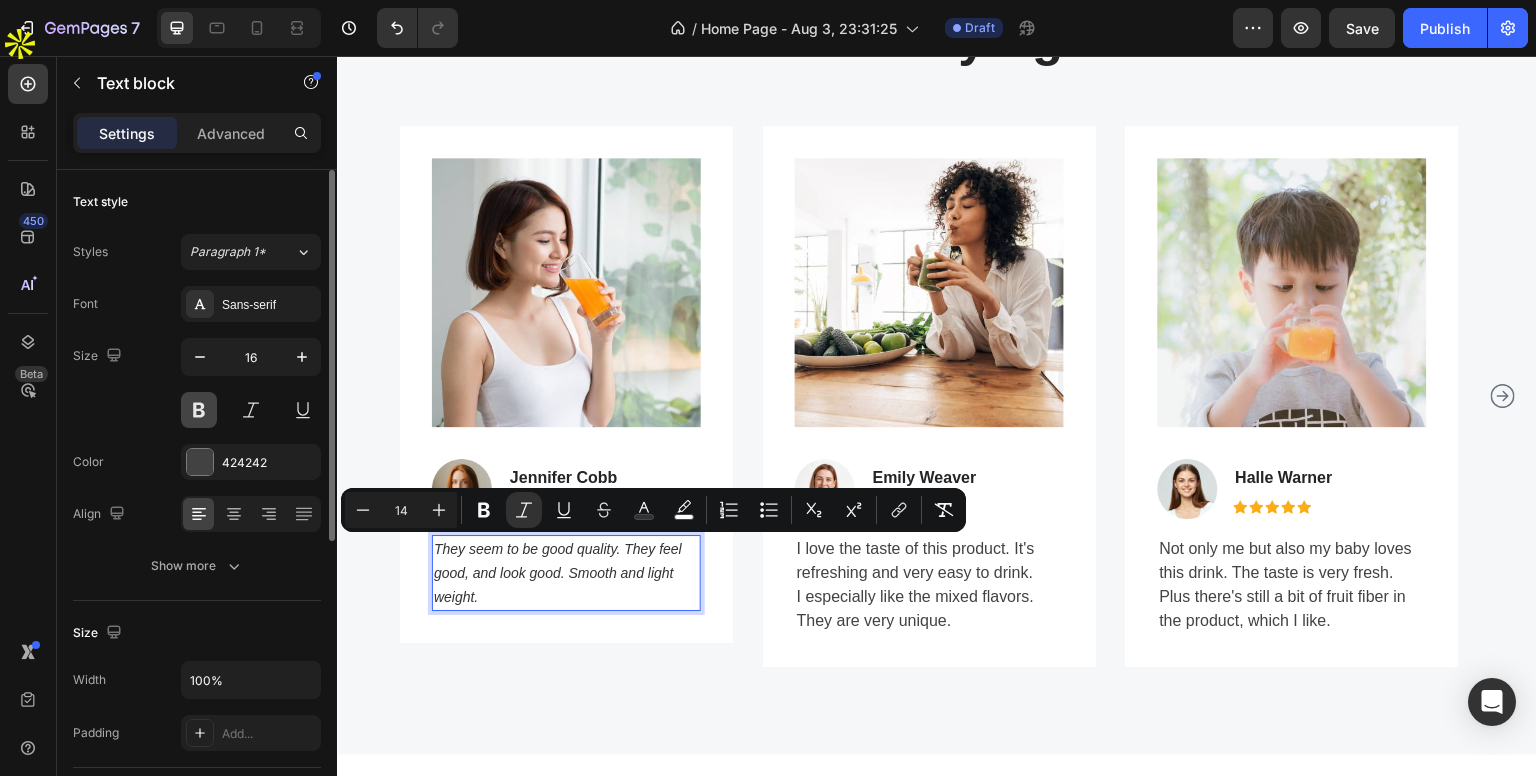 click at bounding box center [199, 410] 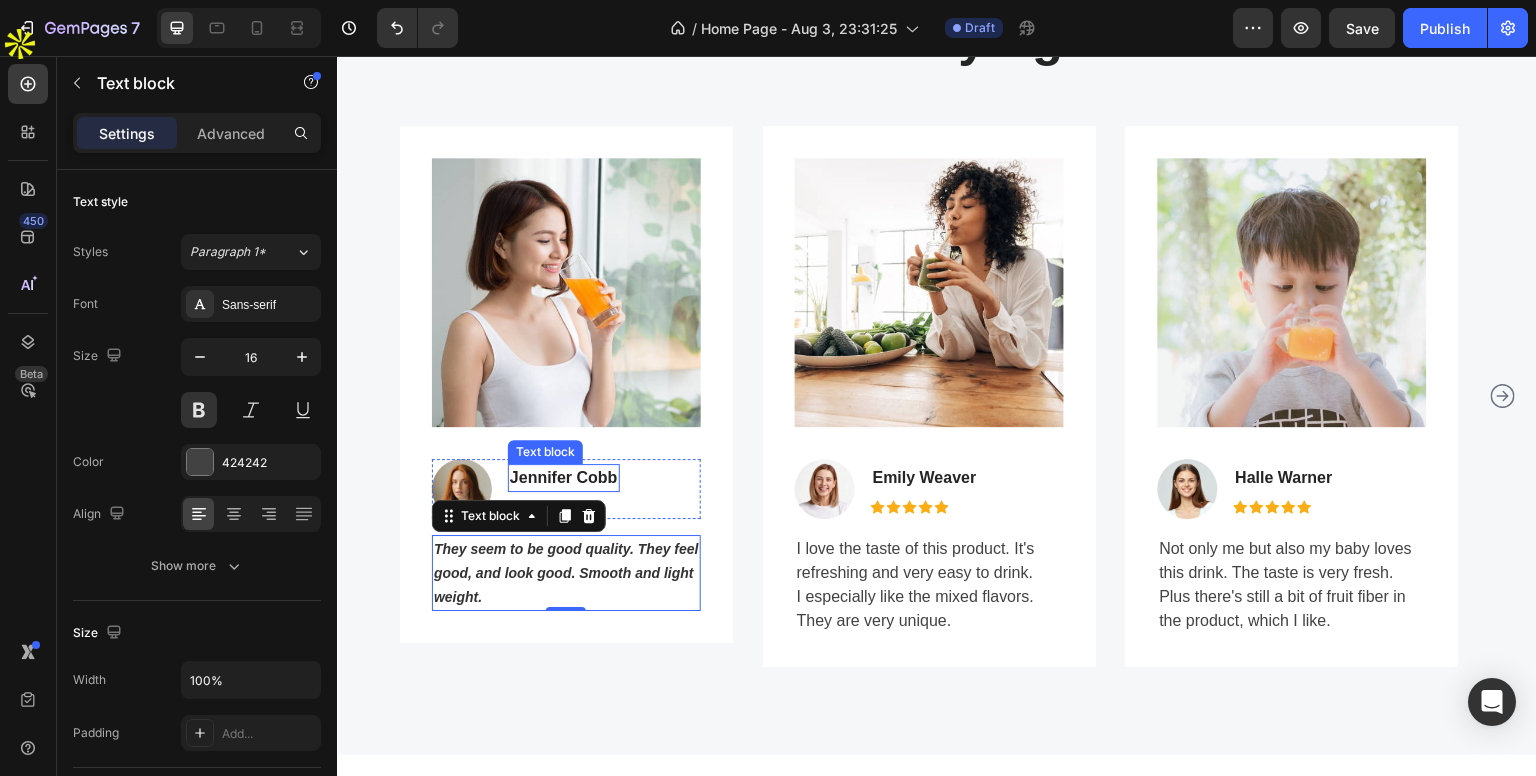 click on "Jennifer Cobb" at bounding box center [564, 478] 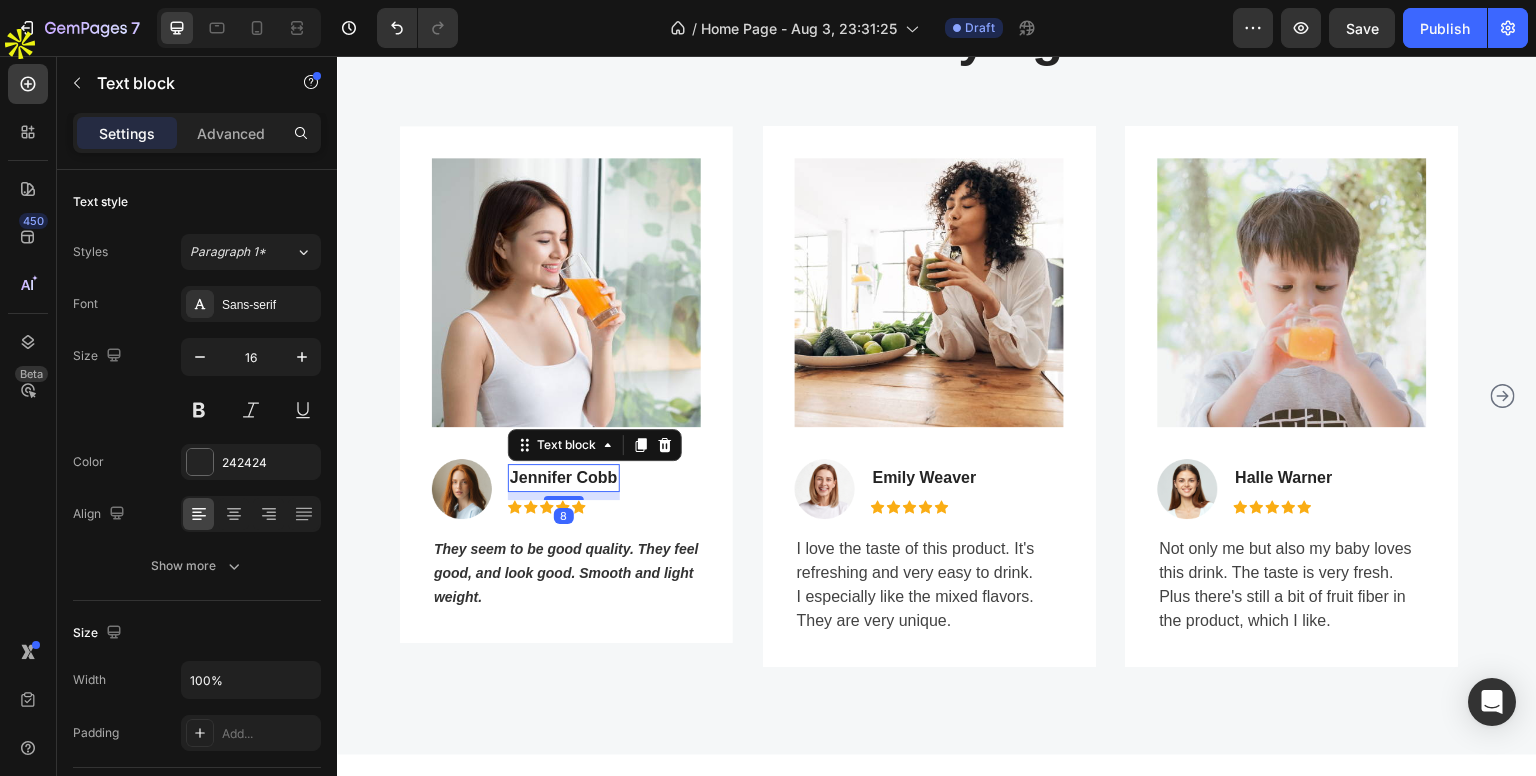 click on "Jennifer Cobb" at bounding box center (564, 478) 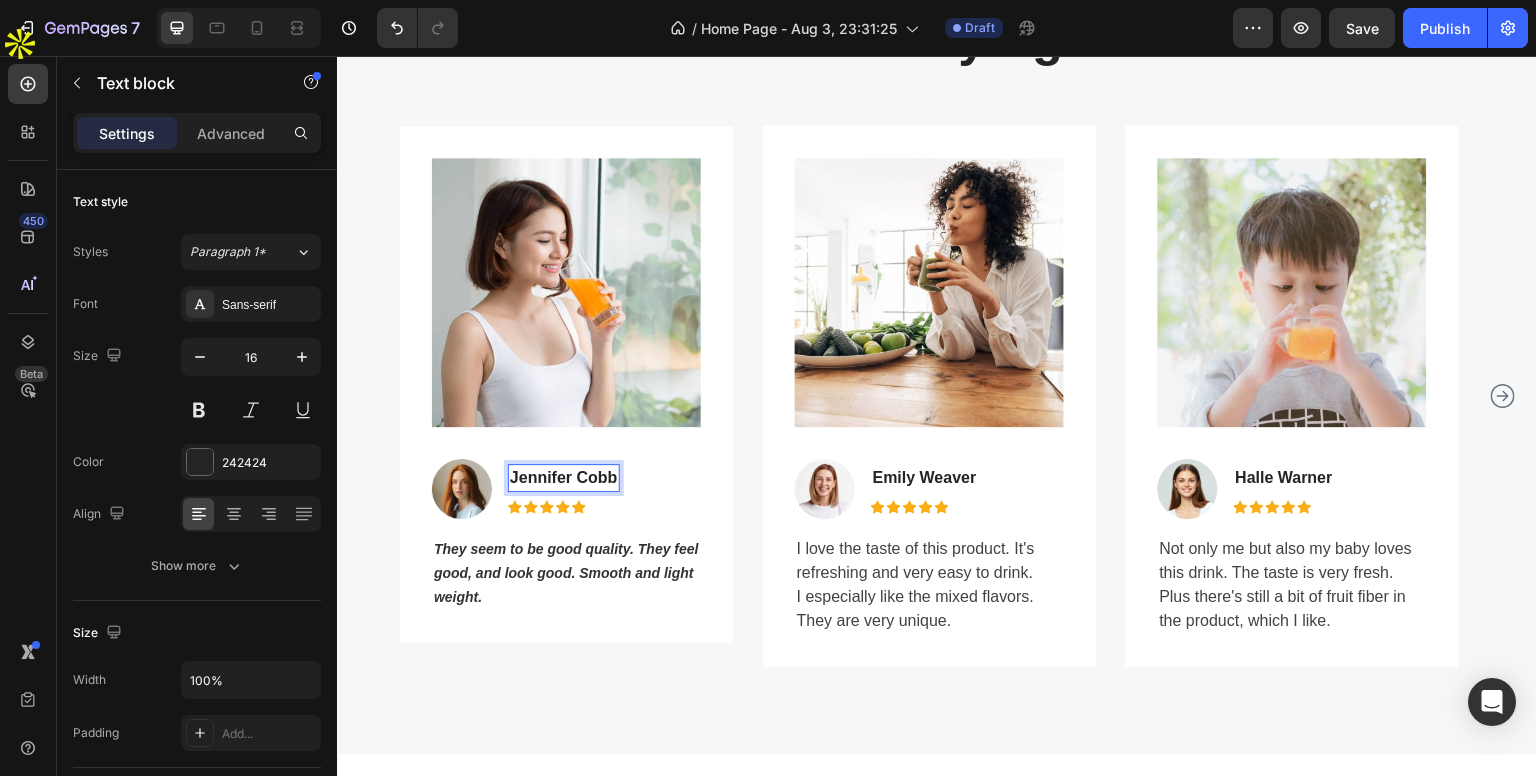 click on "Jennifer Cobb" at bounding box center (564, 478) 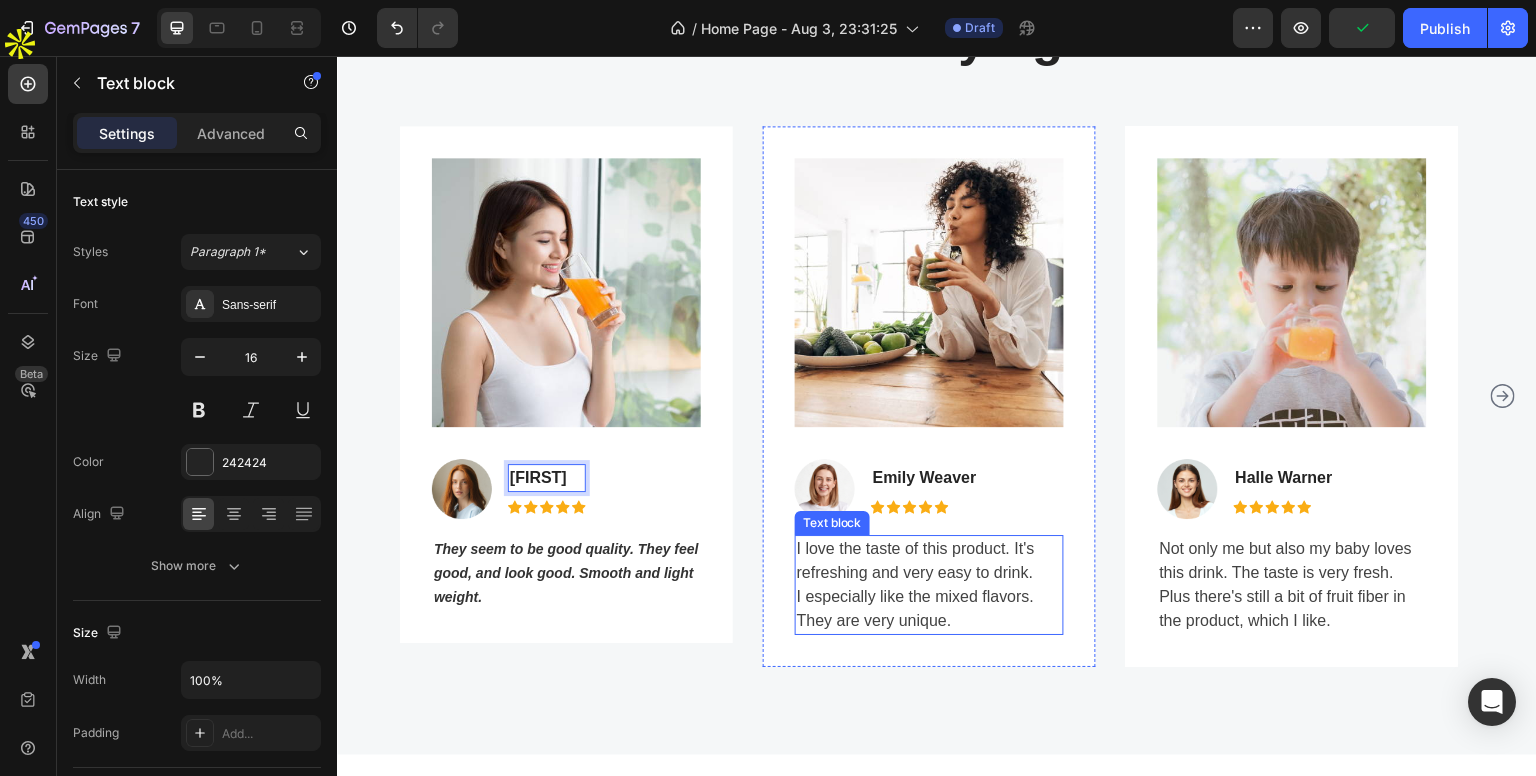 click at bounding box center [566, 292] 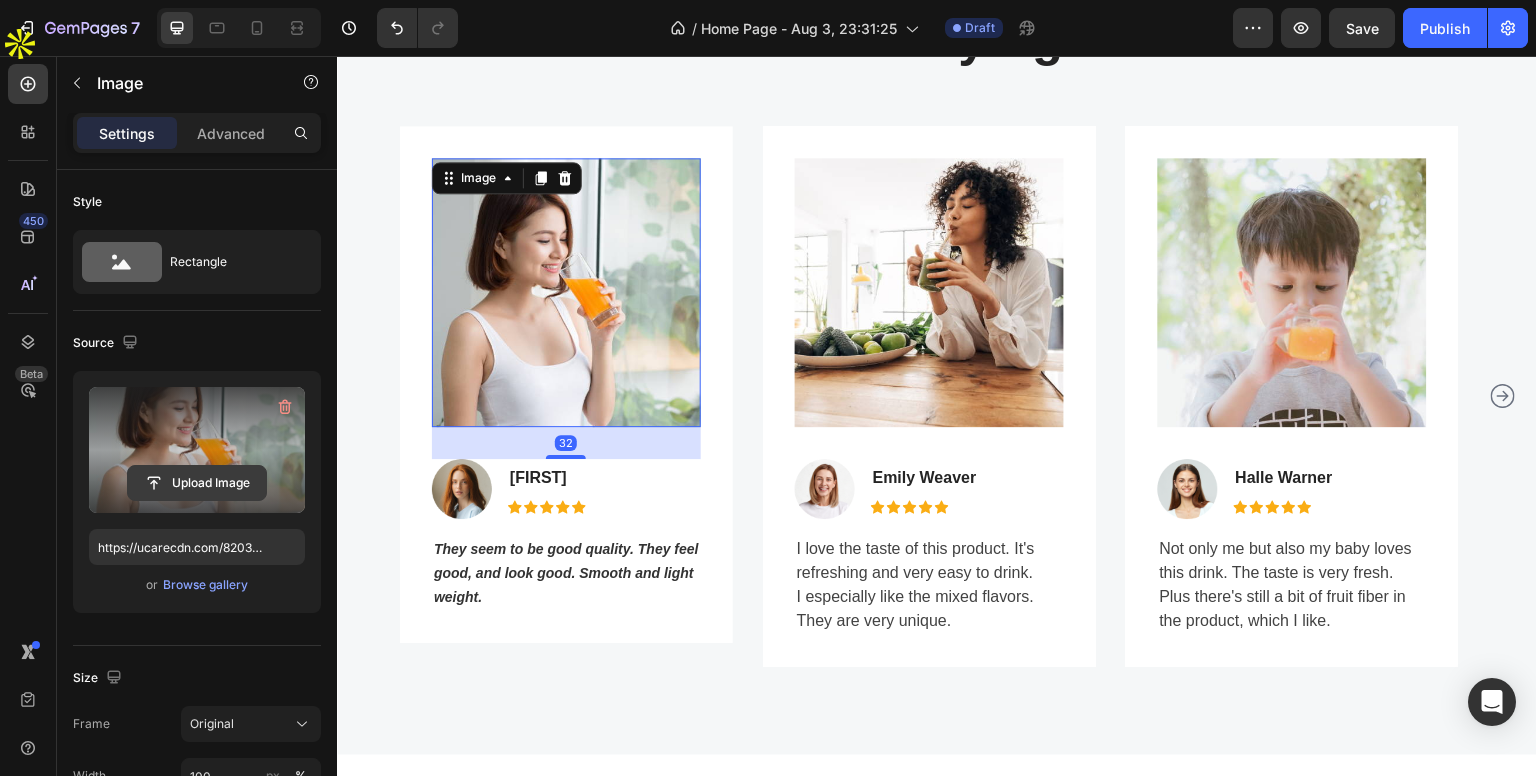 click 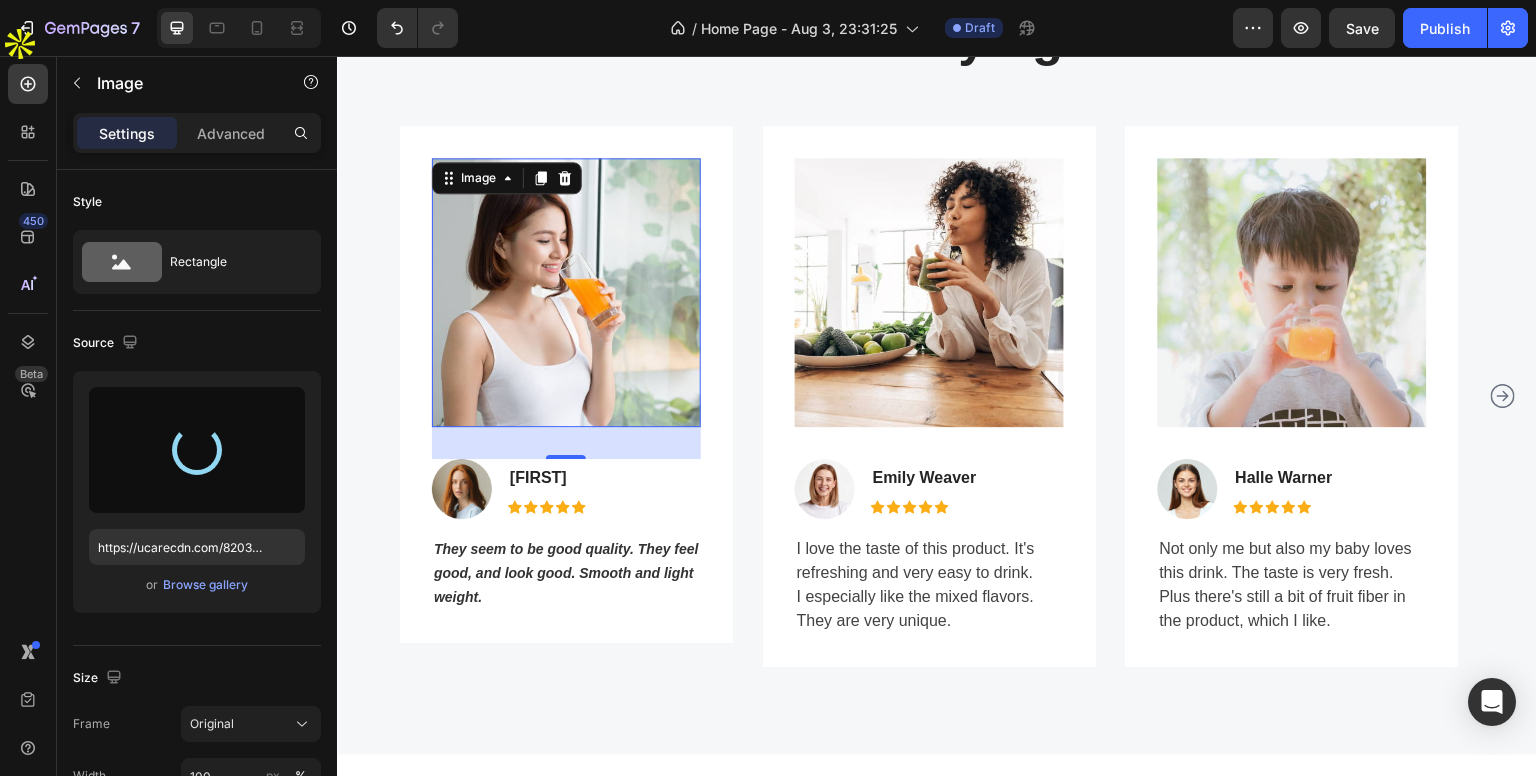 type on "https://cdn.shopify.com/s/files/1/0670/8690/9510/files/gempages_578391484538028997-75401201-916f-4b67-aa31-bcde6b28bc79.jpg" 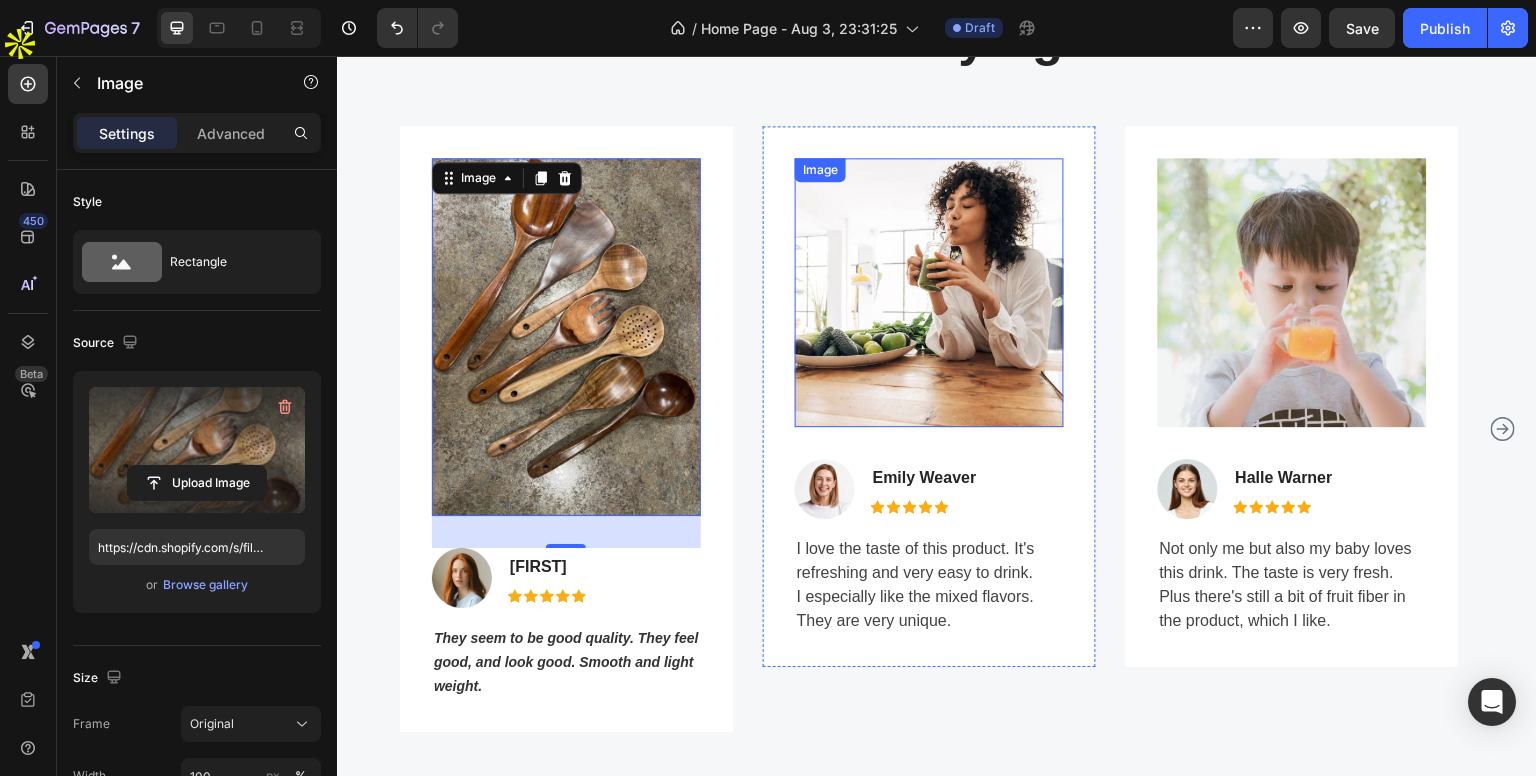 click at bounding box center (929, 292) 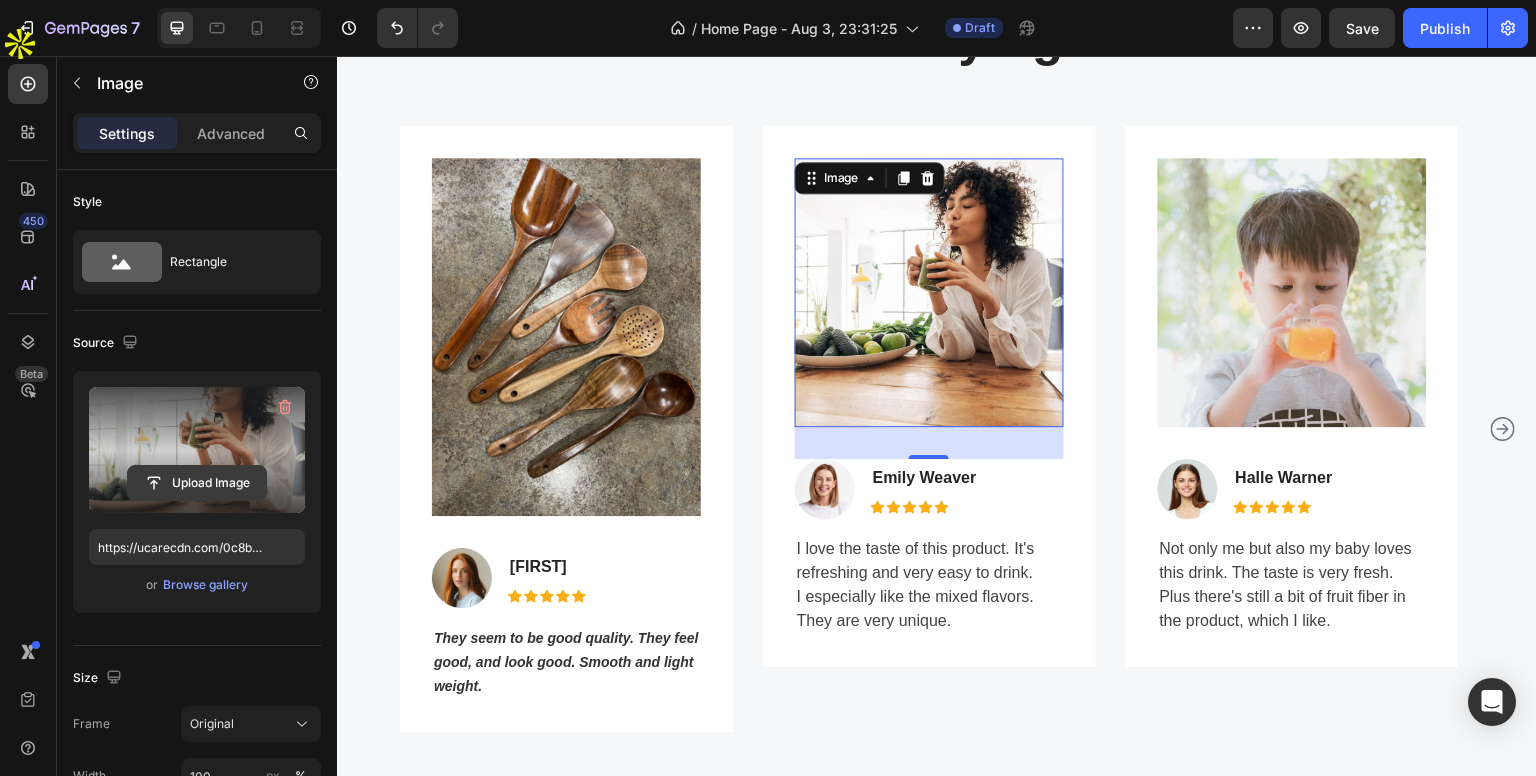 click 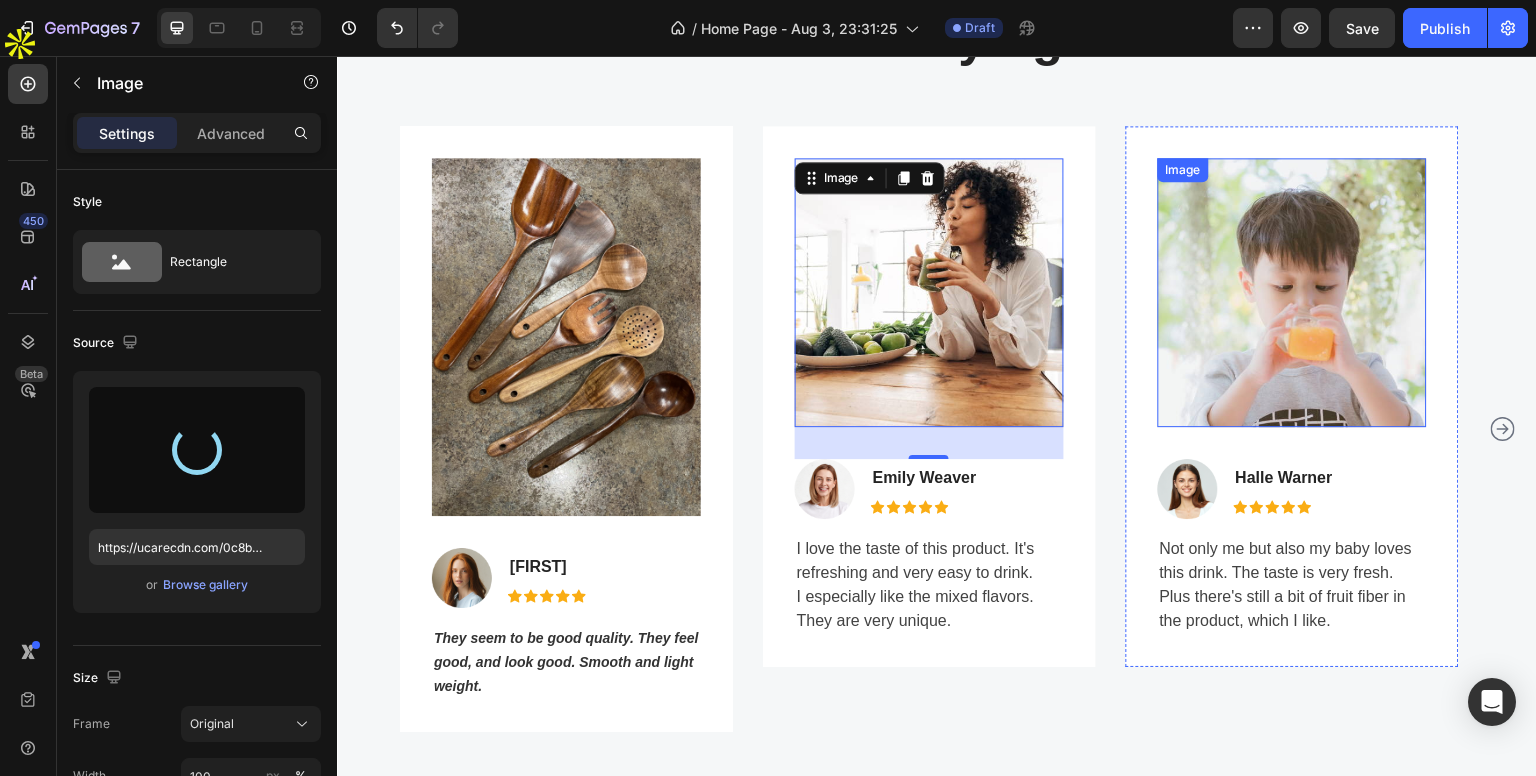click at bounding box center (1292, 292) 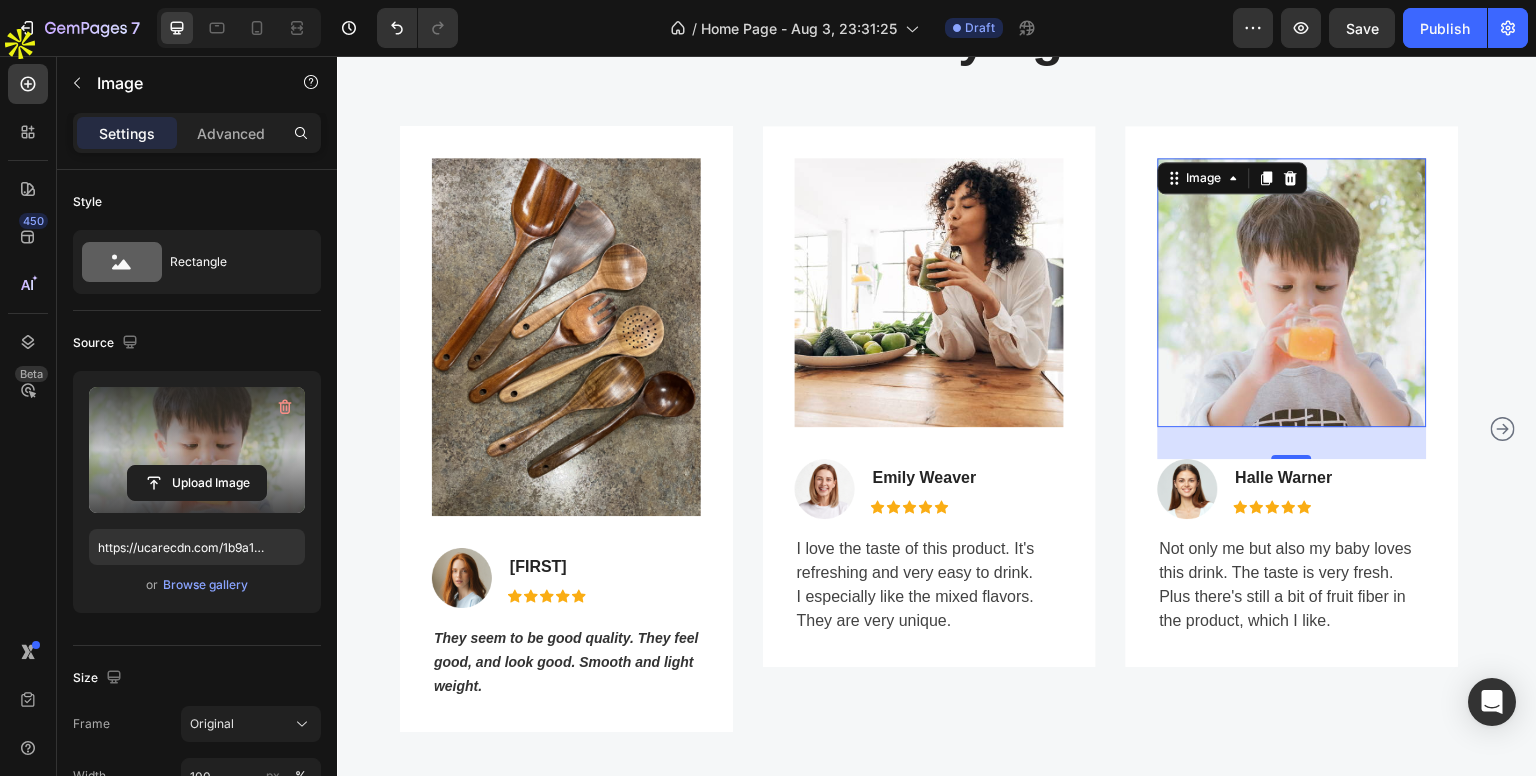 click at bounding box center (197, 450) 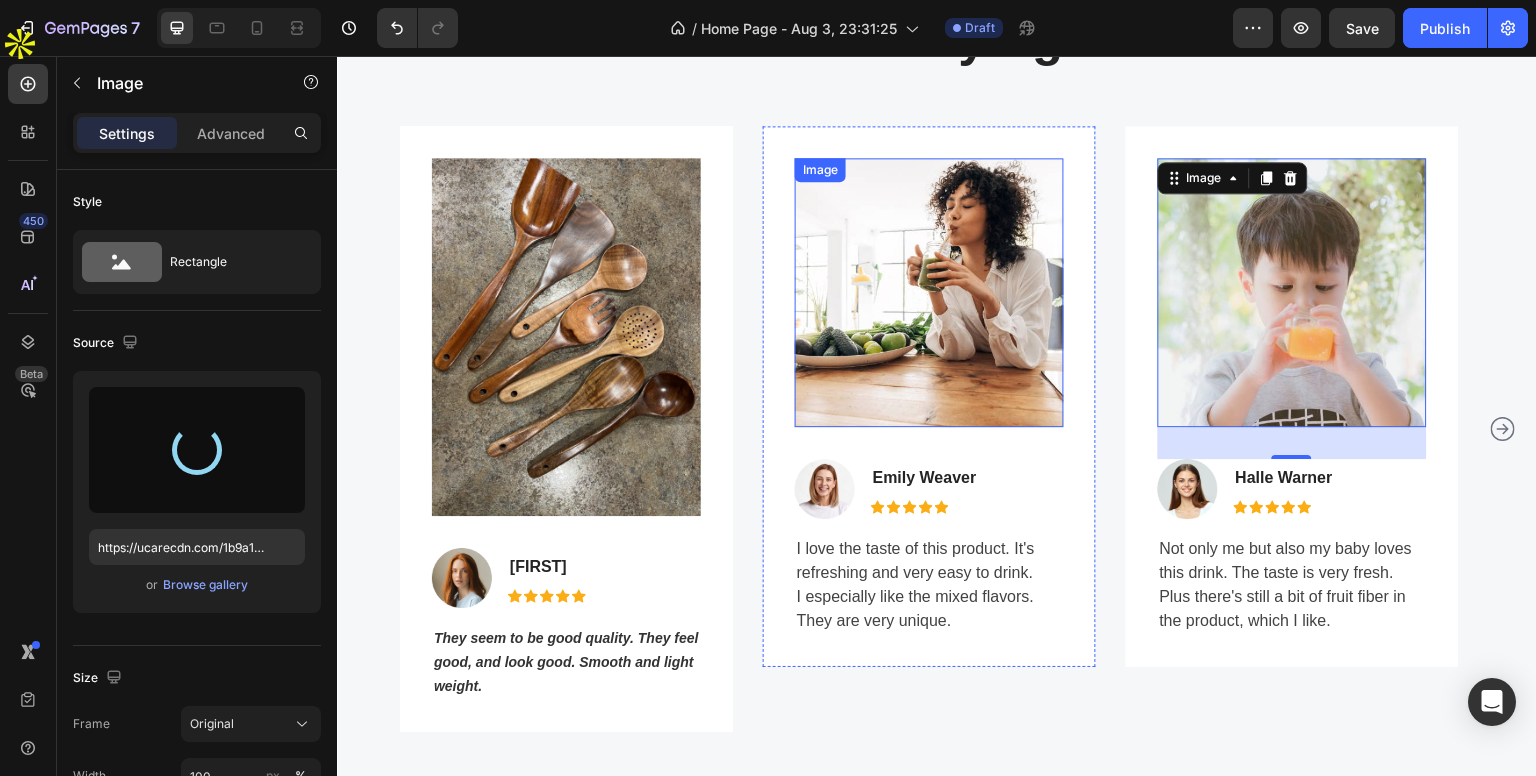 type on "https://cdn.shopify.com/s/files/1/0670/8690/9510/files/gempages_578391484538028997-3e822844-5217-4787-ad9c-cbd3736669ad.jpg" 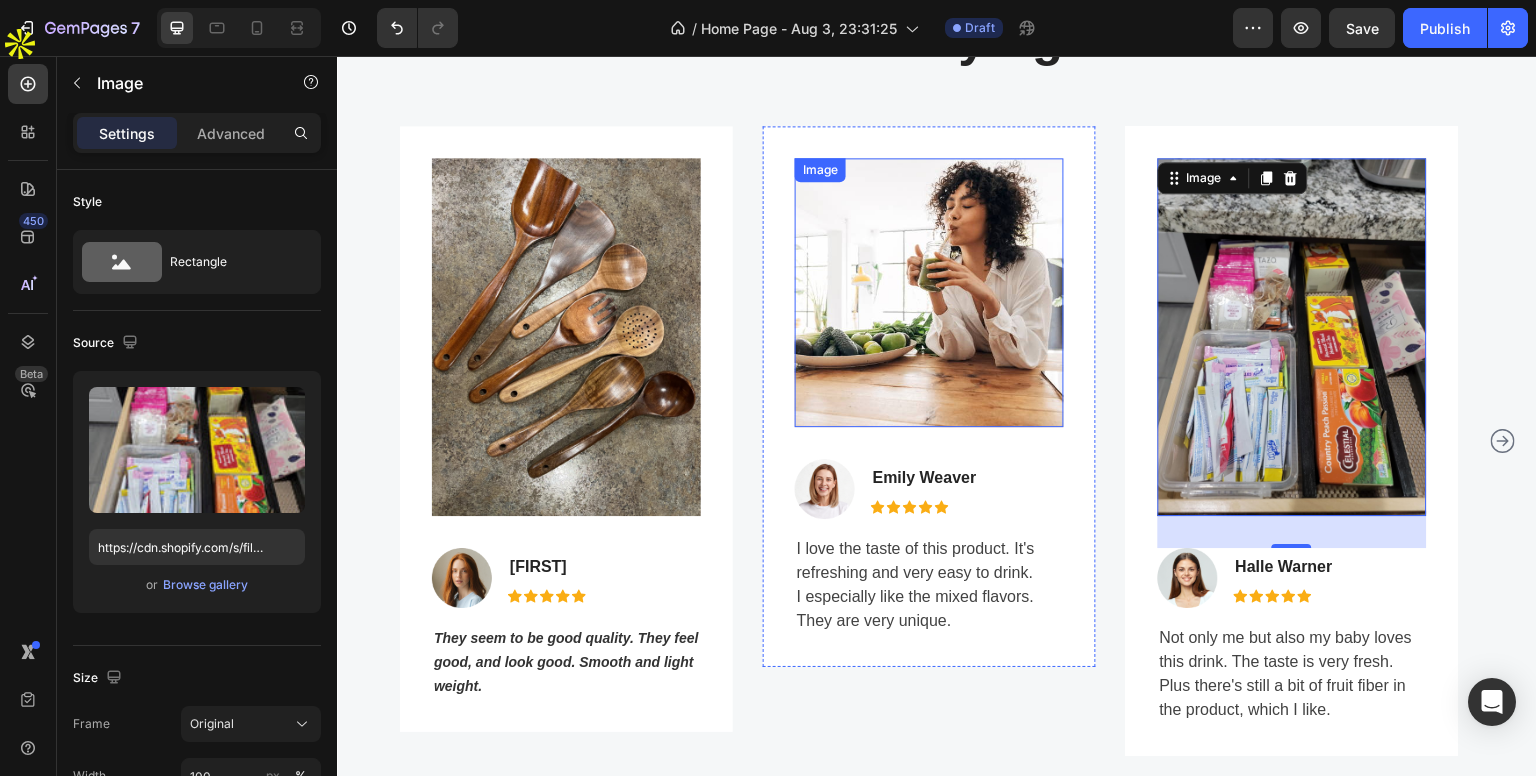 click at bounding box center (929, 292) 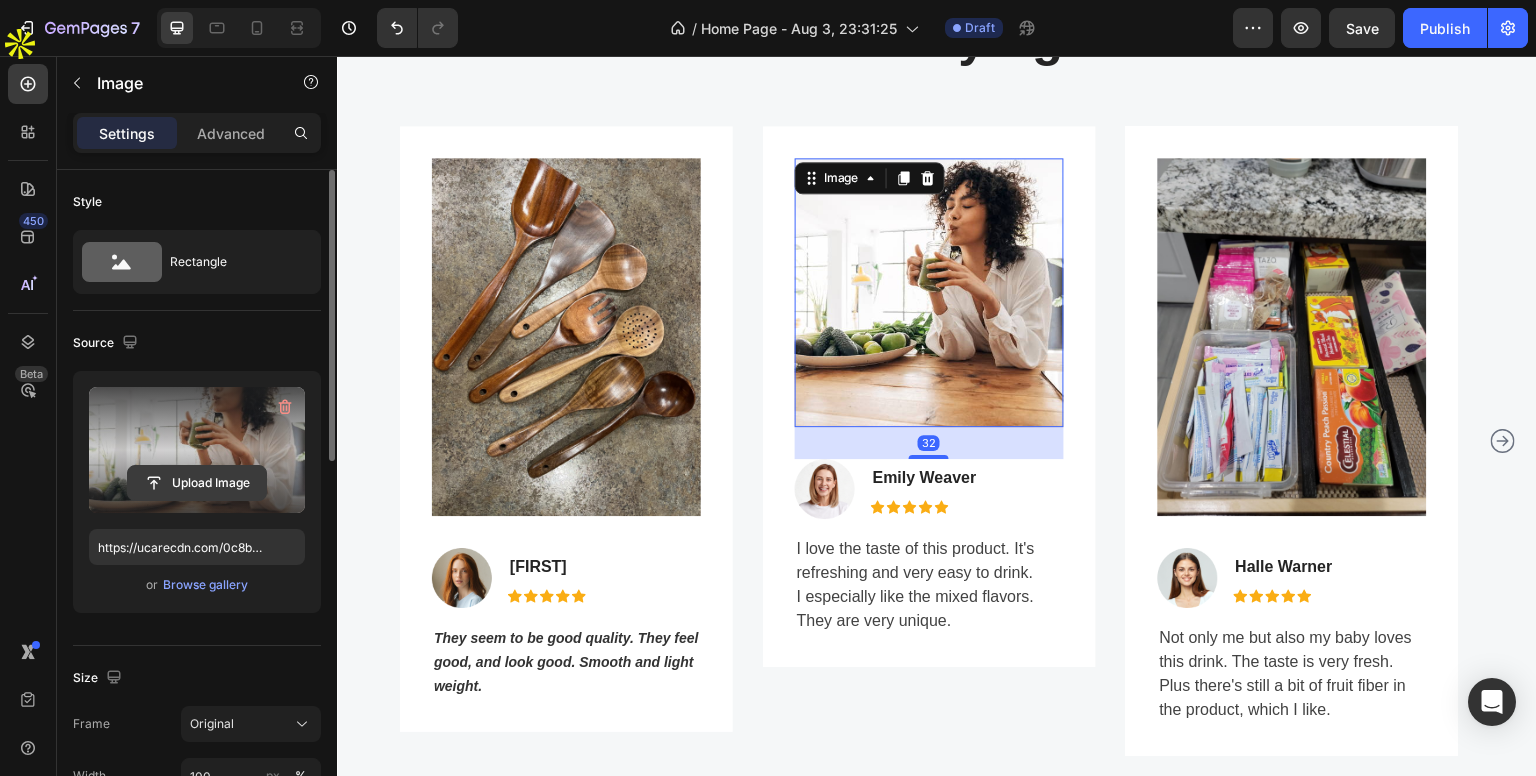click 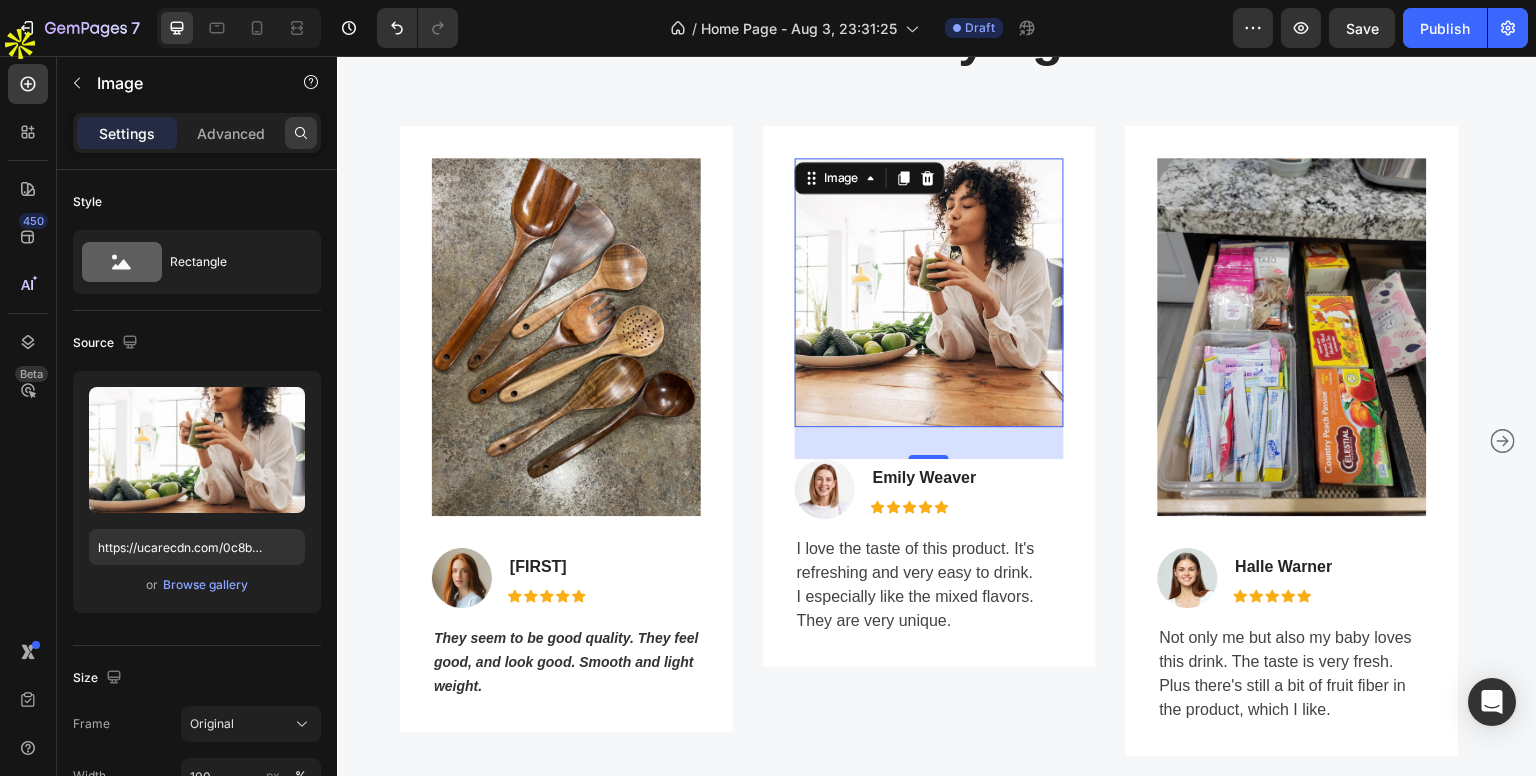 type on "https://cdn.shopify.com/s/files/1/0670/8690/9510/files/gempages_578391484538028997-5d3c84c3-0edd-4fae-8b78-f167756a32ef.jpg" 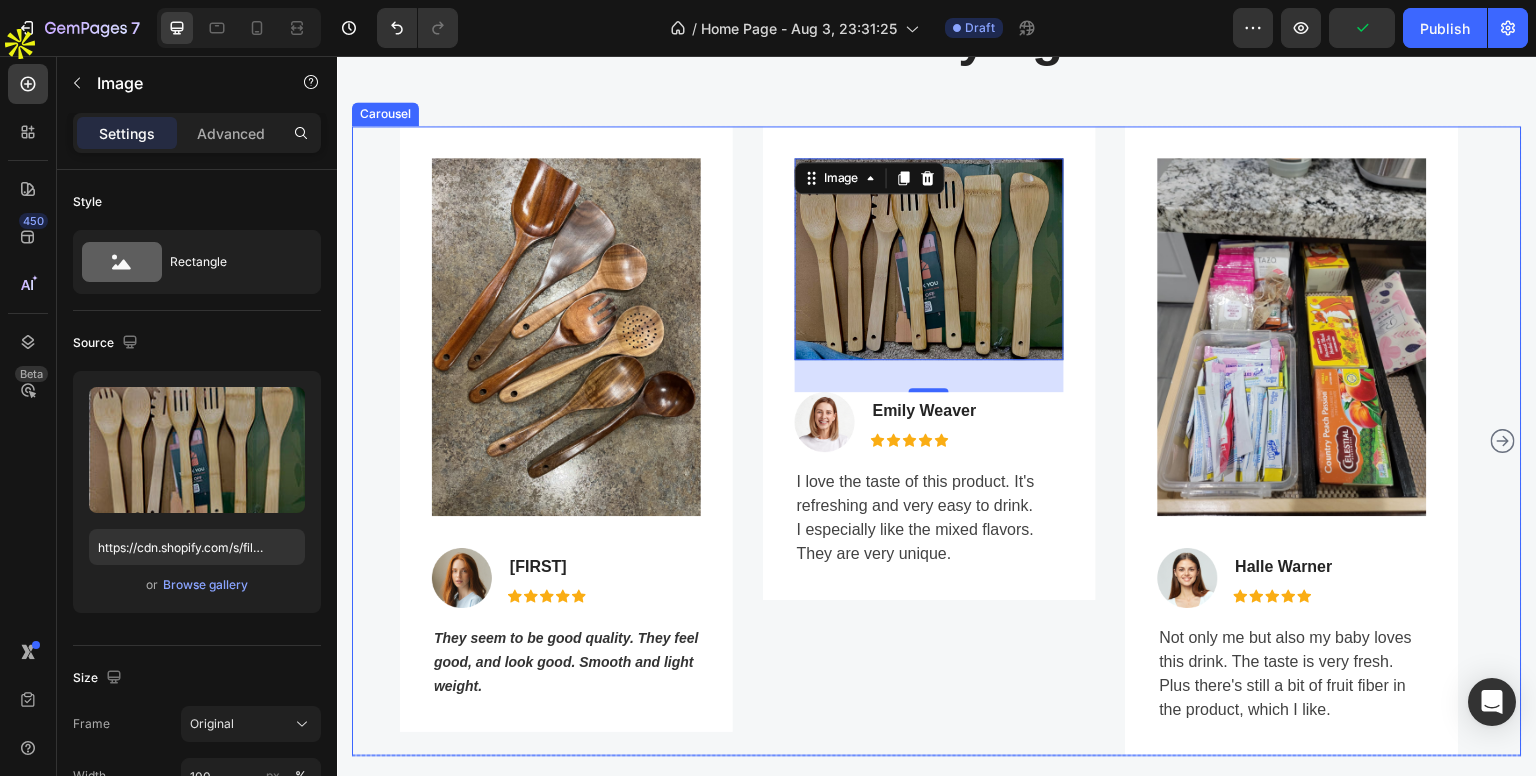 click at bounding box center (1292, 337) 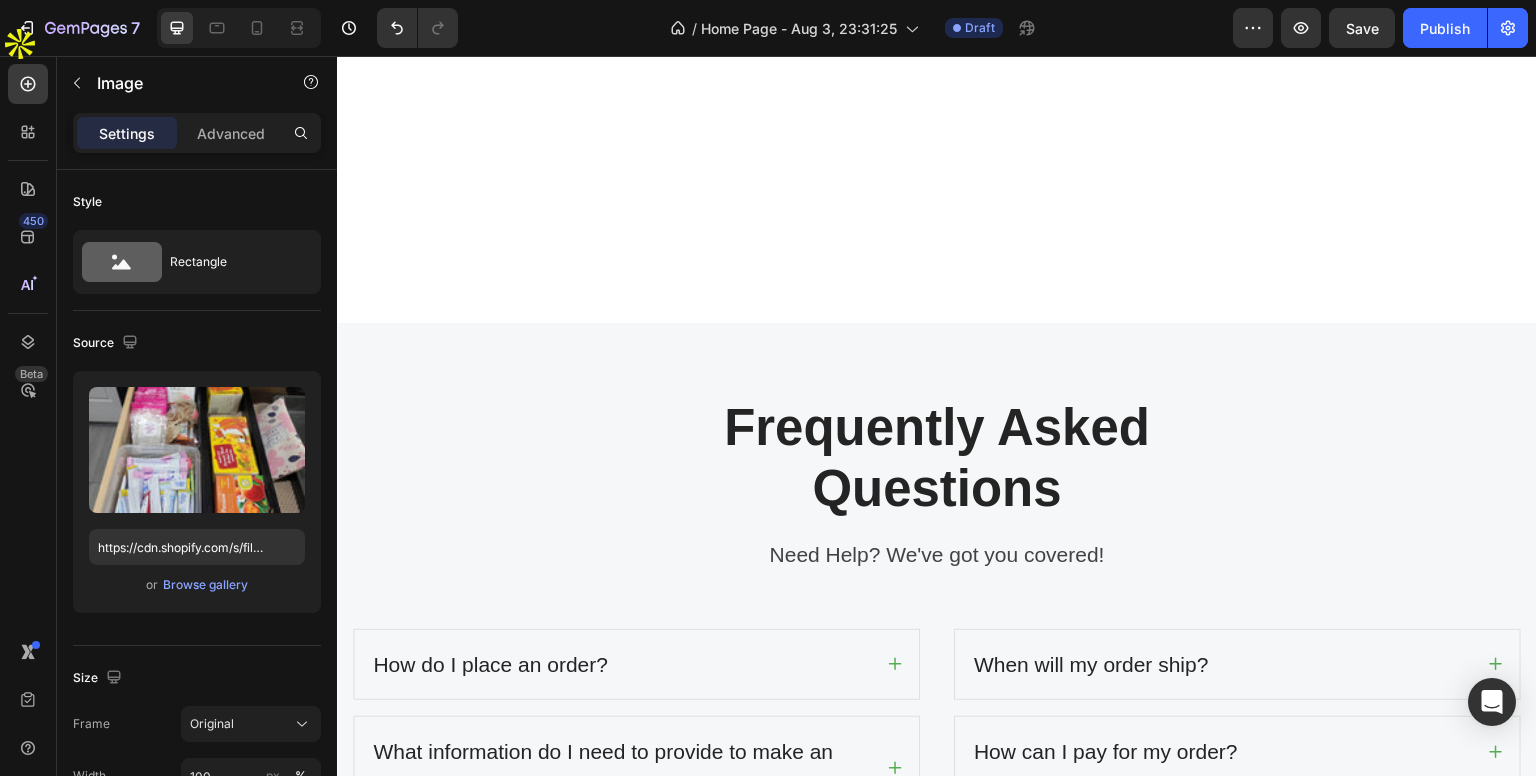 scroll, scrollTop: 5135, scrollLeft: 0, axis: vertical 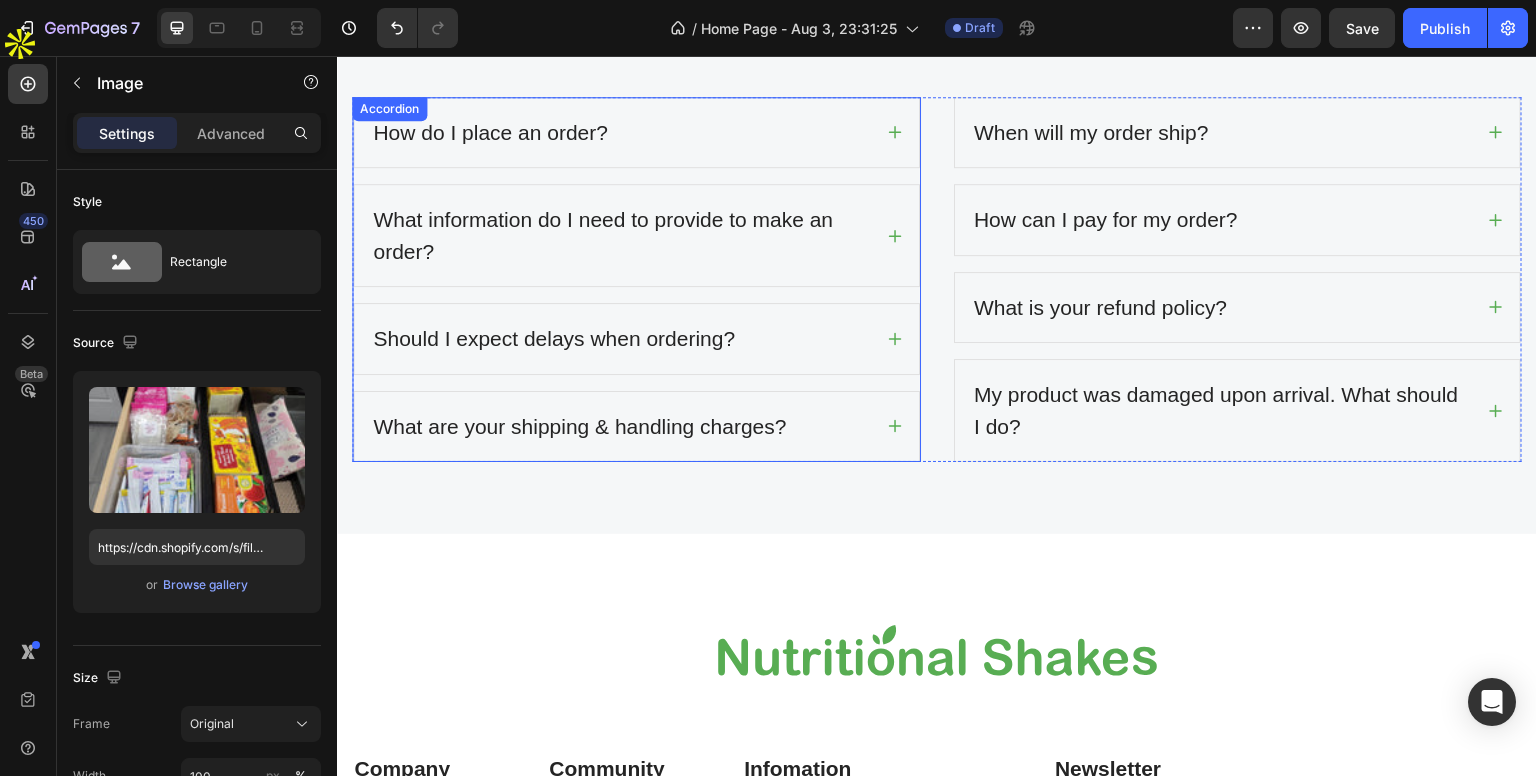 click on "Should I expect delays when ordering?" at bounding box center (636, 339) 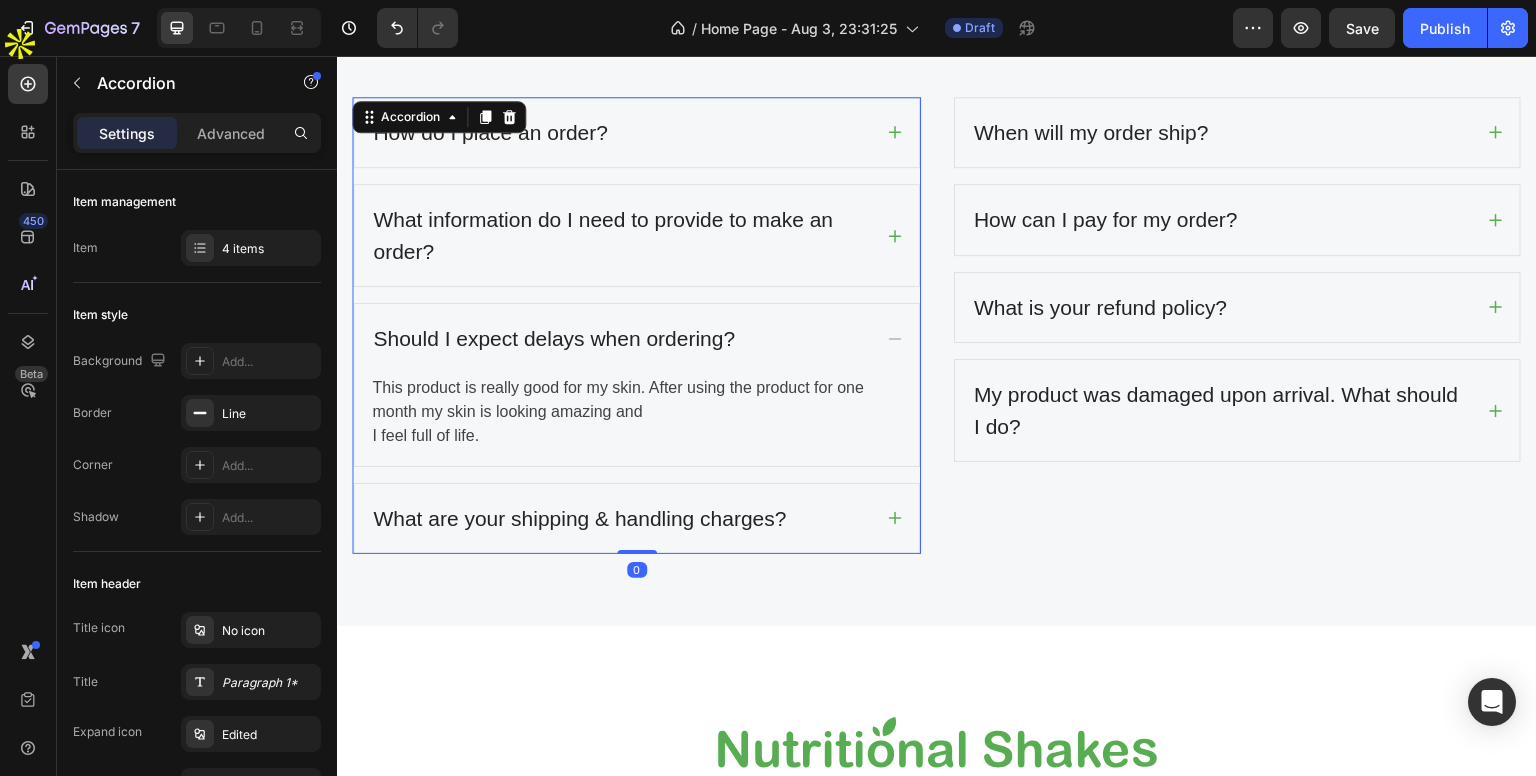click on "Should I expect delays when ordering?" at bounding box center [620, 339] 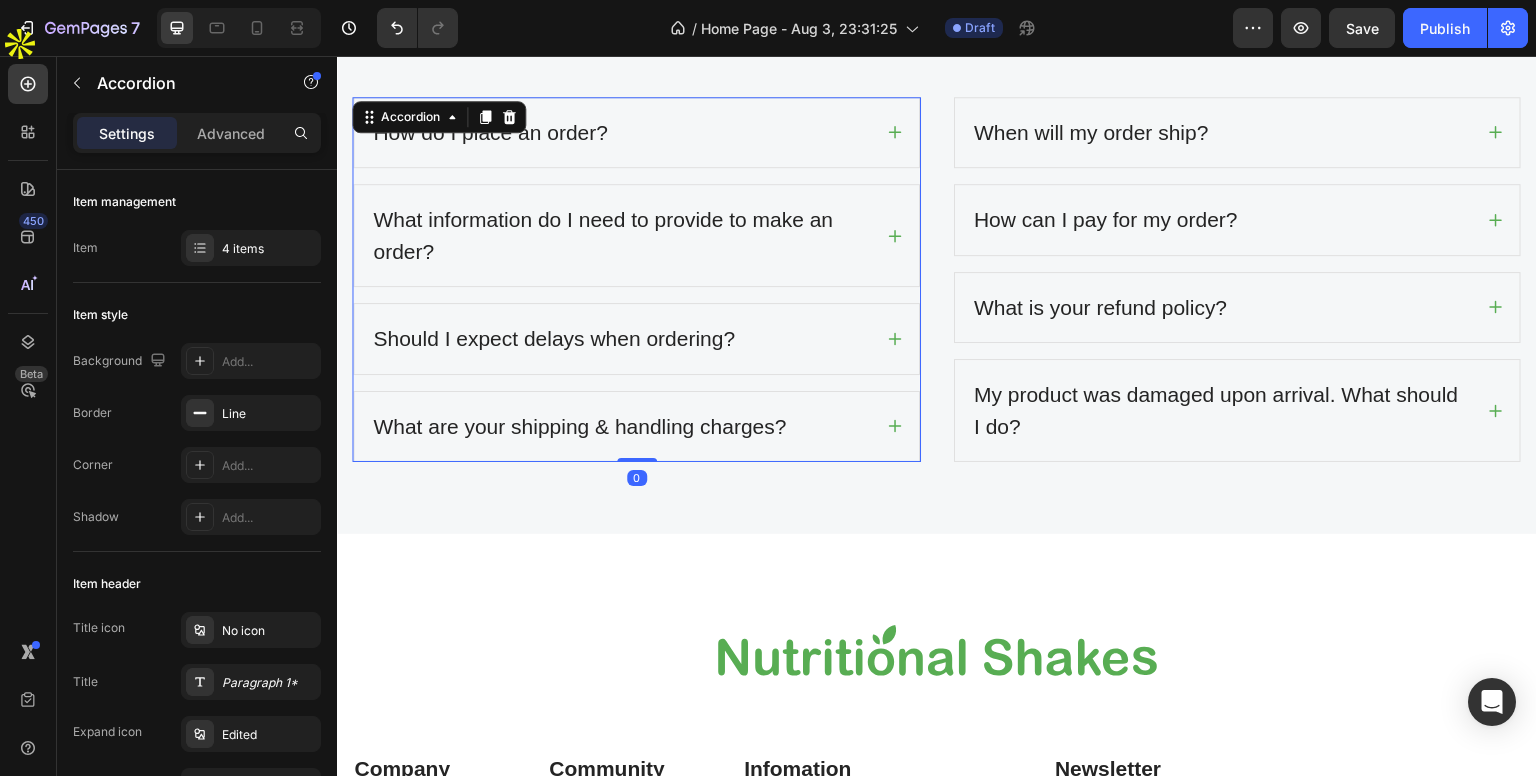 scroll, scrollTop: 5220, scrollLeft: 0, axis: vertical 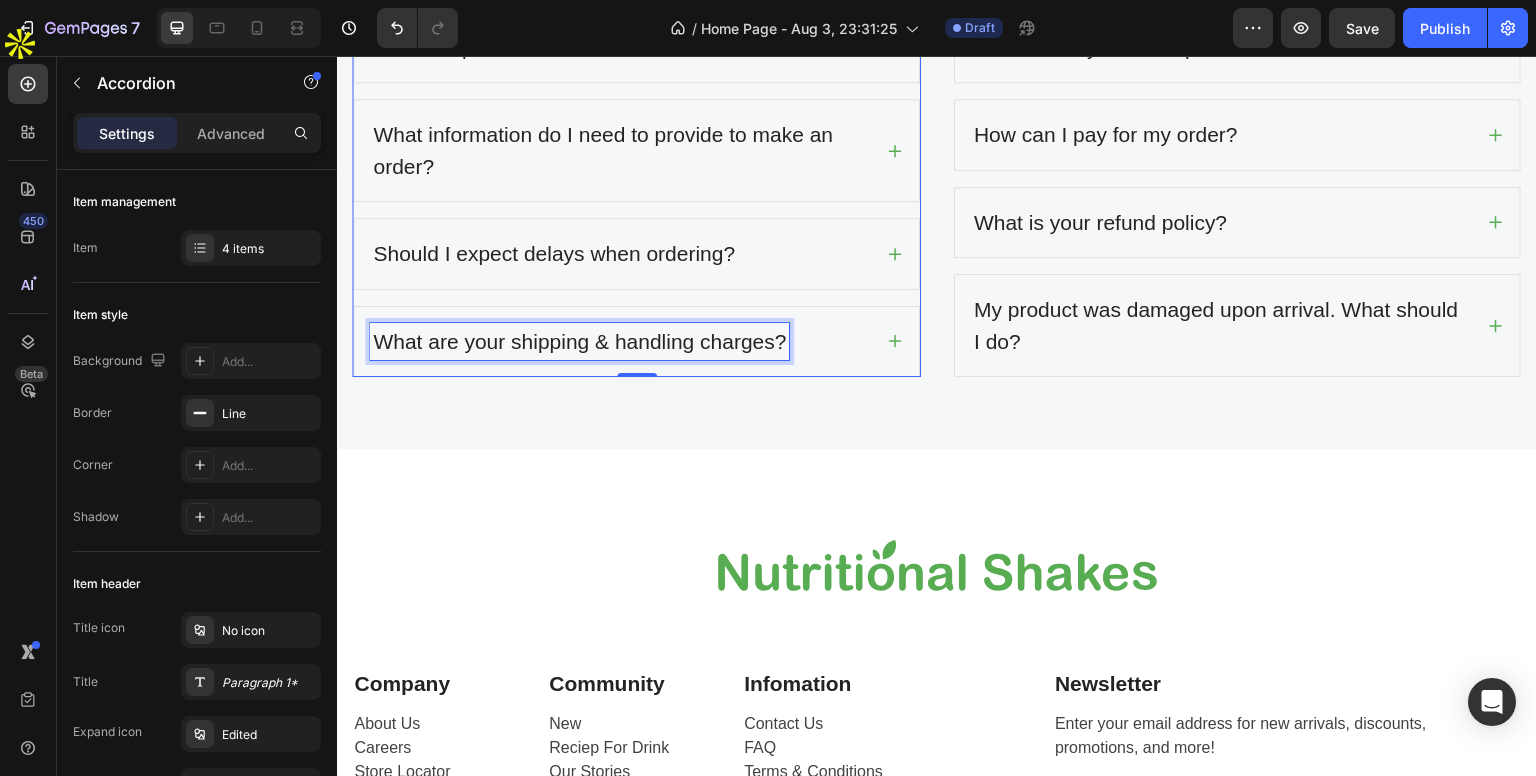 click on "What are your shipping & handling charges?" at bounding box center (579, 342) 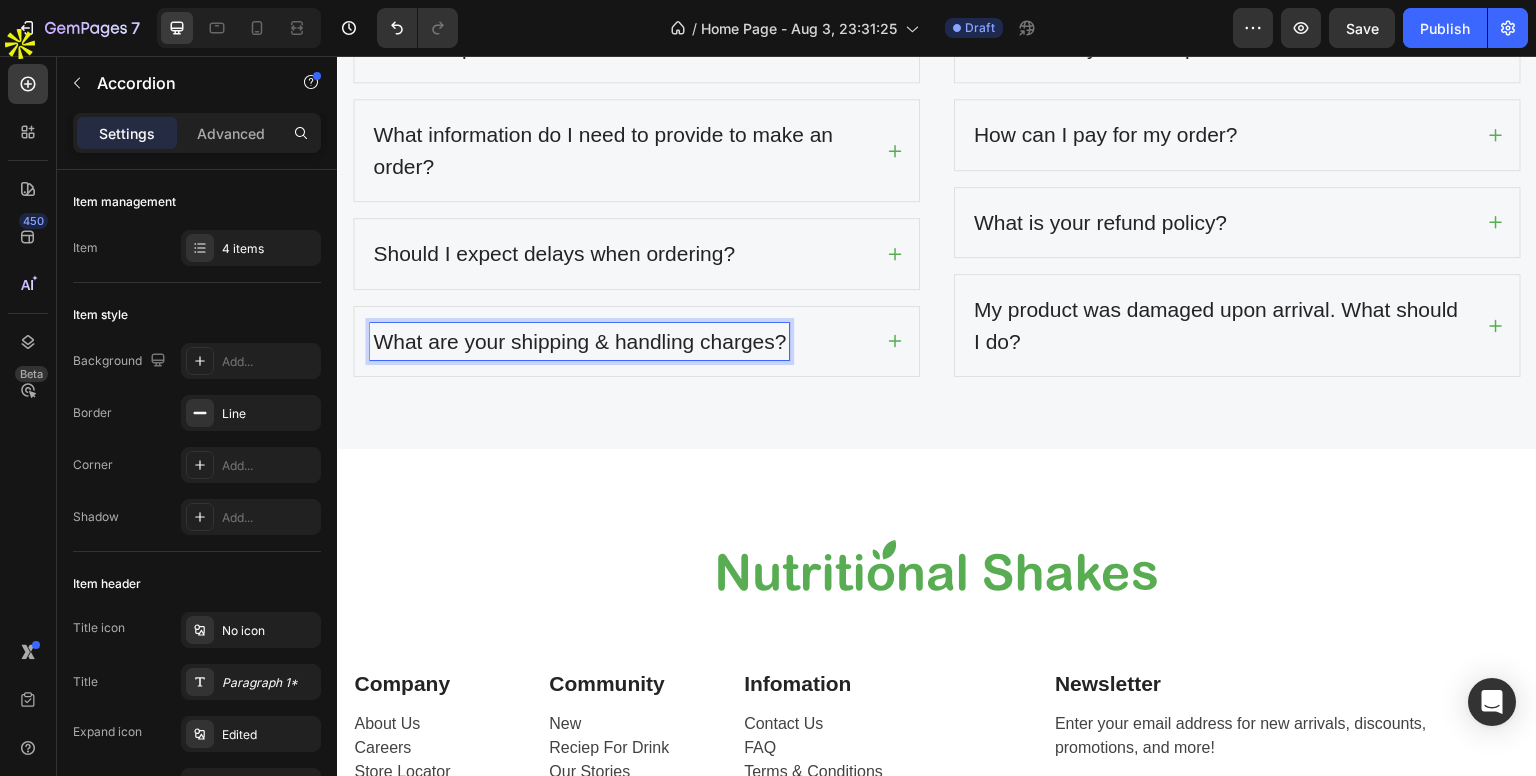 click on "What are your shipping & handling charges?" at bounding box center [636, 342] 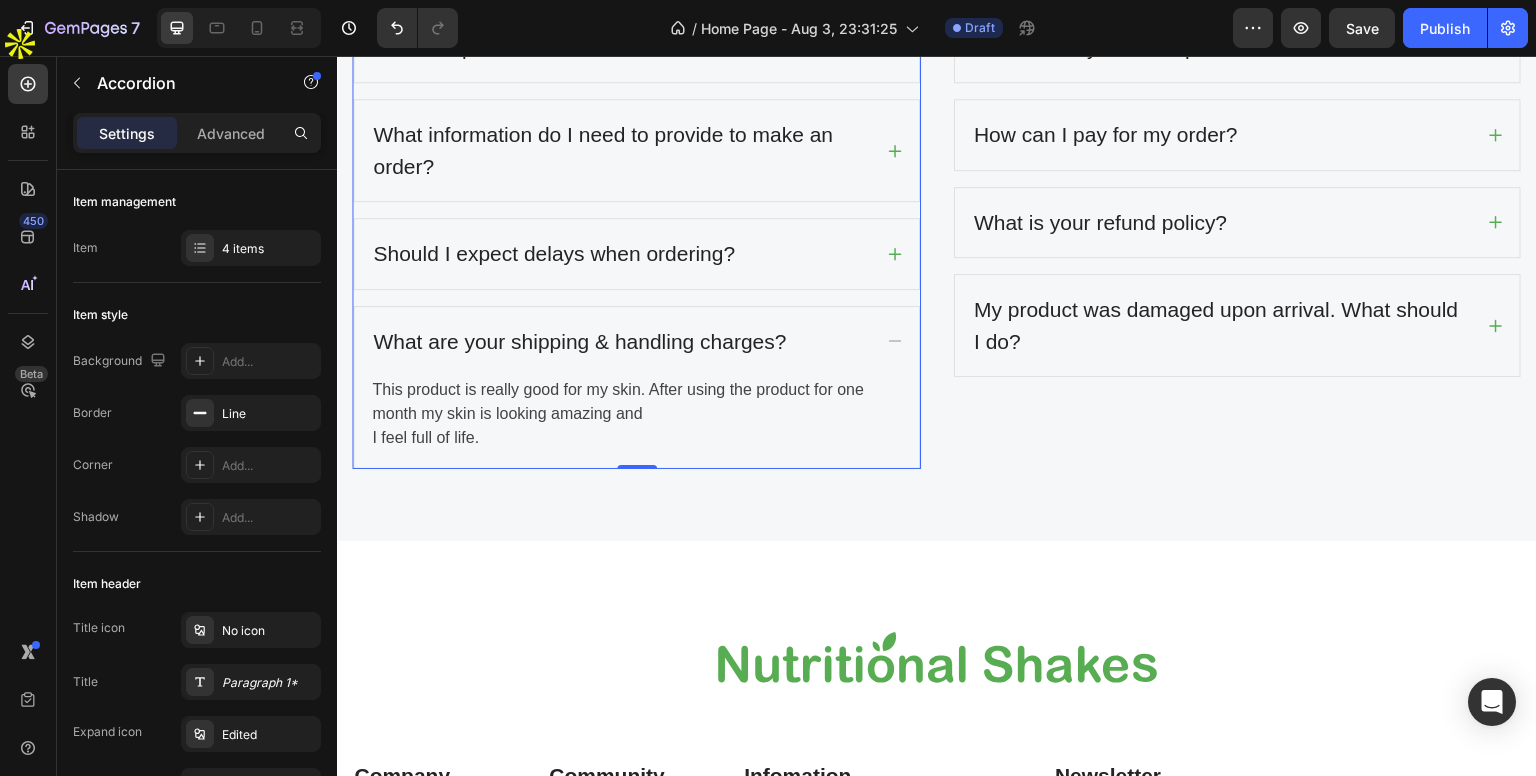 click on "What are your shipping & handling charges?" at bounding box center [636, 342] 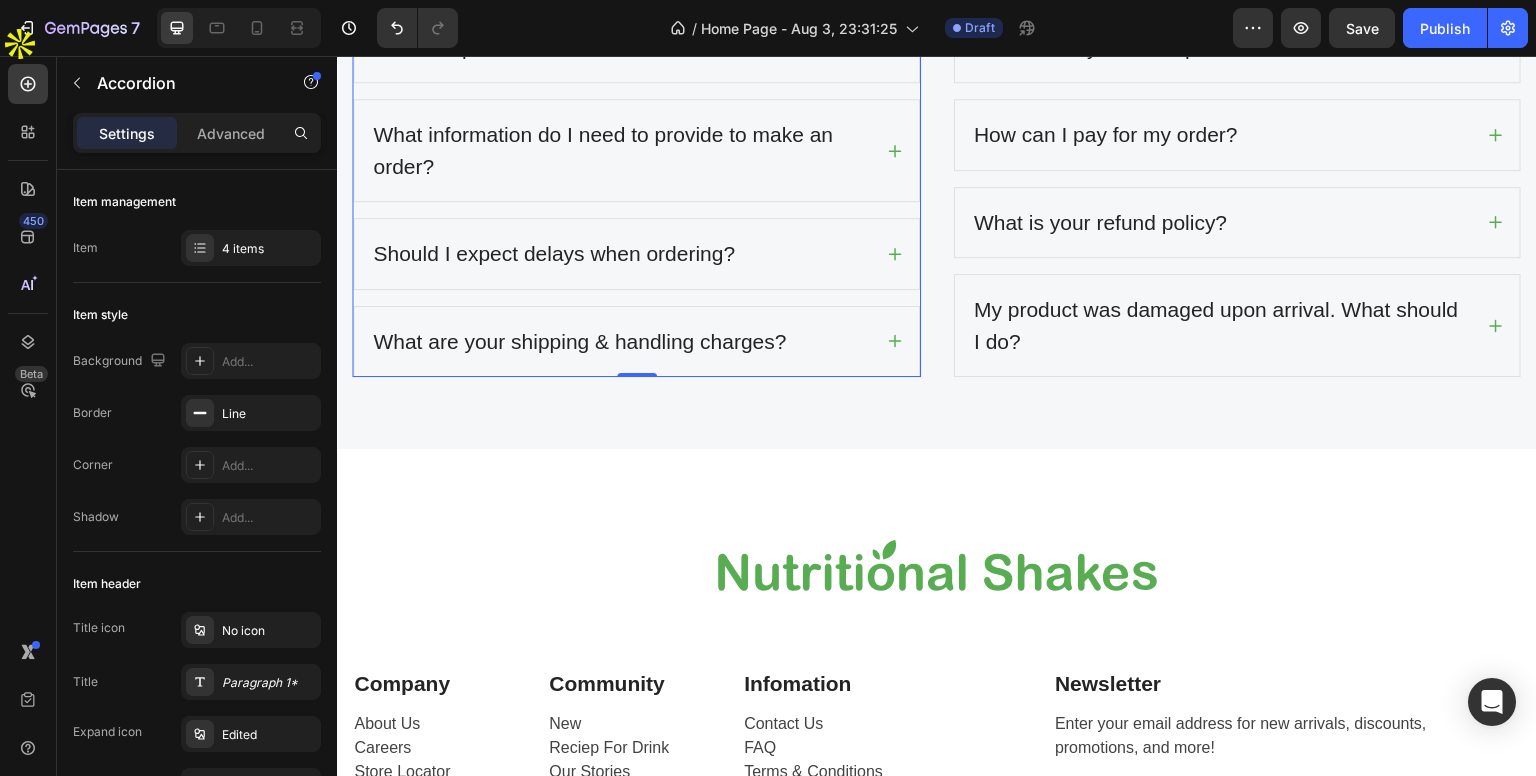 click on "What are your shipping & handling charges?" at bounding box center (636, 342) 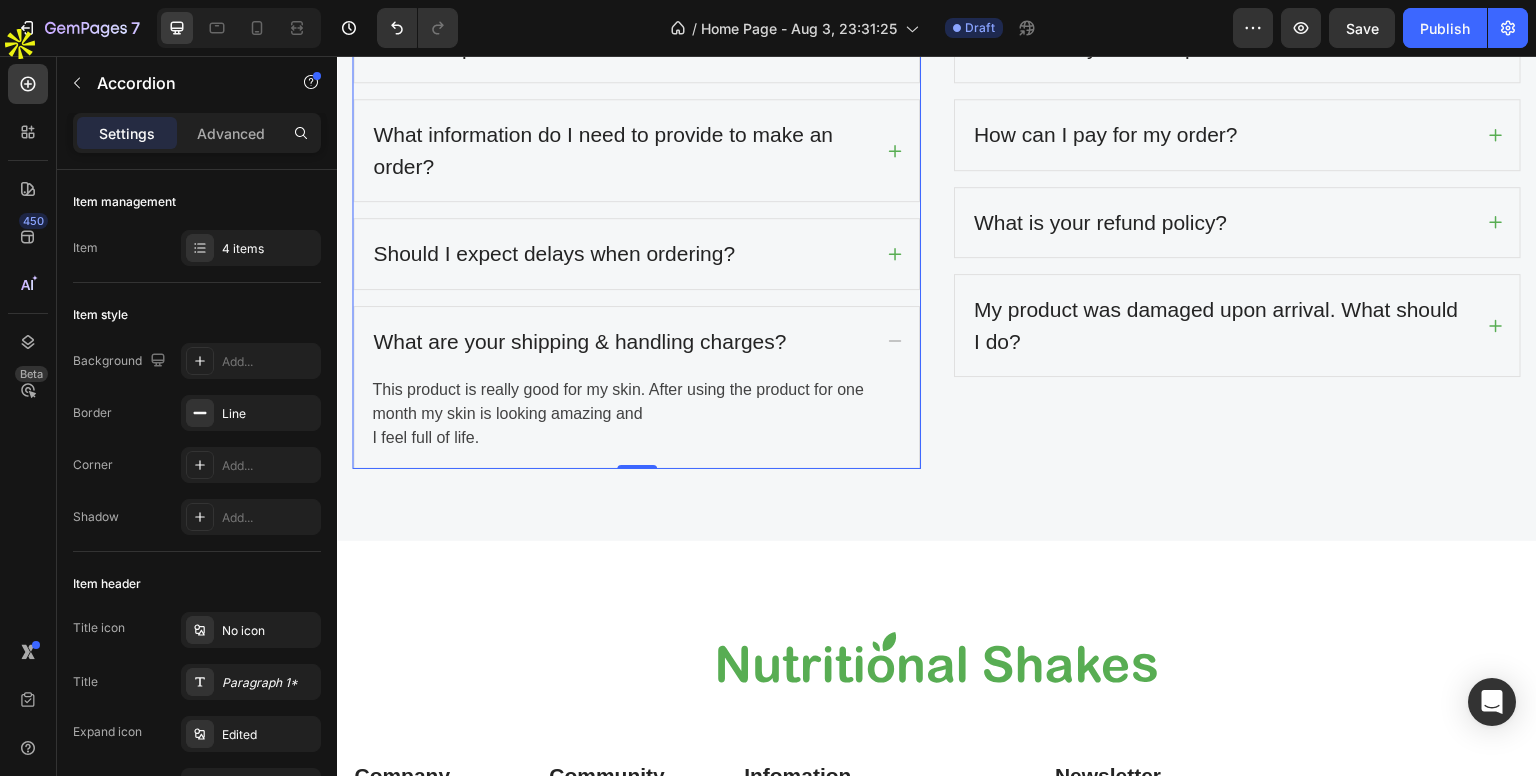 click on "What are your shipping & handling charges?" at bounding box center (636, 342) 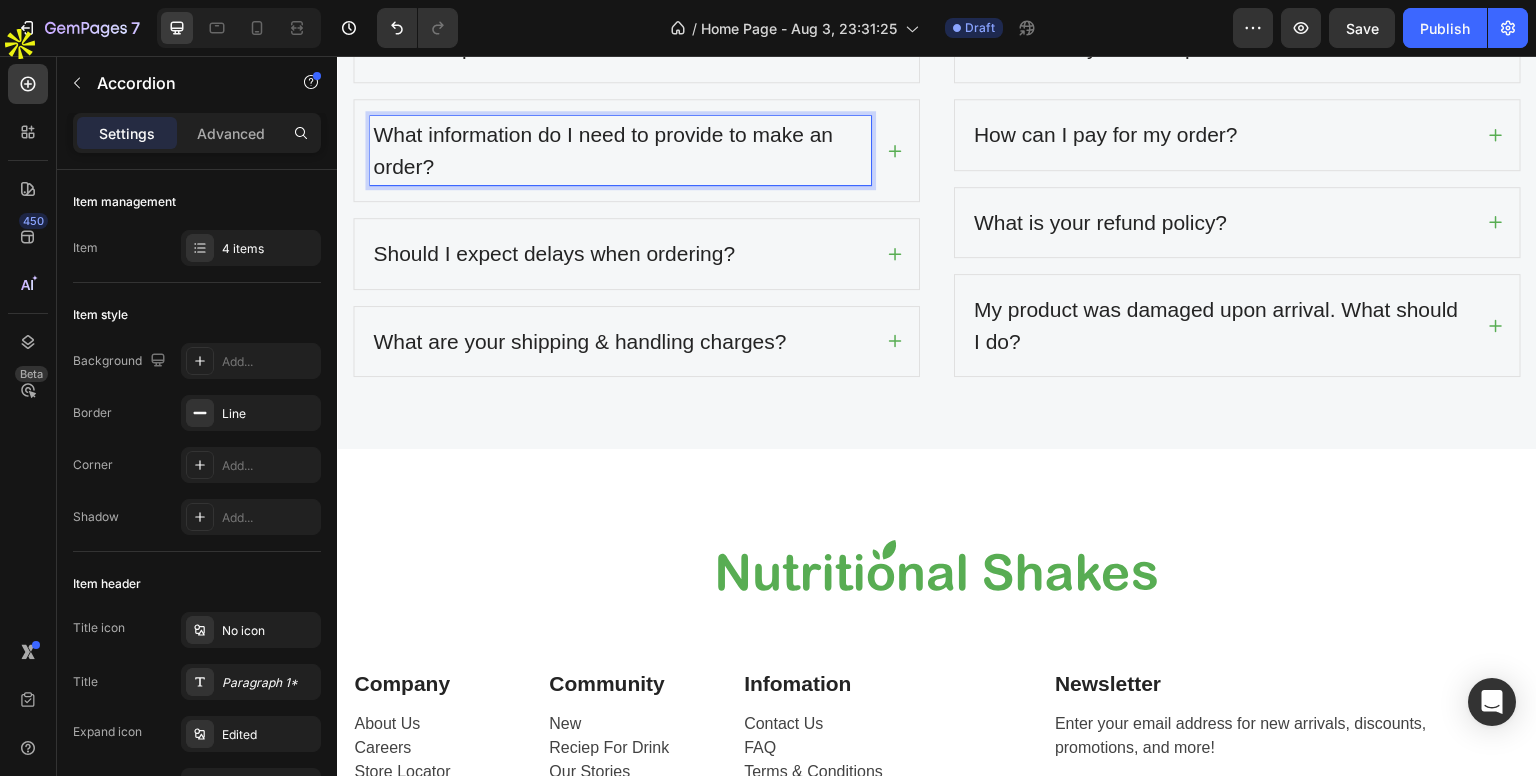 click on "What information do I need to provide to make an order?" at bounding box center [620, 150] 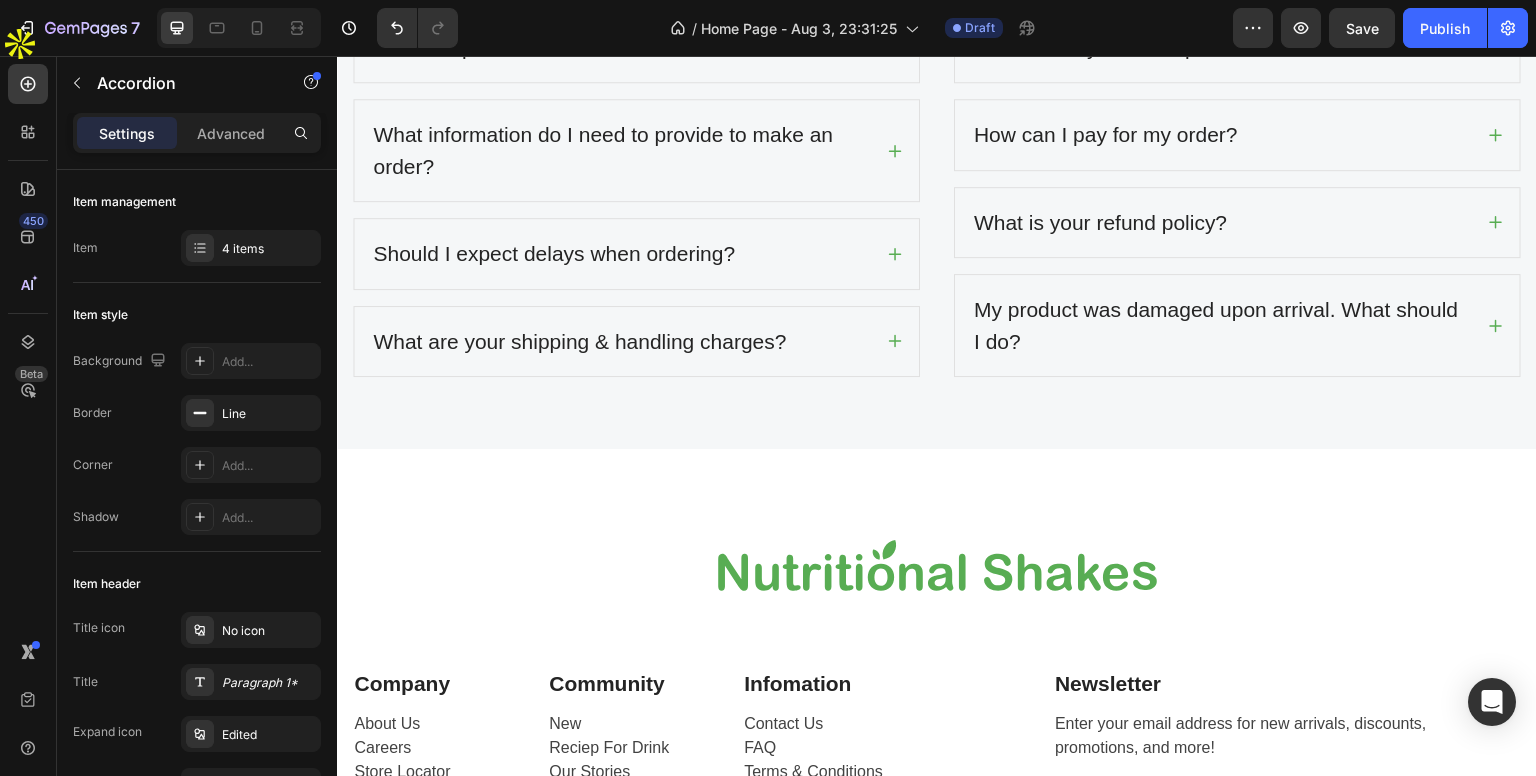click on "What information do I need to provide to make an order?" at bounding box center [636, 150] 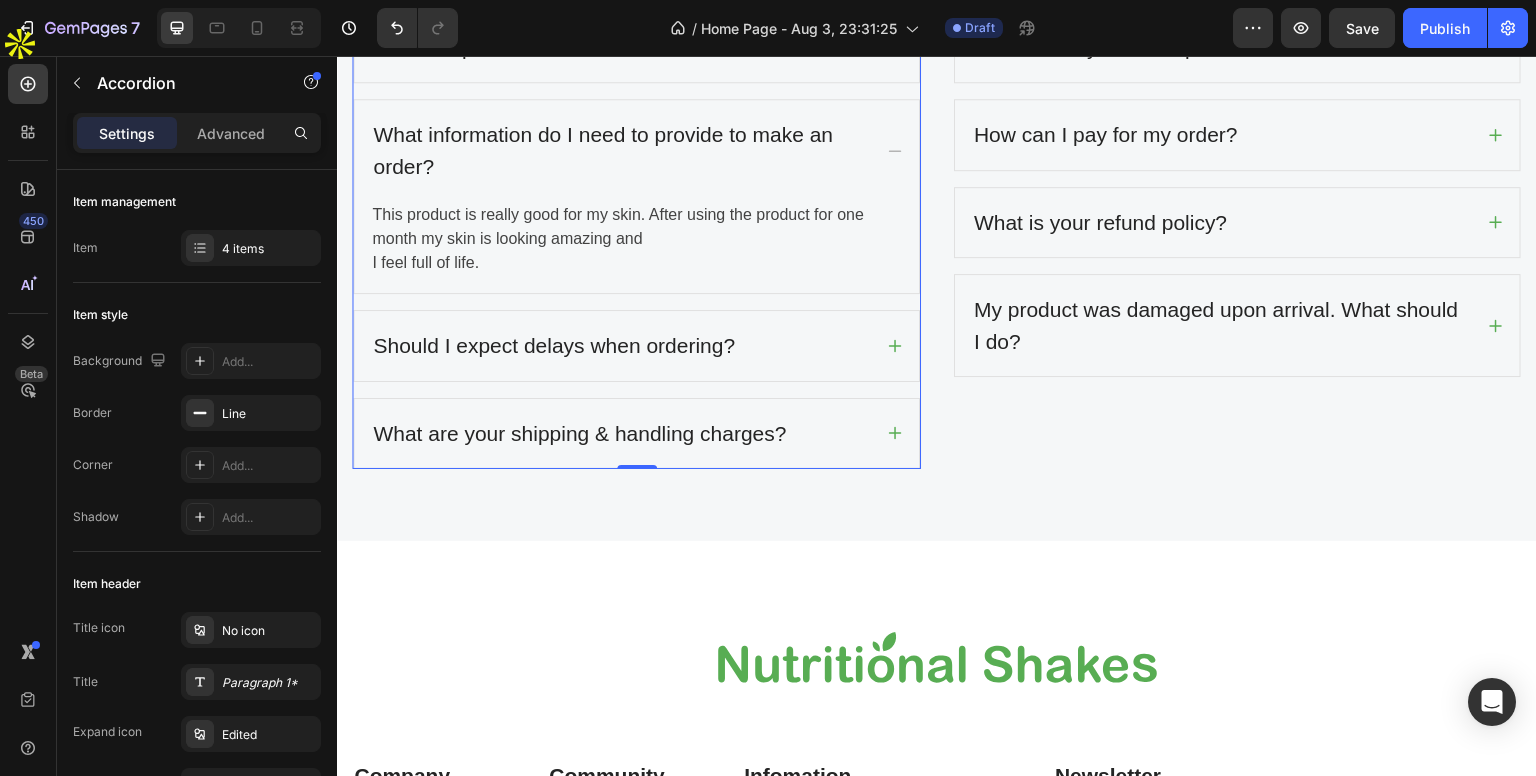 click 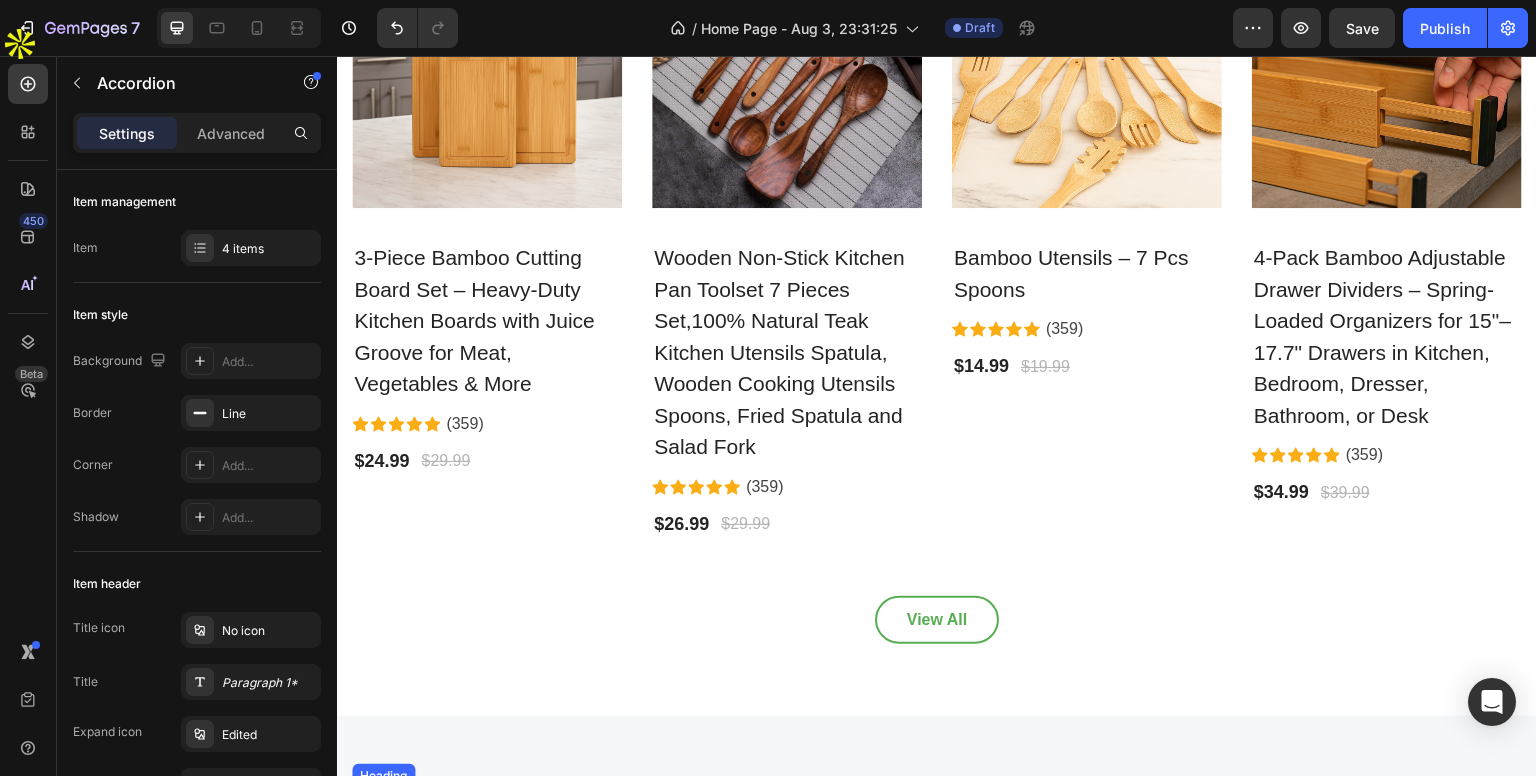 scroll, scrollTop: 4212, scrollLeft: 0, axis: vertical 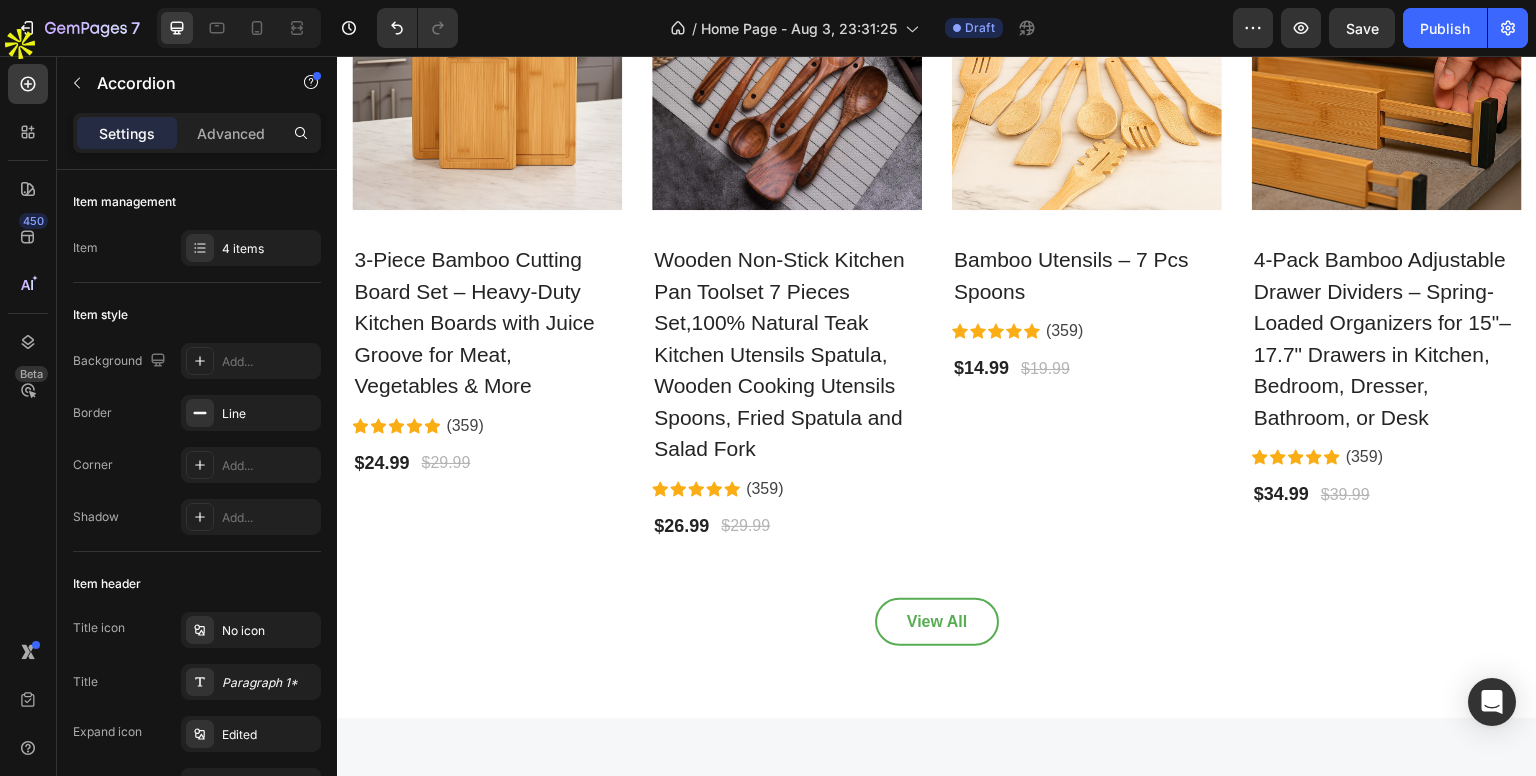 click on "7   /  Home Page - Aug 3, 23:31:25 Draft Preview  Save   Publish" 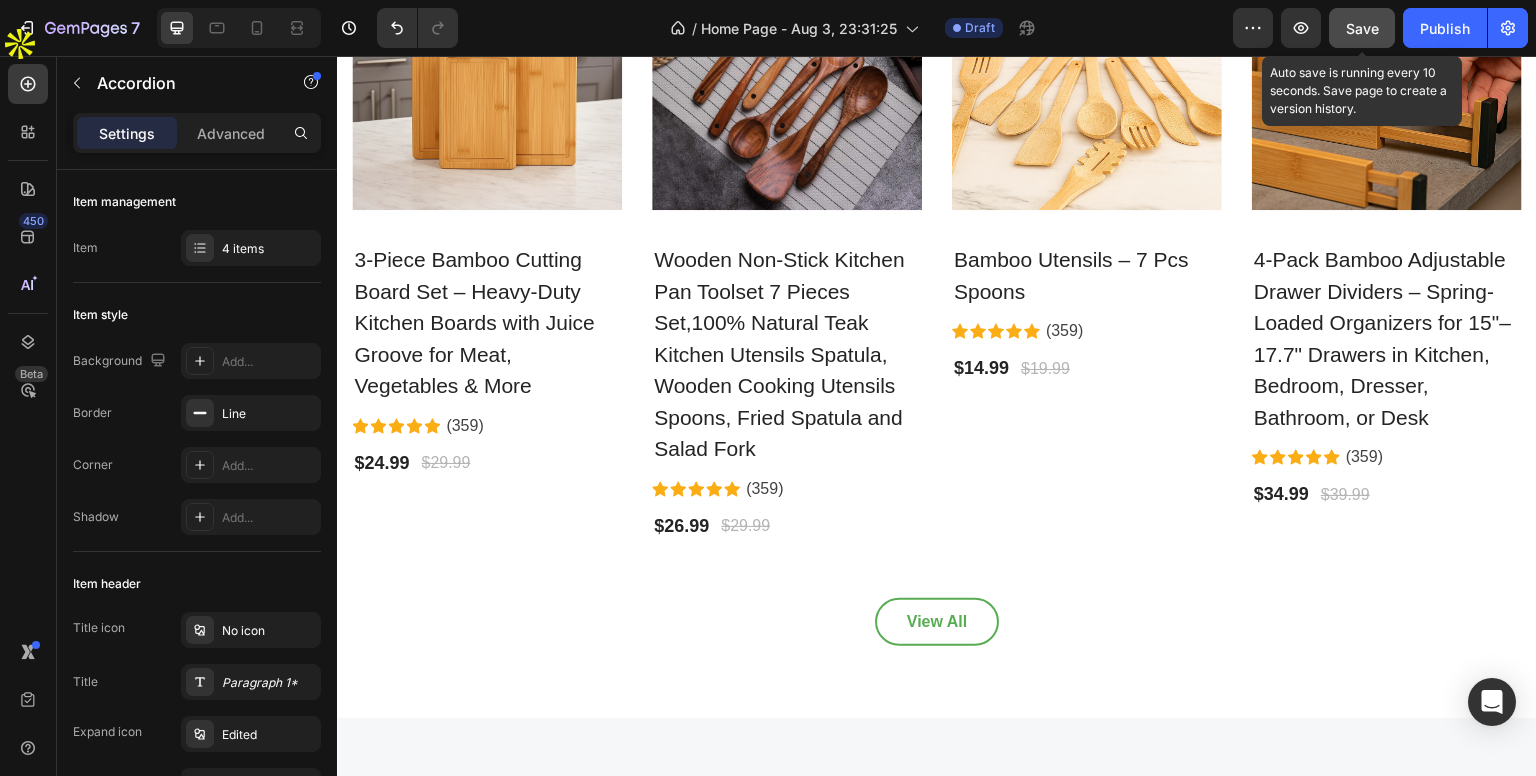 click on "Save" 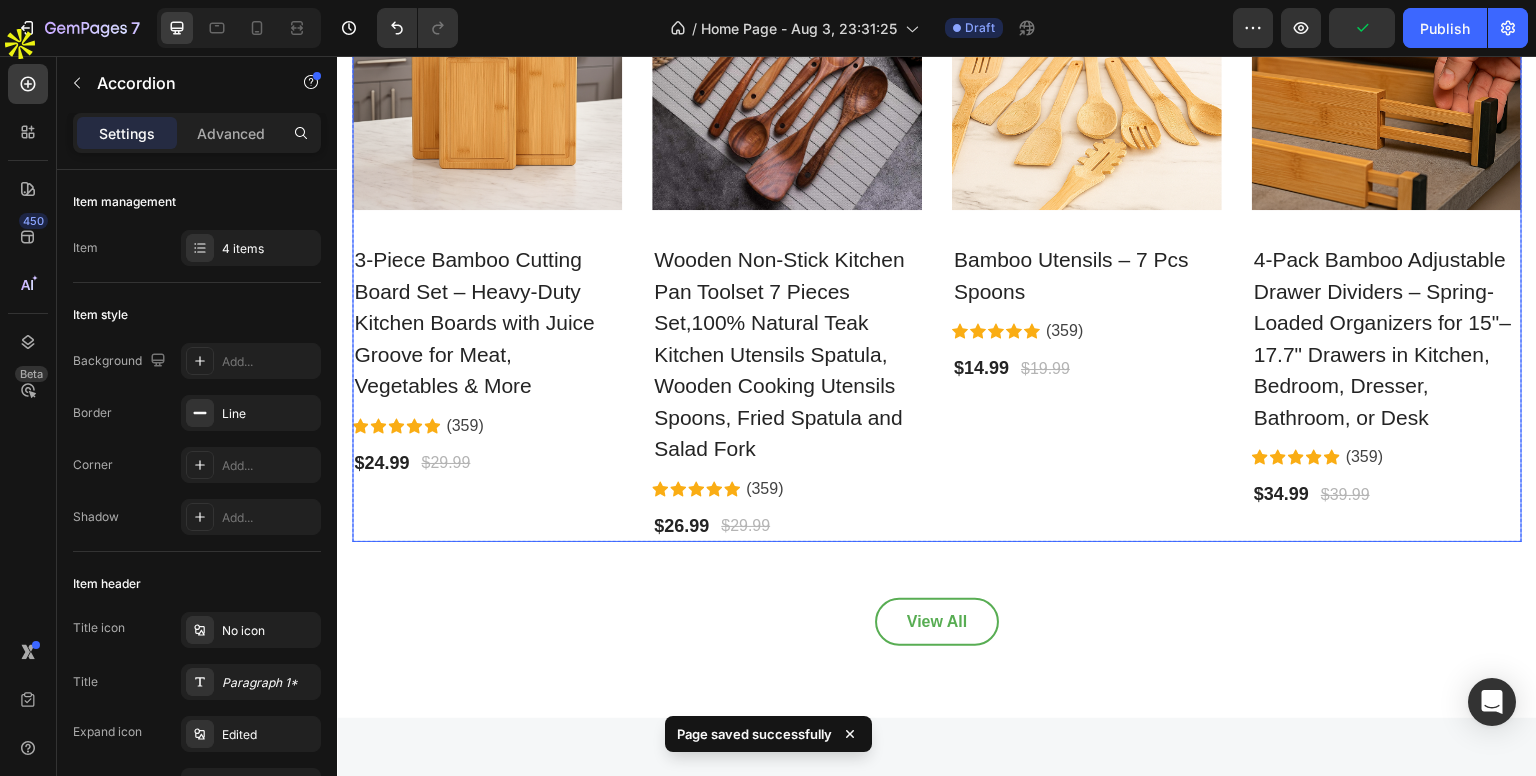 type 